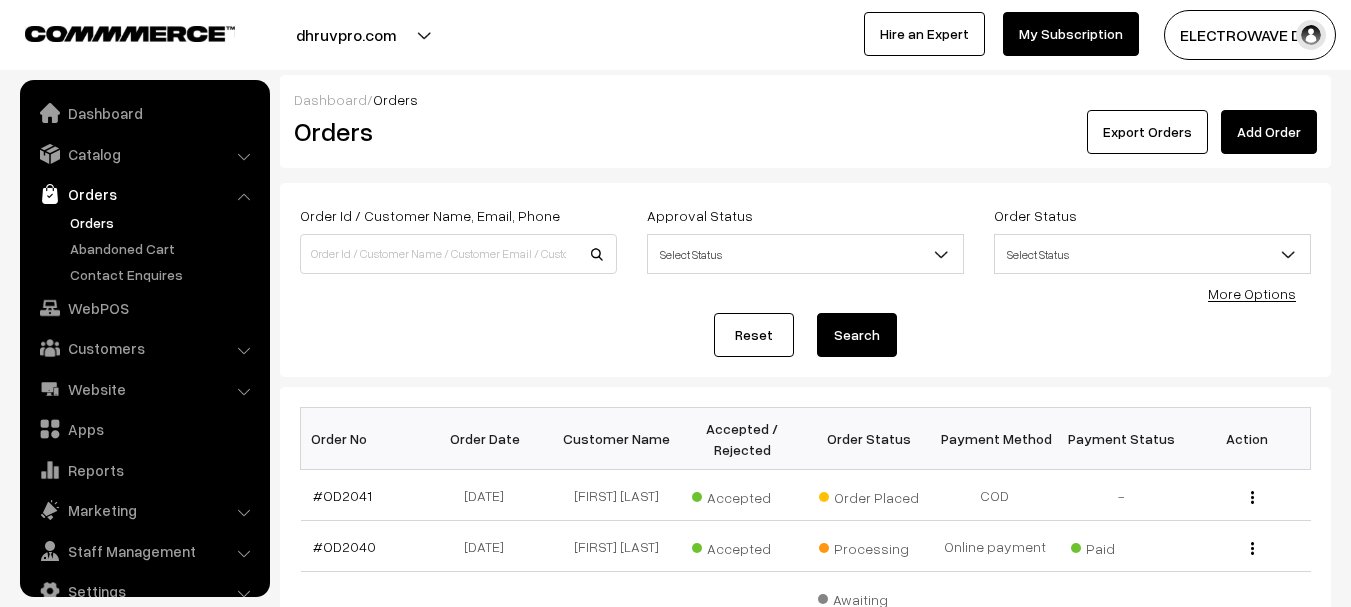 scroll, scrollTop: 200, scrollLeft: 0, axis: vertical 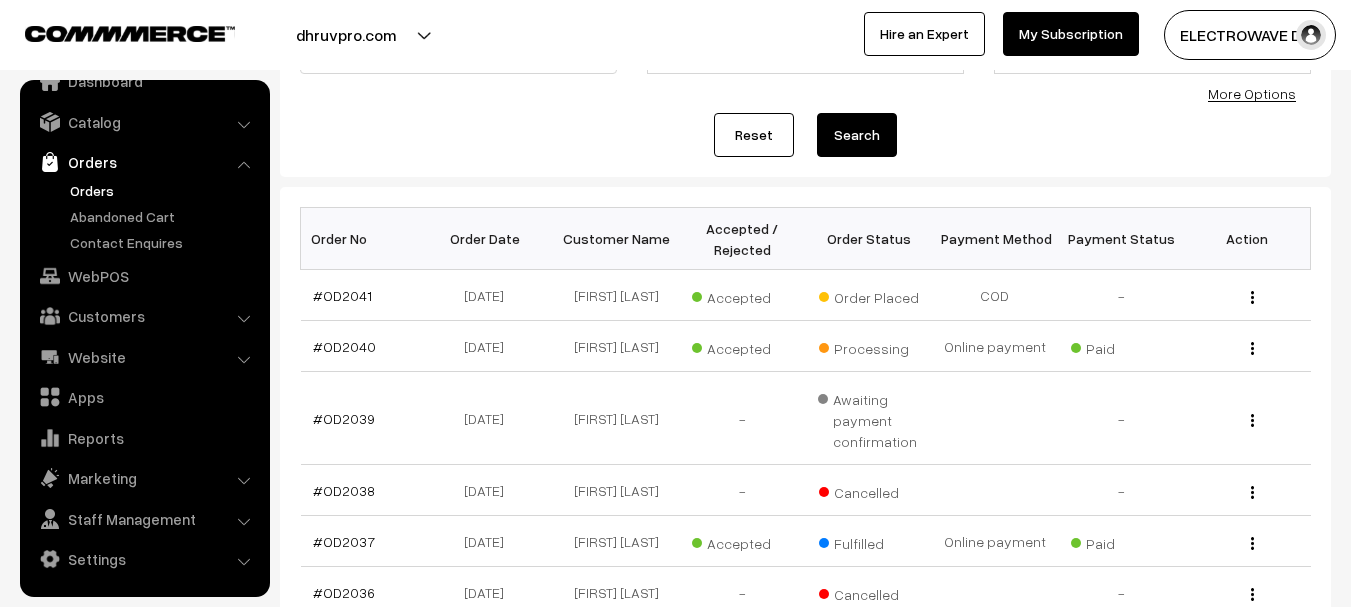 click on "Orders" at bounding box center (164, 190) 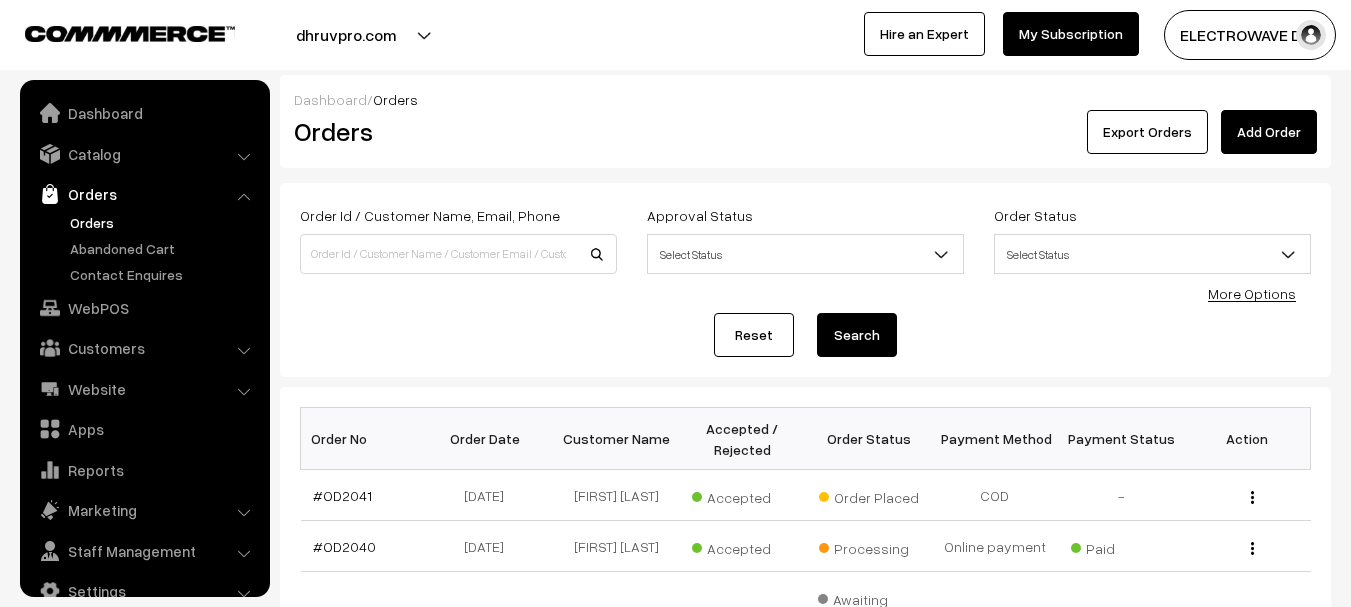 scroll, scrollTop: 400, scrollLeft: 0, axis: vertical 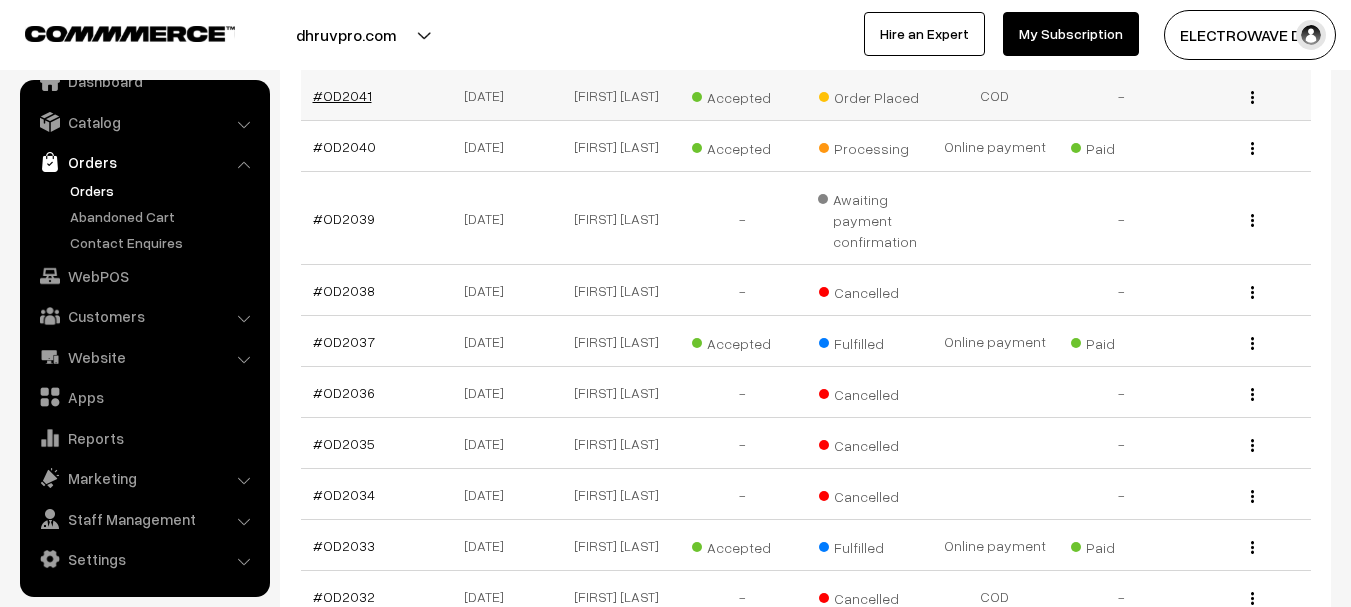 click on "#OD2041" at bounding box center [342, 95] 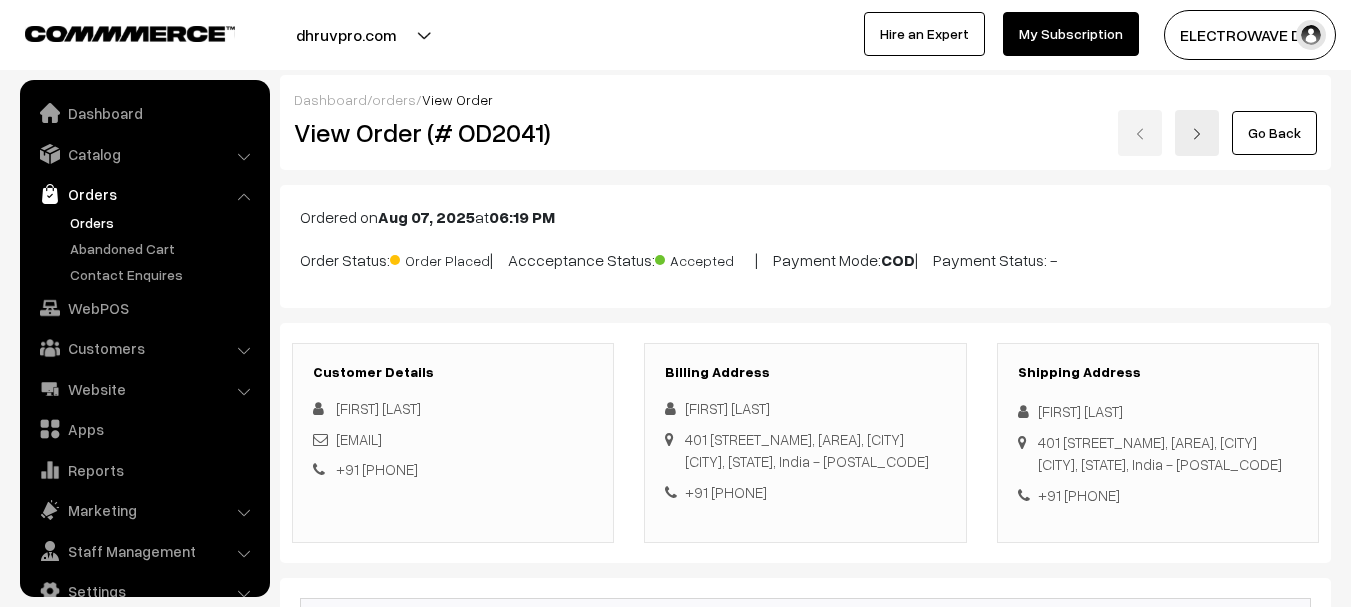 scroll, scrollTop: 0, scrollLeft: 0, axis: both 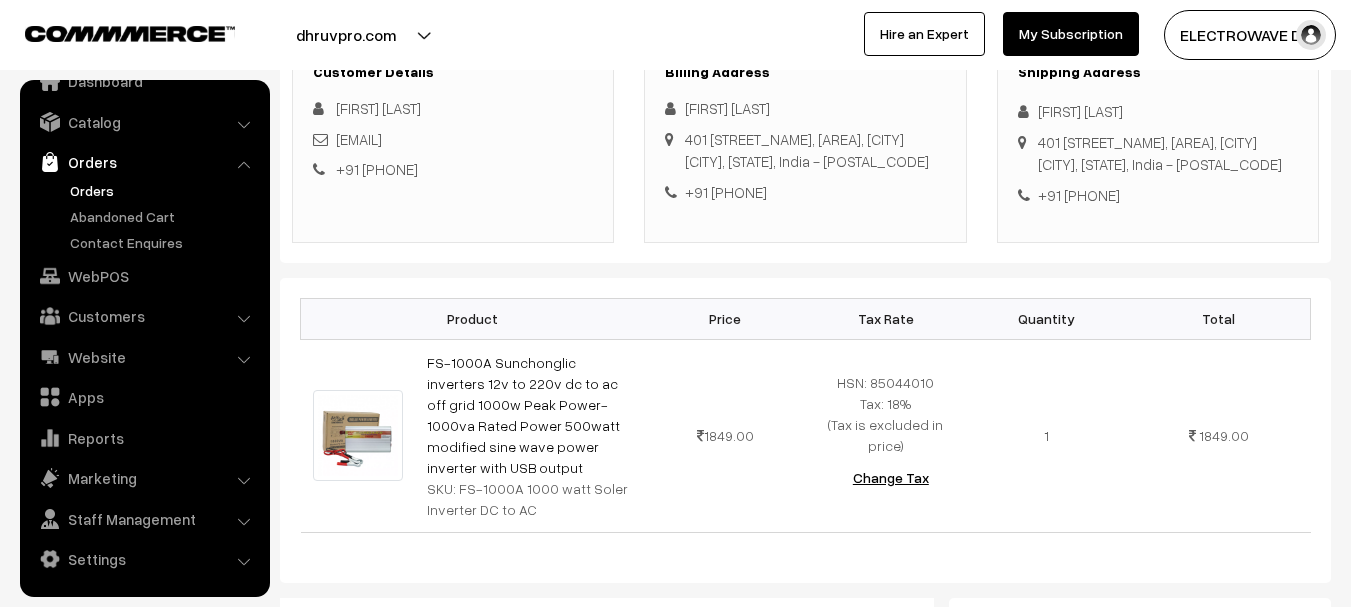 click on "[FIRST] [LAST]" at bounding box center [1158, 111] 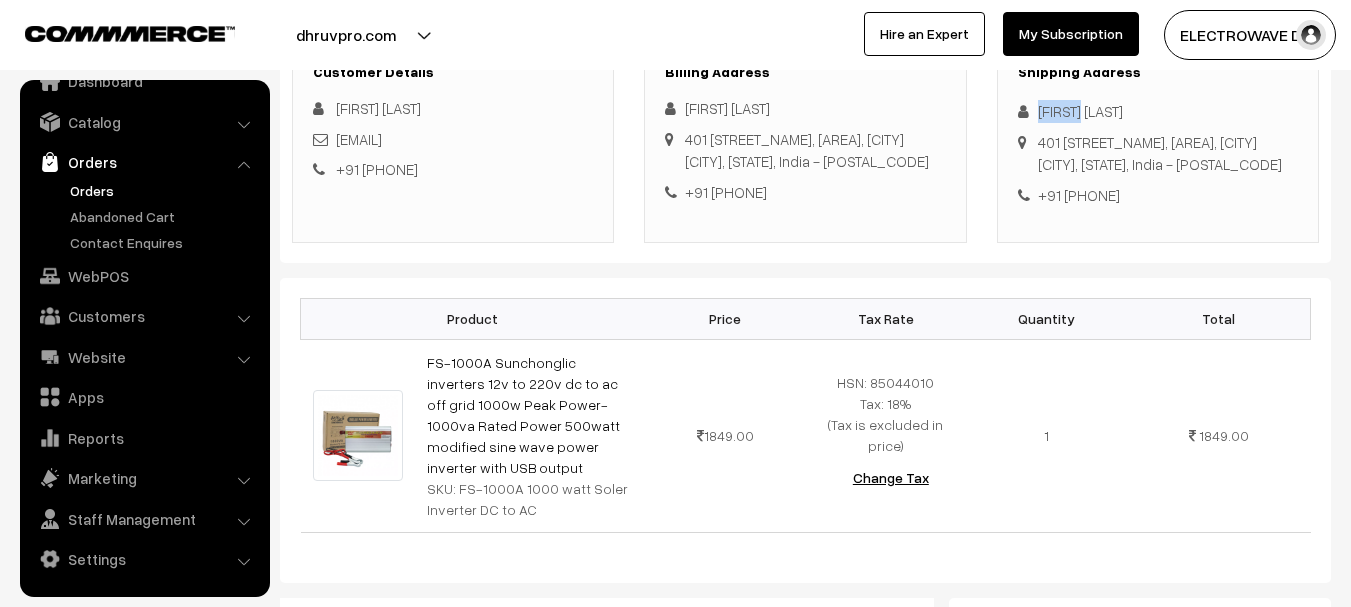 click on "[FIRST] [LAST]" at bounding box center [1158, 111] 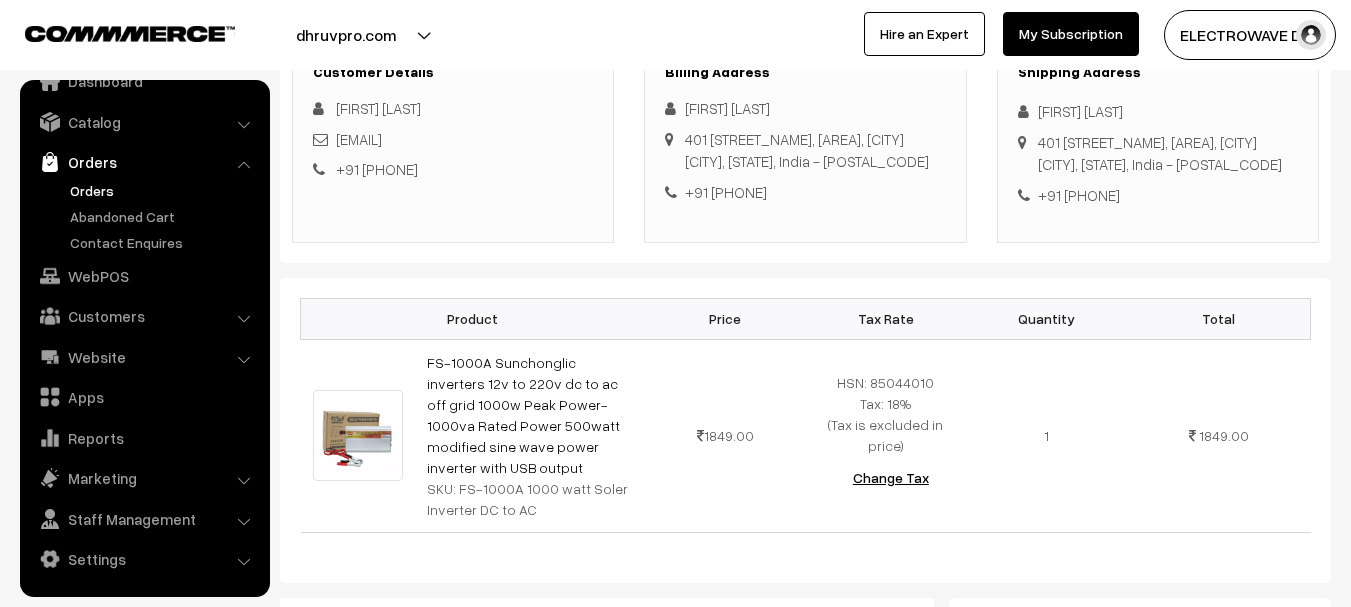 click on "[FIRST] [LAST]" at bounding box center (1158, 111) 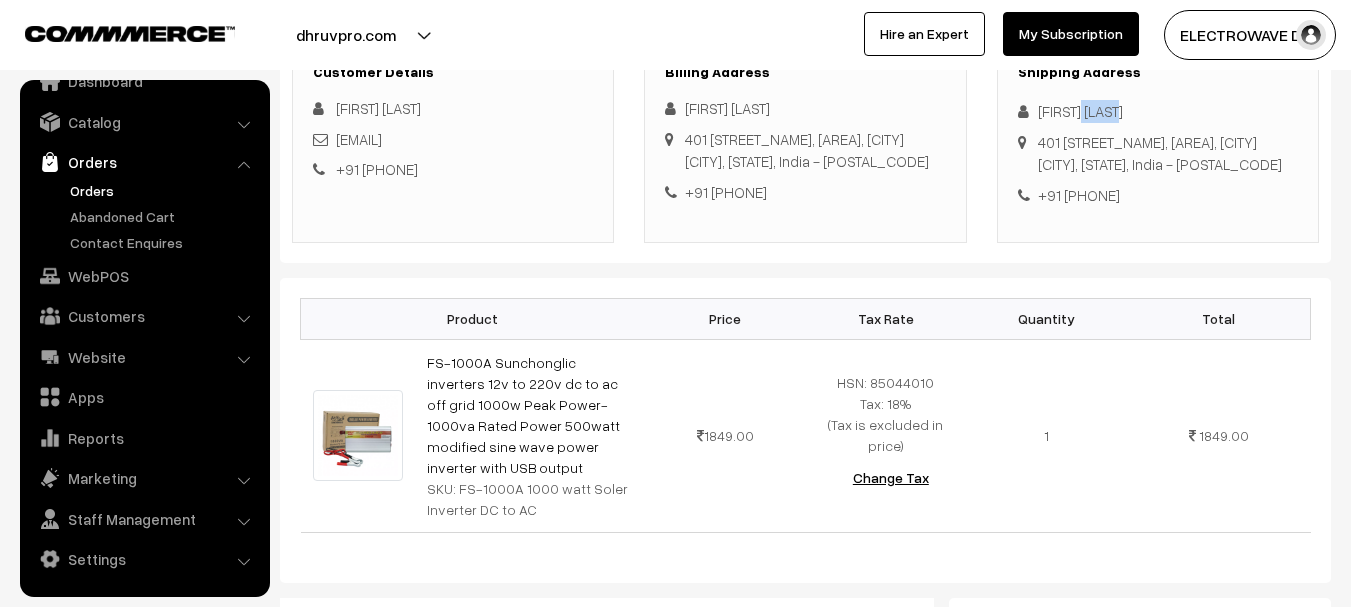 click on "[FIRST] [LAST]" at bounding box center [1158, 111] 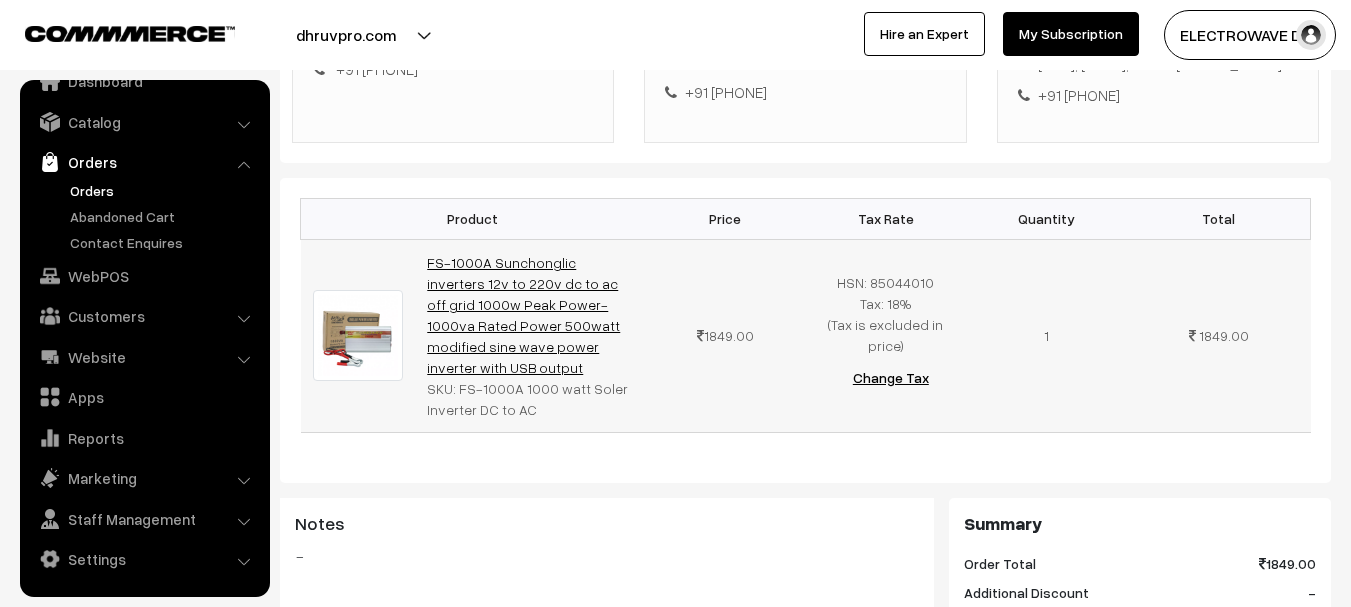 scroll, scrollTop: 0, scrollLeft: 0, axis: both 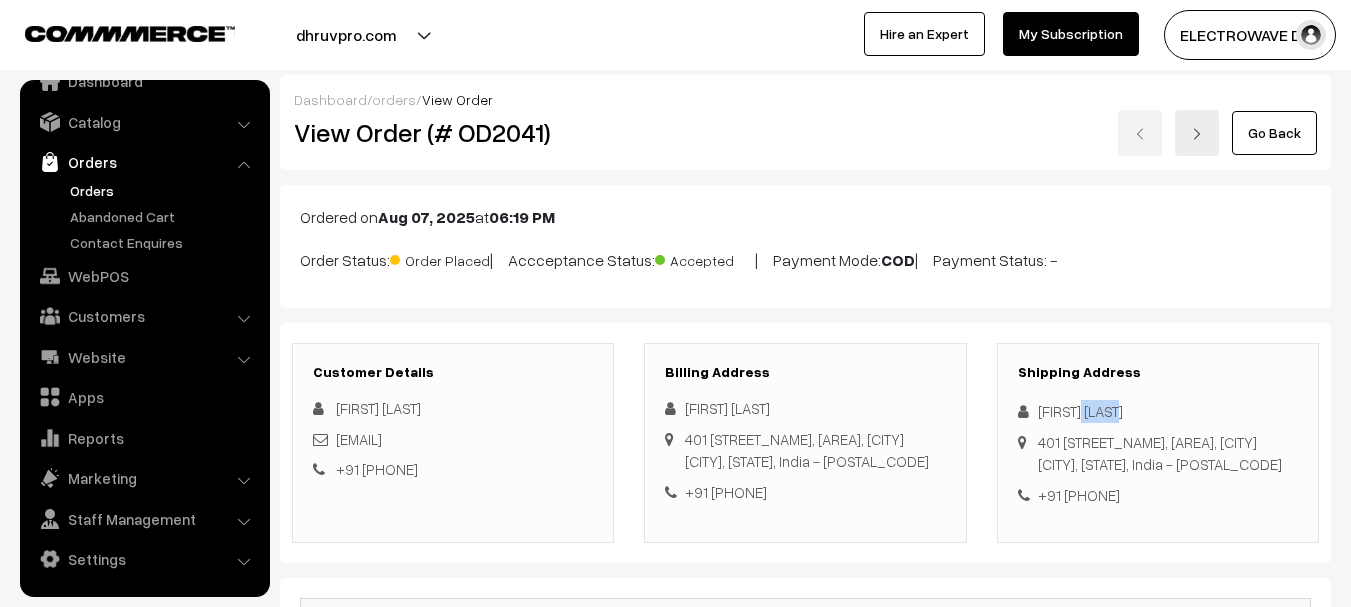 copy on "[EMAIL]" 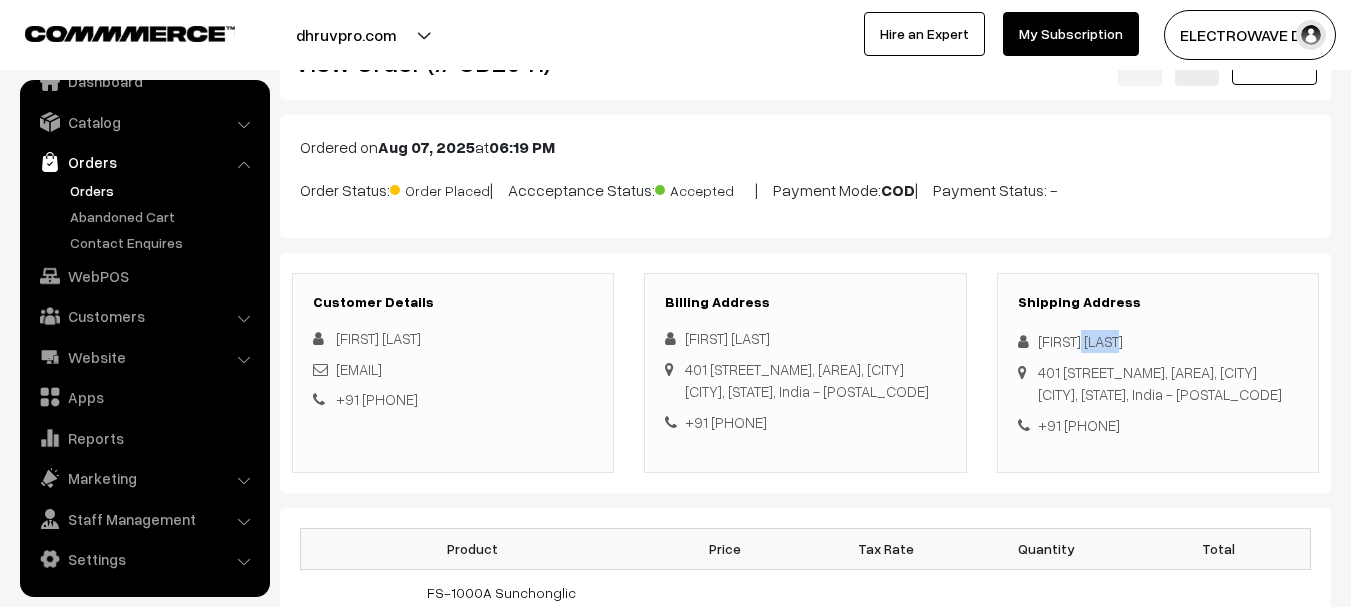 scroll, scrollTop: 100, scrollLeft: 0, axis: vertical 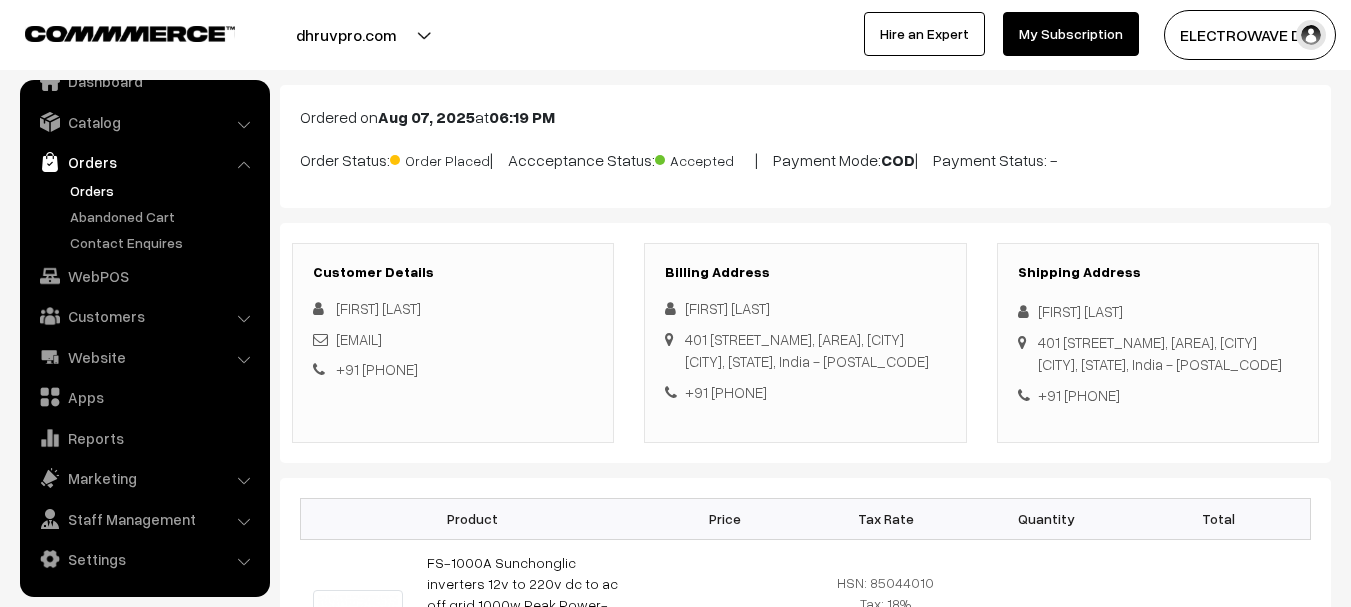 click on "Shipping Address
Ganesh Bhagat
401 Radhakrishan residency Rukhmini Nagar, Amravati
Amravati,                                 Maharashtra,  India                                 - 444606
+91 9921853266" at bounding box center (1158, 343) 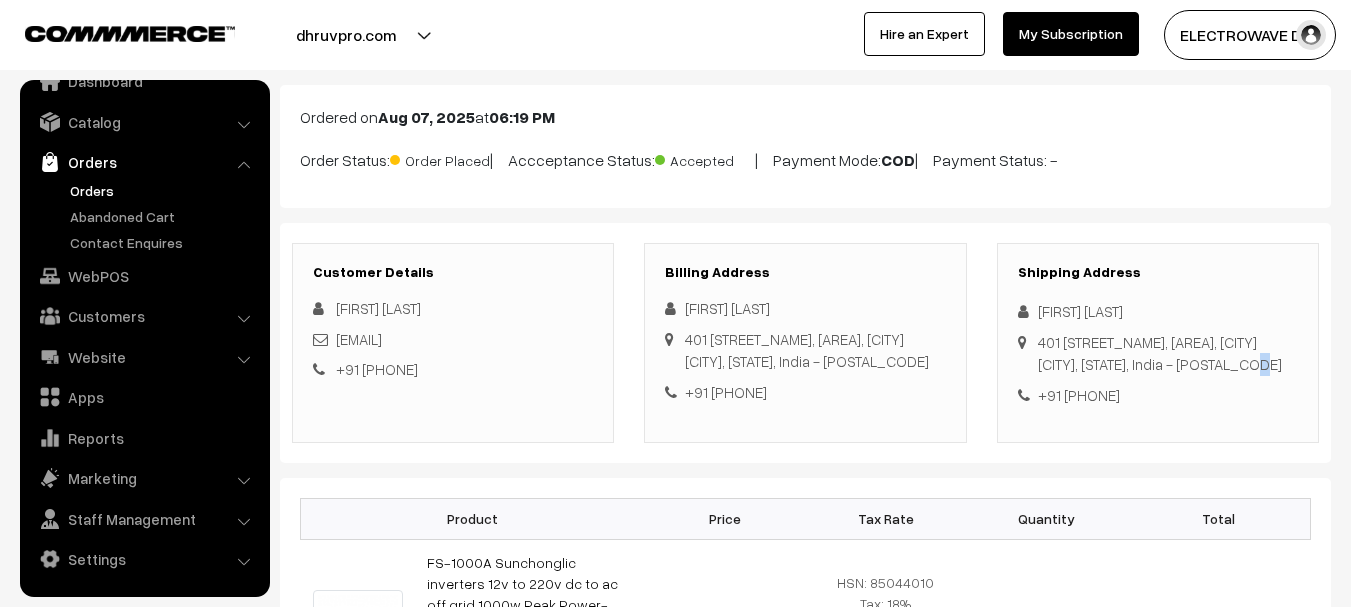 copy on "Amravati,                                 Maharashtra,  India                                 - 444606
+91 9921853266" 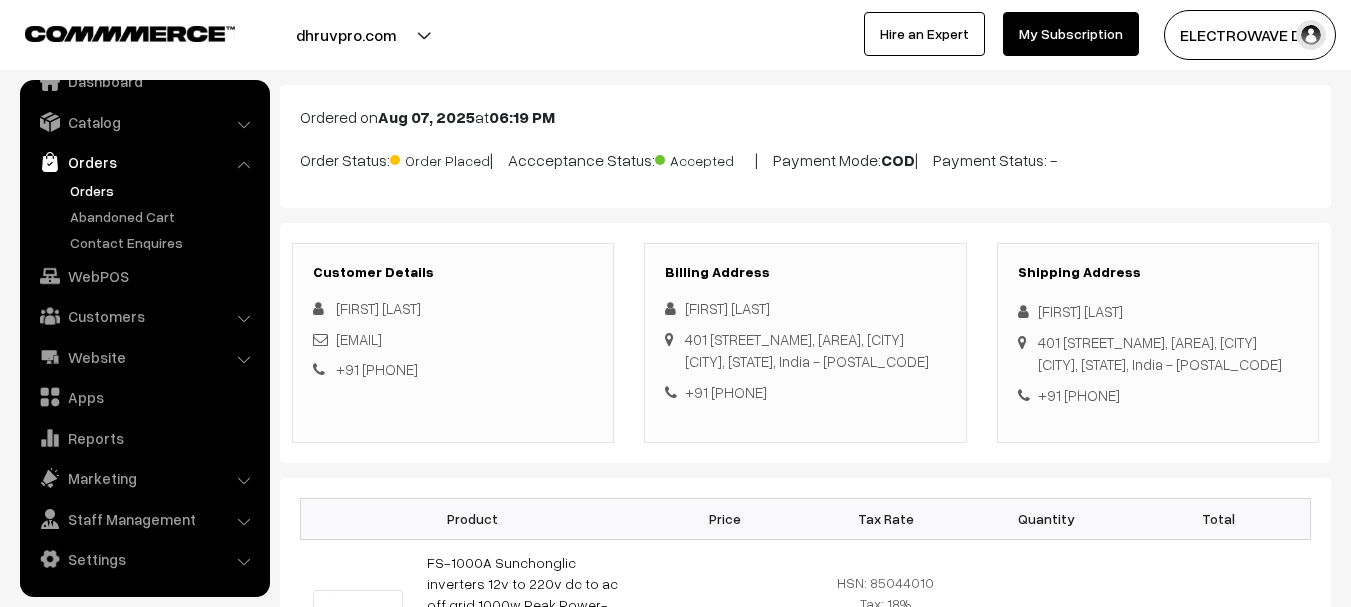 click on "401 Radhakrishan residency Rukhmini Nagar, Amravati
Amravati,                                 Maharashtra,  India                                 - 444606" at bounding box center [1160, 353] 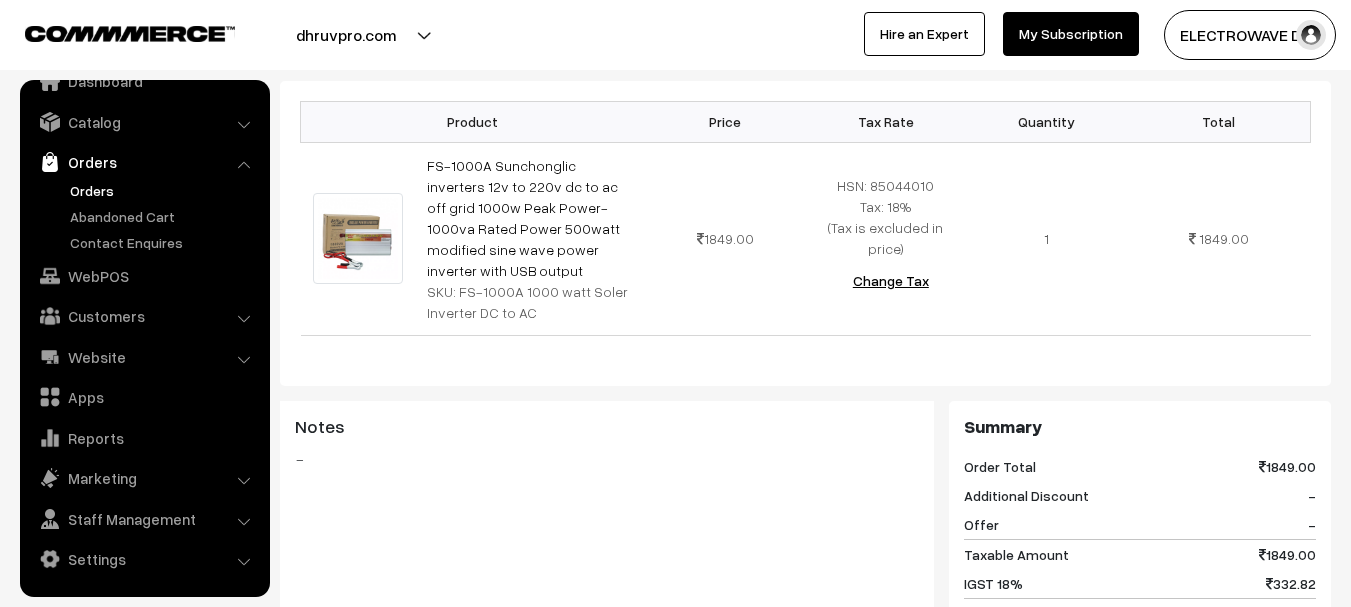 scroll, scrollTop: 500, scrollLeft: 0, axis: vertical 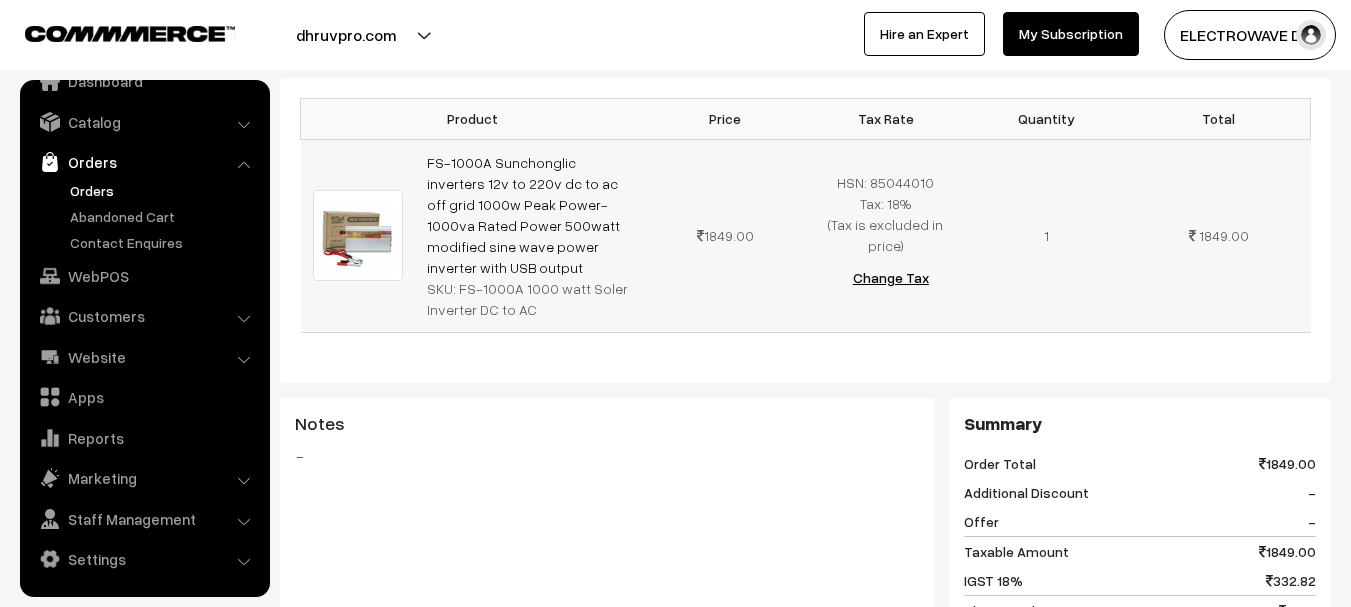 copy on "FS-1000A Sunchonglic inverters 12v to 220v dc to ac off grid 1000w Peak Power-1000va Rated Power 500watt modified sine wave power inverter with USB output" 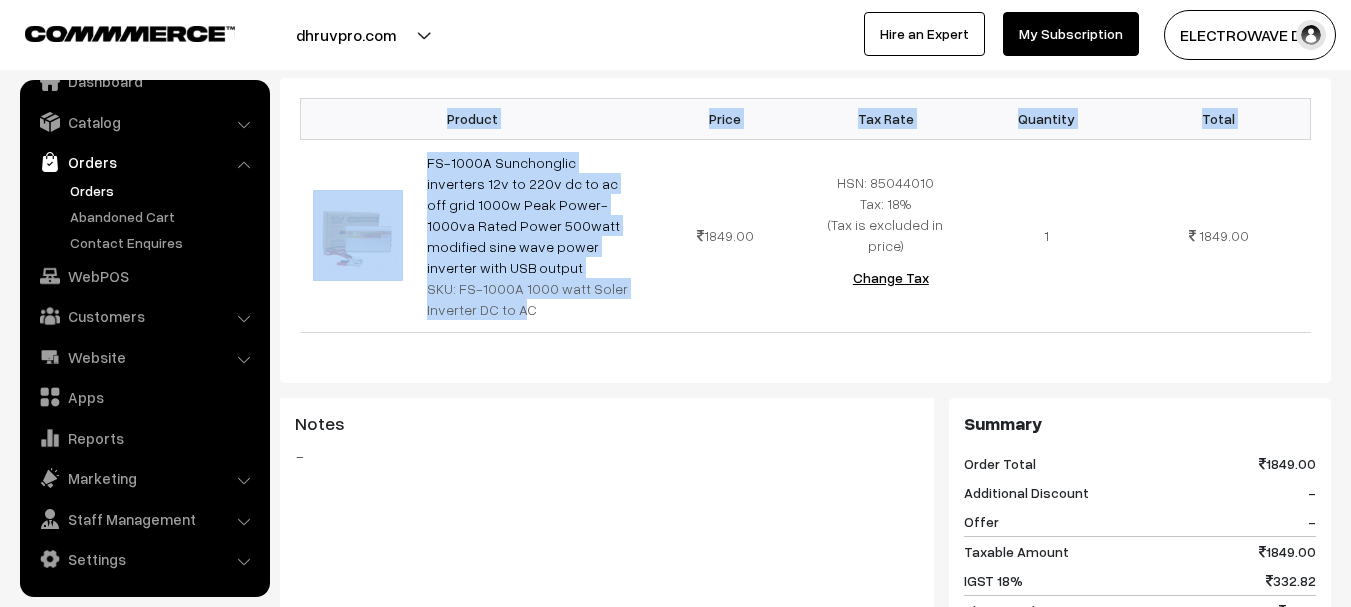 copy on "Product
Price
Tax Rate
Quantity
Total
FS-1000A Sunchonglic inverters 12v to 220v dc to ac off grid 1000w Peak Power-1000va Rated Power 500watt modified sine wave power inverter with USB output
SKU:" 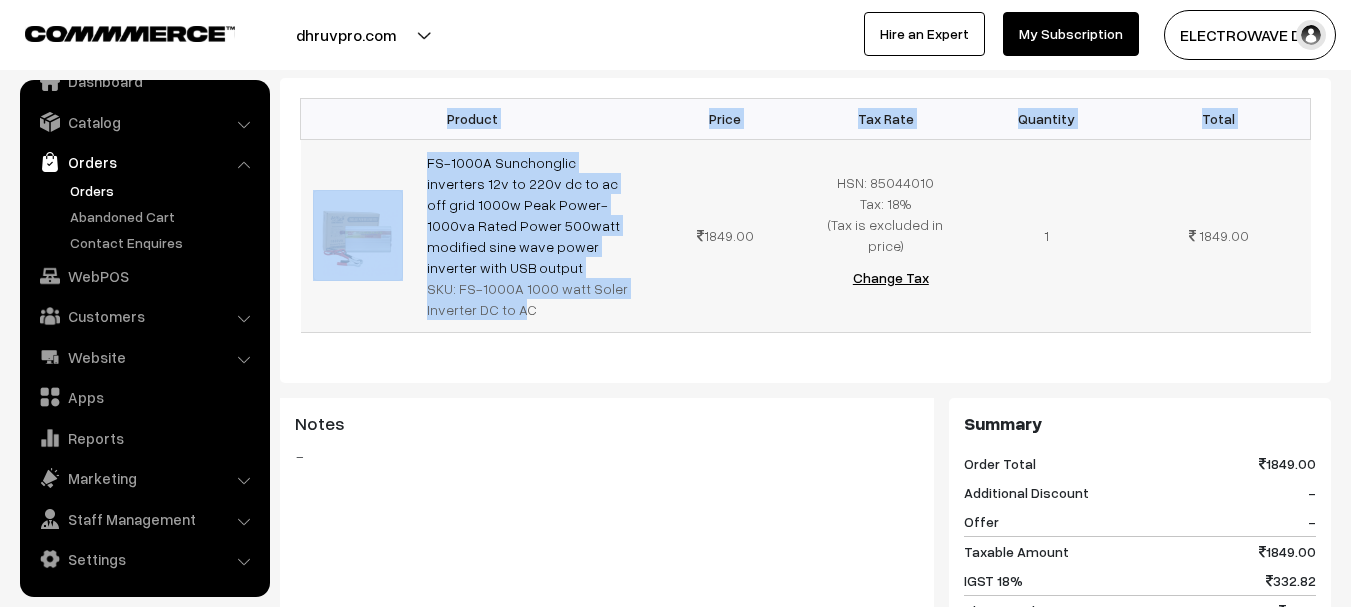 copy on "FS-1000A 1000 watt Soler Inverter DC t" 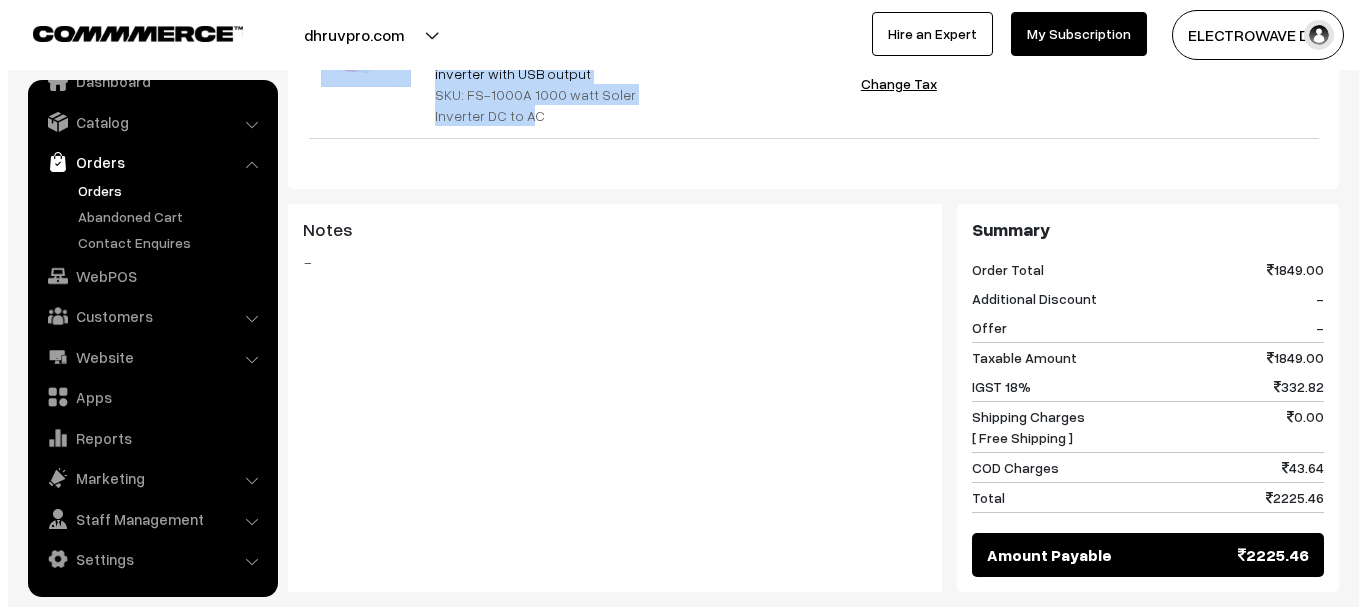 scroll, scrollTop: 1000, scrollLeft: 0, axis: vertical 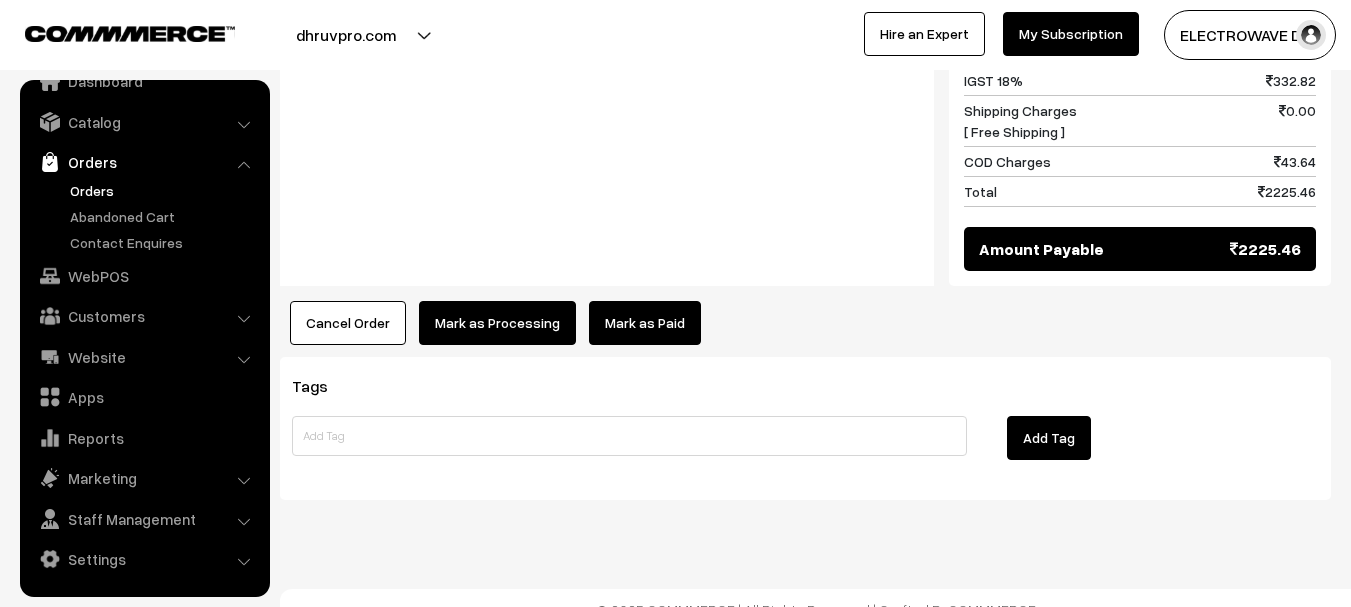 click on "Mark as Processing" at bounding box center (497, 323) 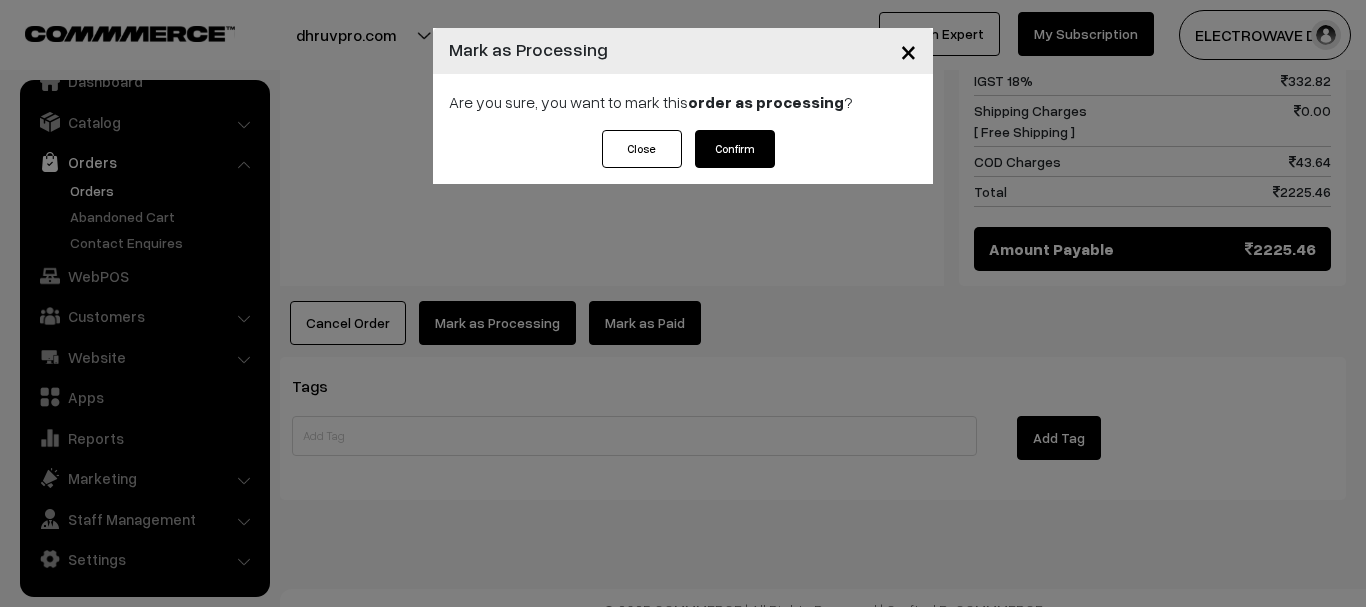 click on "Confirm" at bounding box center (735, 149) 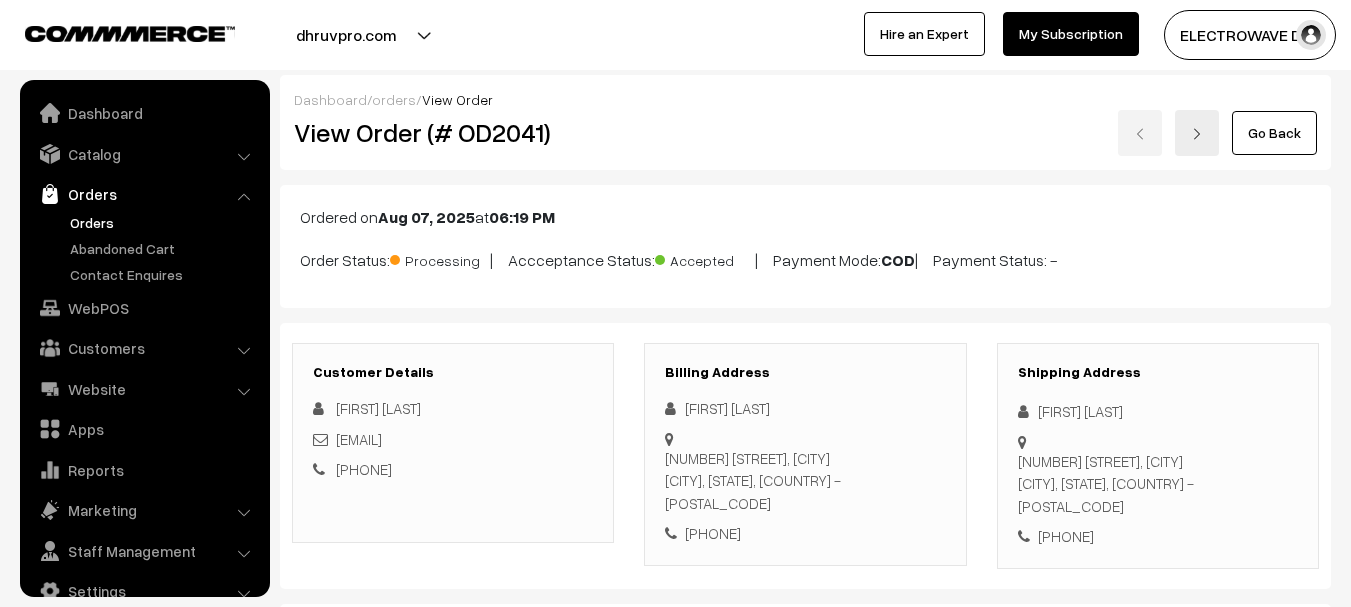 click on "View Order (# OD2041)" at bounding box center [454, 132] 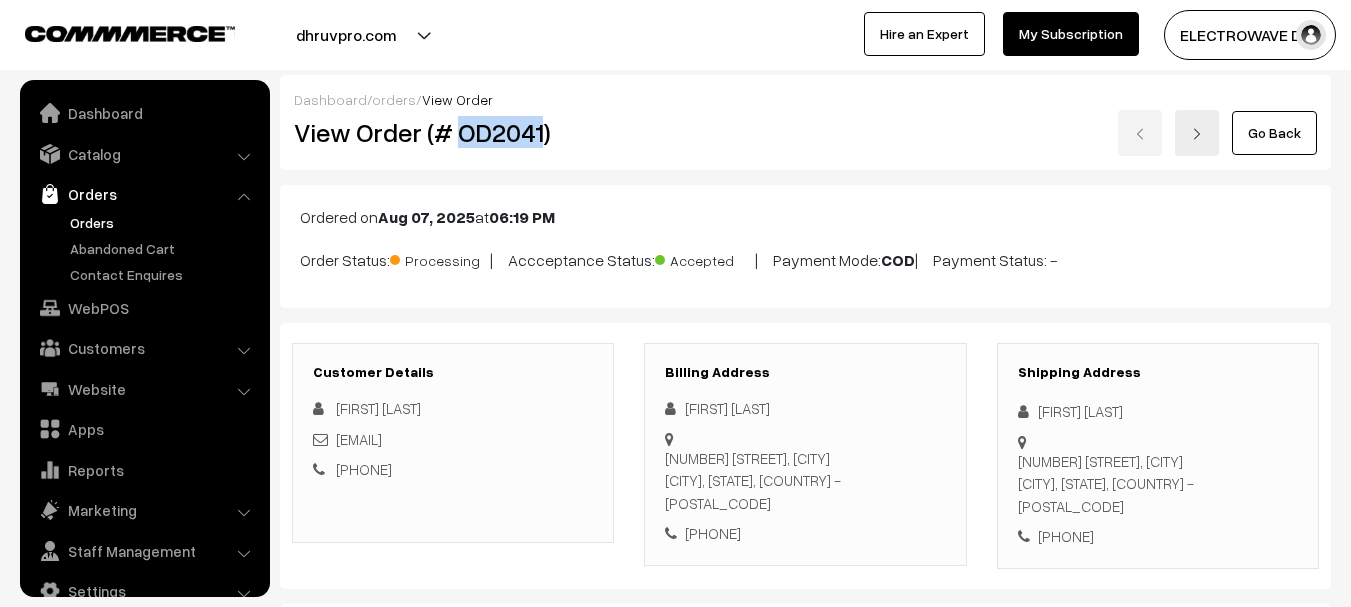 scroll, scrollTop: 0, scrollLeft: 0, axis: both 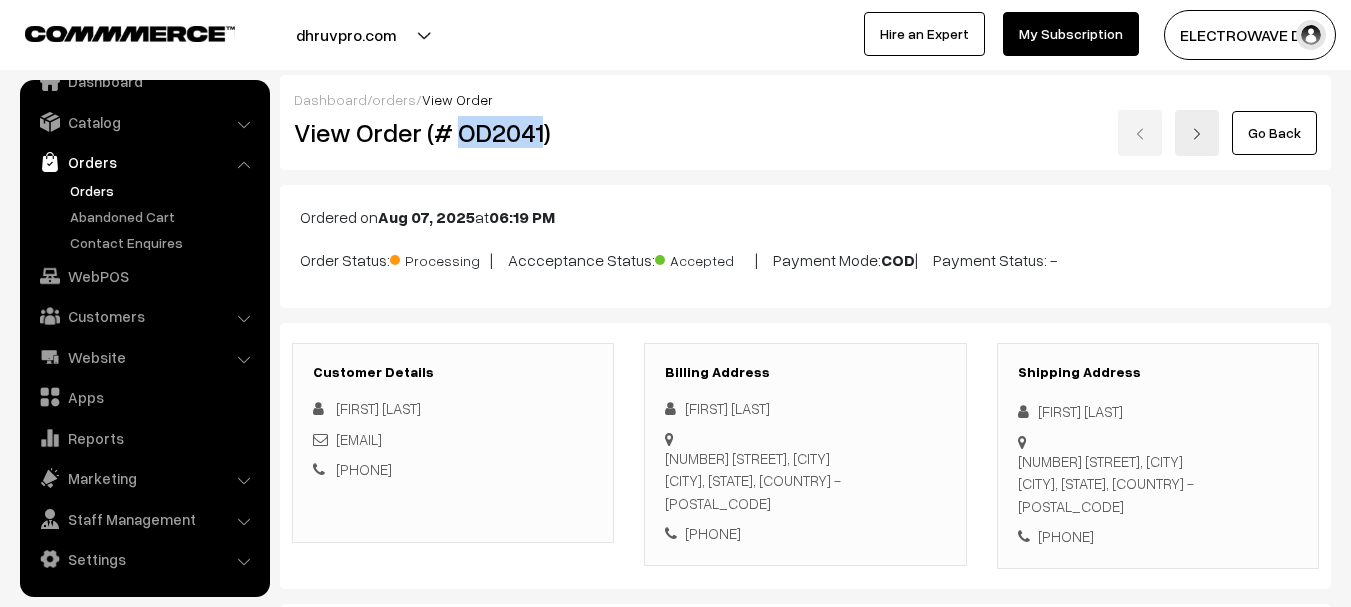 click on "View Order (# OD2041)" at bounding box center (454, 132) 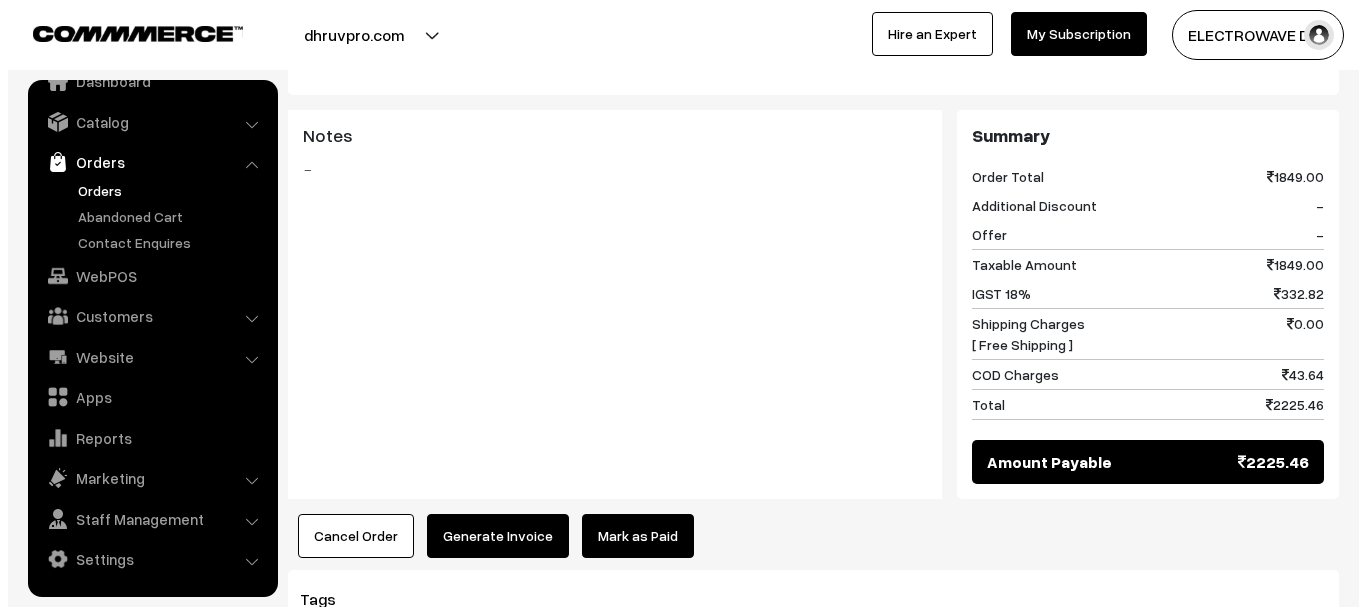 scroll, scrollTop: 1000, scrollLeft: 0, axis: vertical 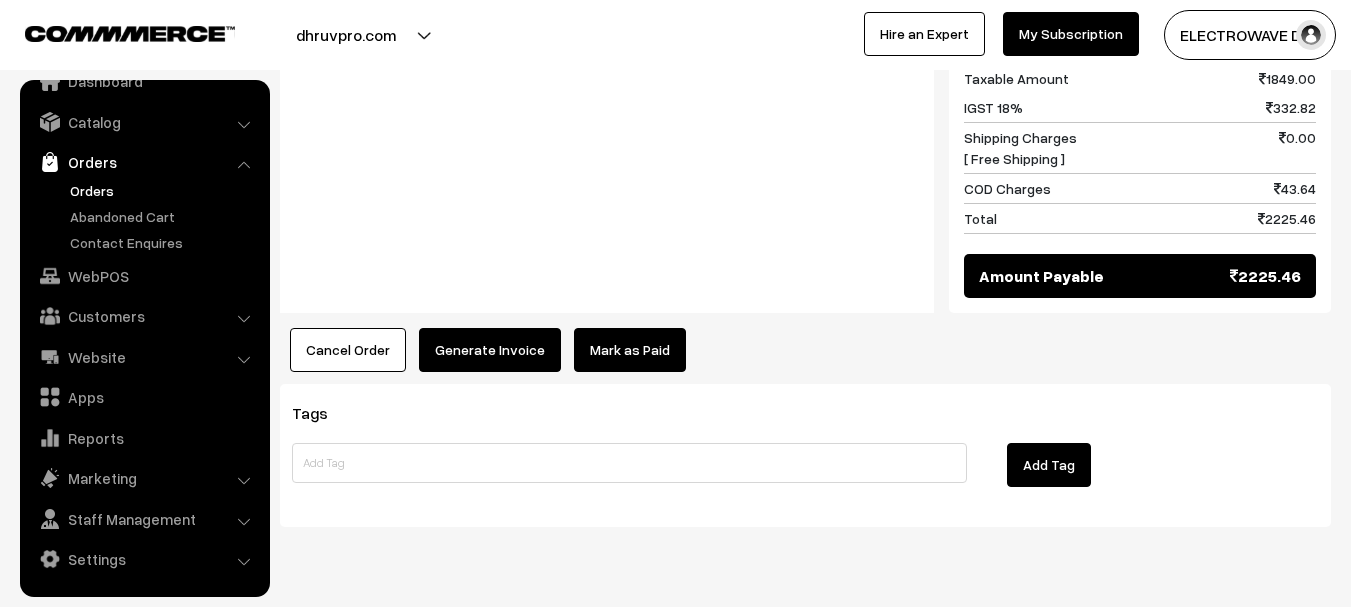 click on "Generate Invoice" at bounding box center (490, 350) 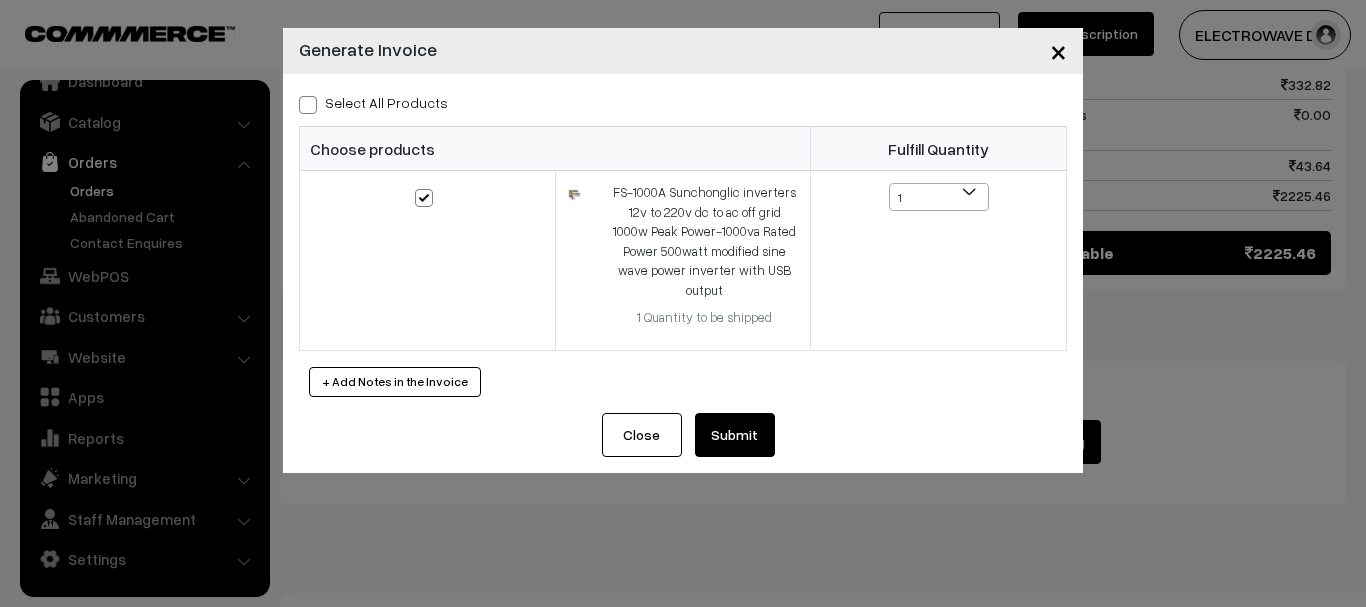 click on "Submit" at bounding box center [735, 435] 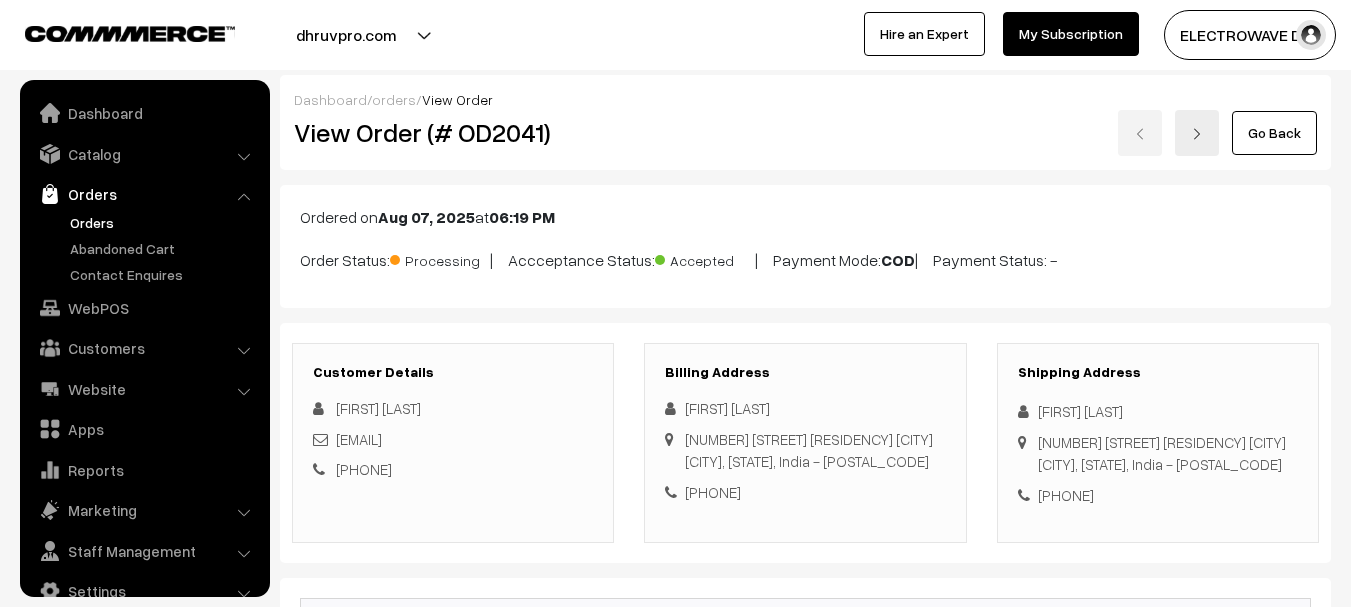 scroll, scrollTop: 1000, scrollLeft: 0, axis: vertical 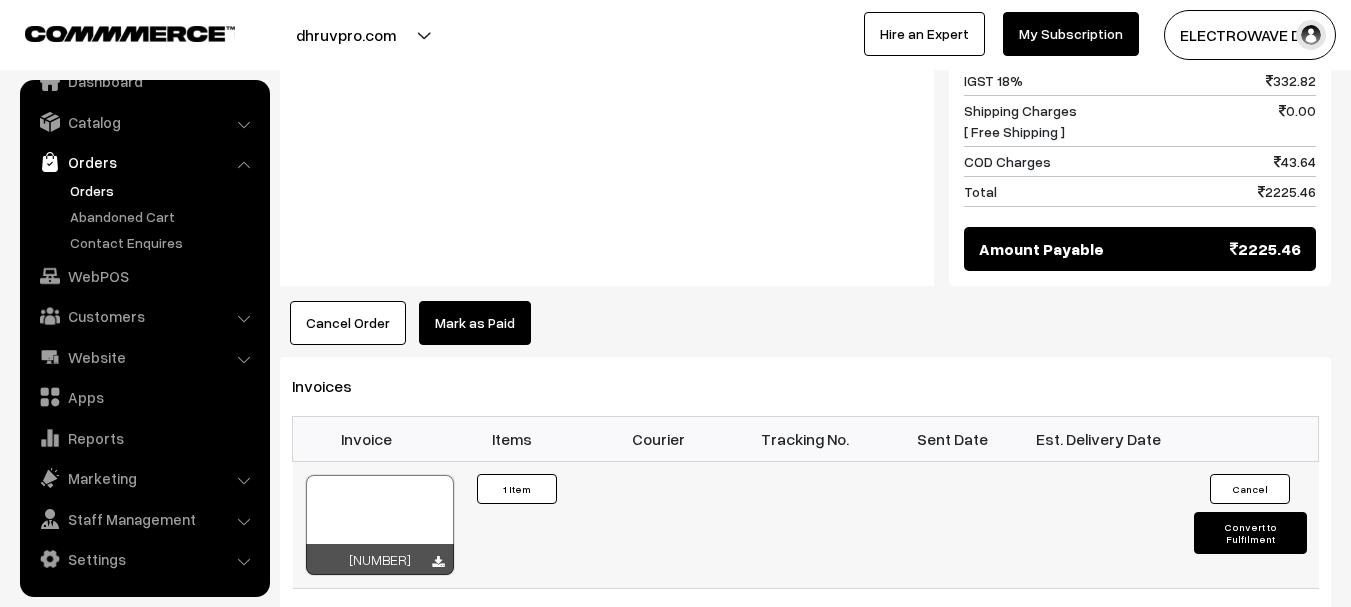 click at bounding box center (380, 525) 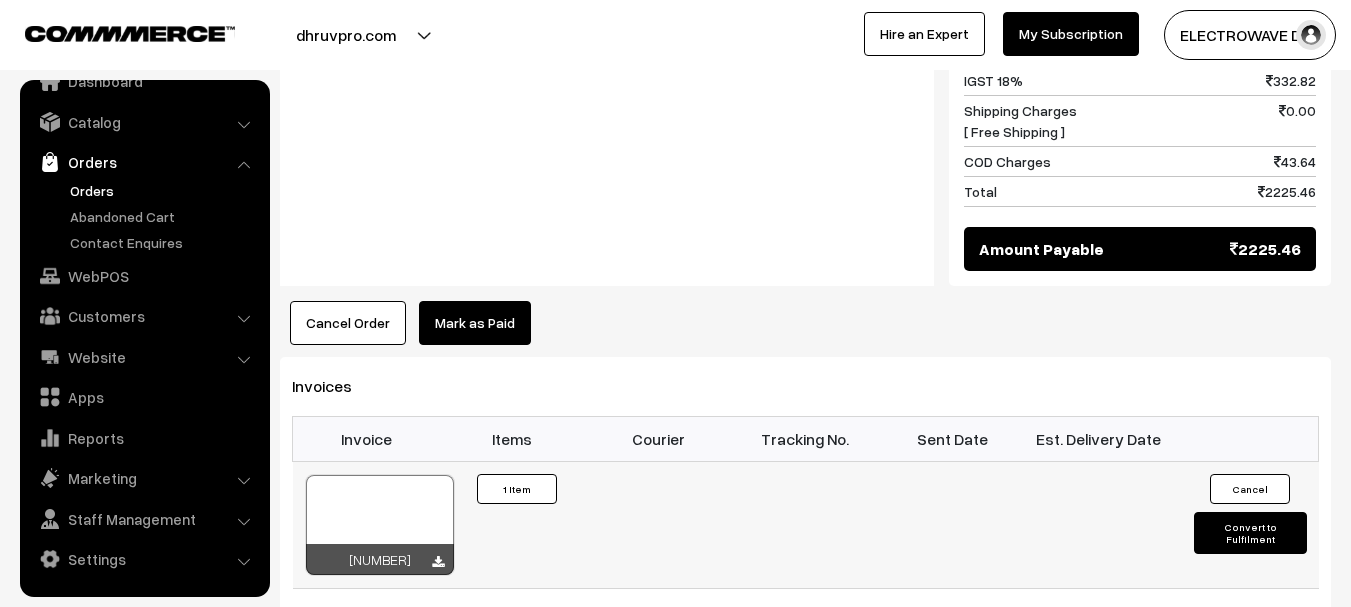 click on "Convert to Fulfilment" at bounding box center [1250, 533] 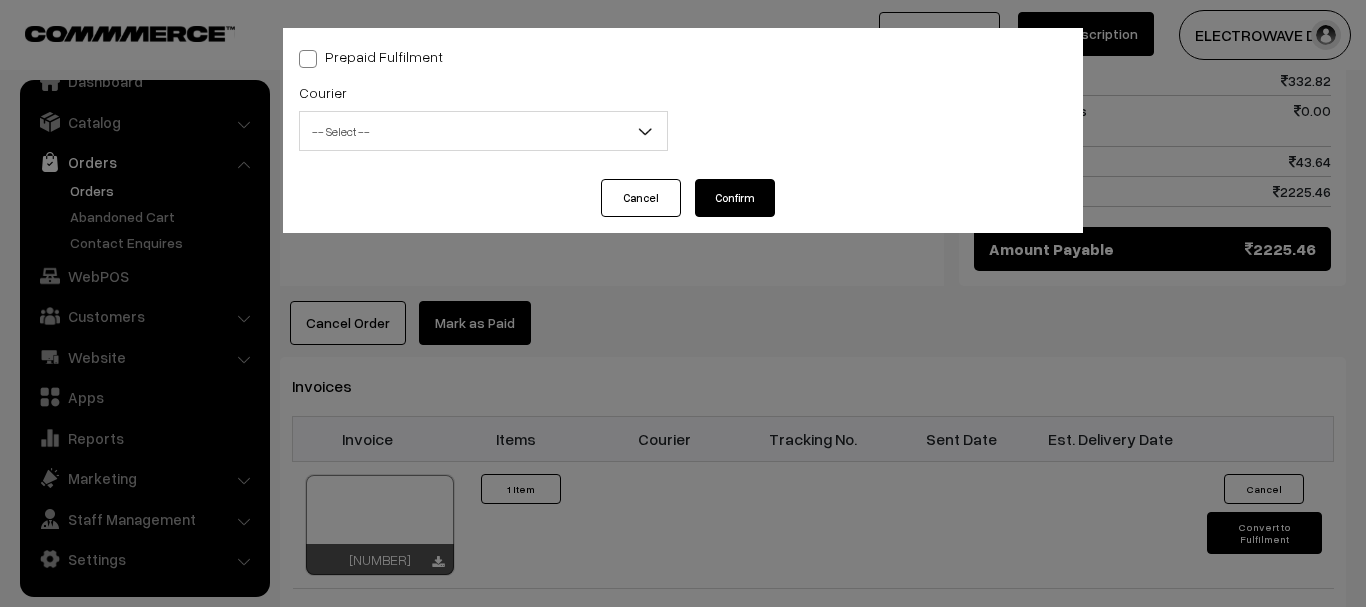 click on "-- Select --" at bounding box center (483, 131) 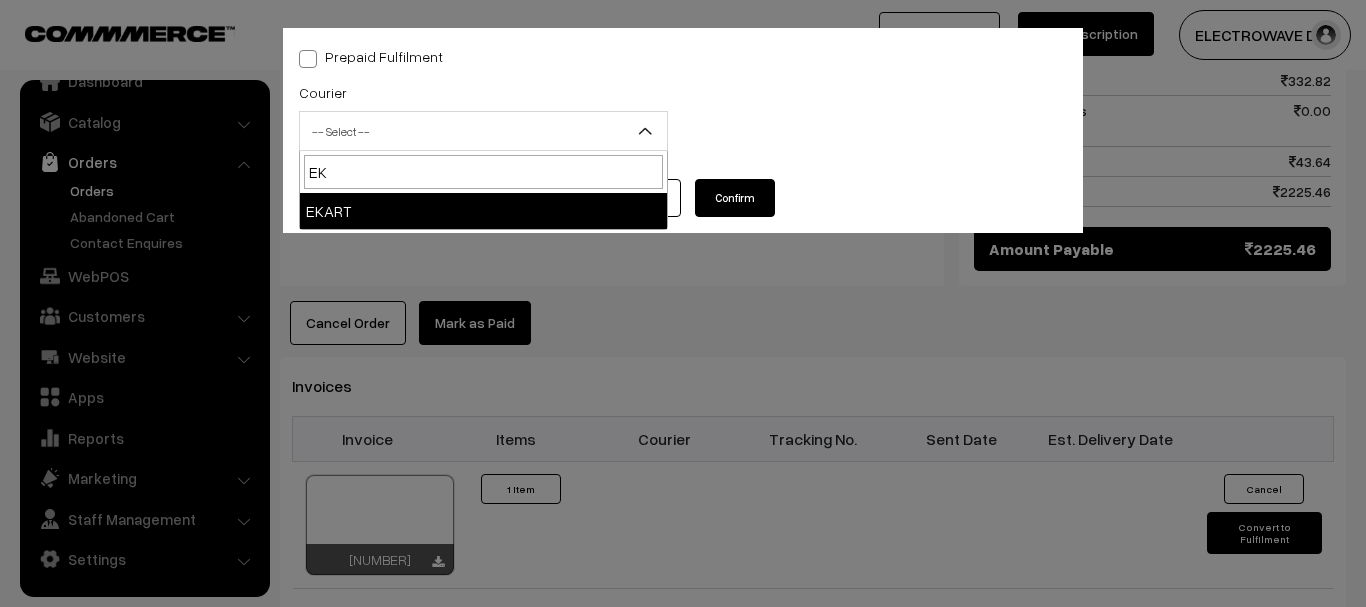 type on "EK" 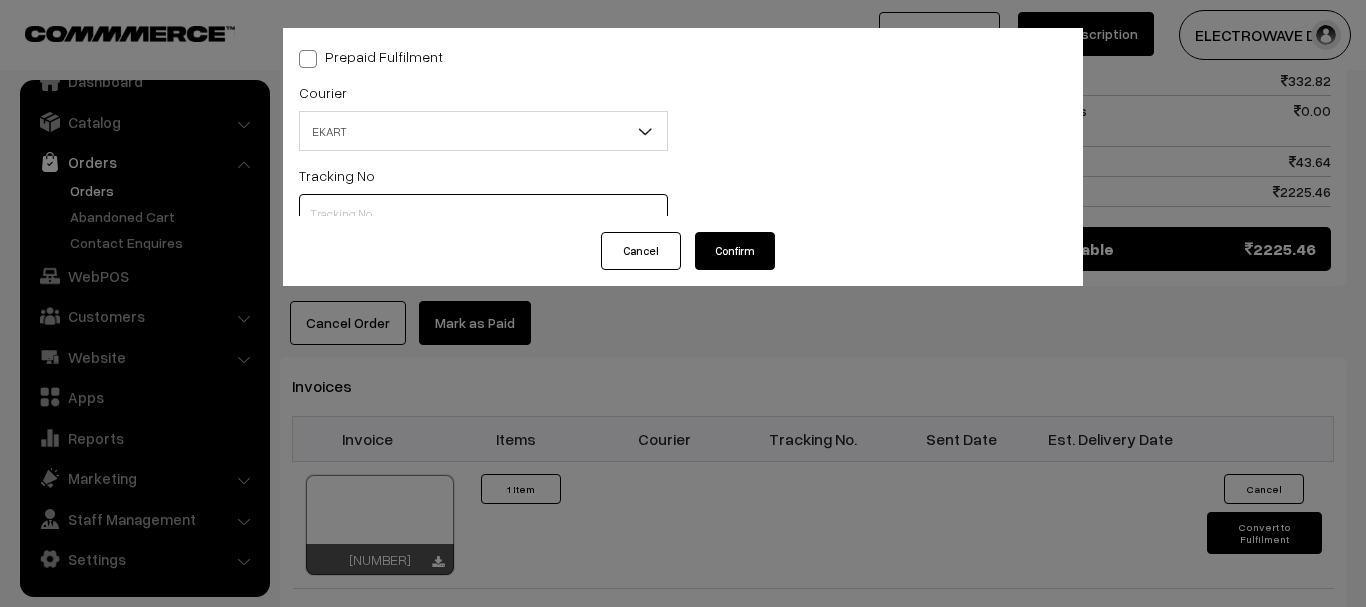 click at bounding box center [483, 214] 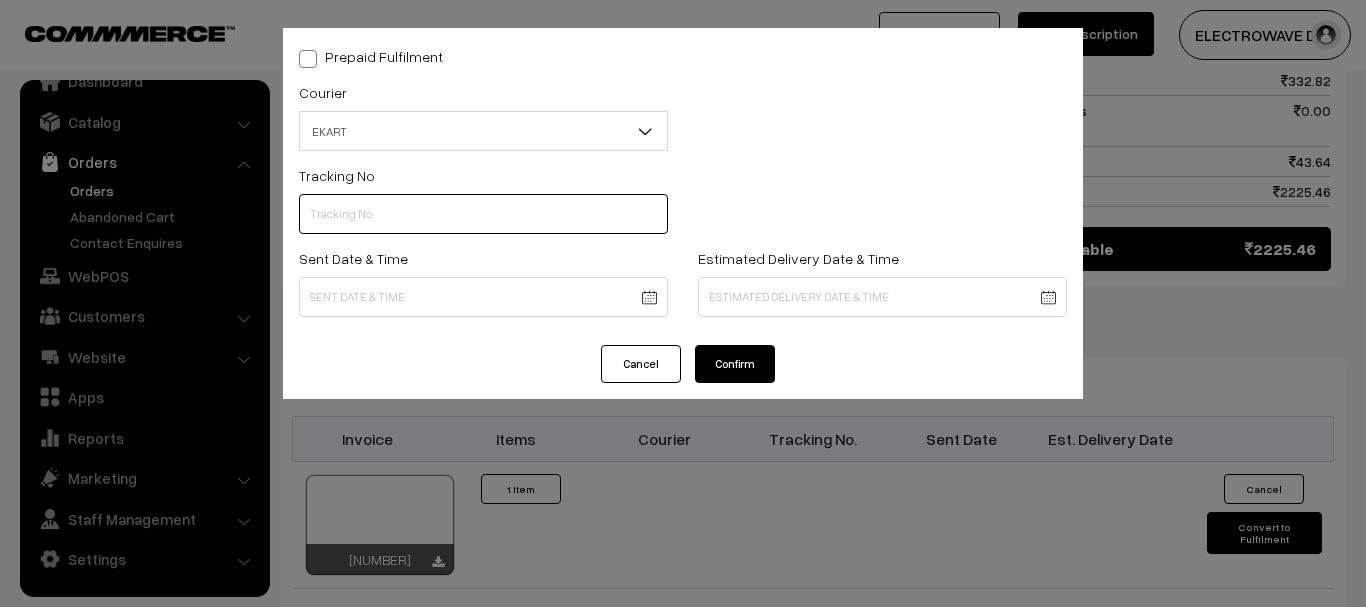 paste on "SOSC1001879211" 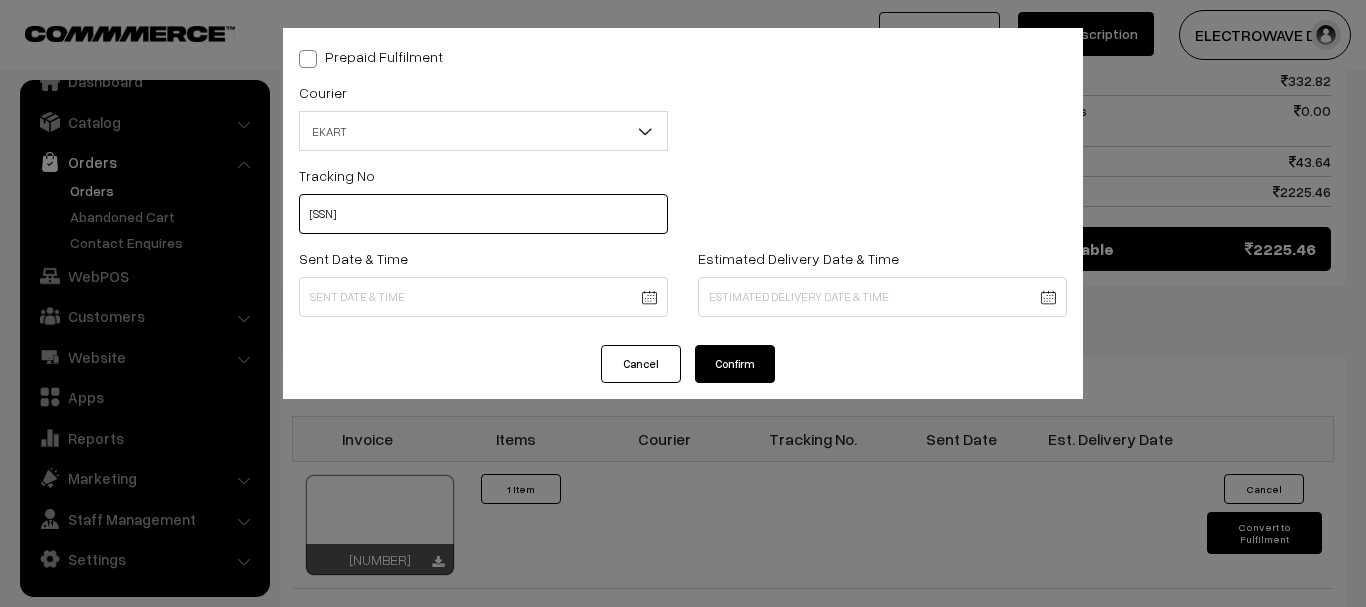type on "SOSC1001879211" 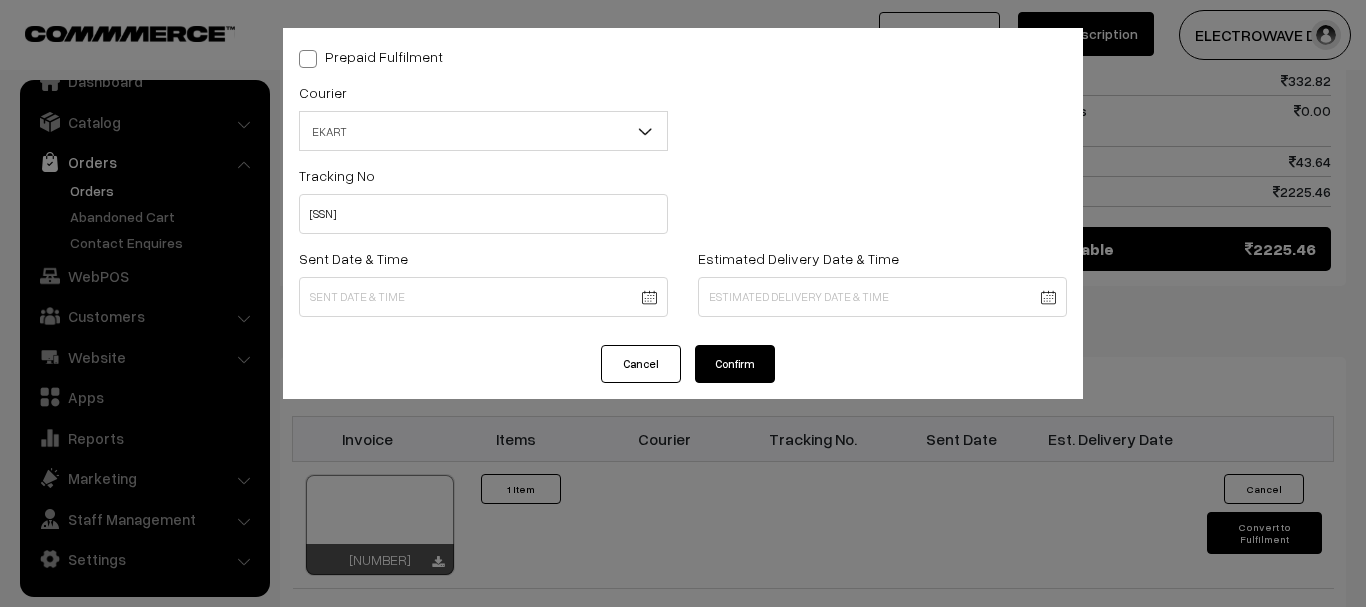 click on "Thank you for showing interest. Our team will call you shortly.
Close
dhruvpro.com
Go to Website
Create New Store" at bounding box center (683, 66) 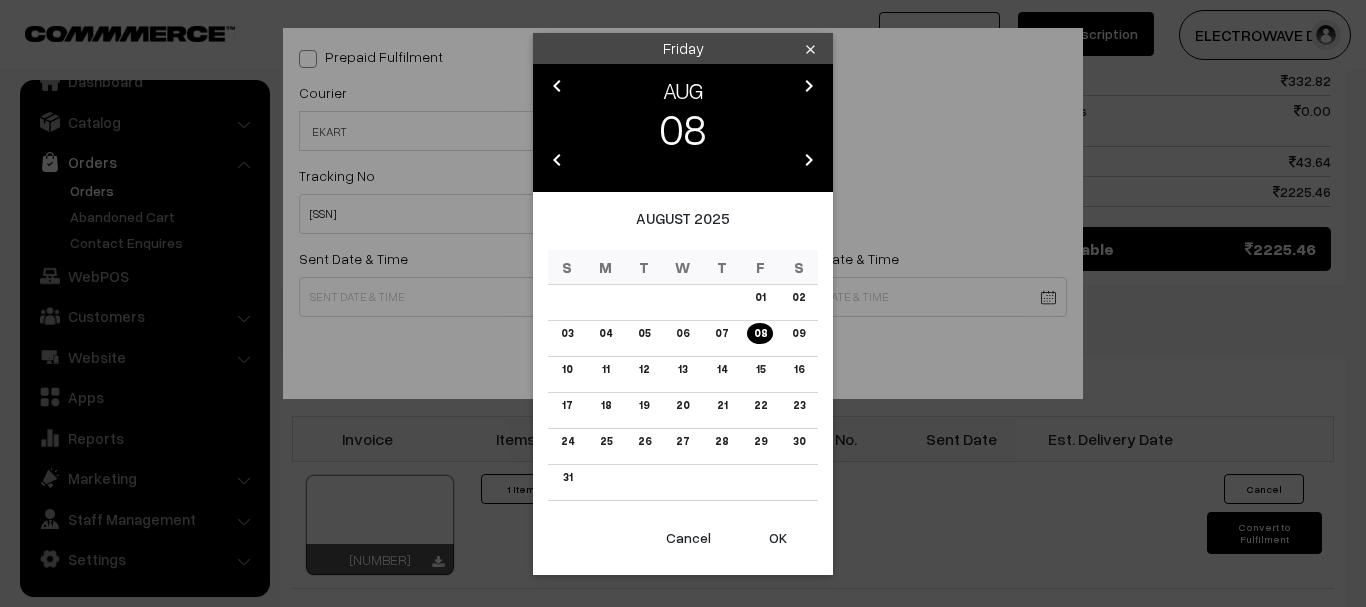 click on "OK" at bounding box center (778, 538) 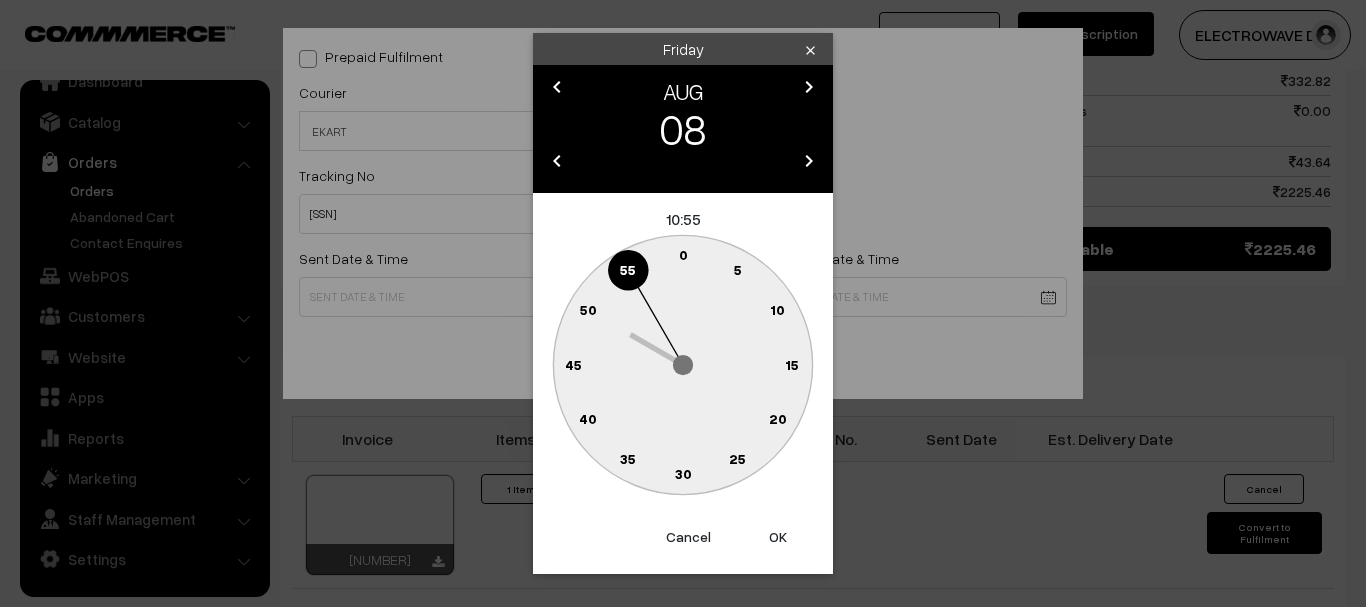 click on "OK" at bounding box center [778, 537] 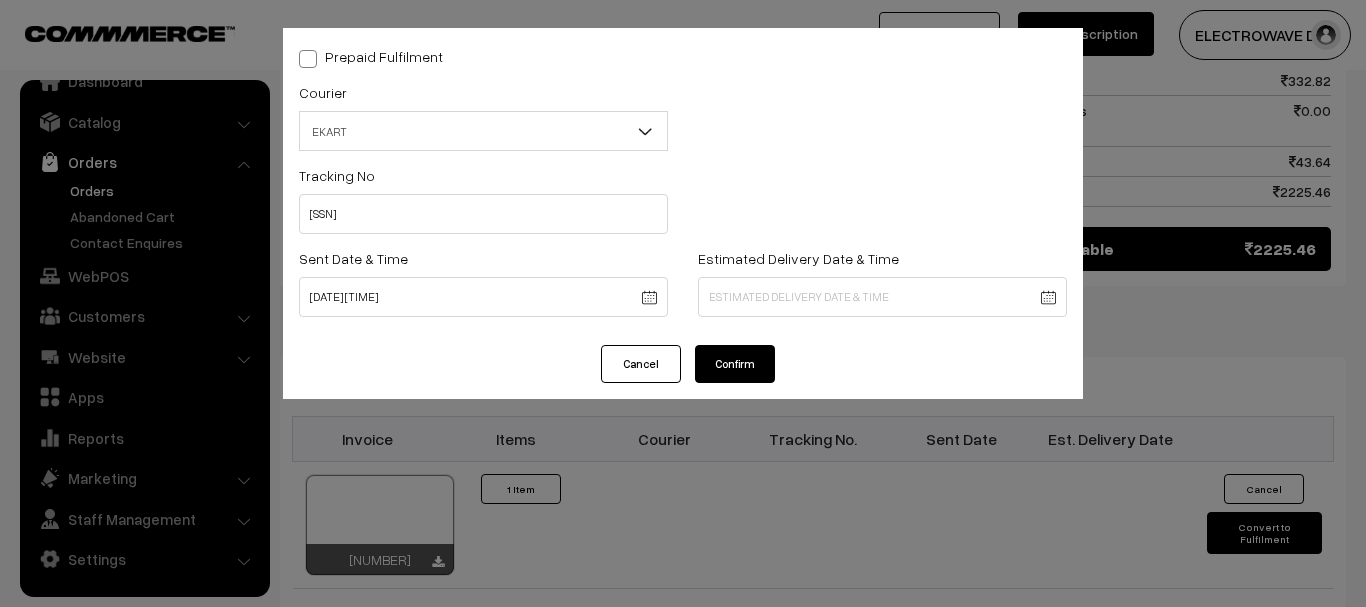 click on "Thank you for showing interest. Our team will call you shortly.
Close
dhruvpro.com
Go to Website
Create New Store" at bounding box center (683, 66) 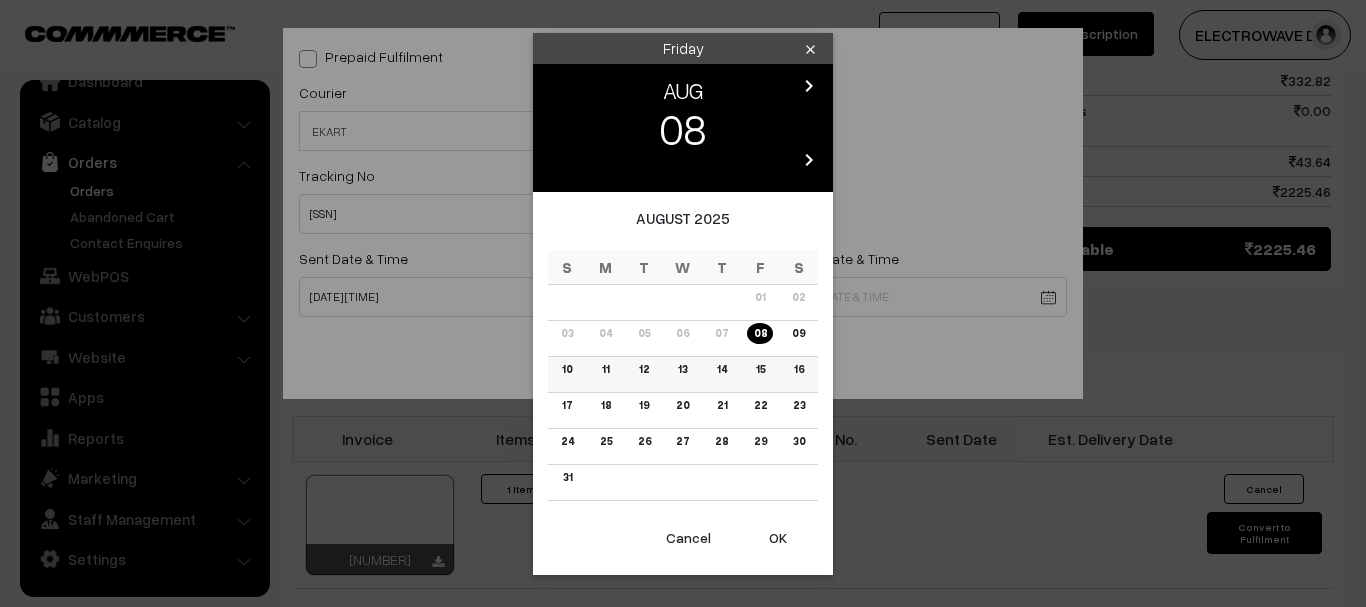click on "12" at bounding box center [644, 369] 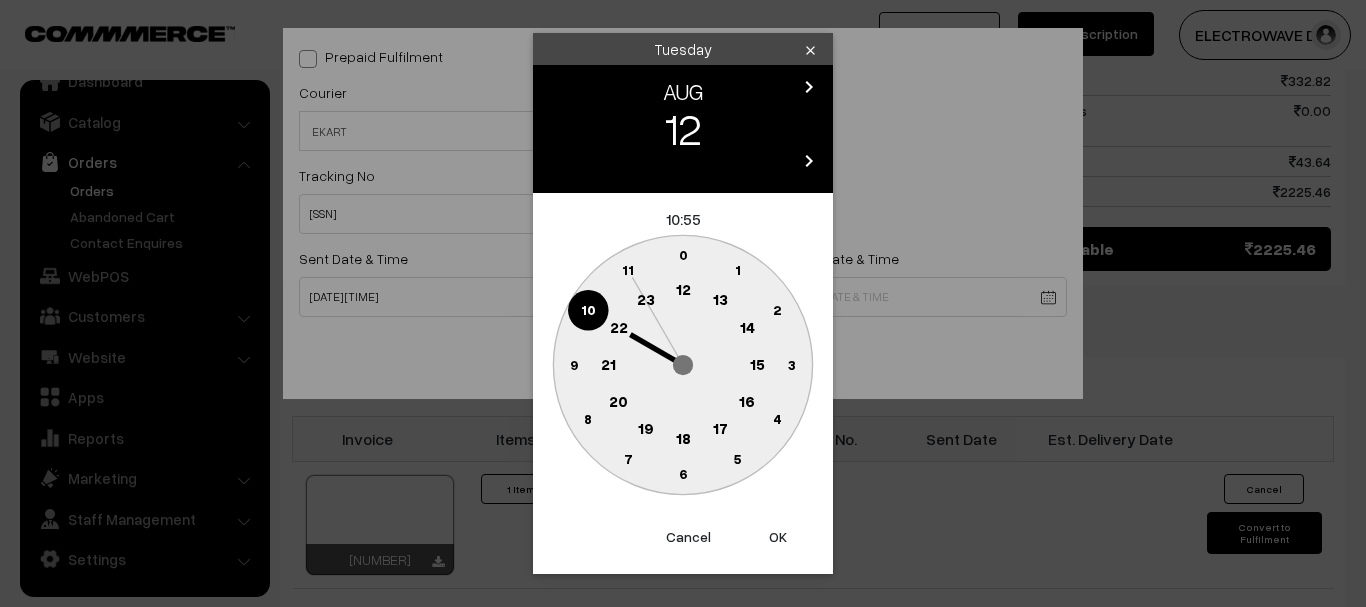 click on "OK" at bounding box center [778, 537] 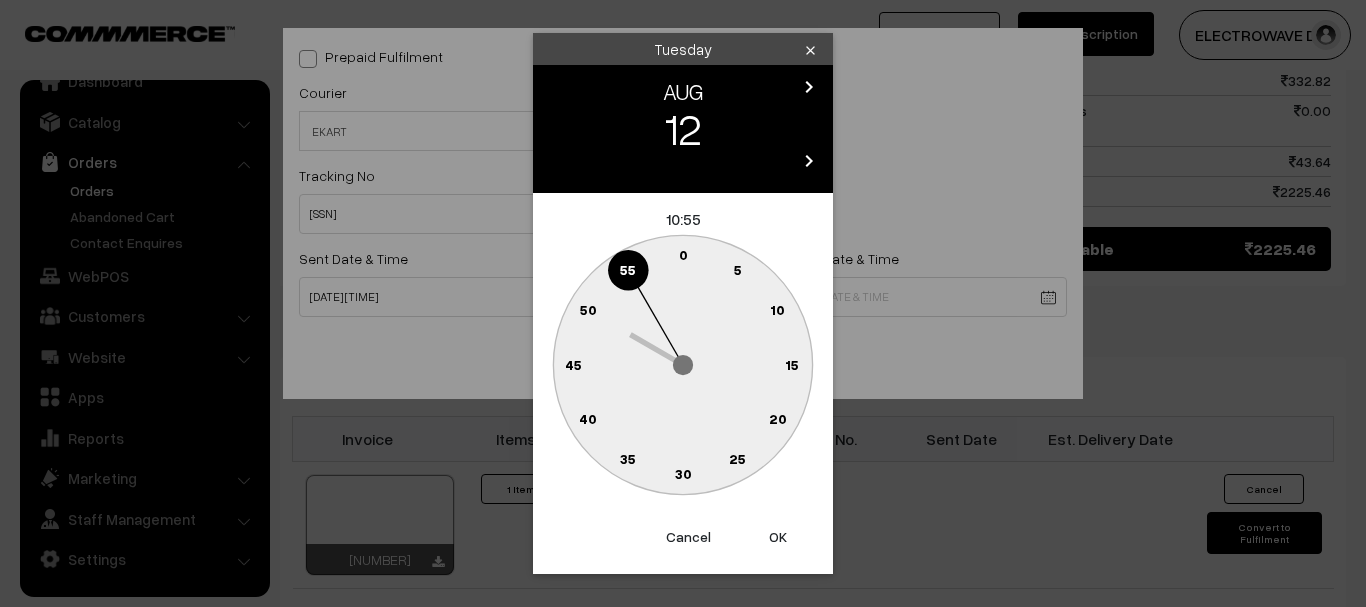 click on "OK" at bounding box center [778, 537] 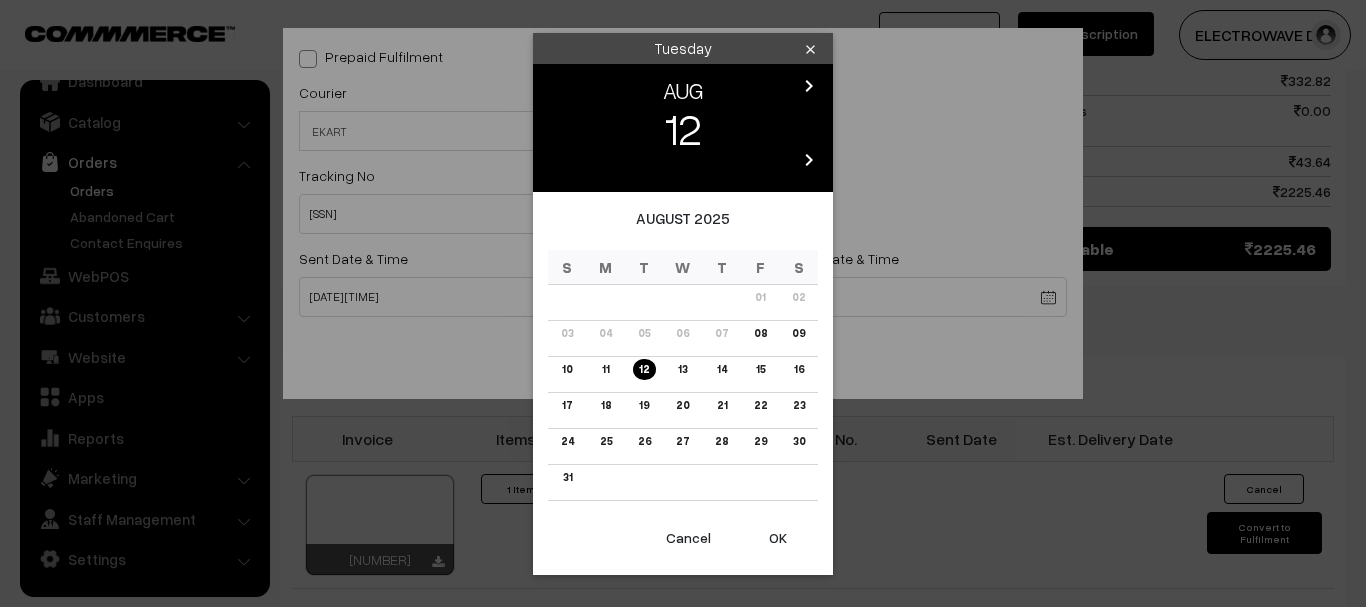 click on "Thank you for showing interest. Our team will call you shortly.
Close
dhruvpro.com
Go to Website
Create New Store" at bounding box center (683, 66) 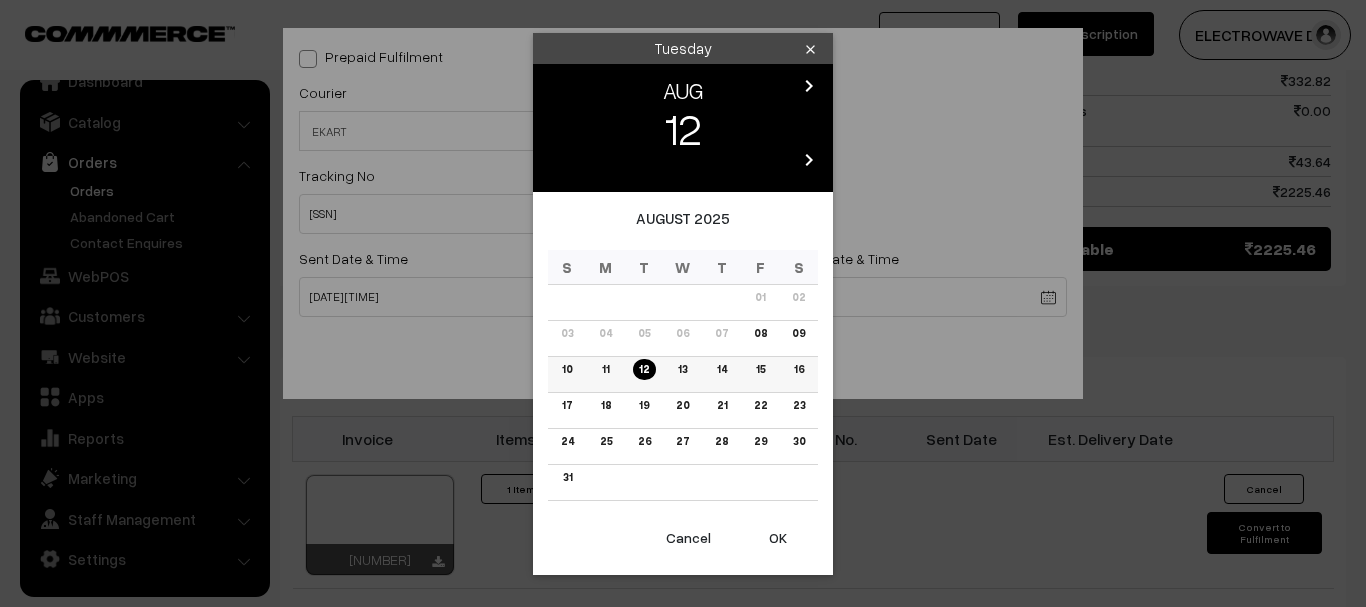 click on "13" at bounding box center [682, 369] 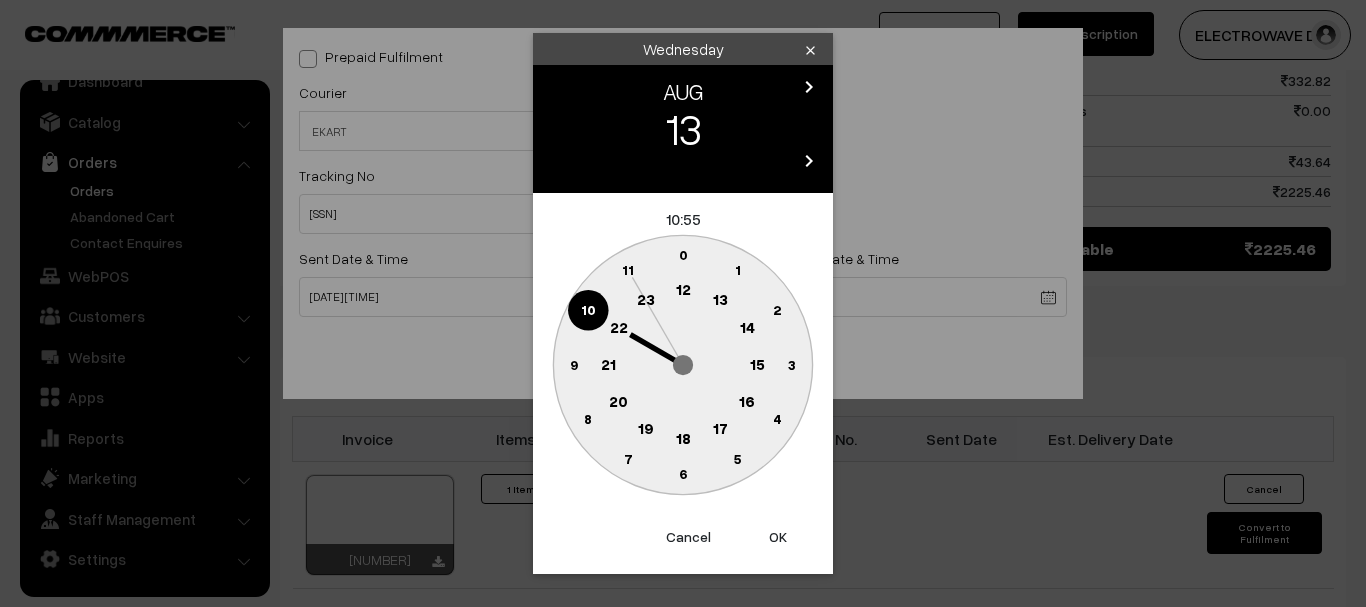 click on "OK" at bounding box center (778, 537) 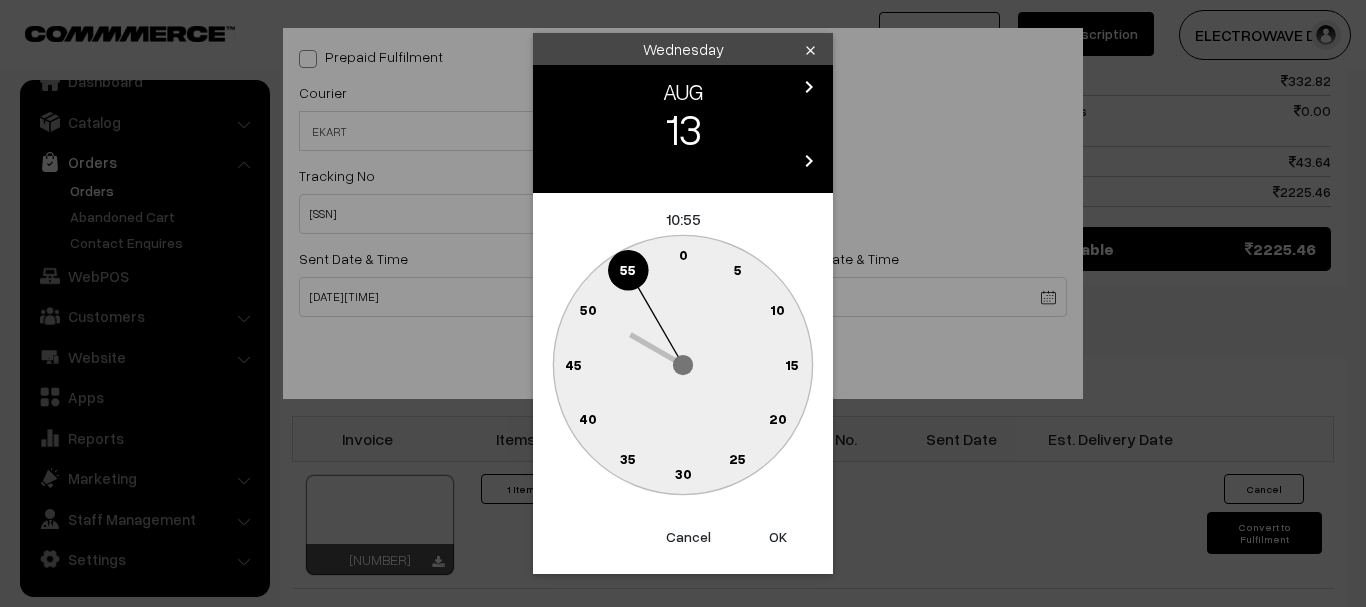 click on "OK" at bounding box center (778, 537) 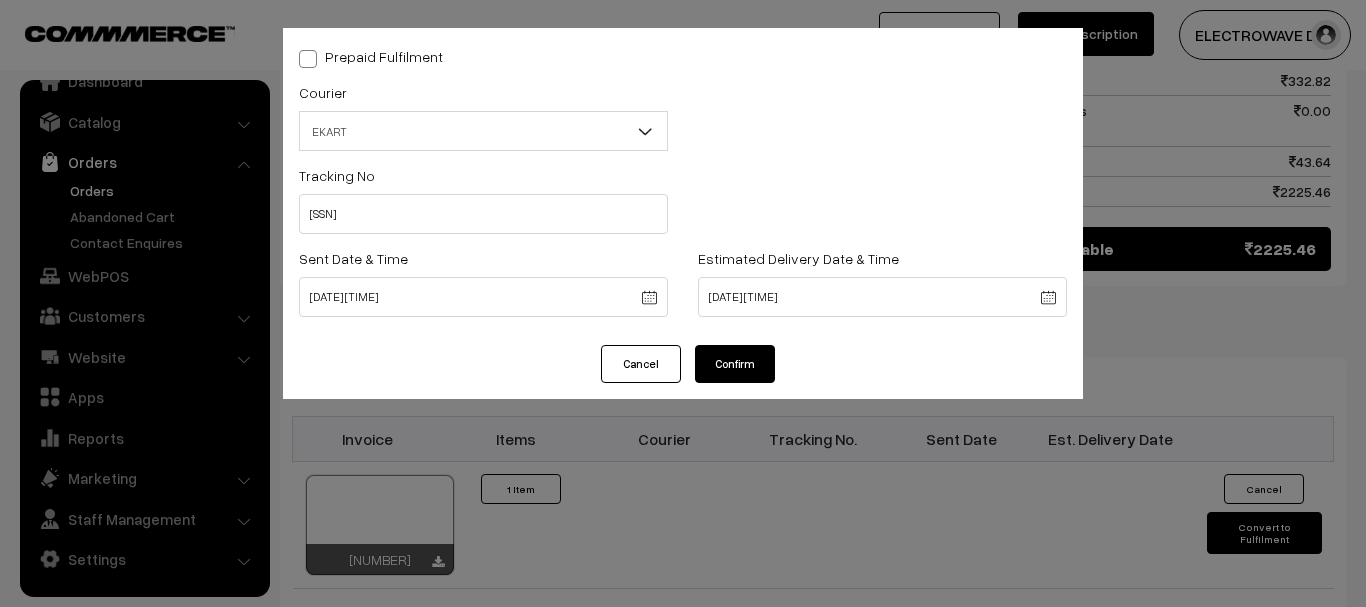 click on "Confirm" at bounding box center [735, 364] 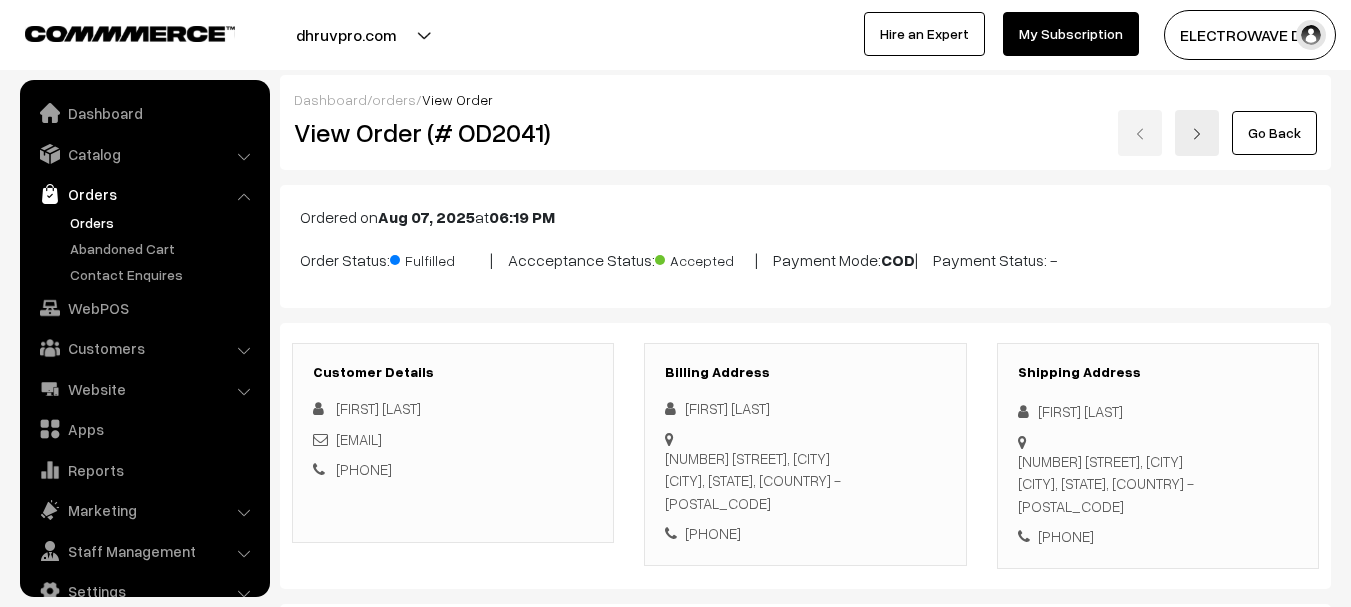 scroll, scrollTop: 1000, scrollLeft: 0, axis: vertical 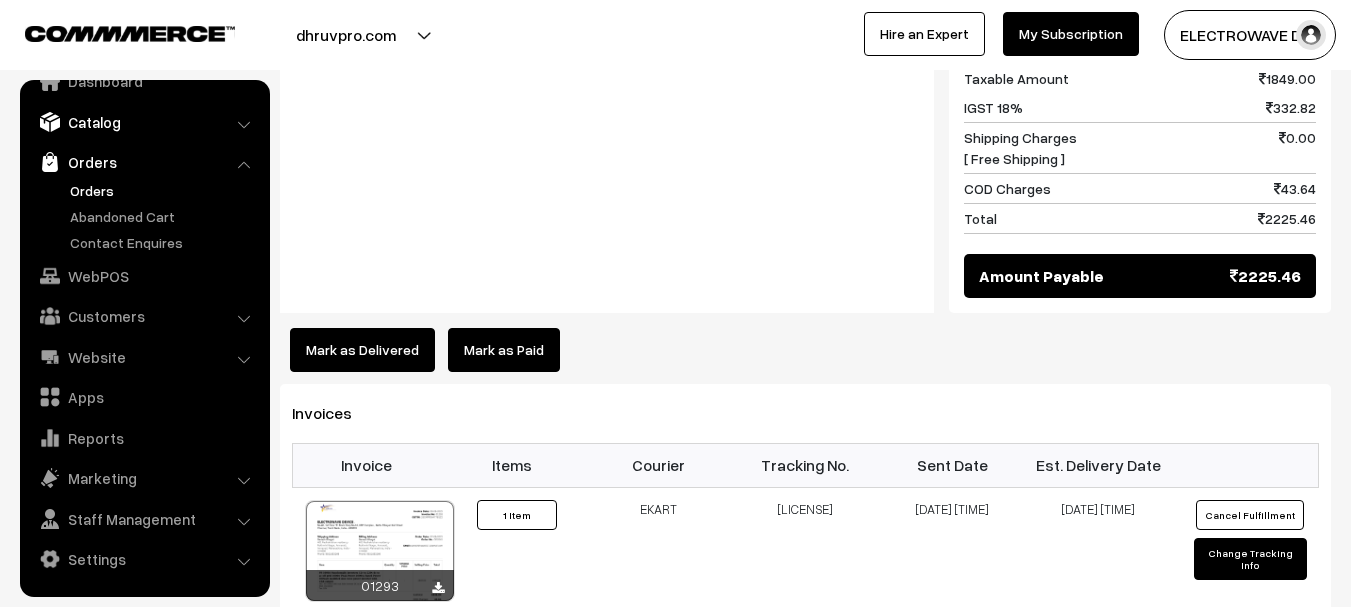 click on "Catalog" at bounding box center [144, 122] 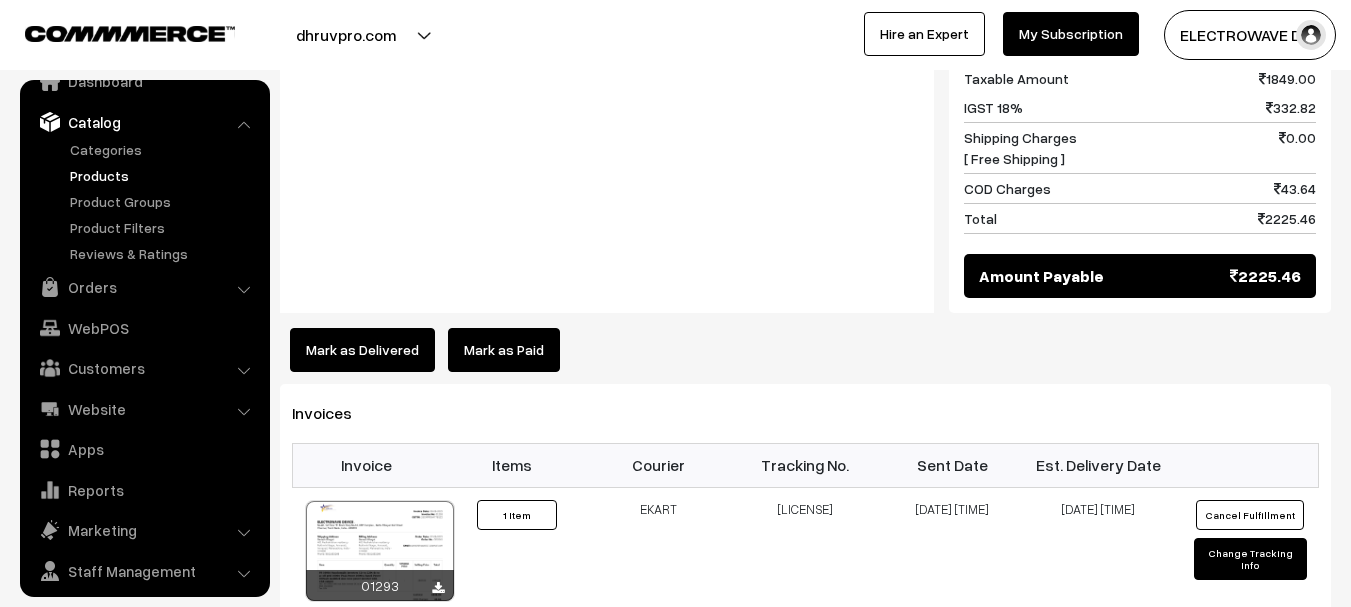 click on "Products" at bounding box center (164, 175) 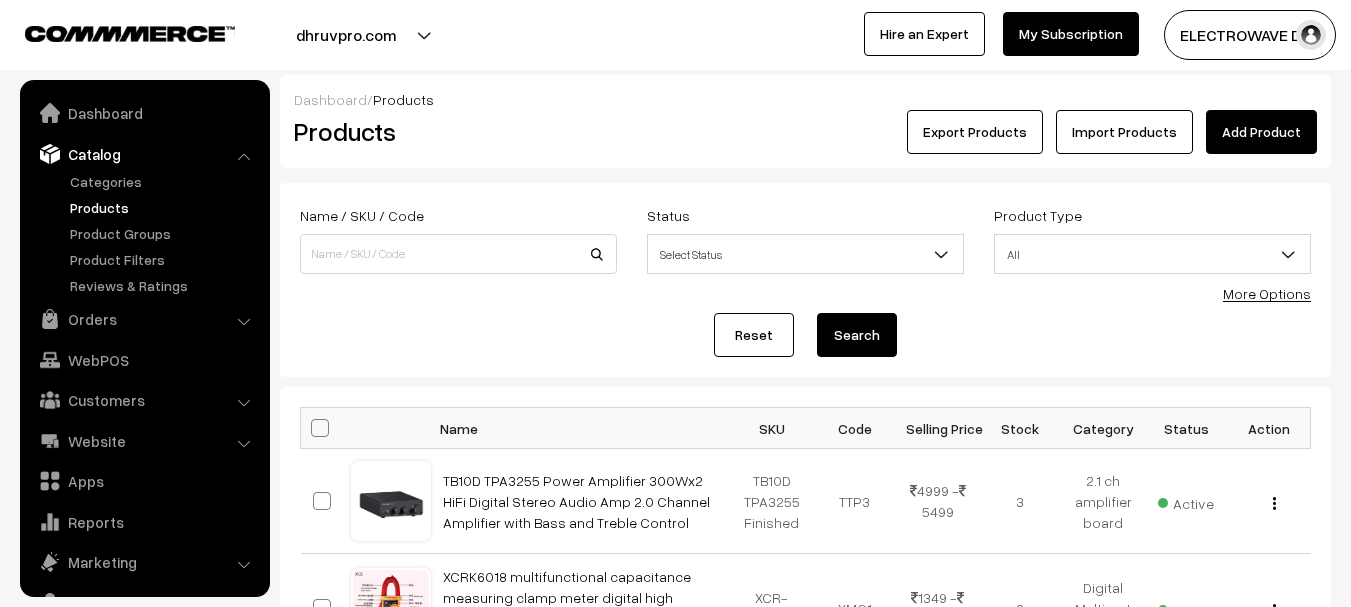 scroll, scrollTop: 0, scrollLeft: 0, axis: both 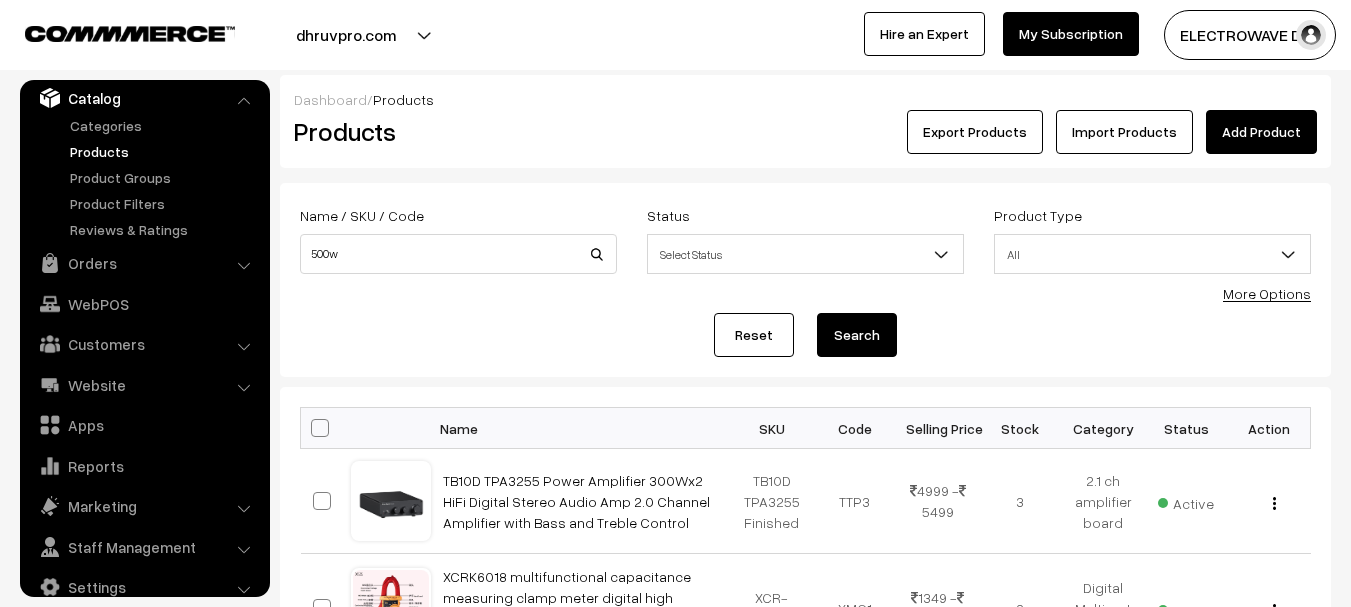 type on "500w" 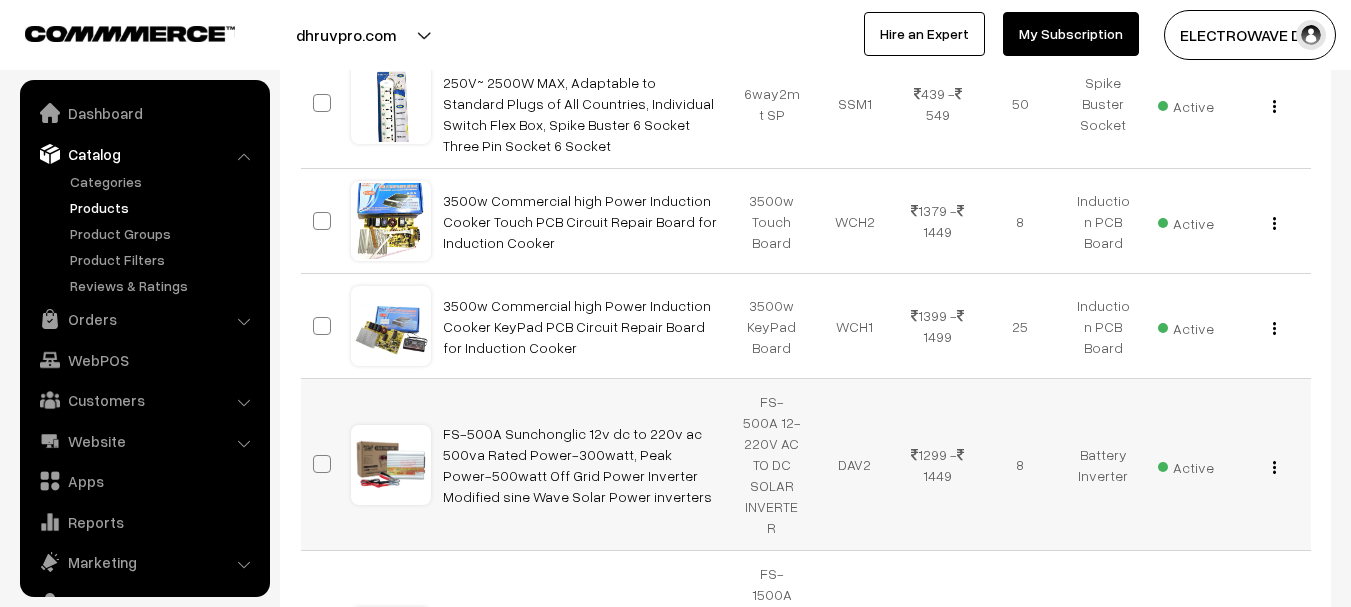 scroll, scrollTop: 856, scrollLeft: 0, axis: vertical 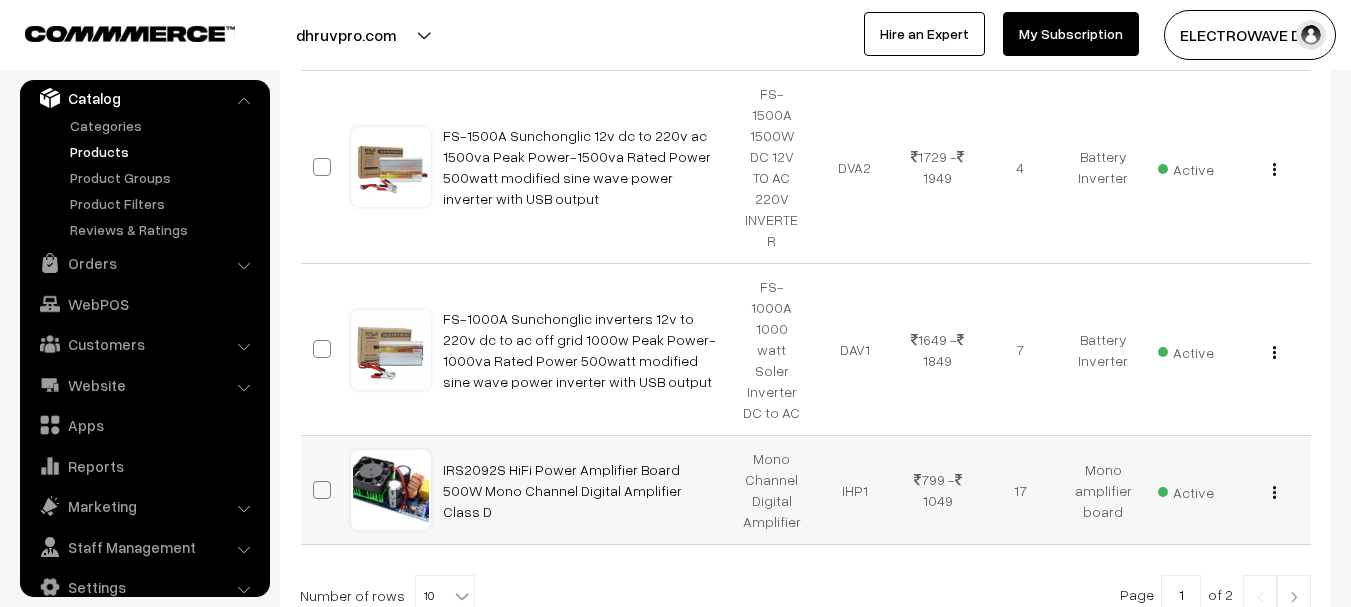 click at bounding box center [1274, 492] 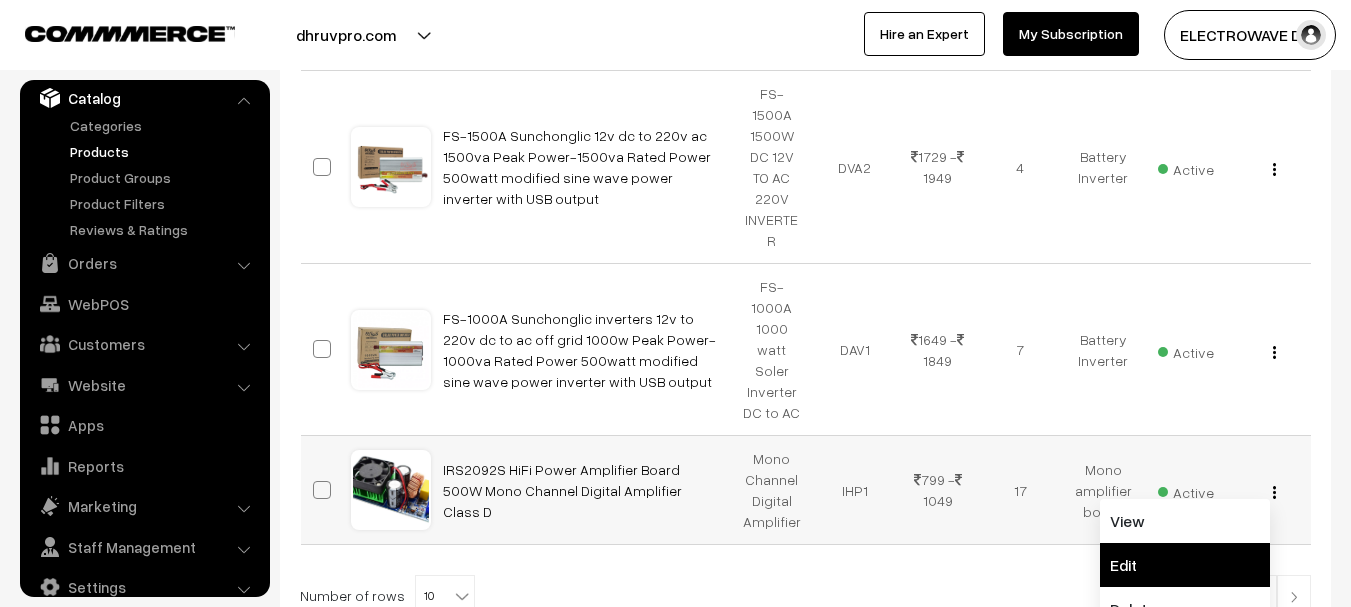 click on "Edit" at bounding box center (1185, 565) 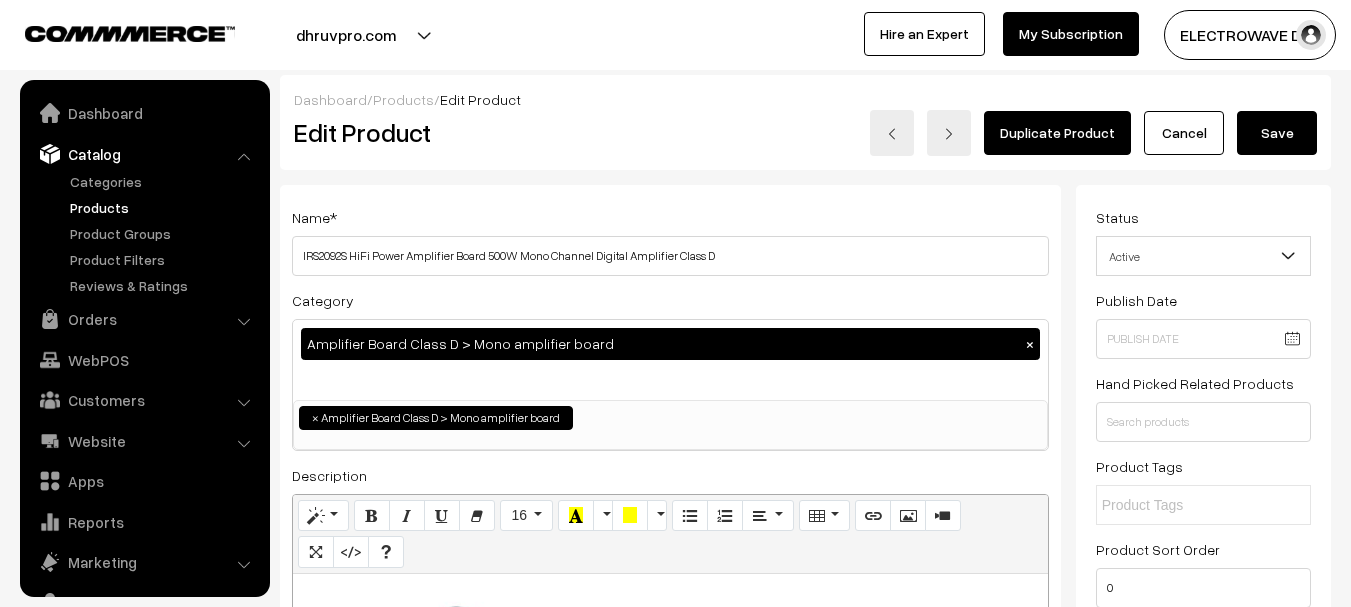 scroll, scrollTop: 0, scrollLeft: 0, axis: both 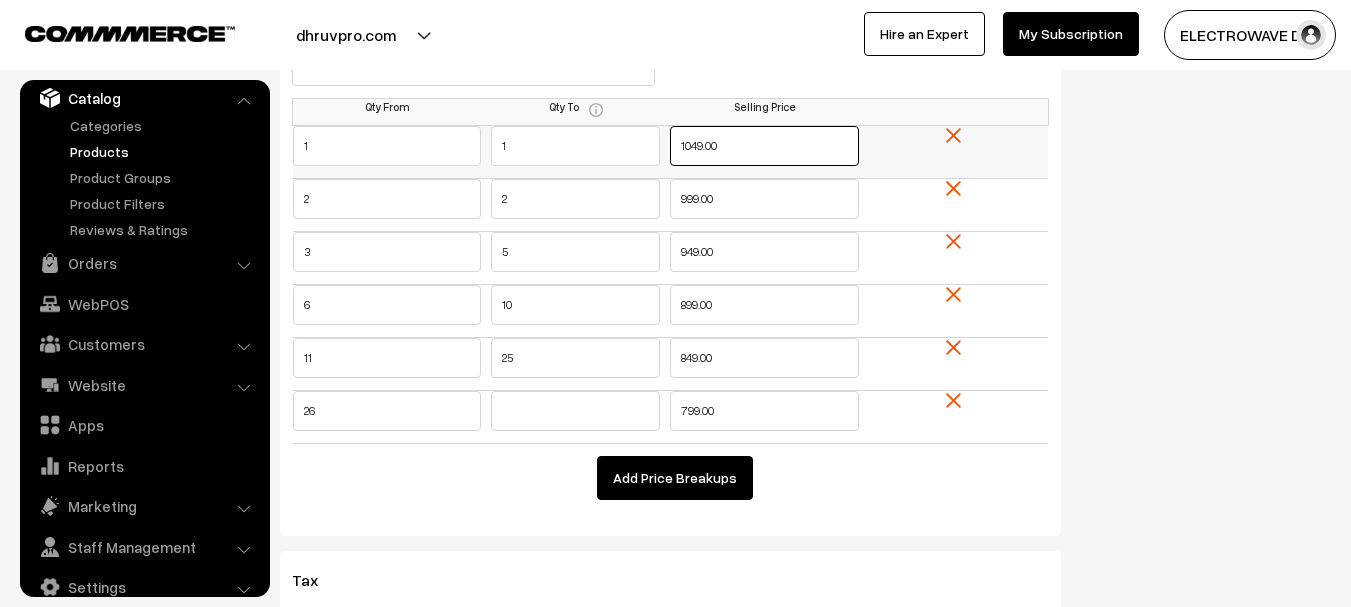drag, startPoint x: 736, startPoint y: 149, endPoint x: 634, endPoint y: 136, distance: 102.825096 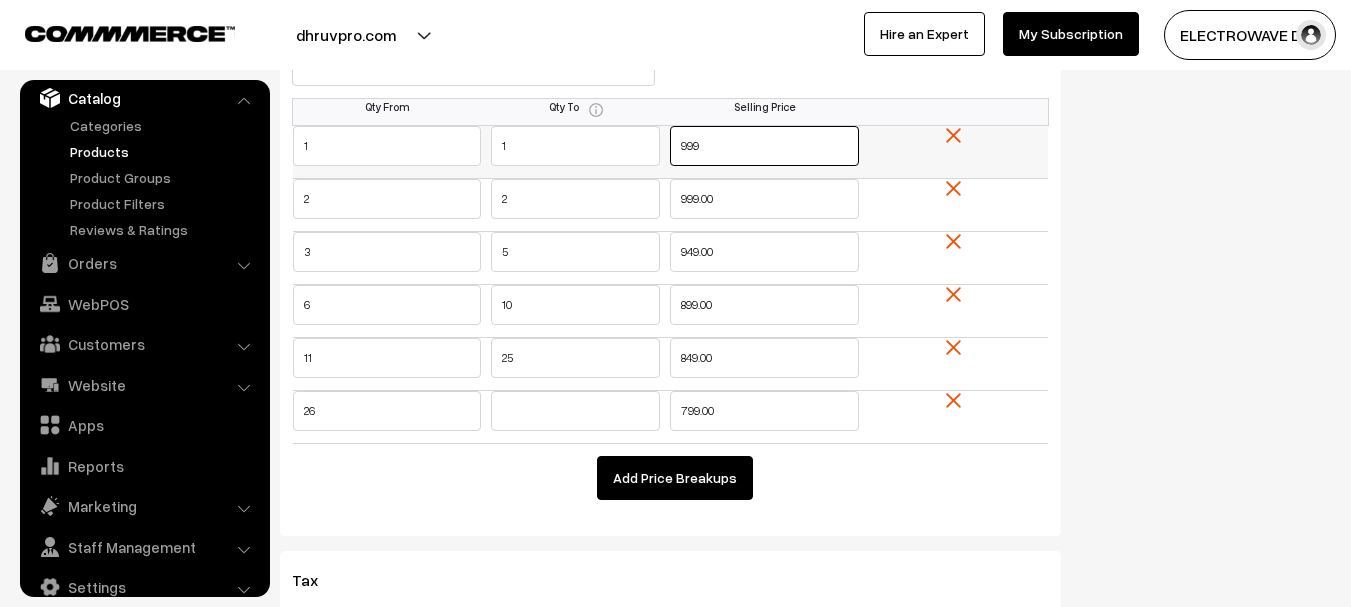 type on "999" 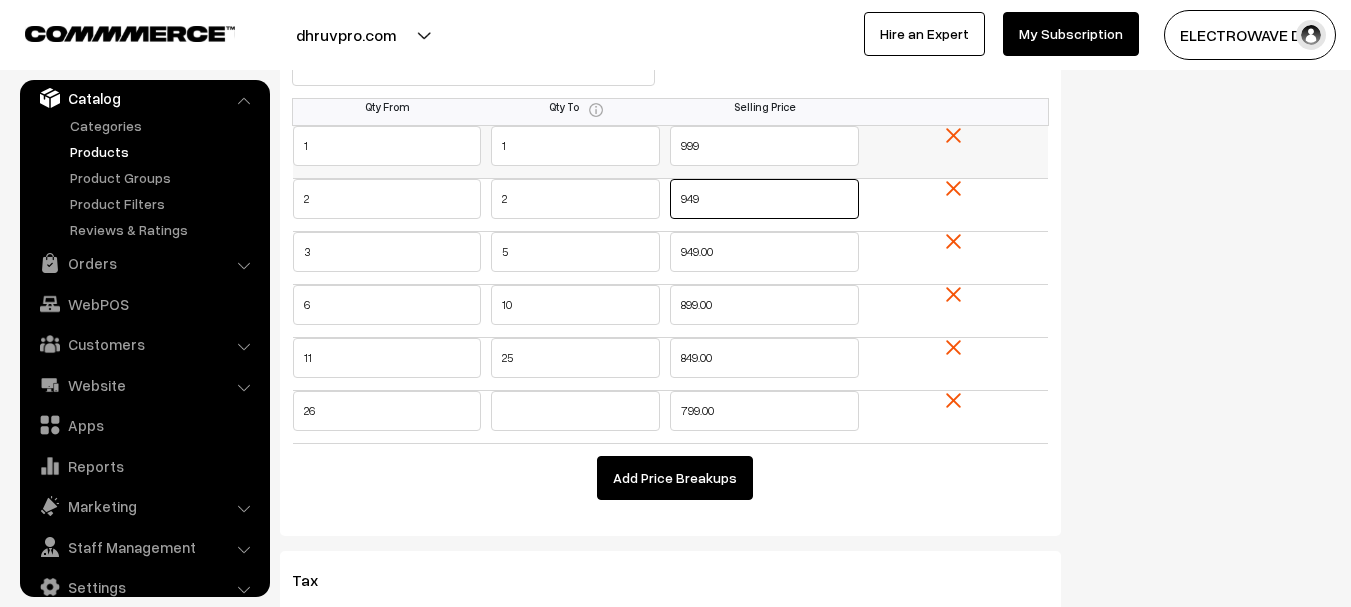 type on "949" 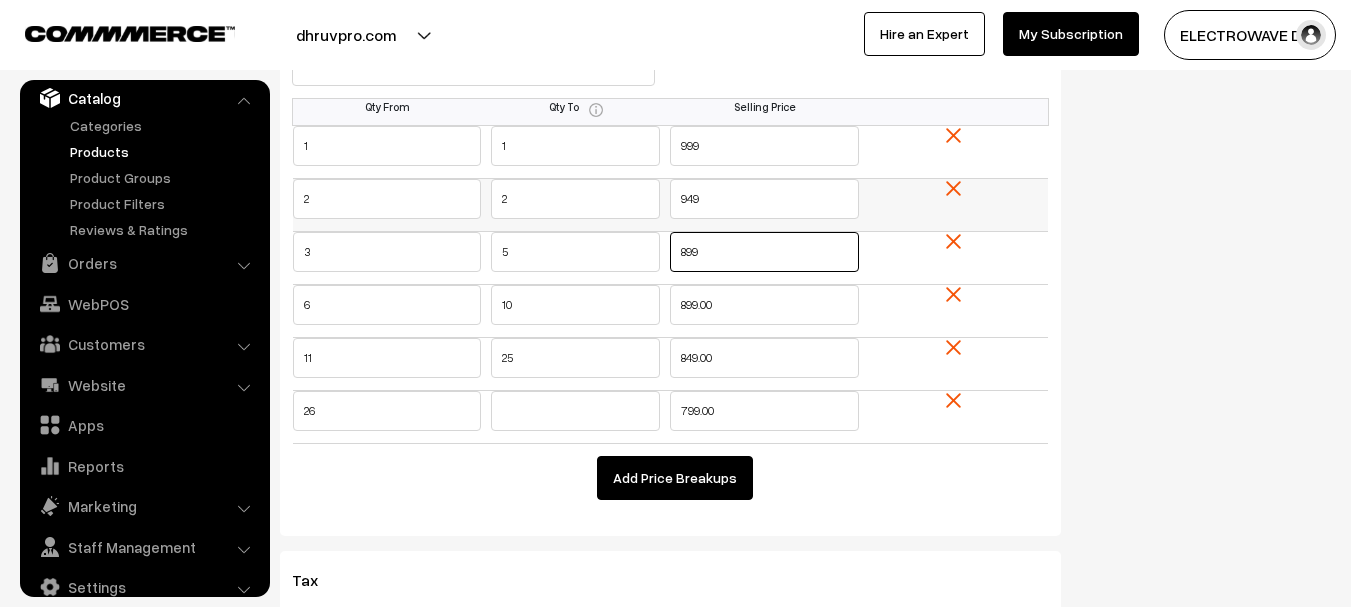 type on "899" 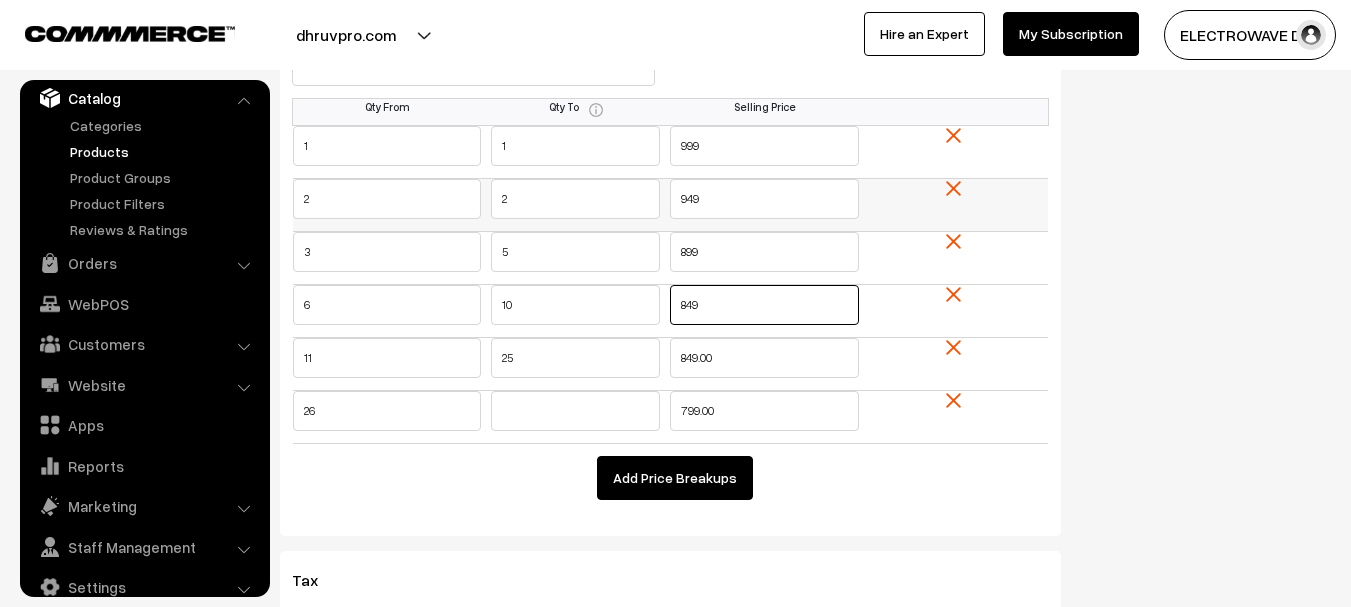 type on "849" 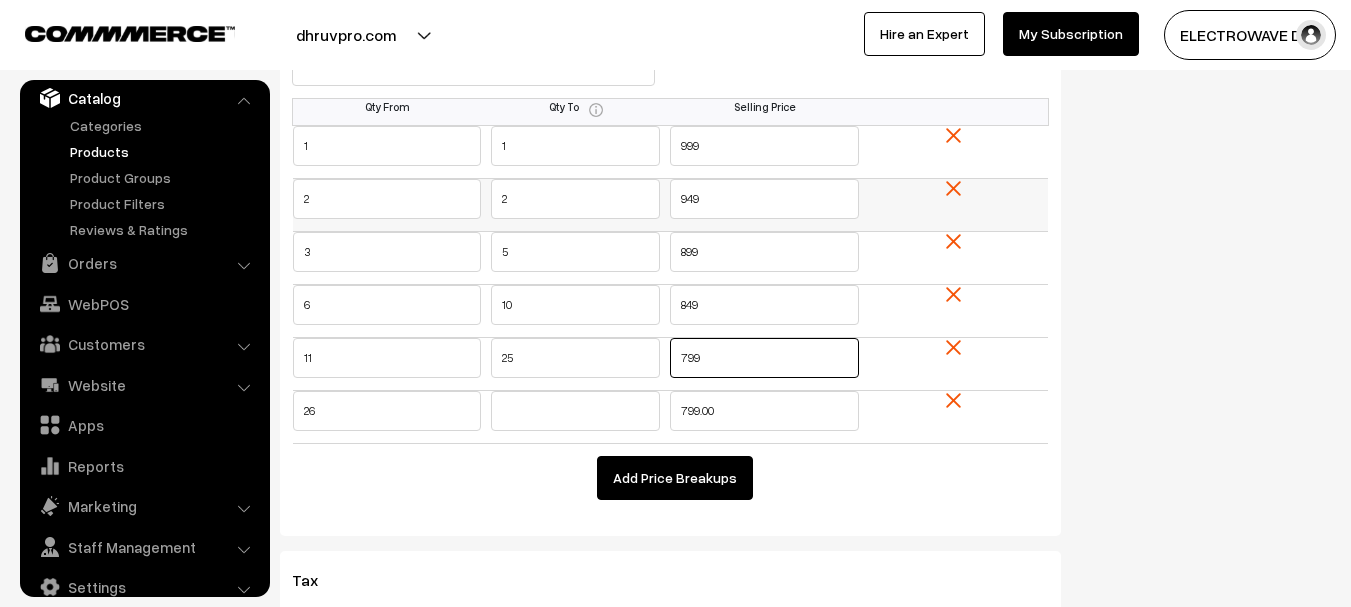type on "799" 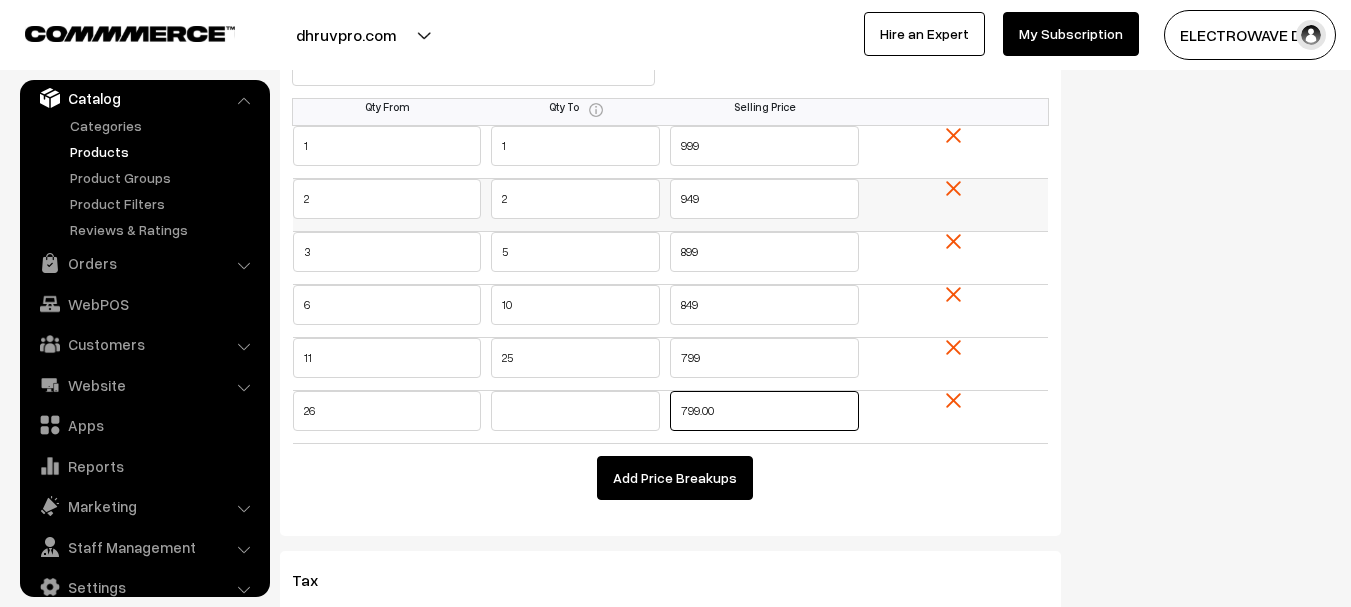 type on "8" 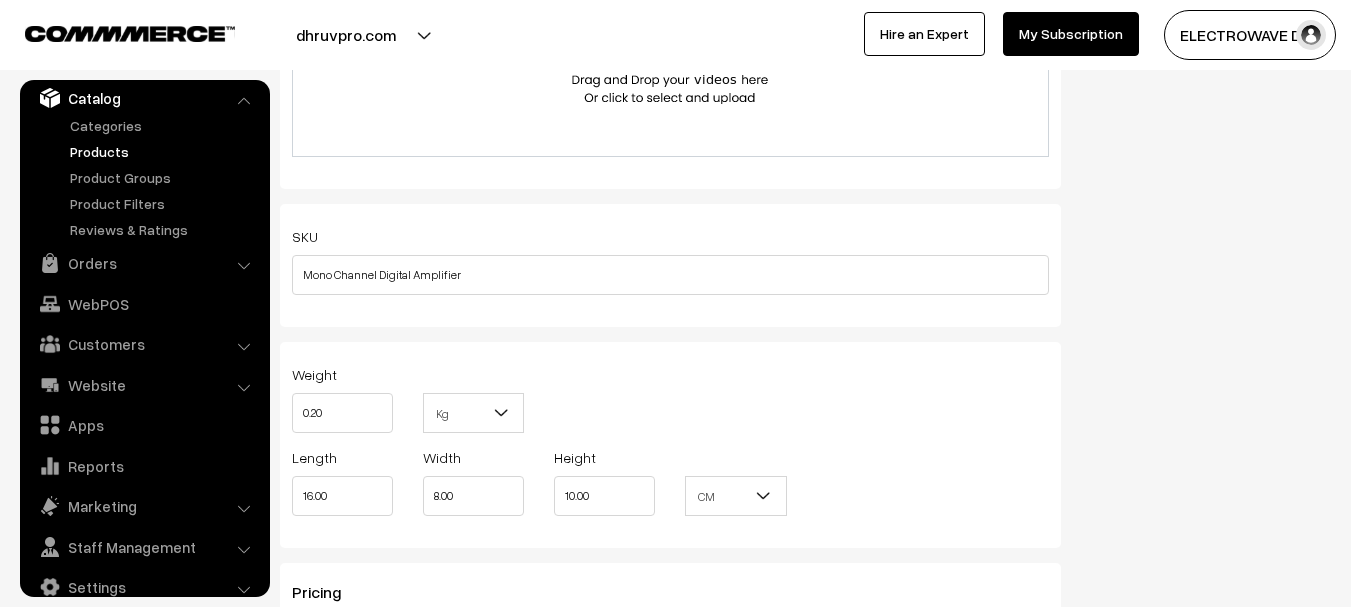 scroll, scrollTop: 0, scrollLeft: 0, axis: both 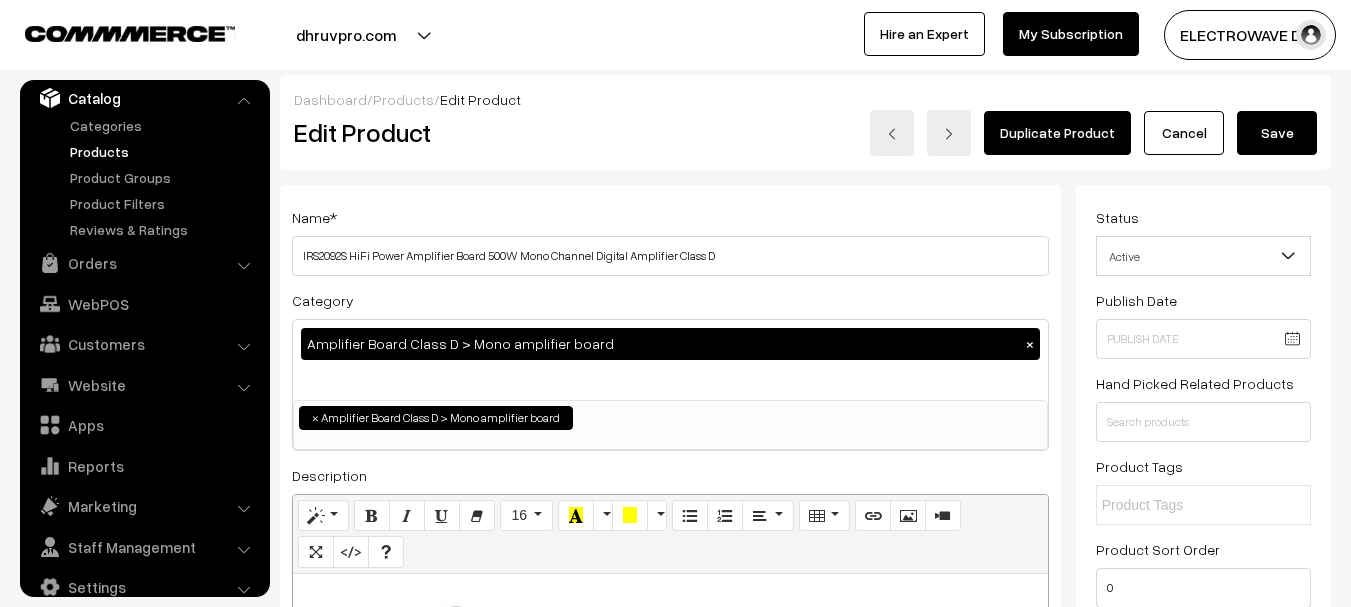type on "749" 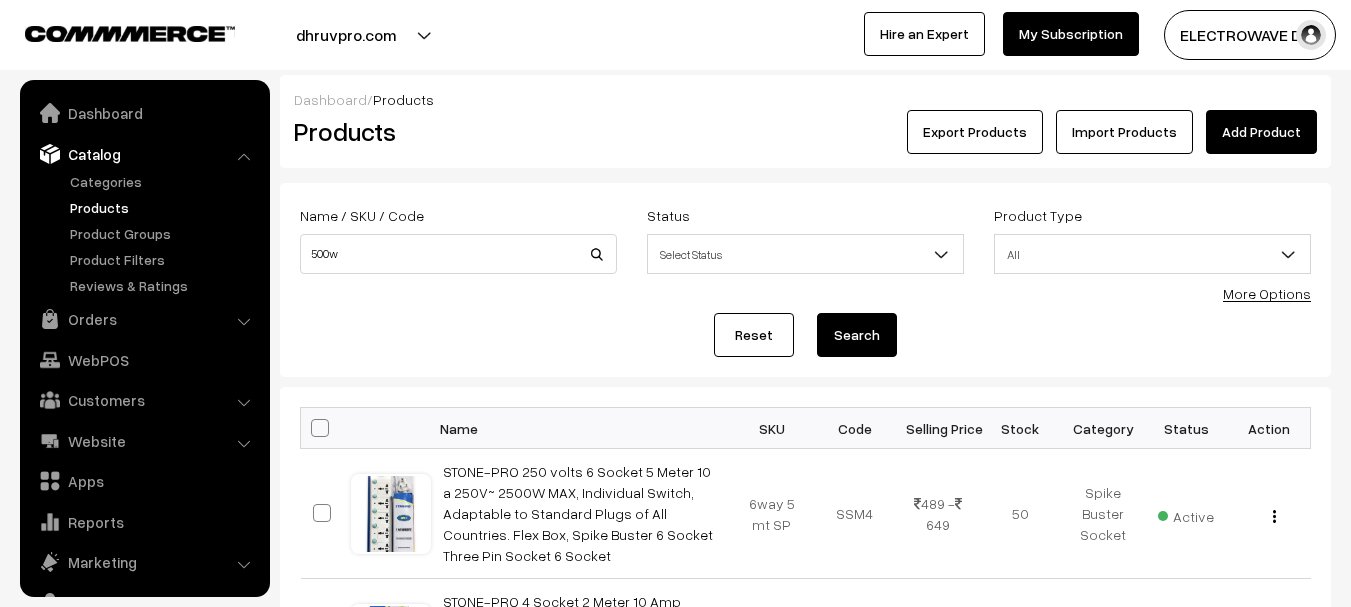 scroll, scrollTop: 0, scrollLeft: 0, axis: both 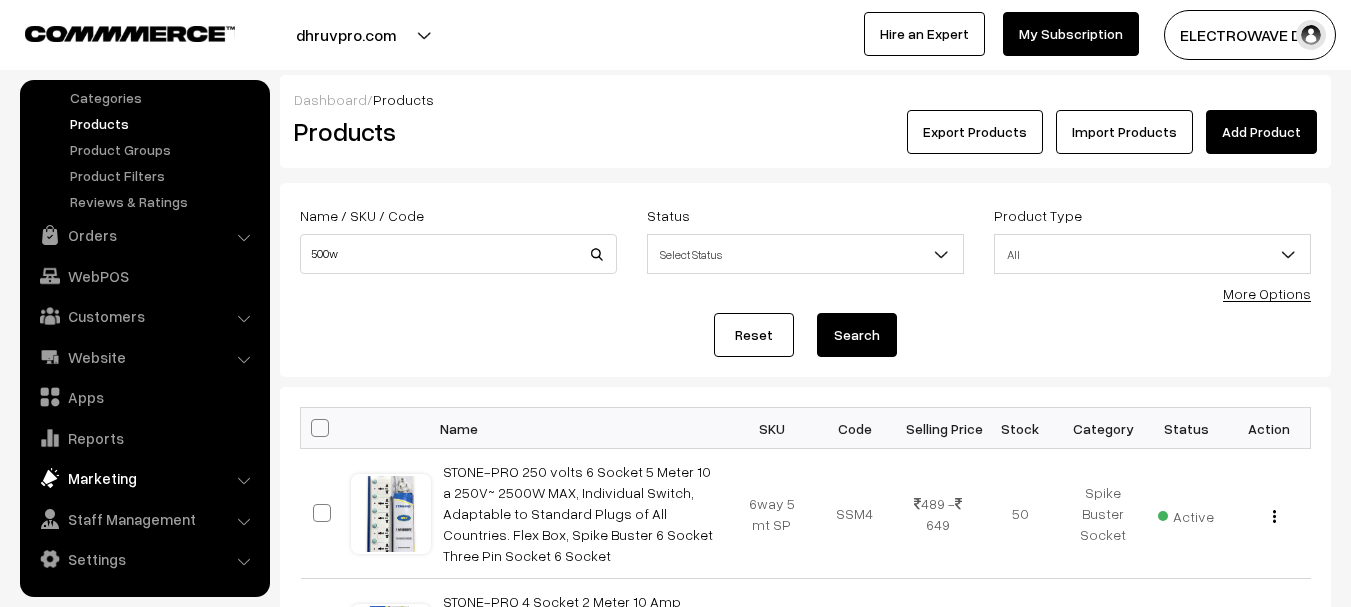 click on "Marketing" at bounding box center (144, 478) 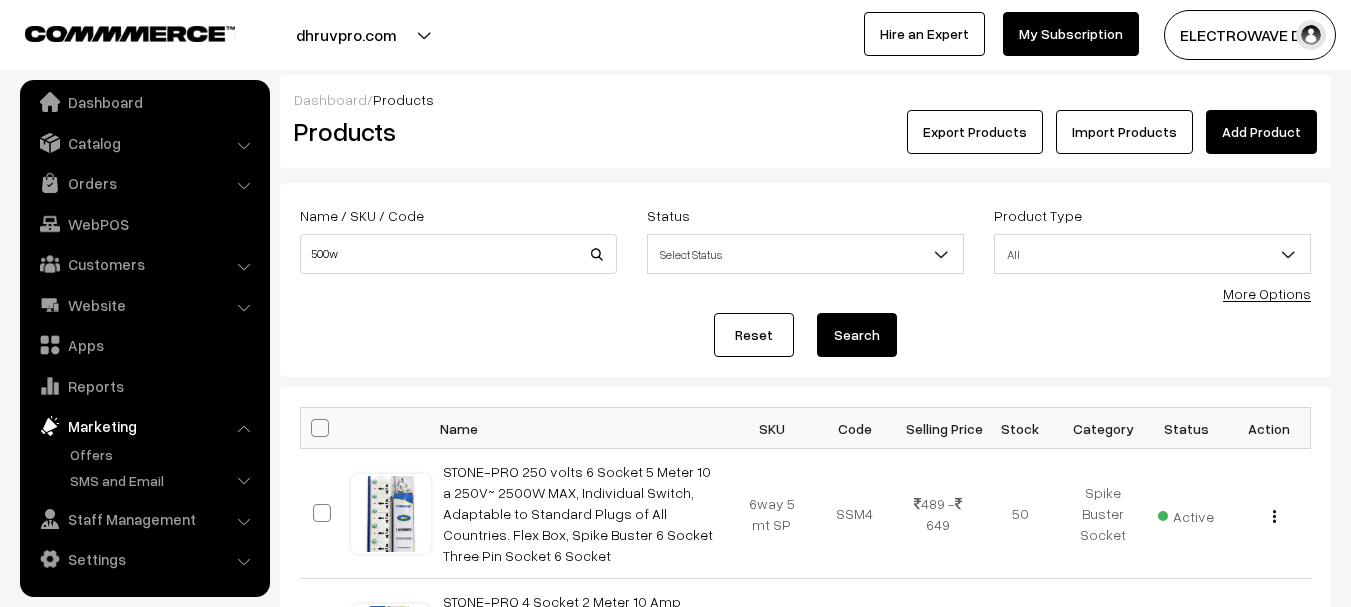scroll, scrollTop: 11, scrollLeft: 0, axis: vertical 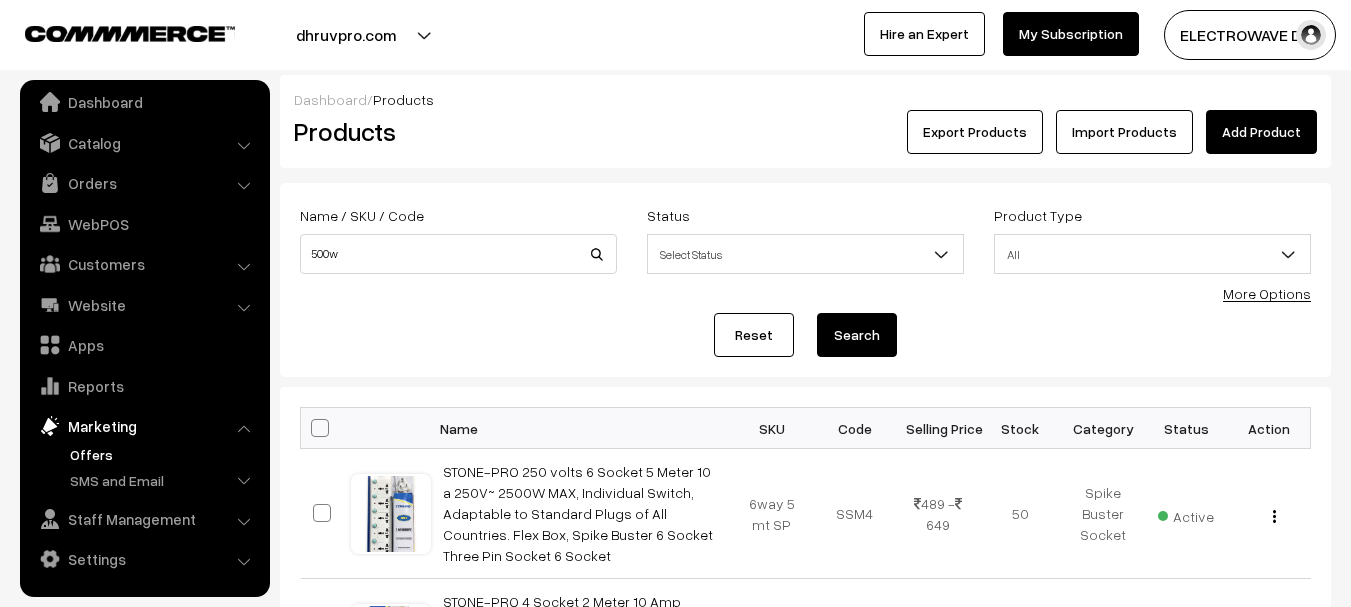 click on "Offers" at bounding box center [164, 454] 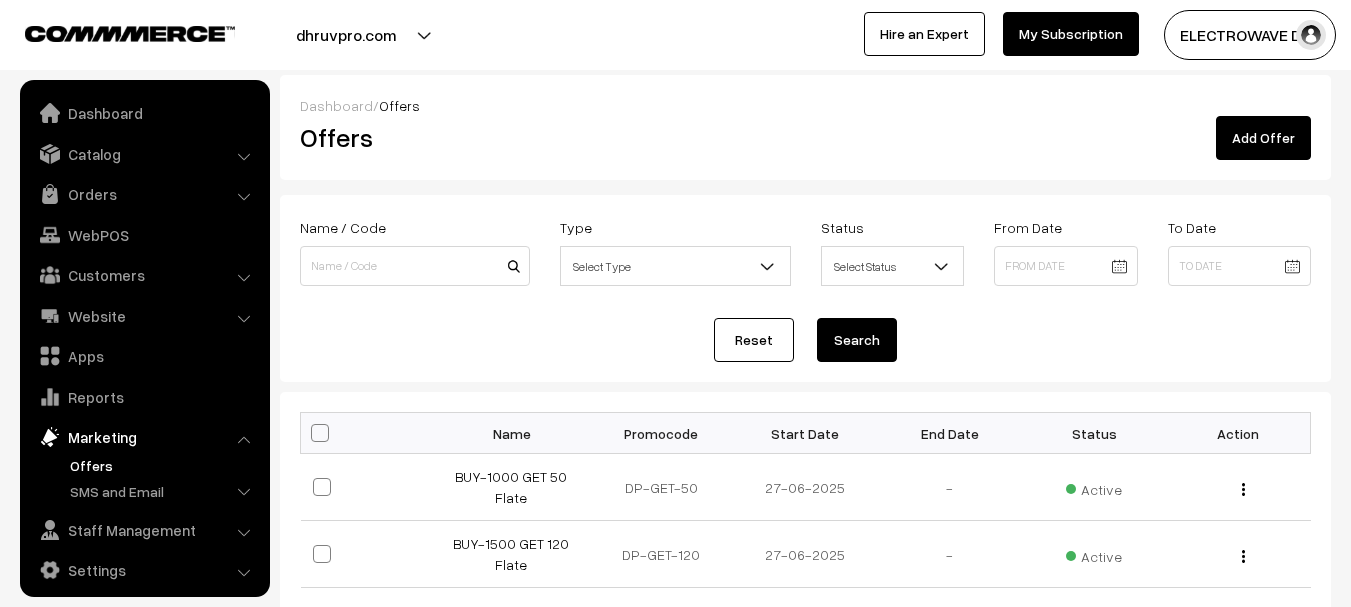 scroll, scrollTop: 300, scrollLeft: 0, axis: vertical 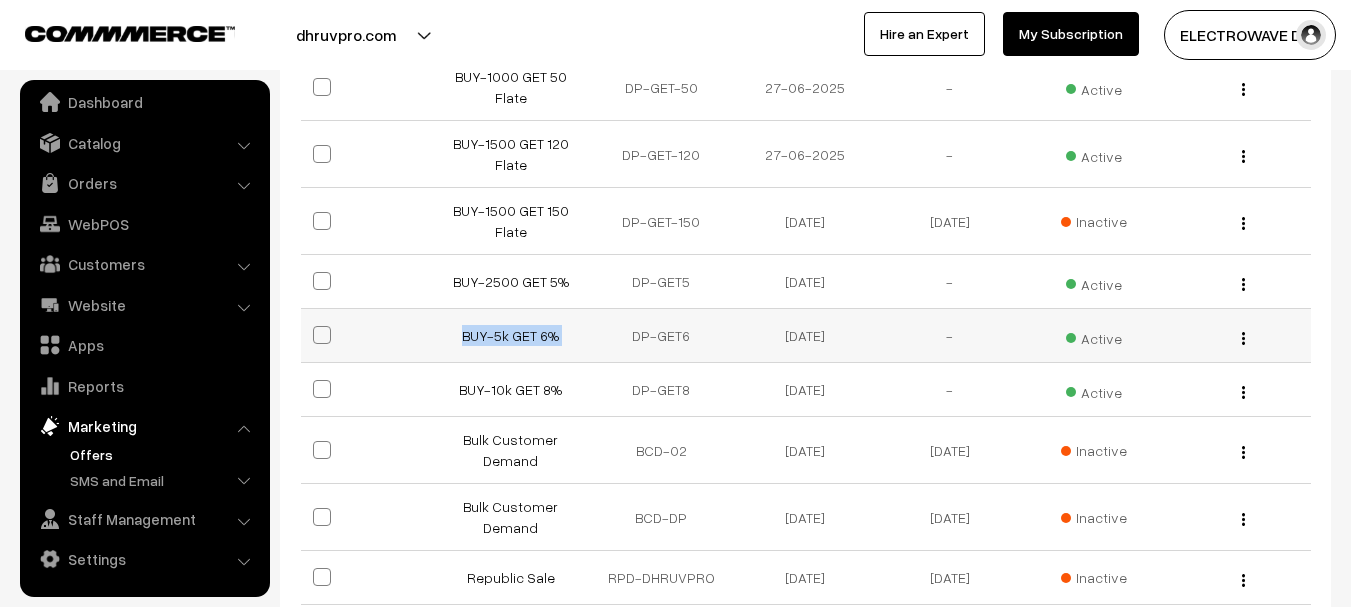 copy on "BUY-5k GET 6%" 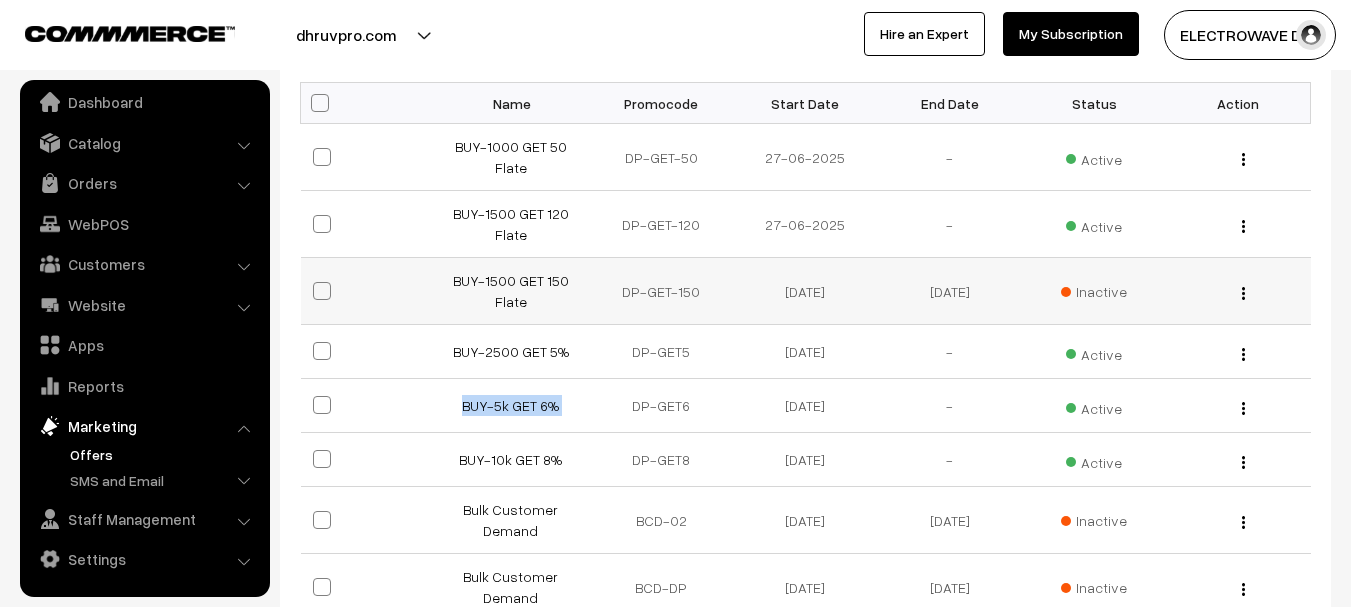 scroll, scrollTop: 300, scrollLeft: 0, axis: vertical 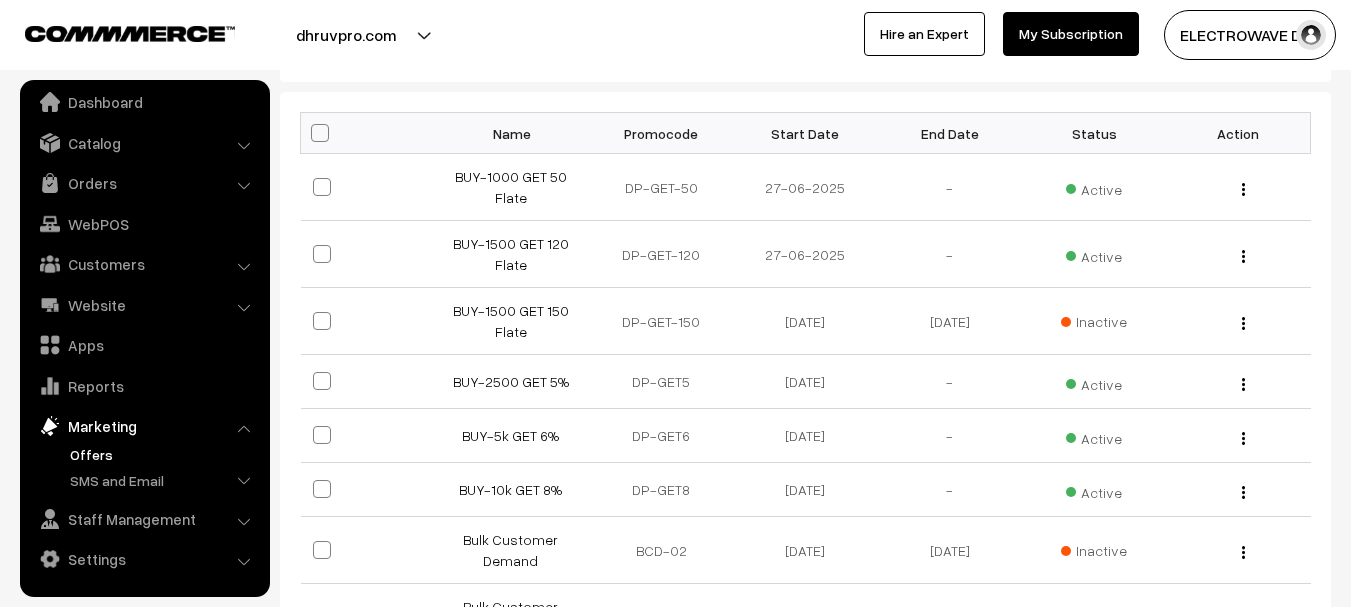 click on "Promocode" at bounding box center [661, 133] 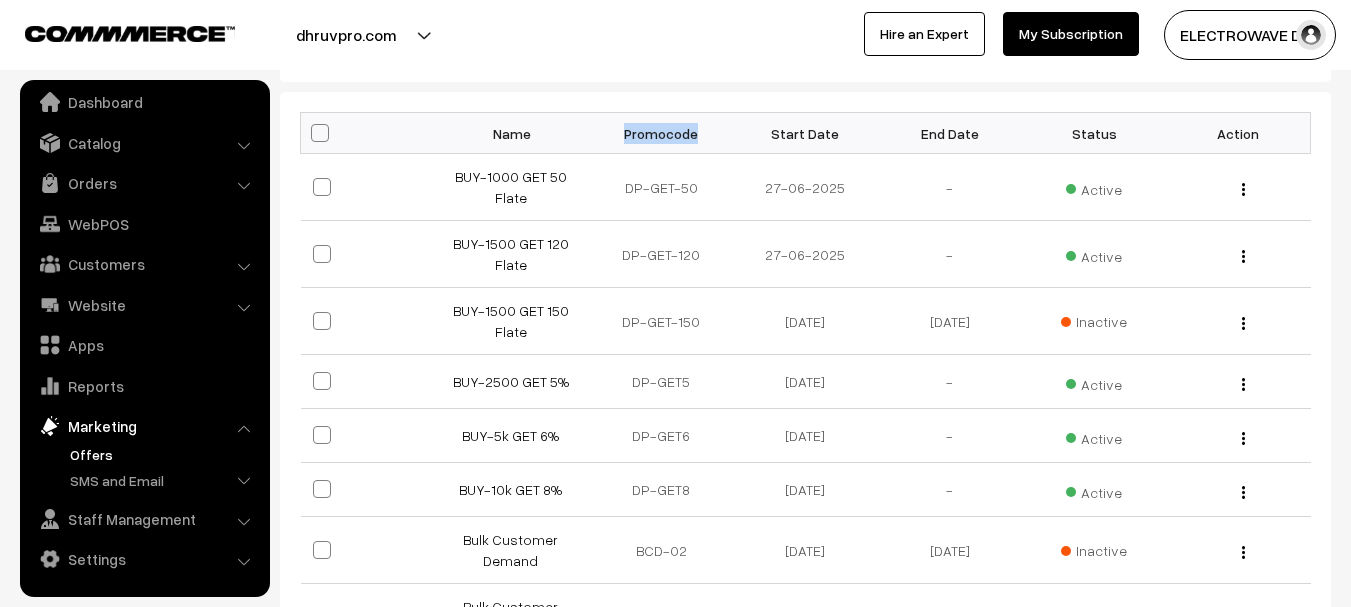 click on "Promocode" at bounding box center [661, 133] 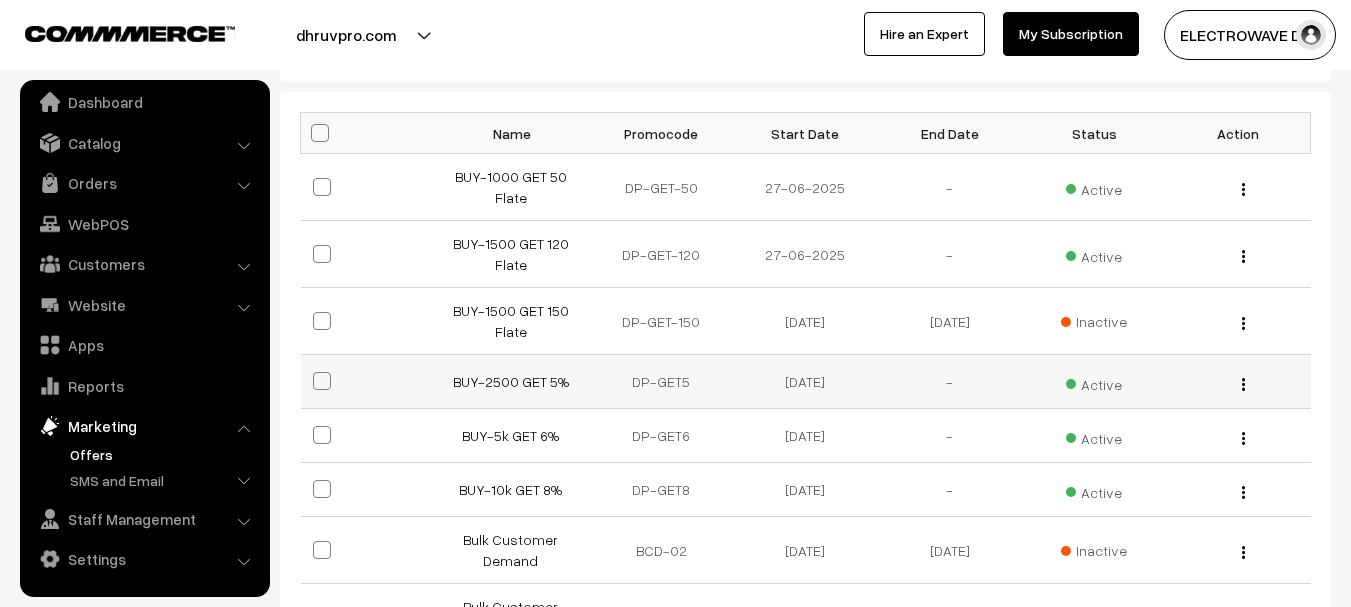 click on "DP-GET5" at bounding box center (661, 382) 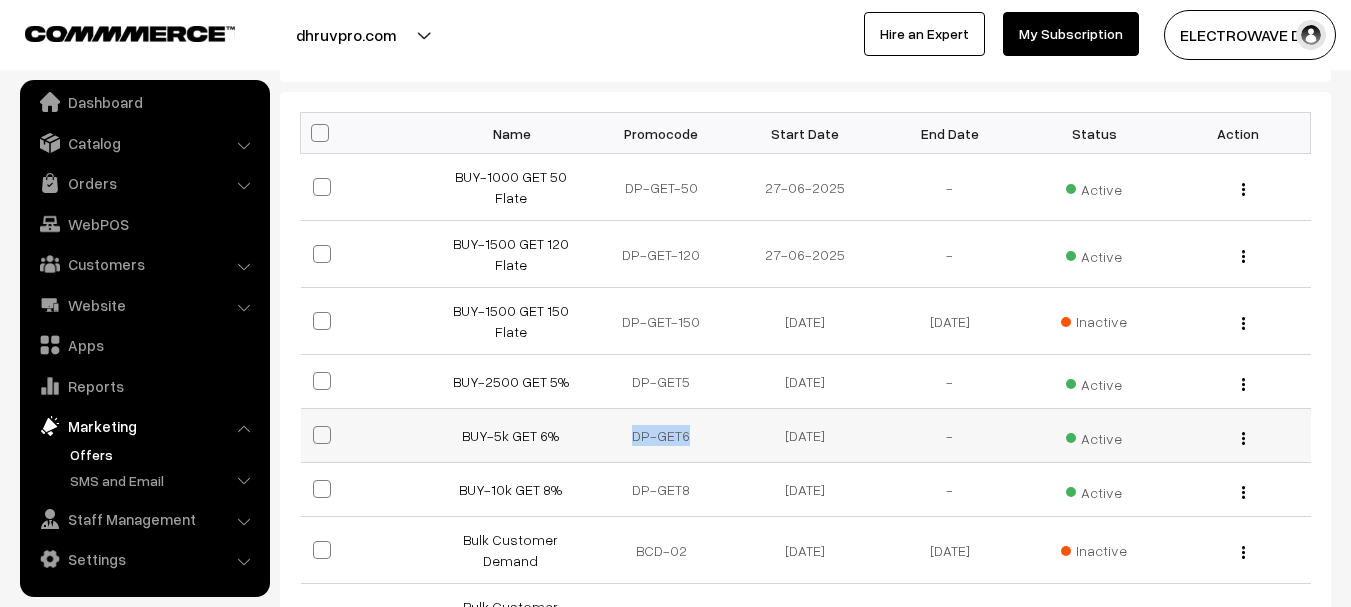 copy on "DP-GET6" 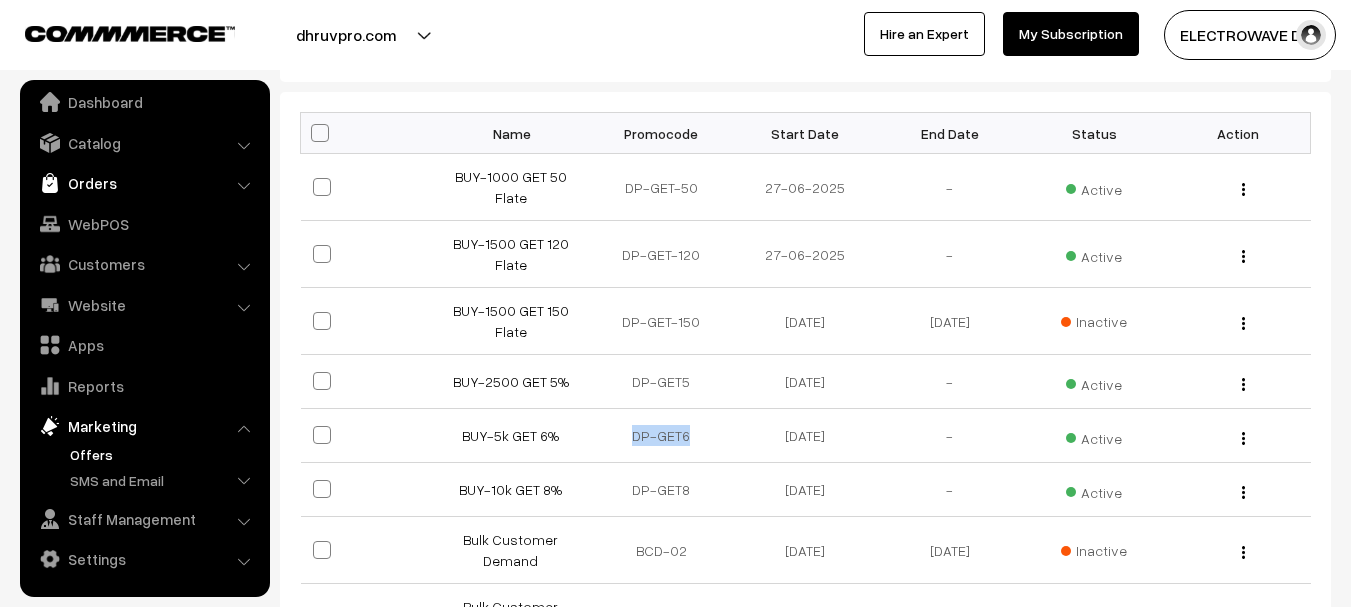 click on "Orders" at bounding box center [144, 183] 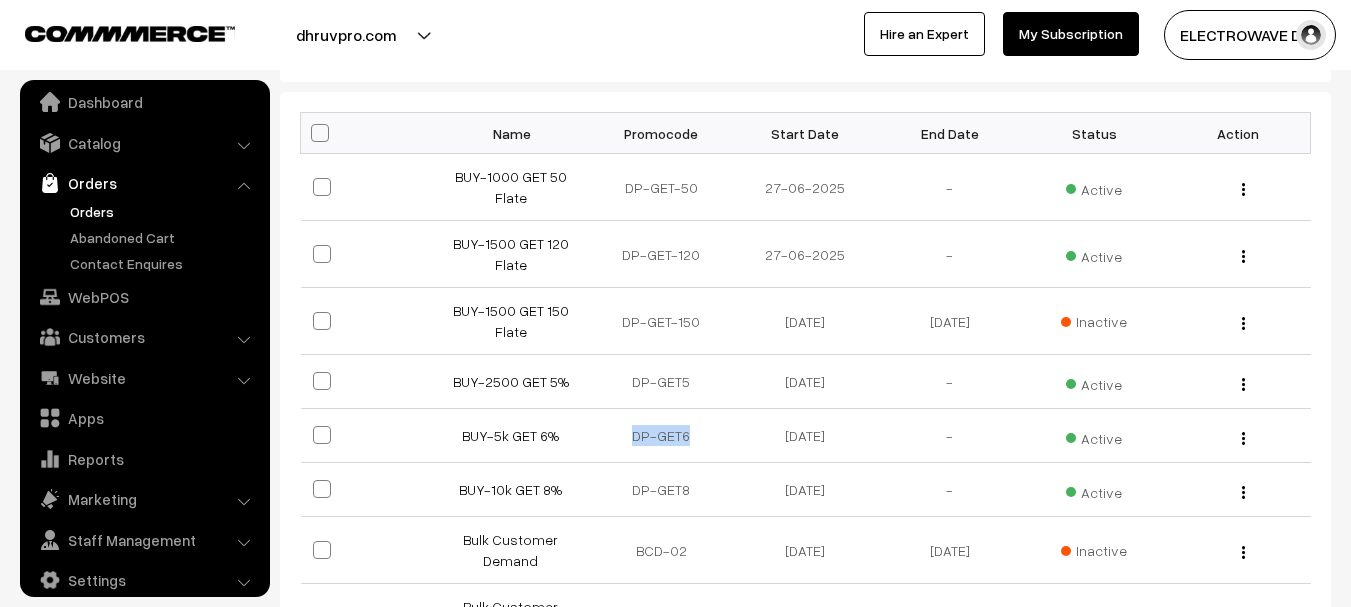 click on "Orders" at bounding box center (164, 211) 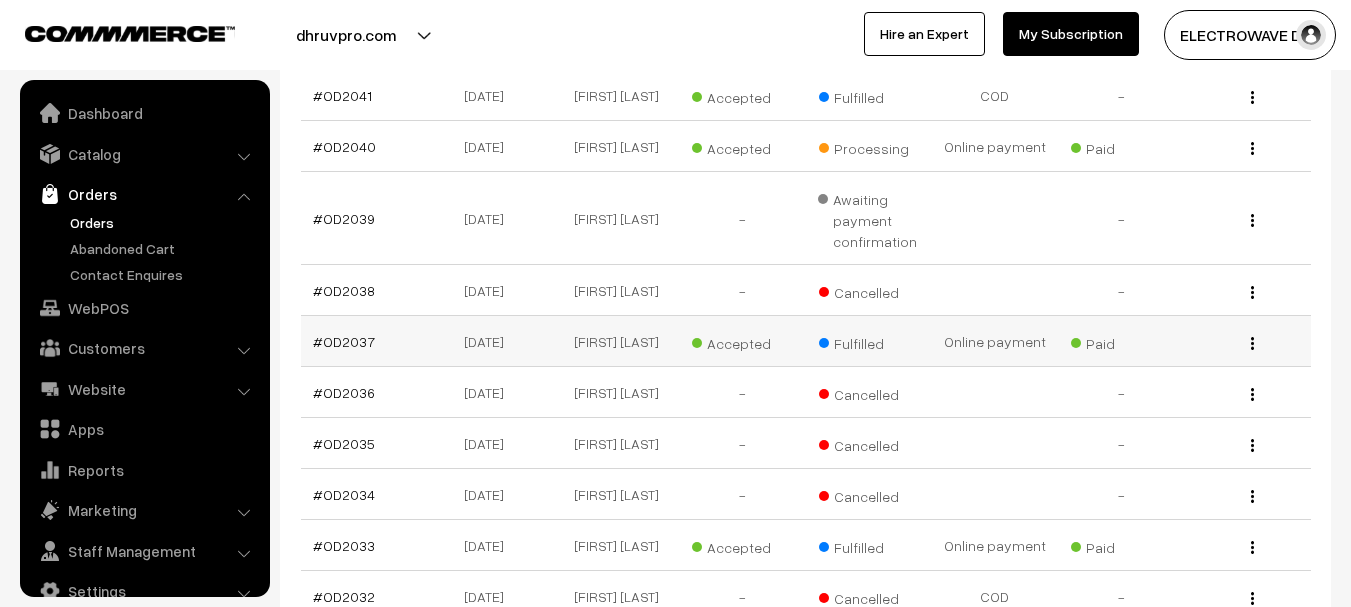scroll, scrollTop: 400, scrollLeft: 0, axis: vertical 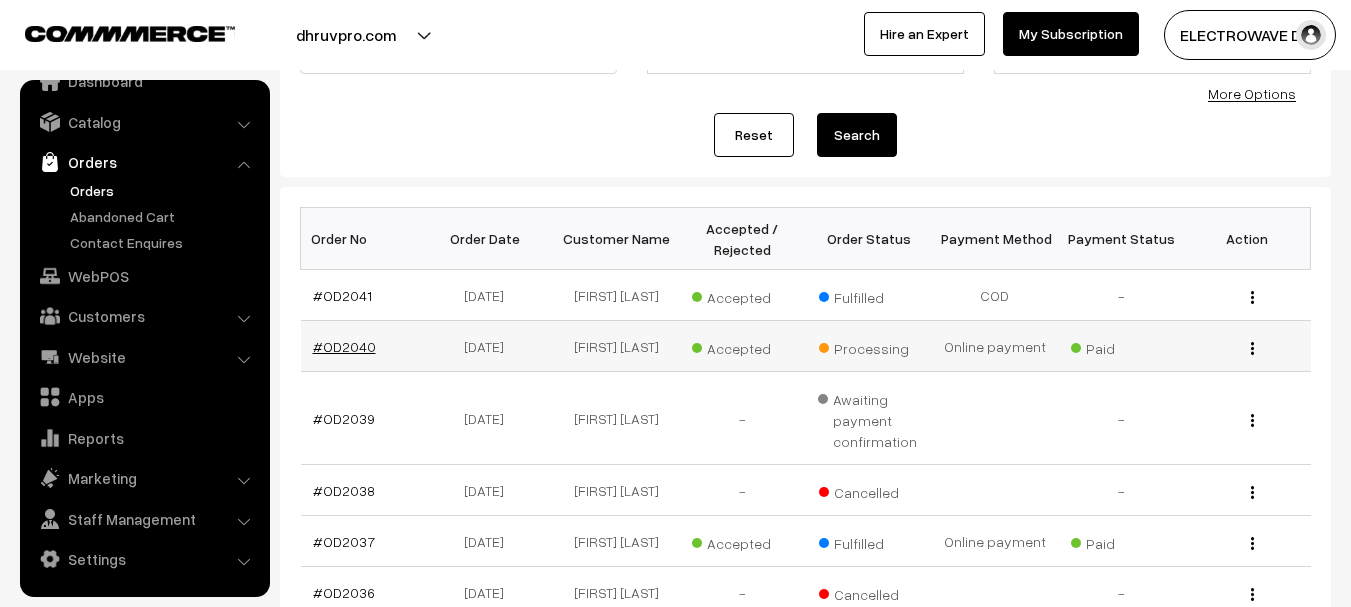 click on "#OD2040" at bounding box center [344, 346] 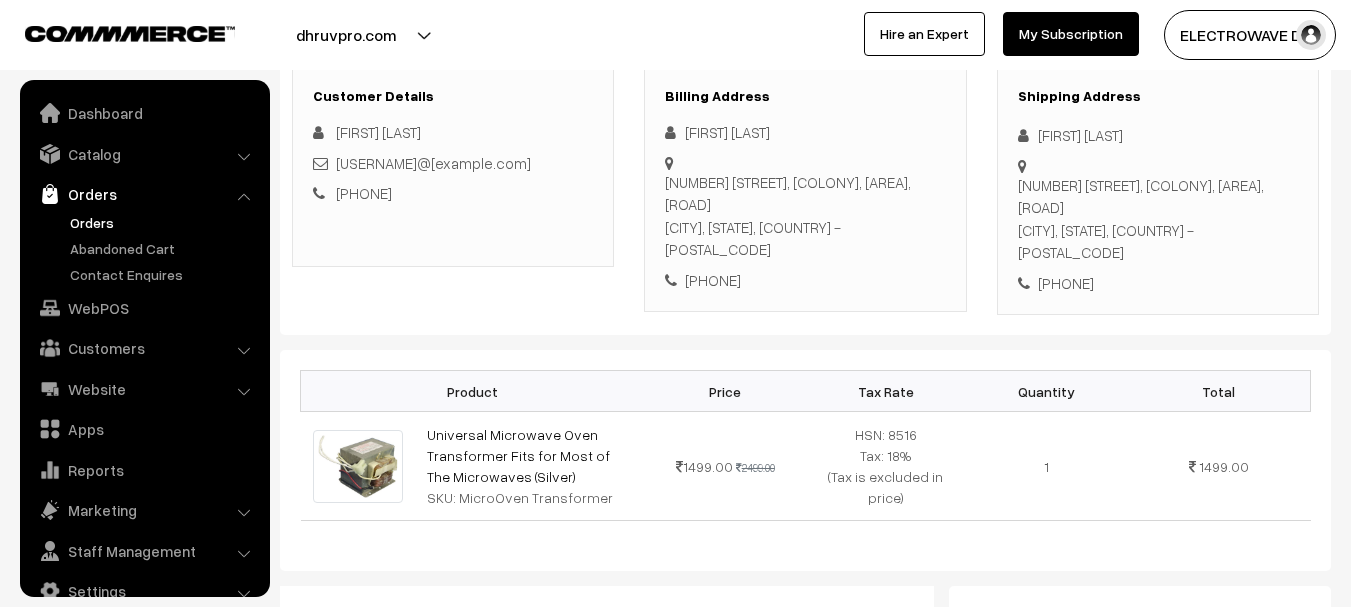scroll, scrollTop: 300, scrollLeft: 0, axis: vertical 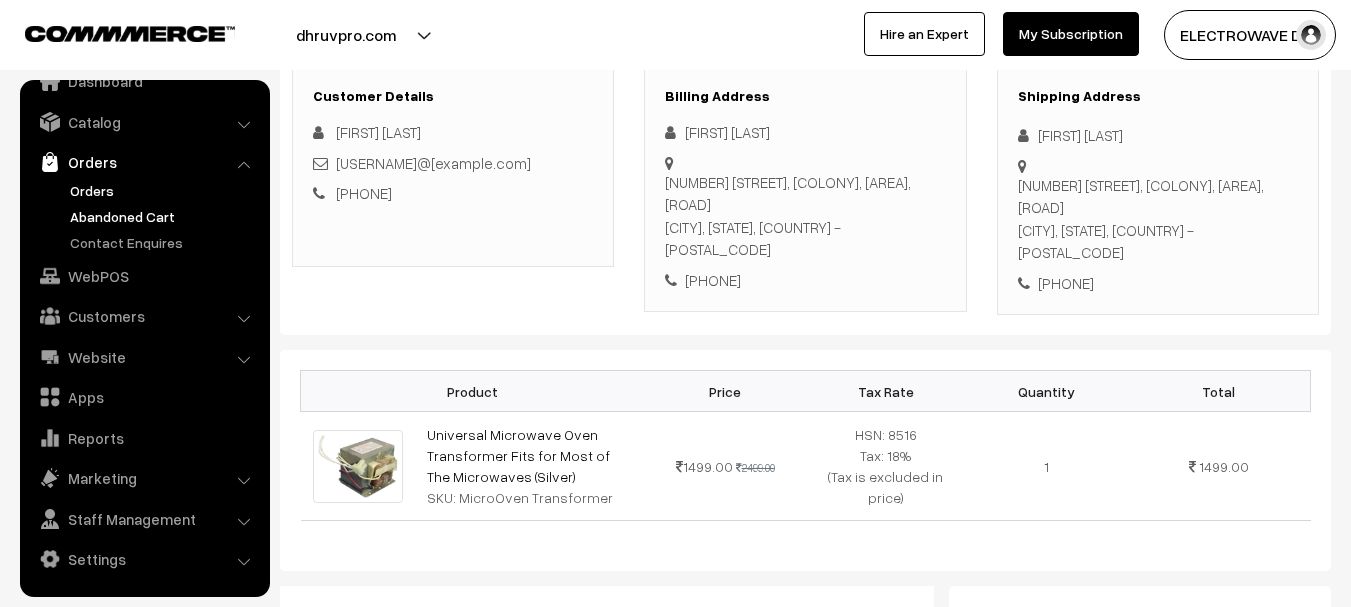 click on "Abandoned Cart" at bounding box center [164, 216] 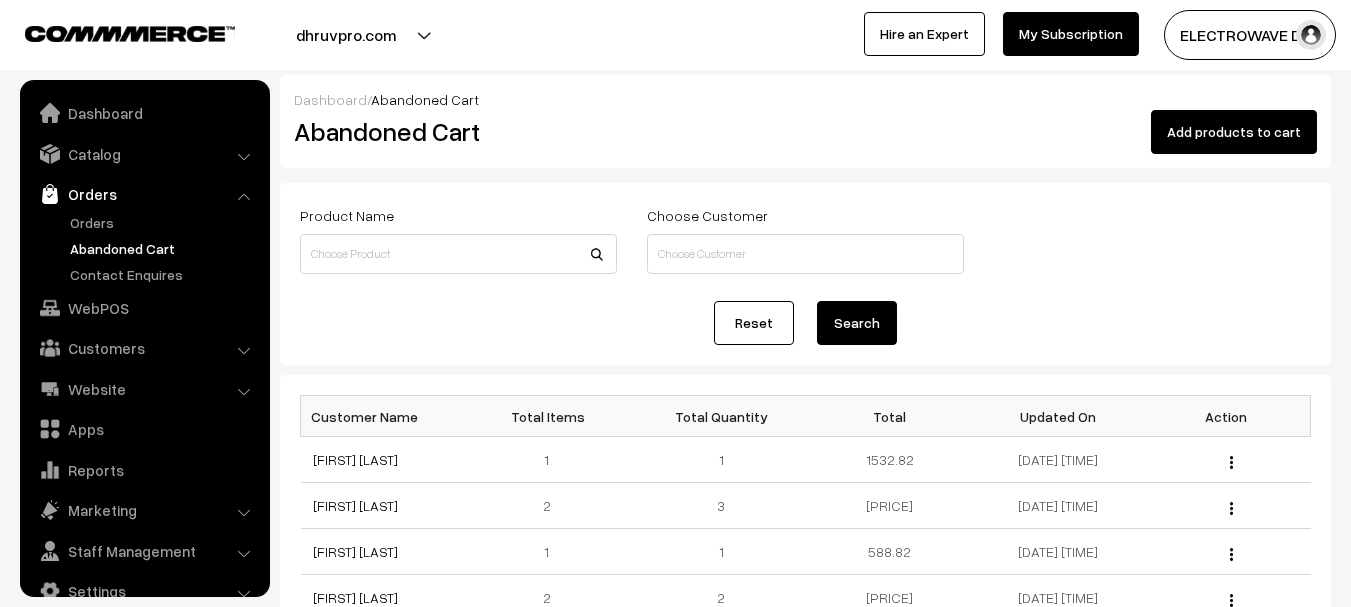 scroll, scrollTop: 86, scrollLeft: 0, axis: vertical 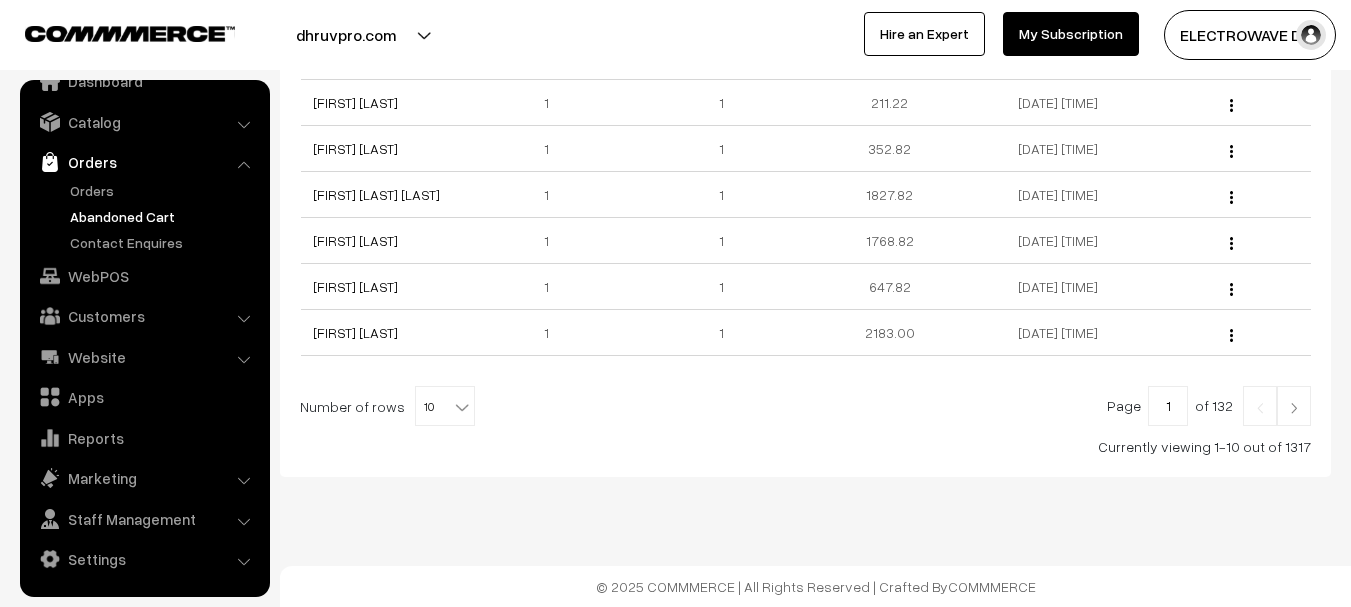 click at bounding box center [462, 407] 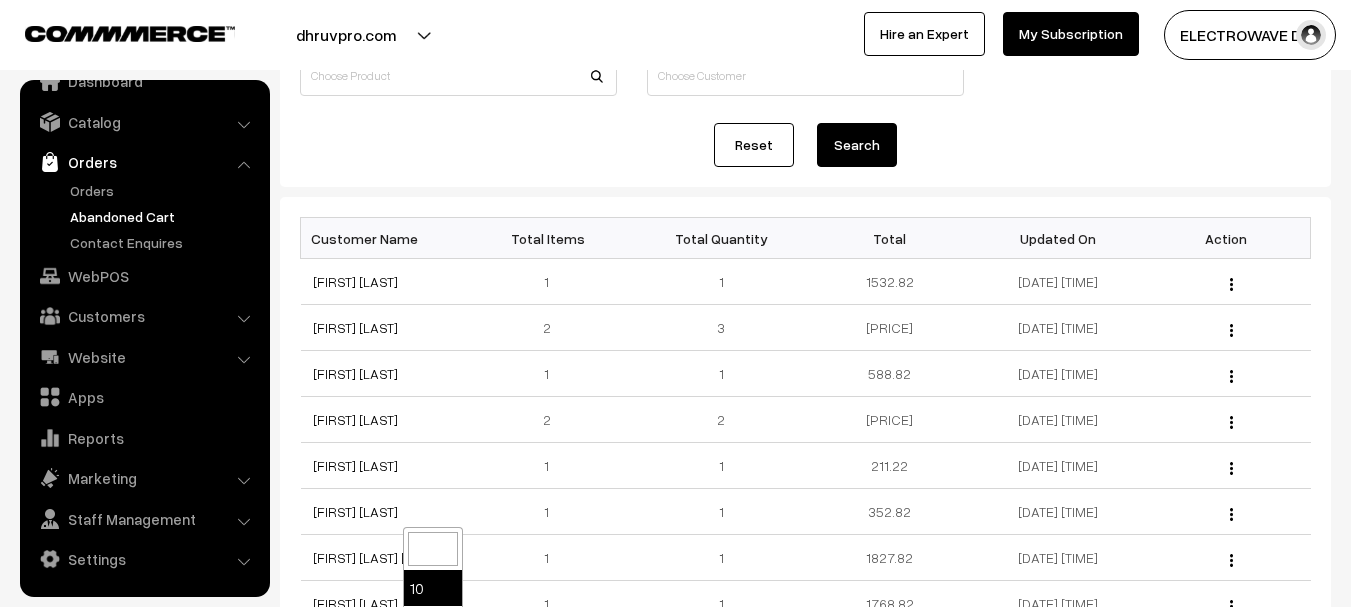 scroll, scrollTop: 0, scrollLeft: 0, axis: both 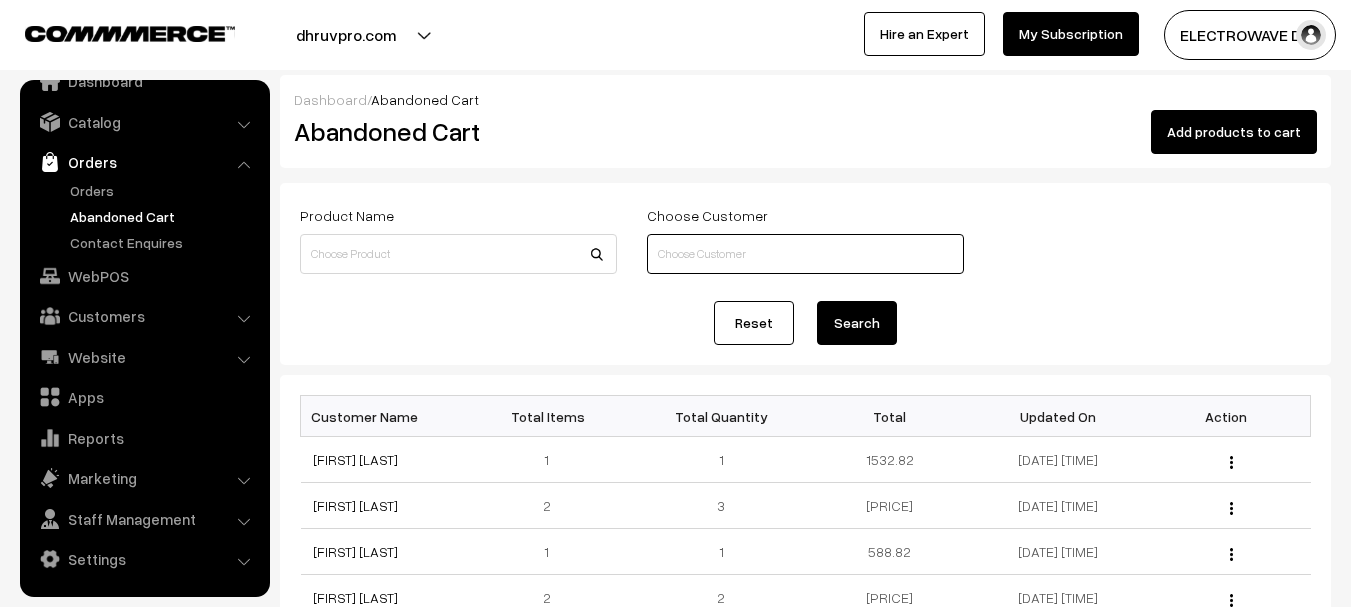 click on "Dashboard  /  Abandoned Cart
Abandoned Cart
Add products to cart
Product Name
Choose Customer
Reset
Search
Bulk Options Add Product Bulk Options Total 1" at bounding box center [805, 546] 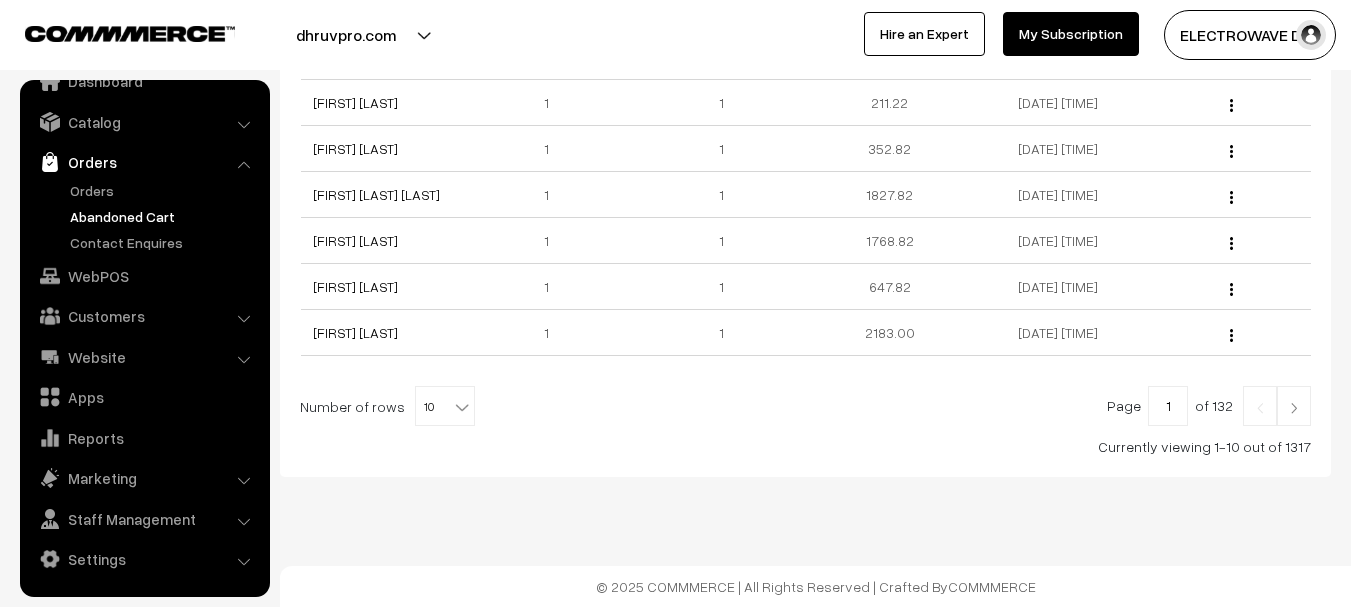 paste on "9656366746" 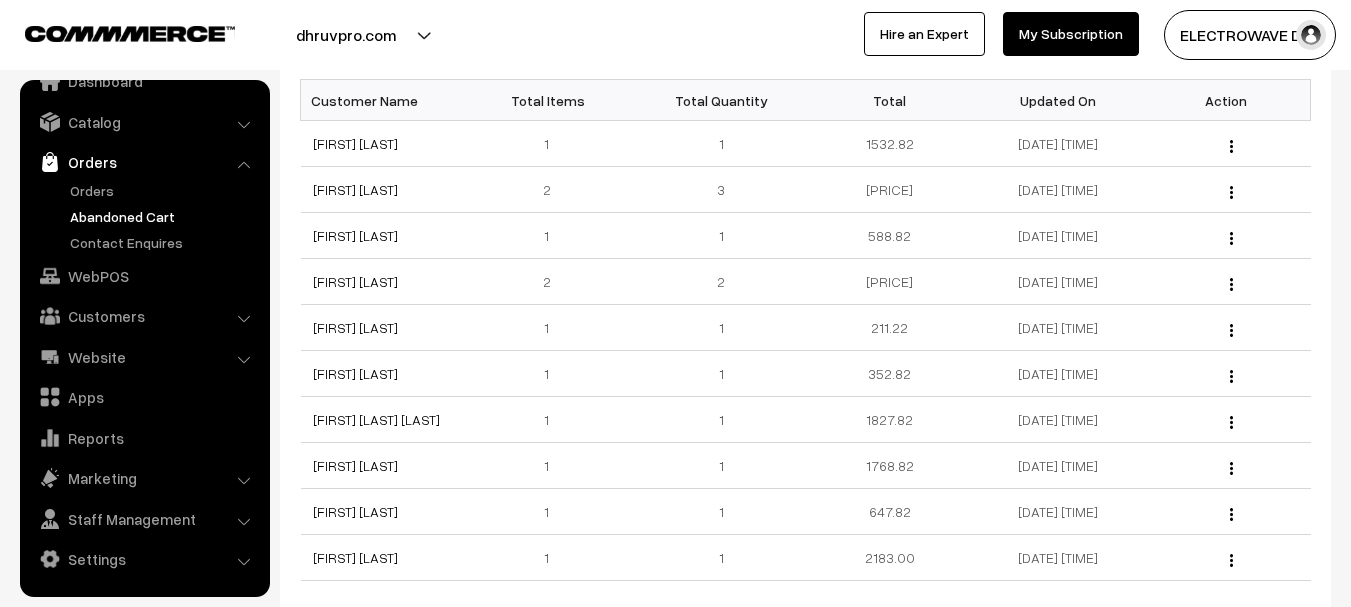 scroll, scrollTop: 0, scrollLeft: 0, axis: both 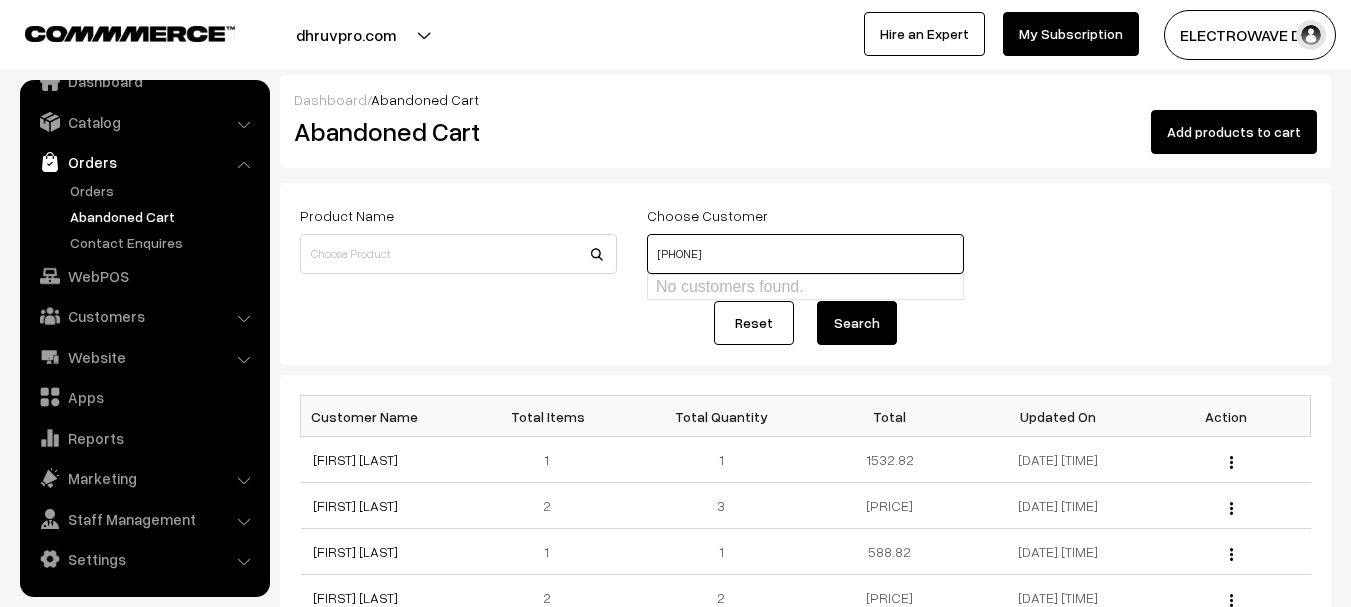 type on "9656366746" 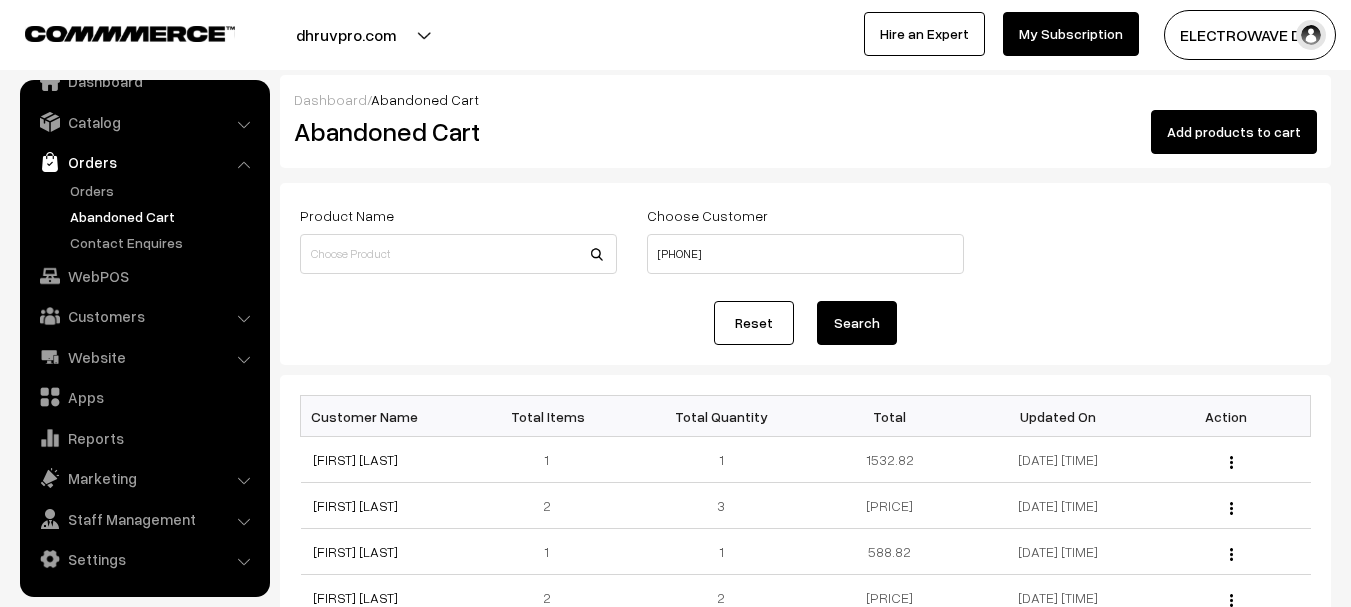 click on "Search" at bounding box center (857, 323) 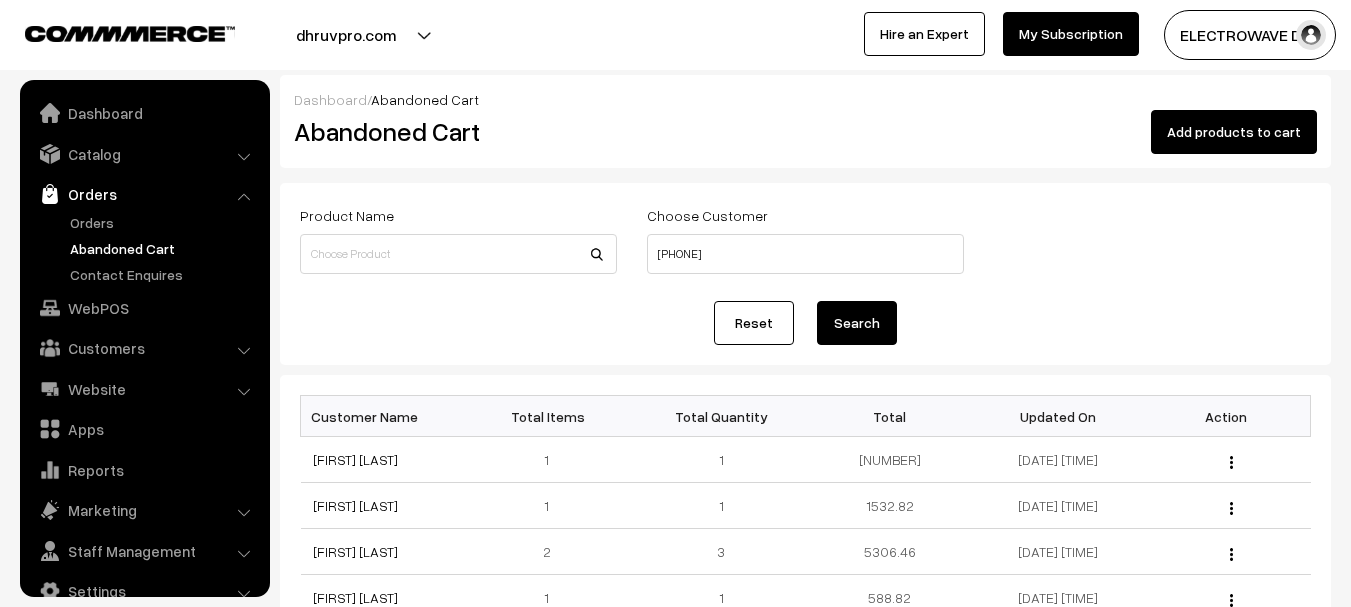 scroll, scrollTop: 0, scrollLeft: 0, axis: both 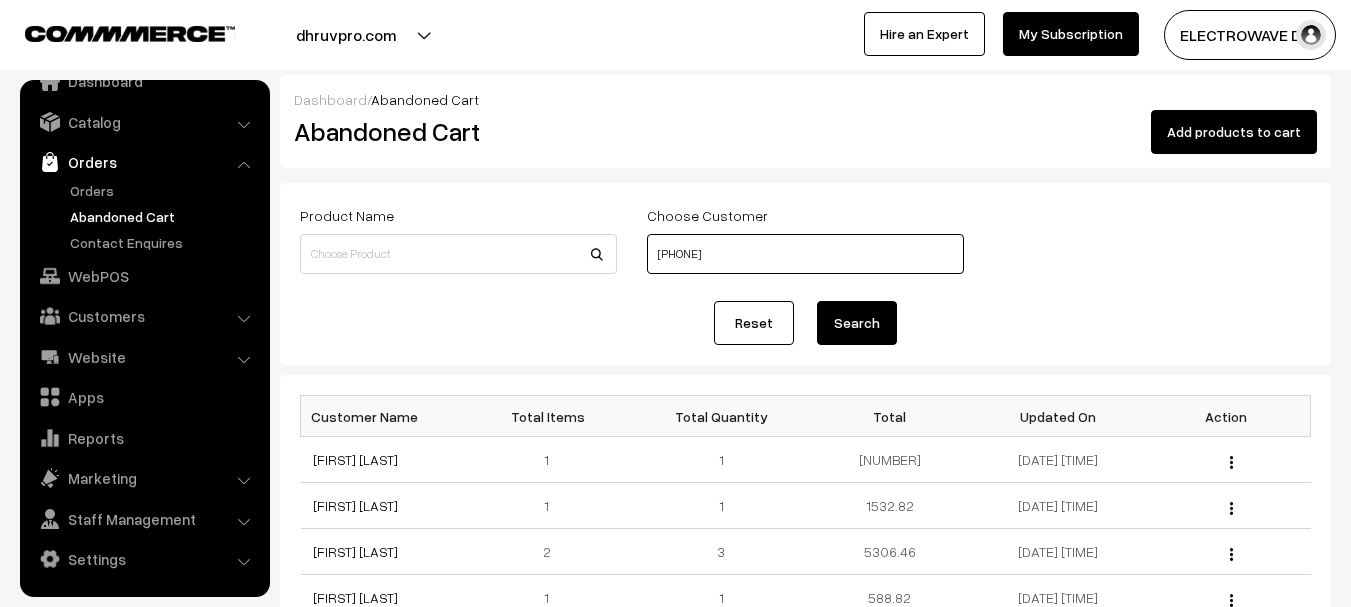 click on "[PHONE]" at bounding box center [805, 254] 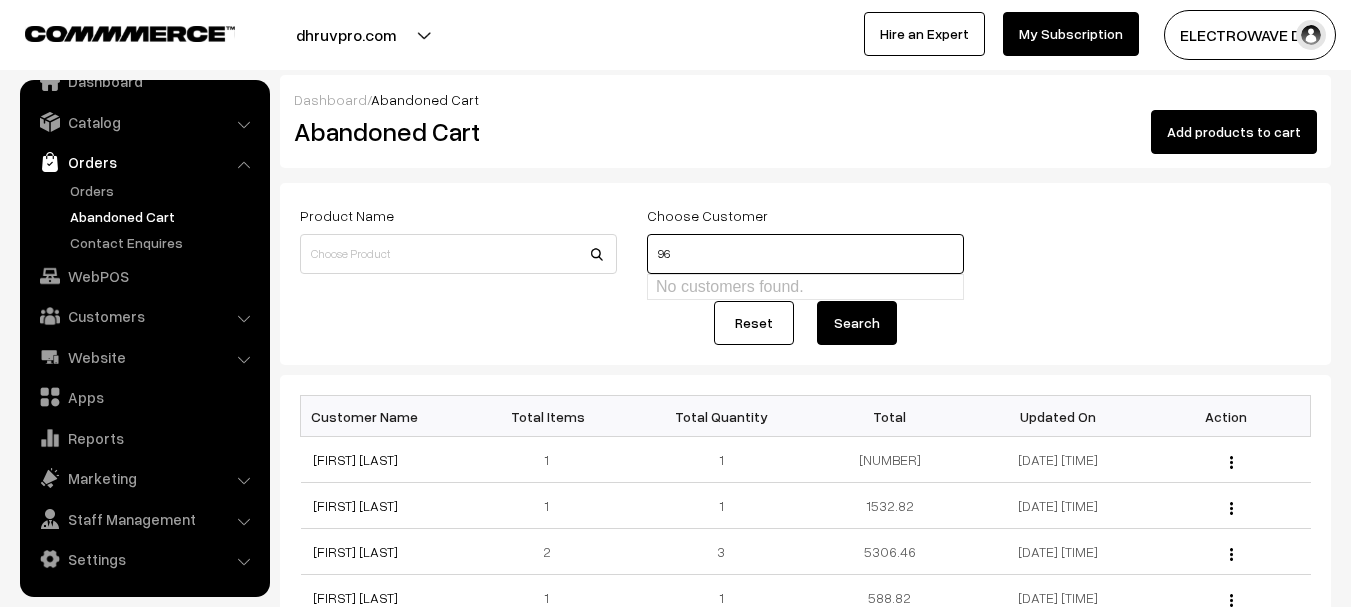 type on "9" 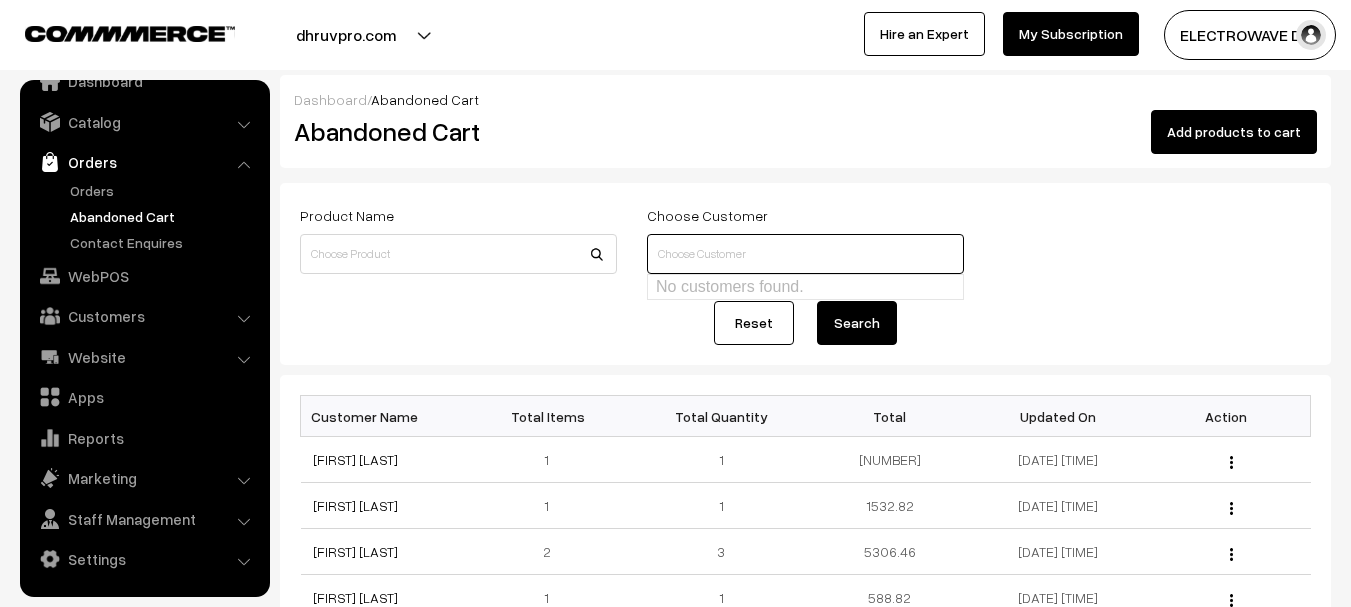 paste on "9656366746" 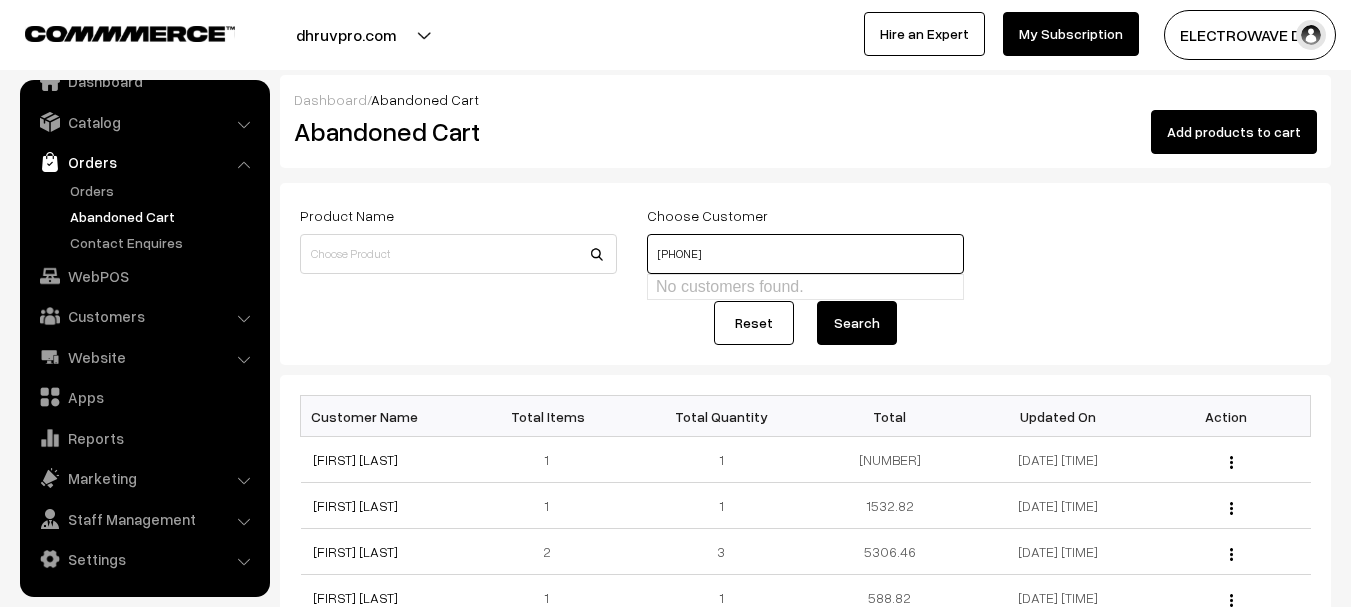 drag, startPoint x: 687, startPoint y: 267, endPoint x: 619, endPoint y: 267, distance: 68 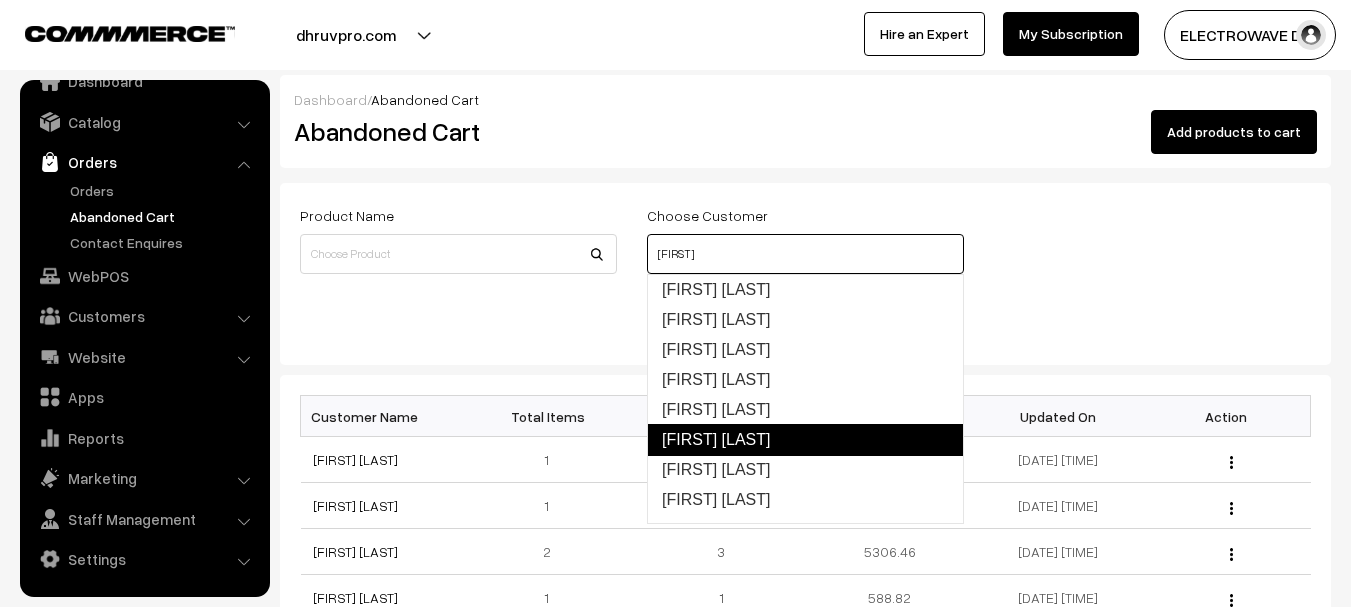 click on "Vivek Jose" at bounding box center [805, 440] 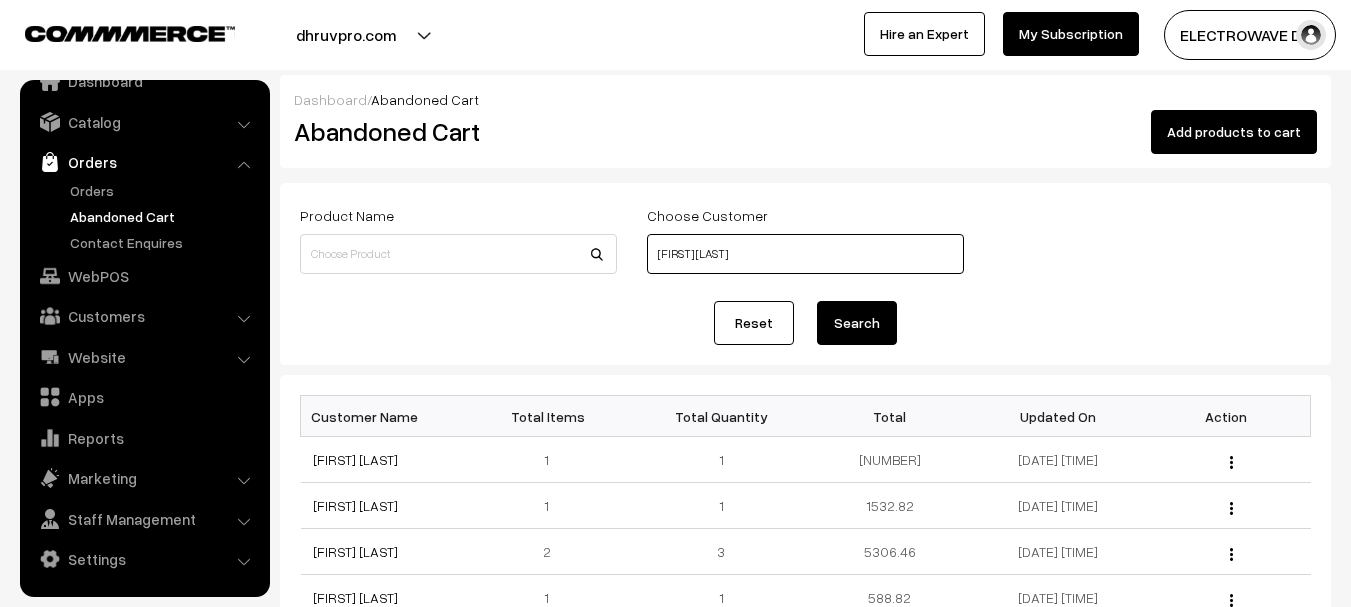type on "Vivek Jose" 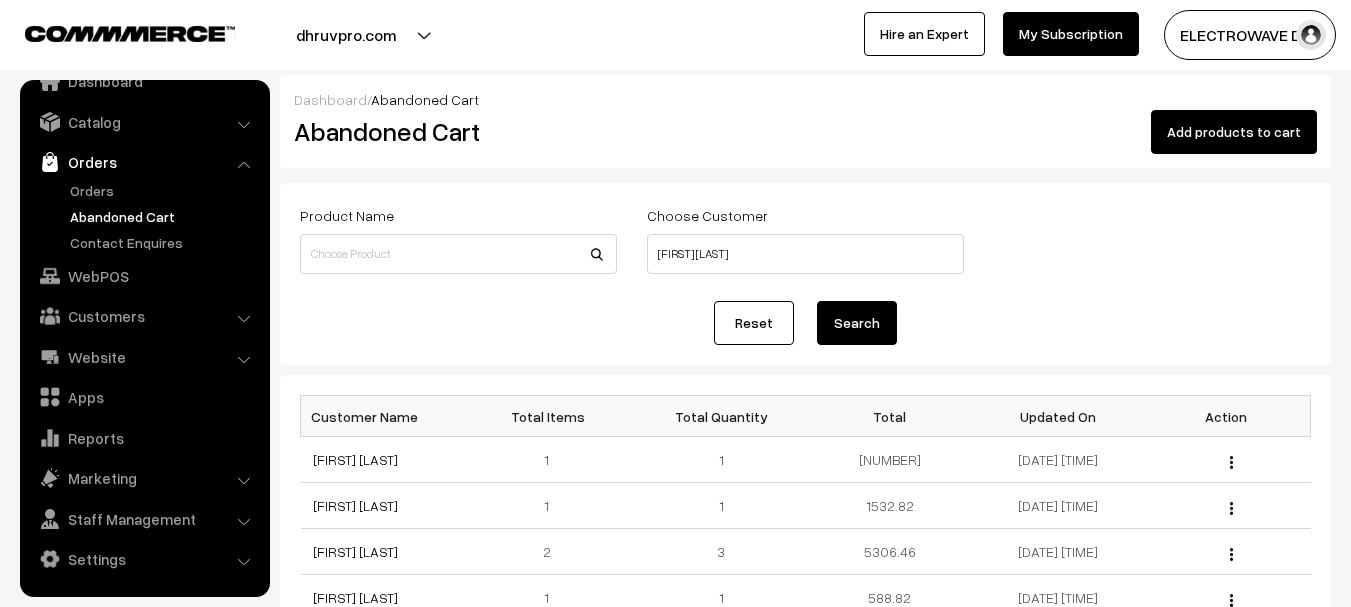 click on "Search" at bounding box center (857, 323) 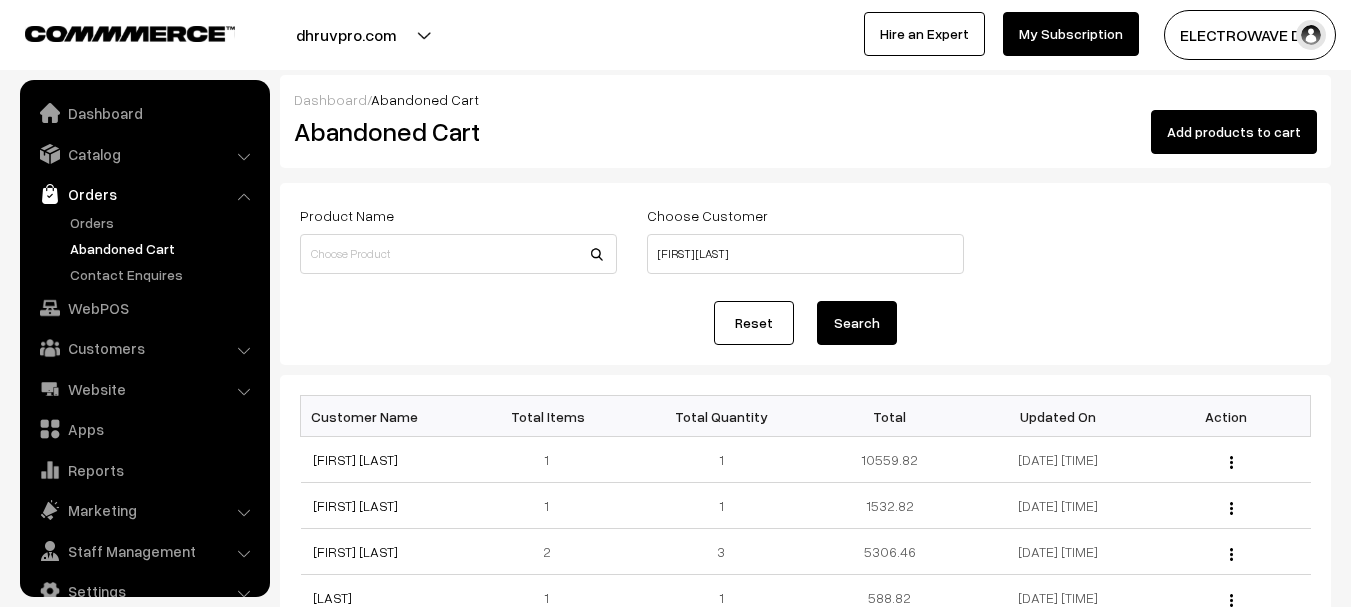 scroll, scrollTop: 0, scrollLeft: 0, axis: both 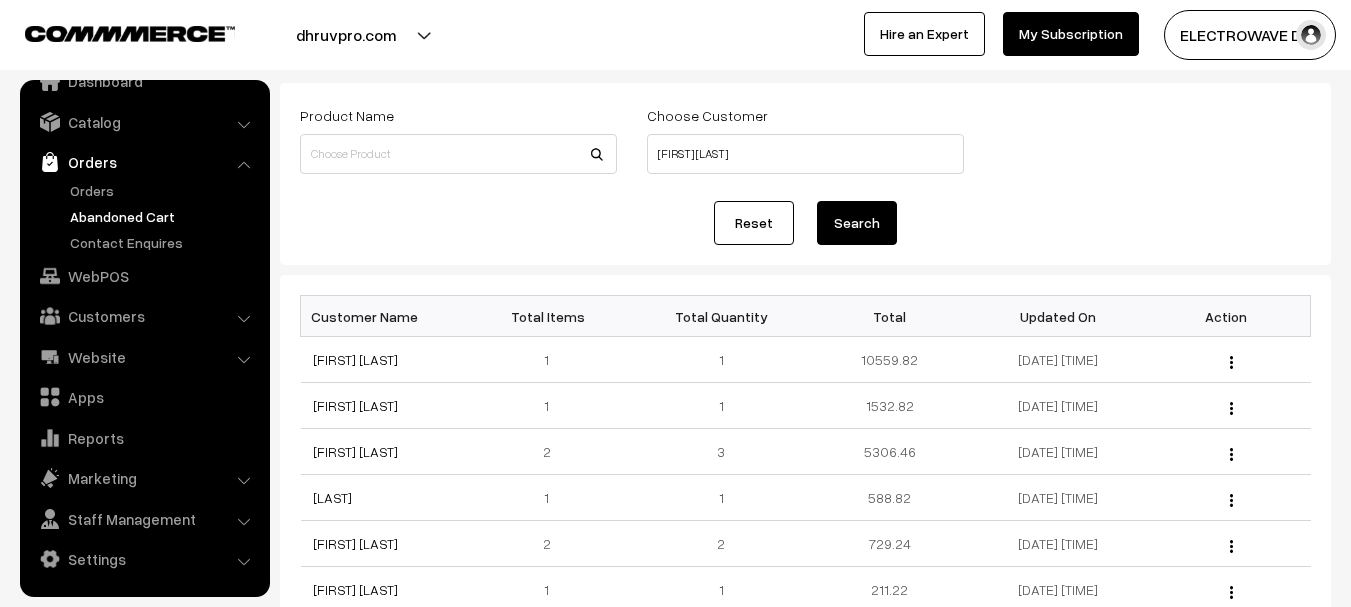 click on "Search" at bounding box center (857, 223) 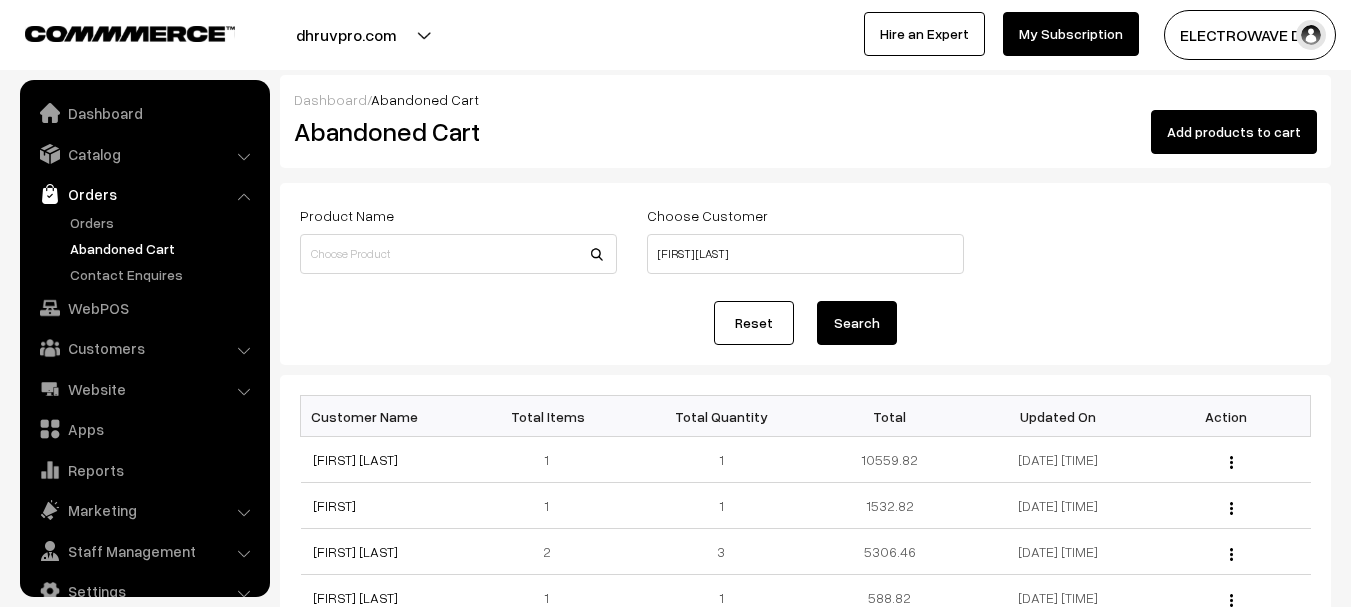 scroll, scrollTop: 0, scrollLeft: 0, axis: both 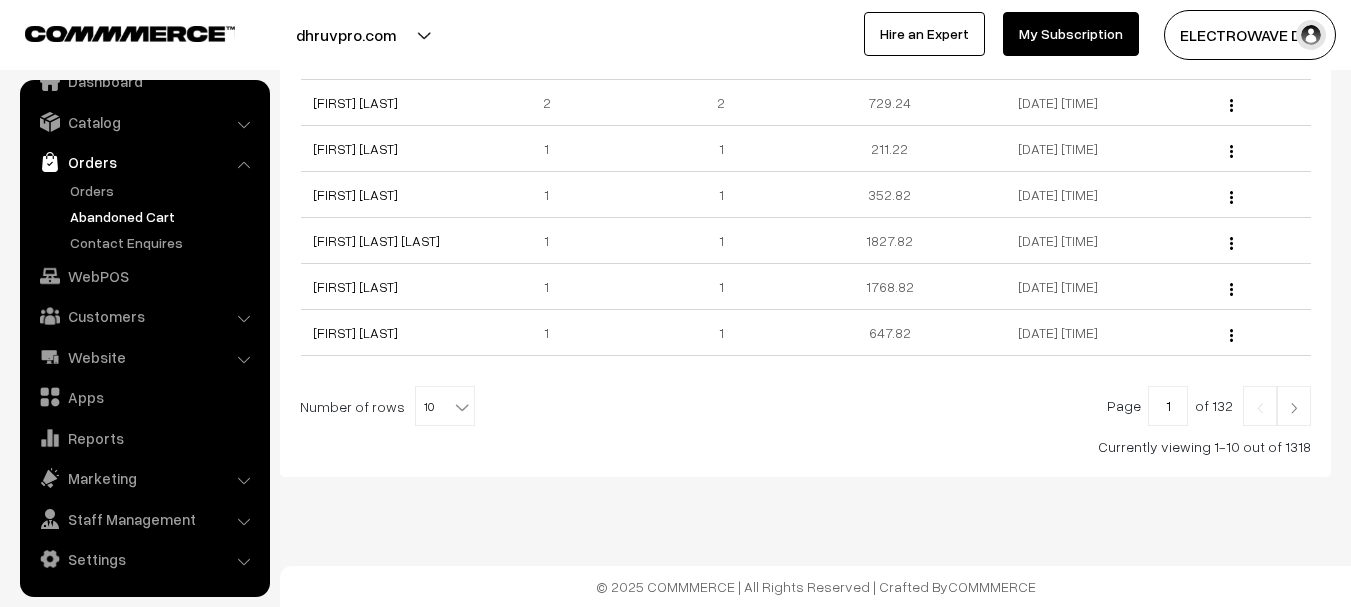 click on "10" at bounding box center [445, 407] 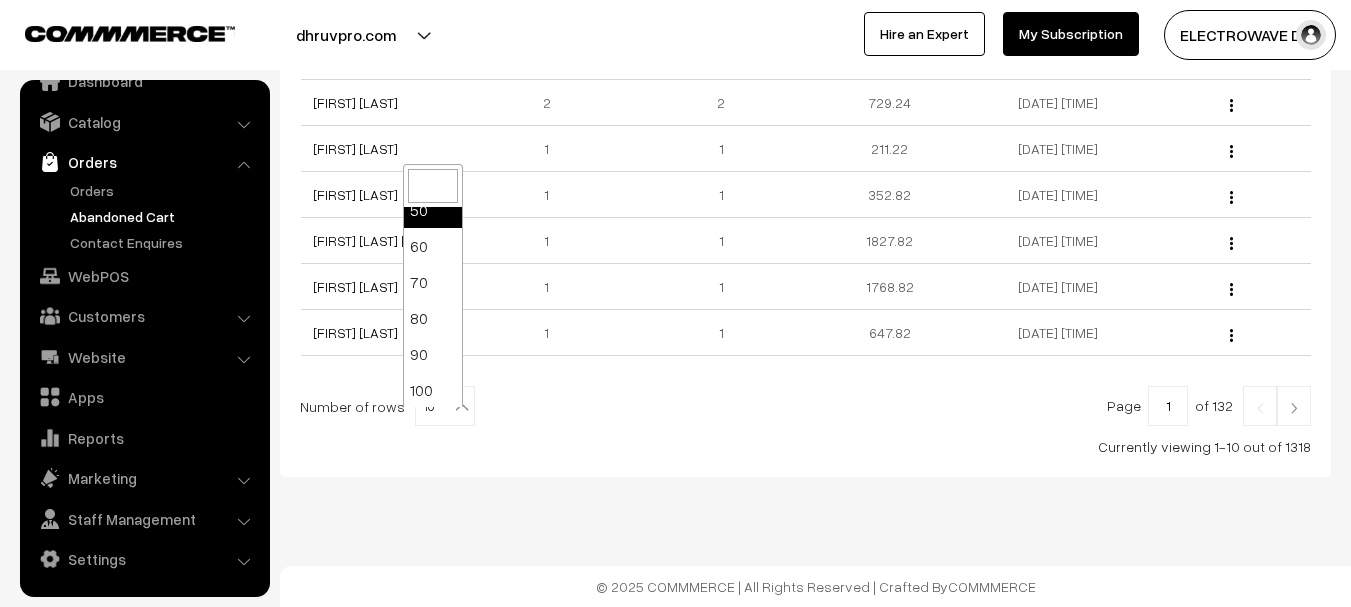scroll, scrollTop: 160, scrollLeft: 0, axis: vertical 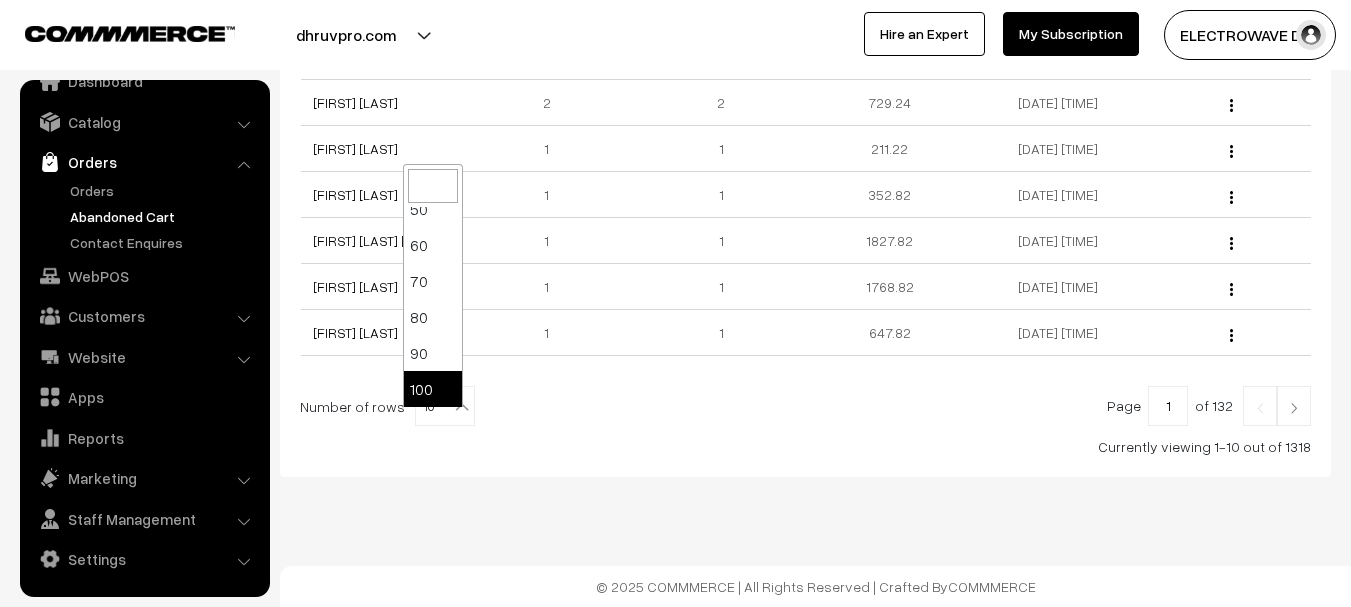 select on "90" 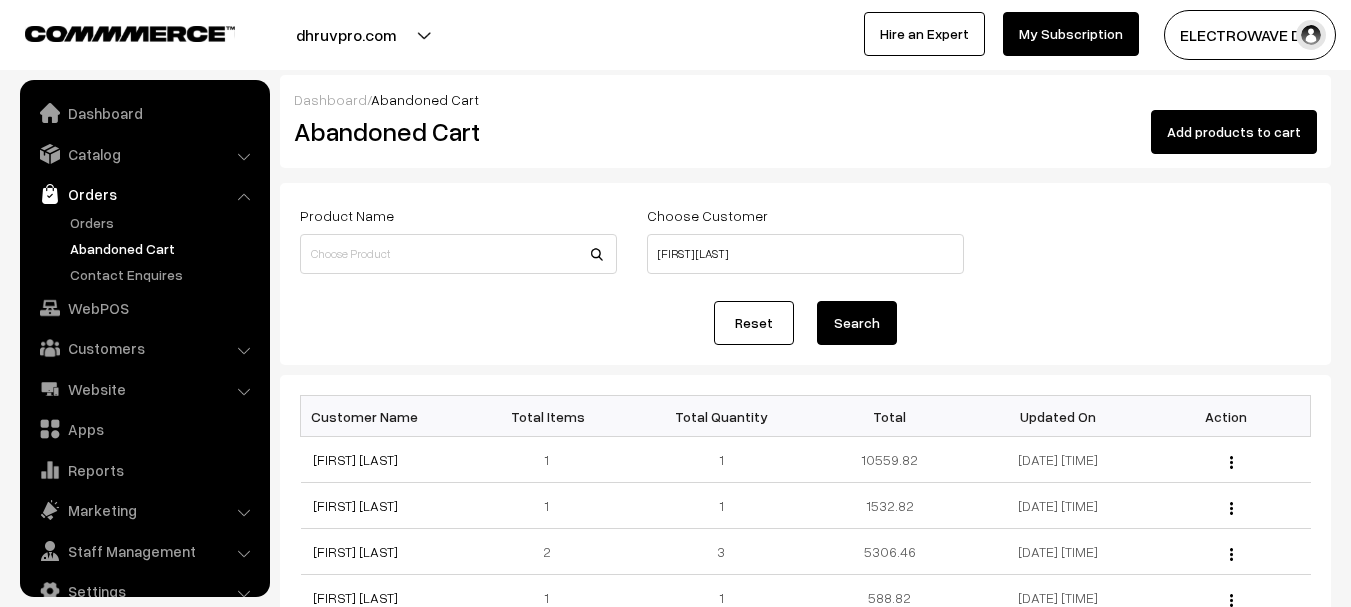scroll, scrollTop: 0, scrollLeft: 0, axis: both 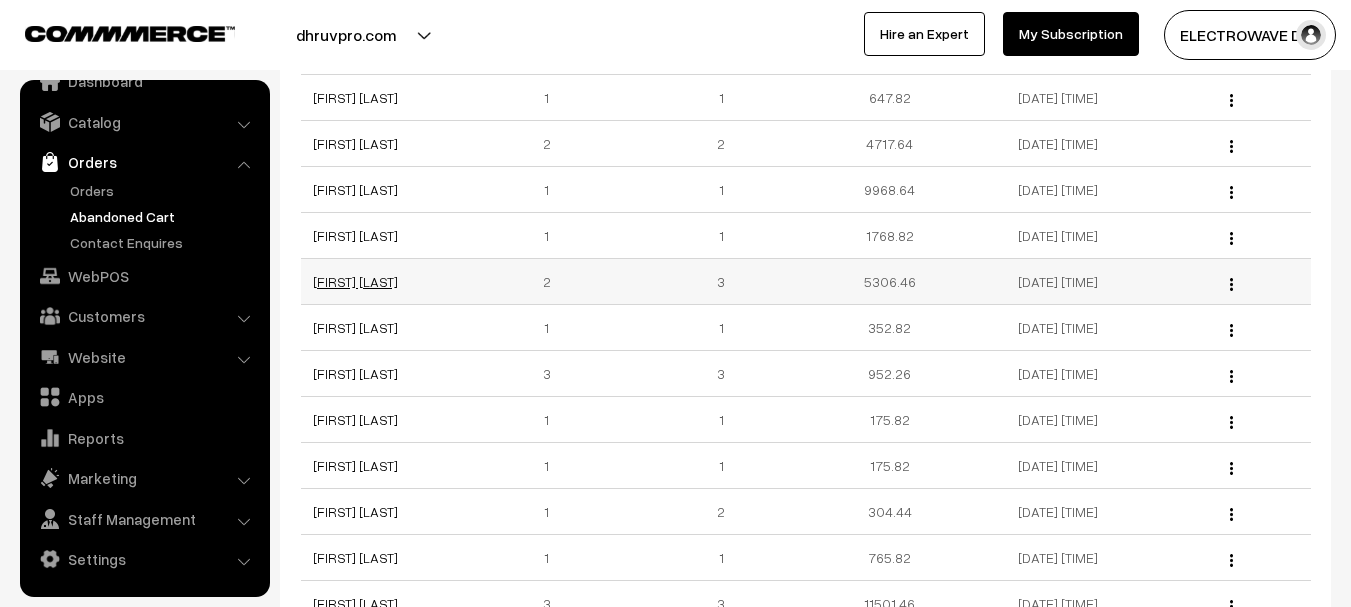 click on "[FIRST] [LAST]" at bounding box center (355, 281) 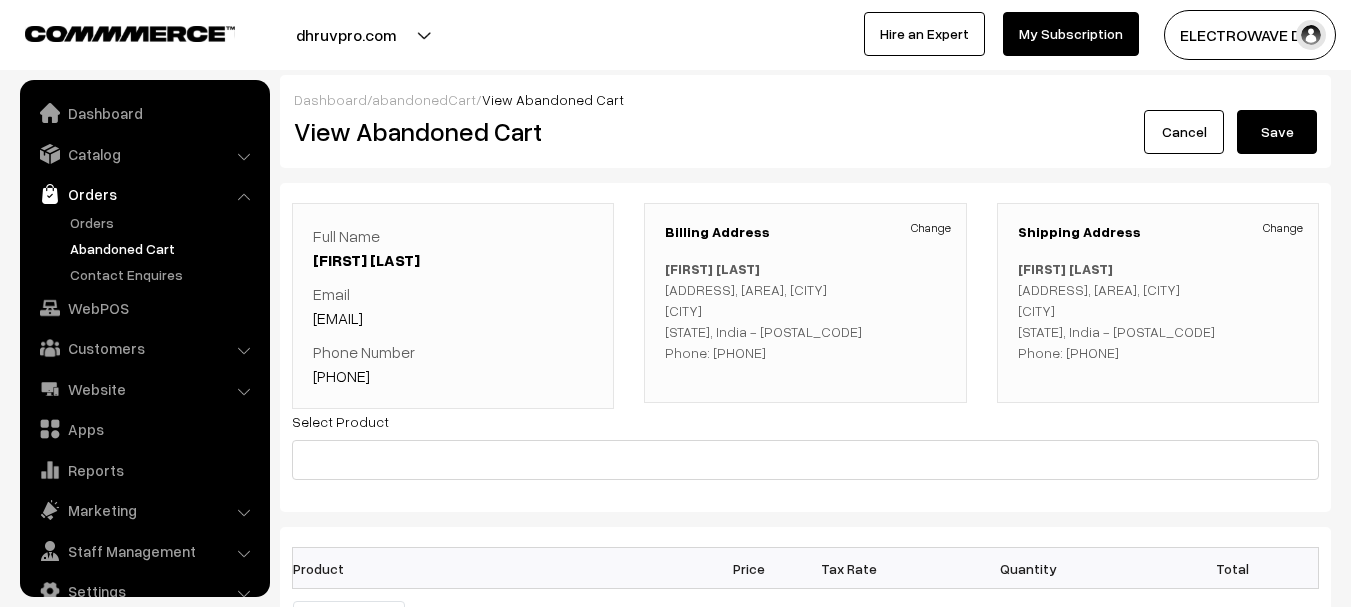 scroll, scrollTop: 201, scrollLeft: 0, axis: vertical 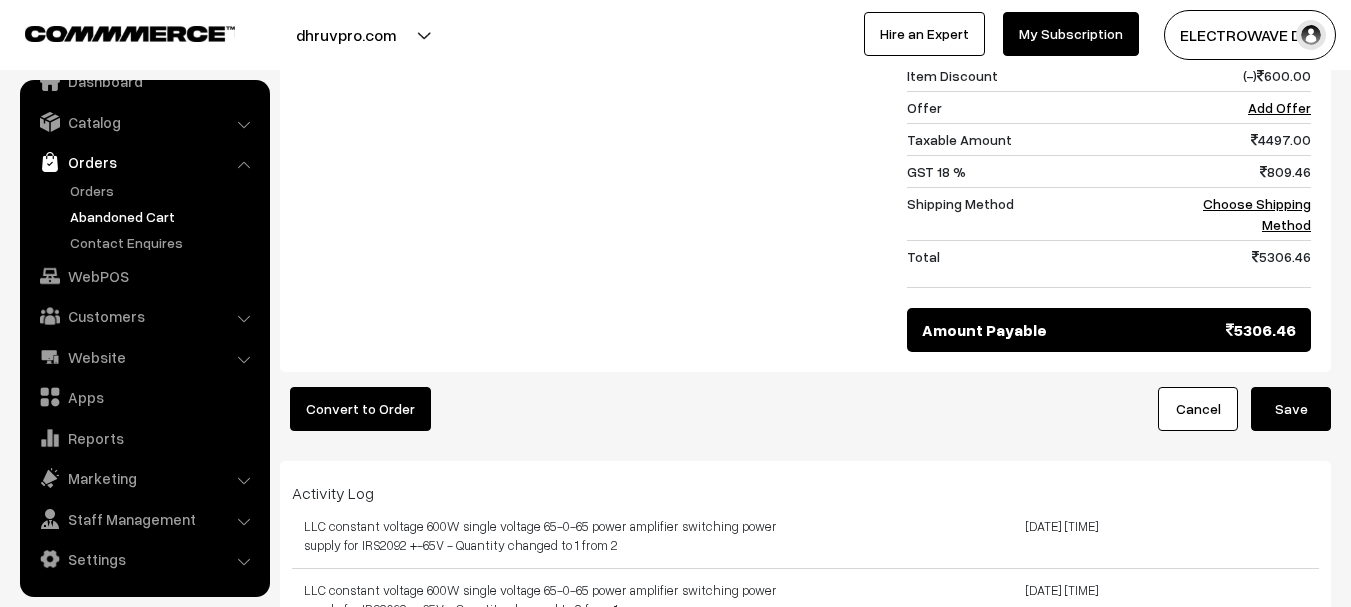 click on "Convert to Order" at bounding box center (360, 409) 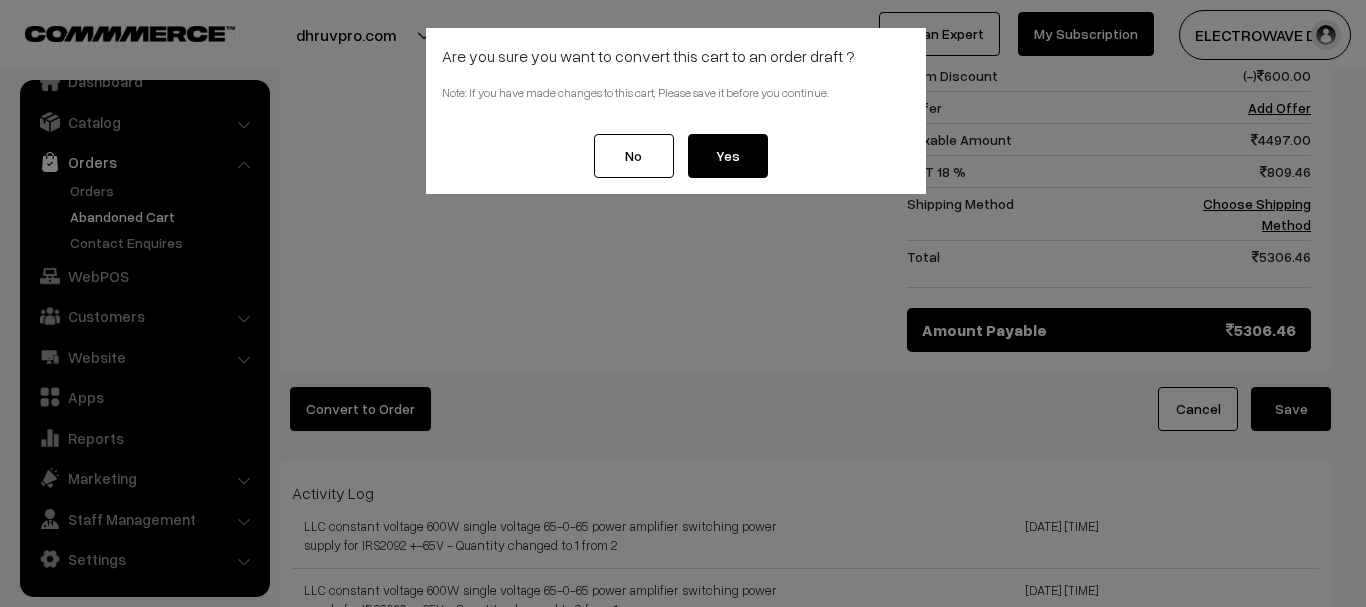 click on "Yes" at bounding box center [728, 156] 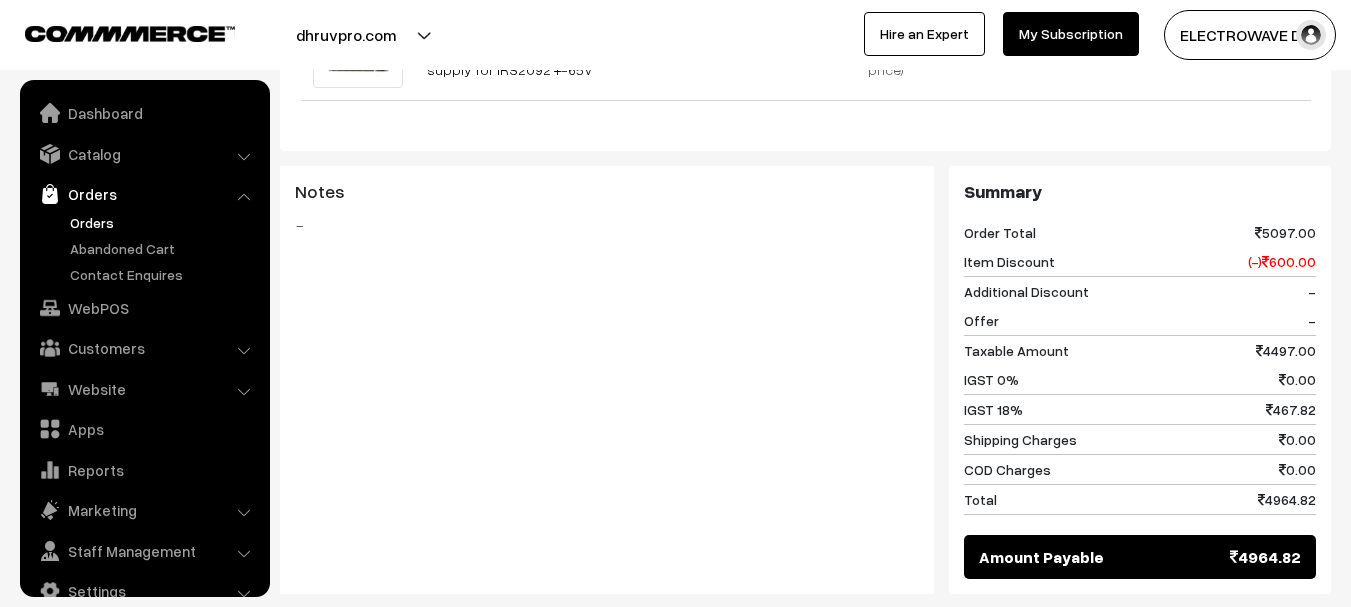 scroll, scrollTop: 800, scrollLeft: 0, axis: vertical 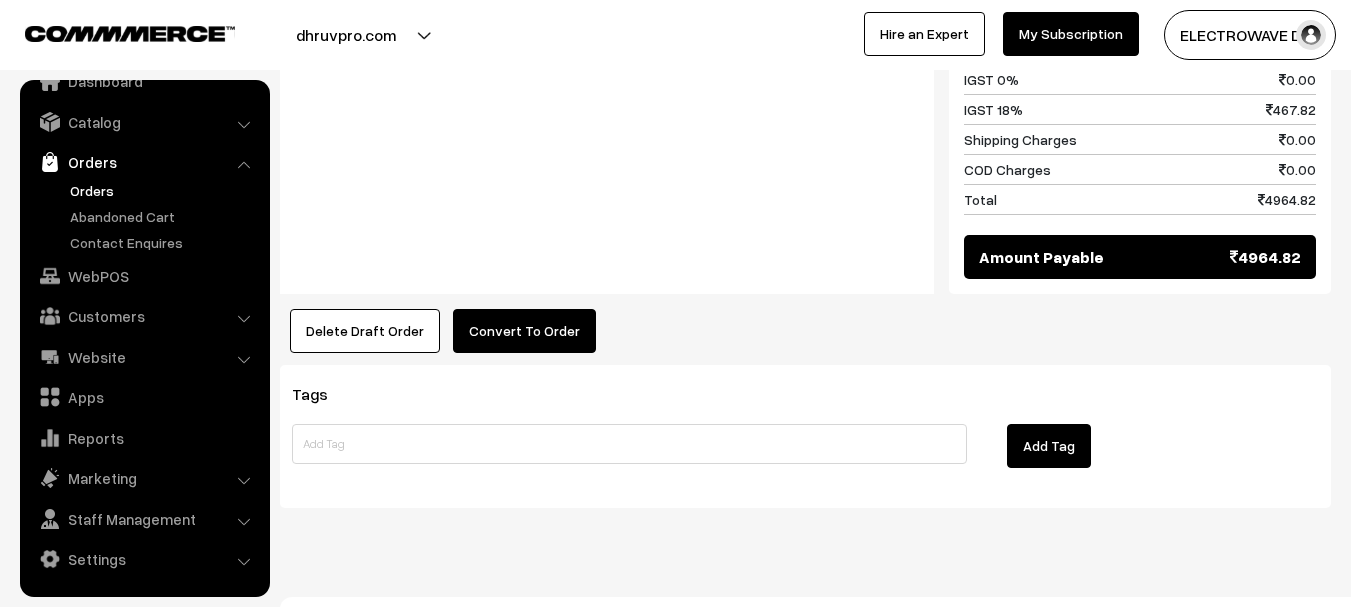 click on "Convert To Order" at bounding box center (524, 331) 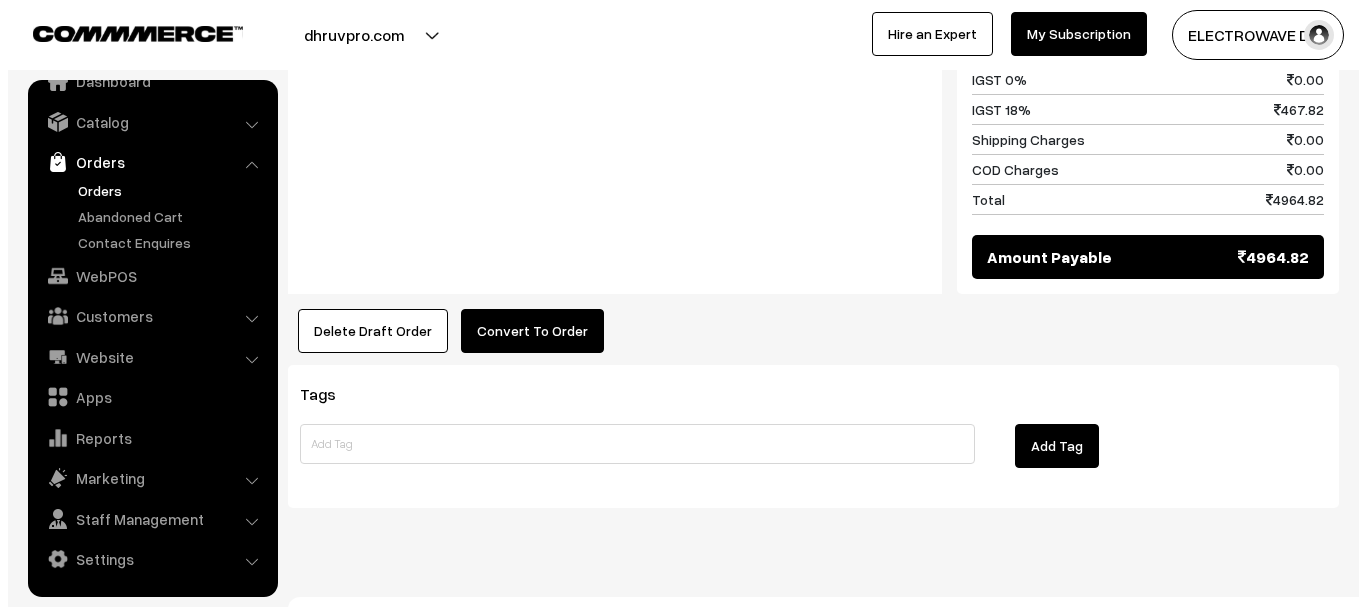 scroll, scrollTop: 1102, scrollLeft: 0, axis: vertical 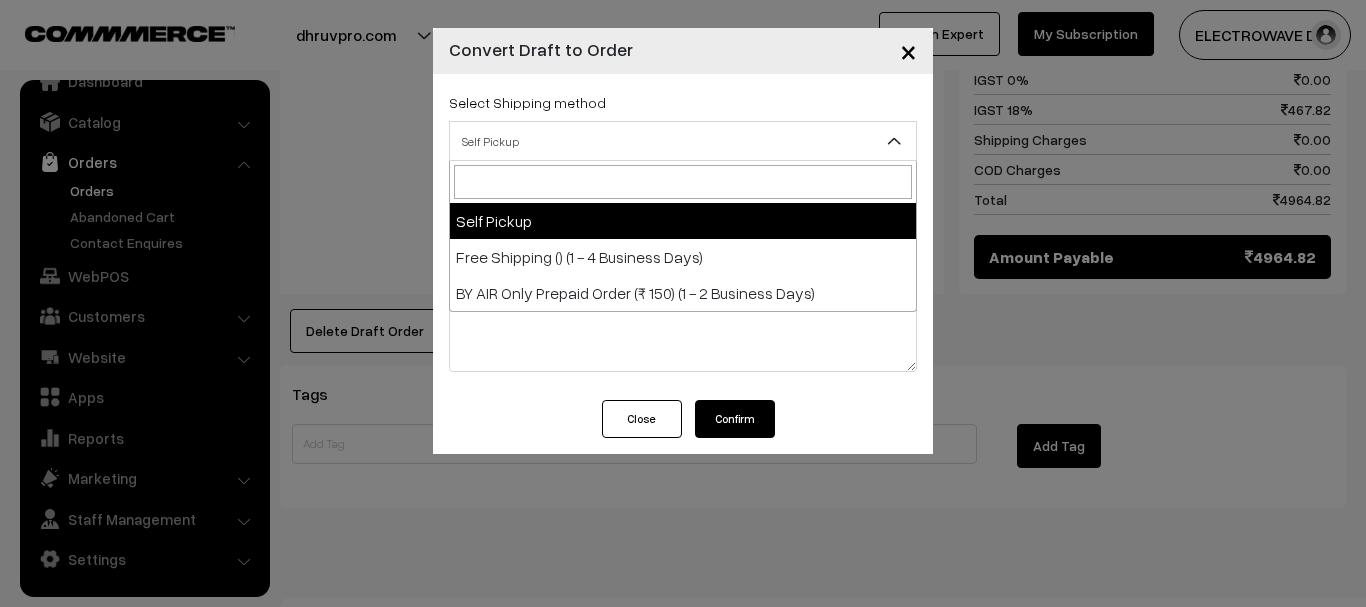 click on "Self Pickup" at bounding box center [683, 141] 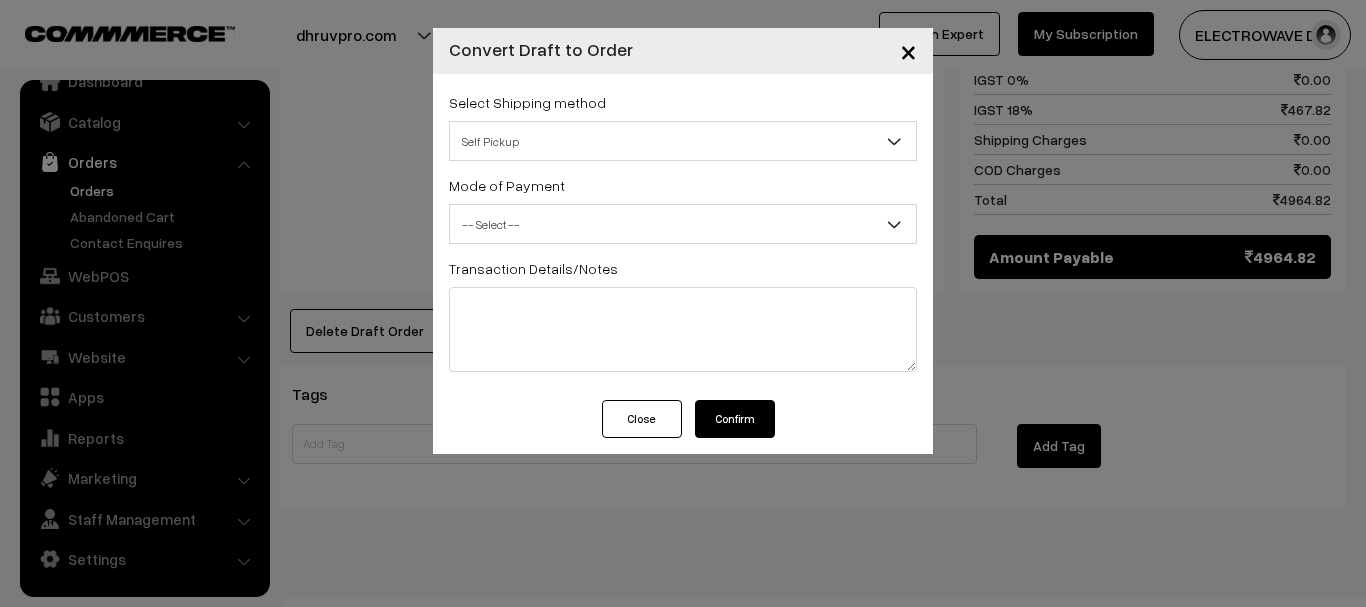 click on "-- Select --" at bounding box center (683, 224) 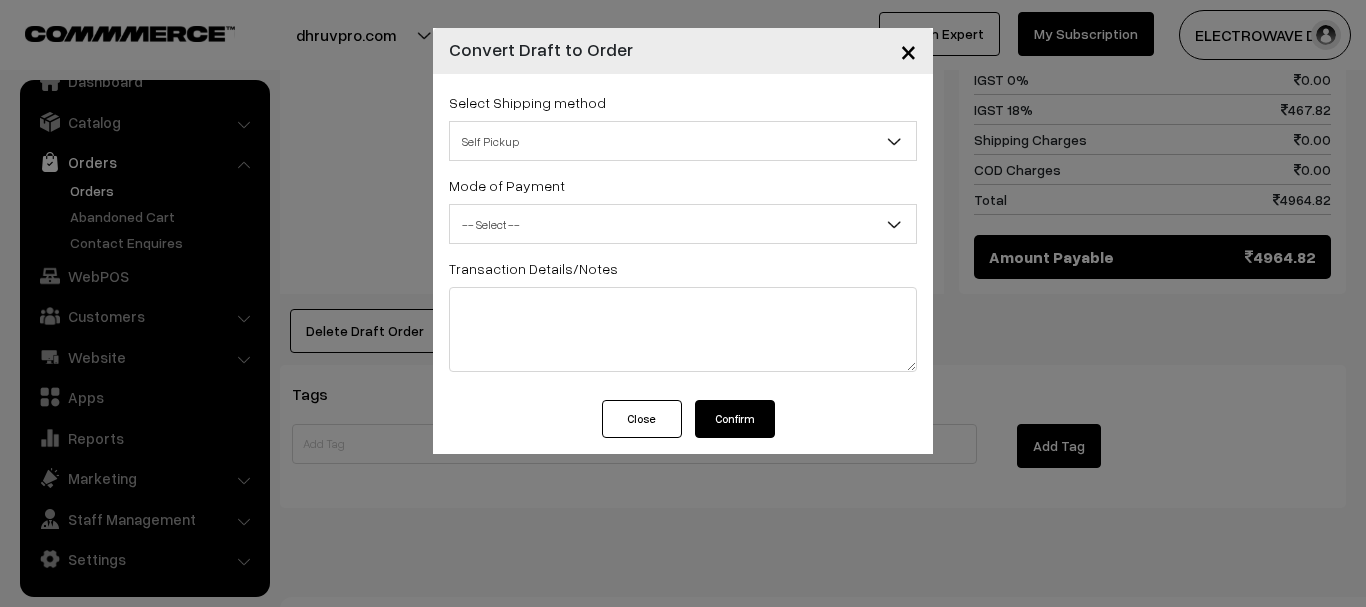 drag, startPoint x: 349, startPoint y: 227, endPoint x: 412, endPoint y: 234, distance: 63.387695 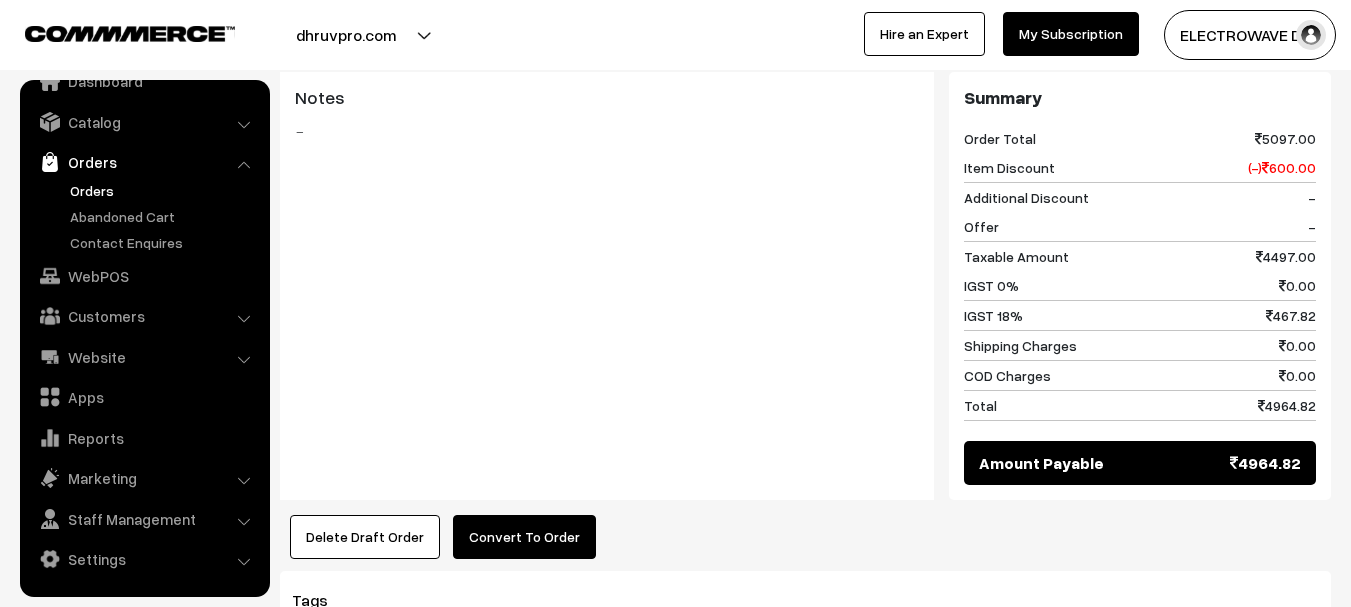 scroll, scrollTop: 1131, scrollLeft: 0, axis: vertical 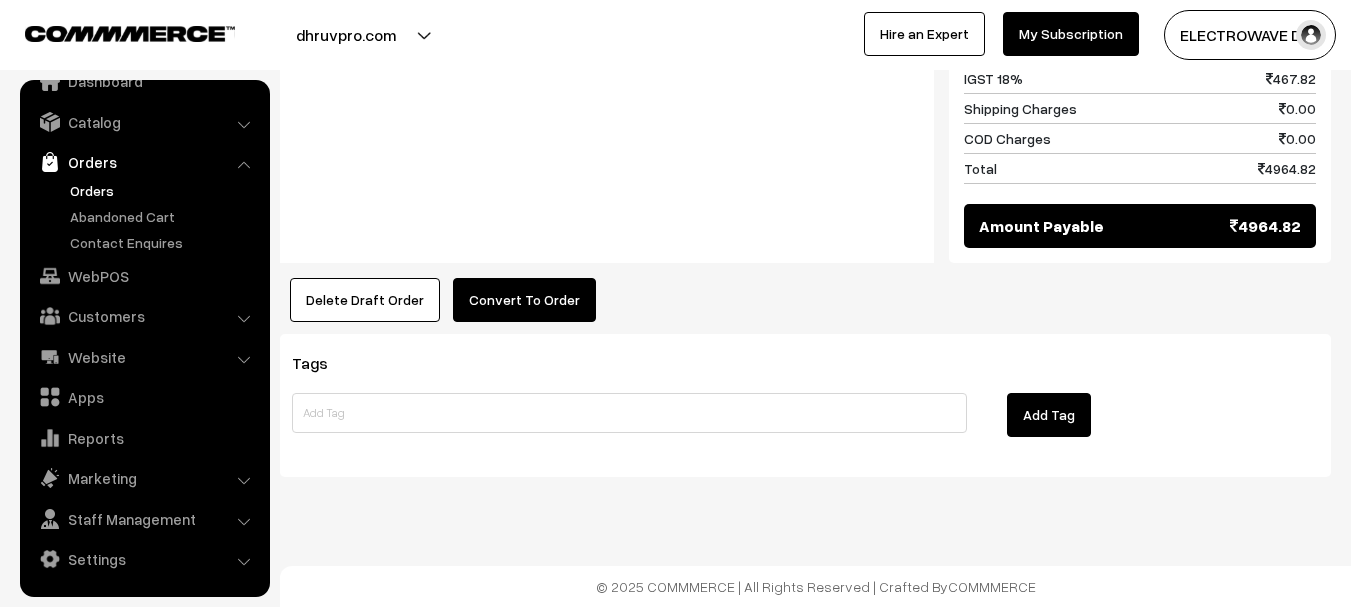 click on "Convert To Order" at bounding box center (524, 300) 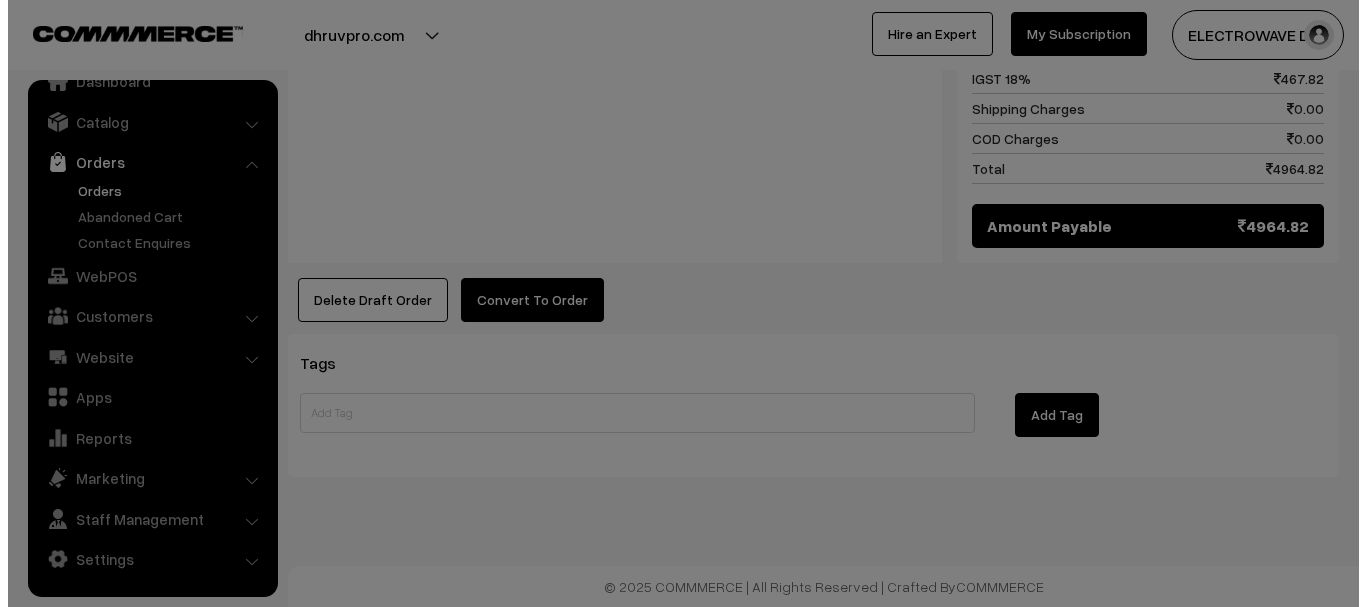 scroll, scrollTop: 1133, scrollLeft: 0, axis: vertical 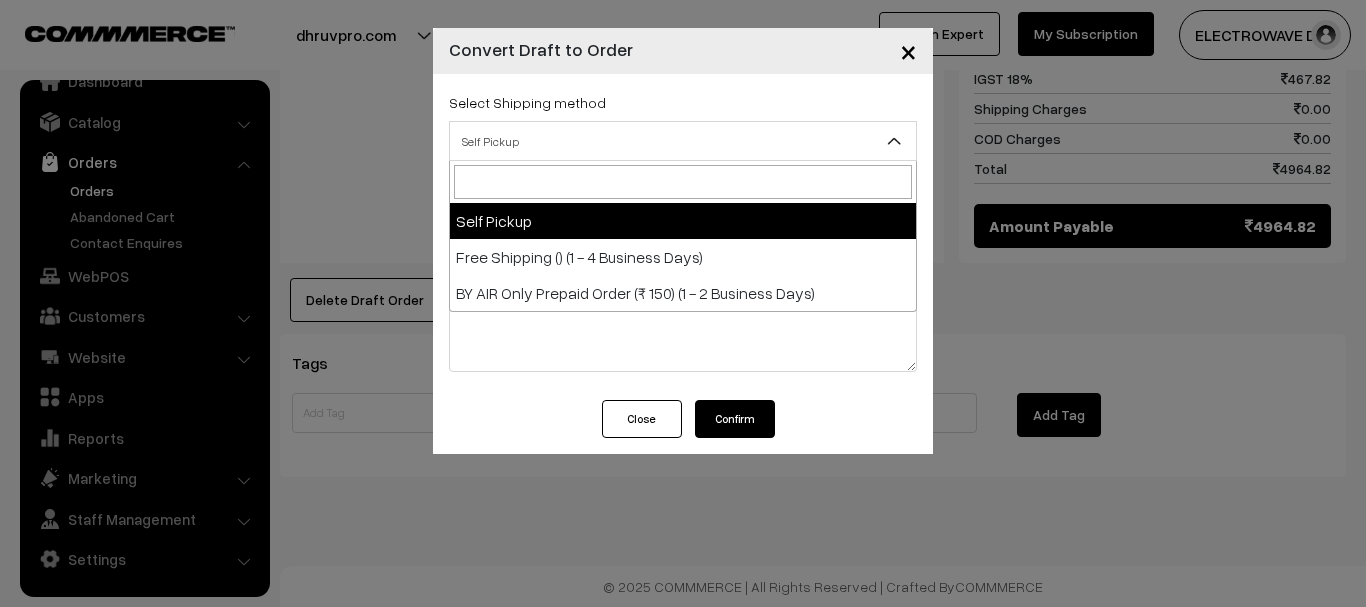 click on "Self Pickup" at bounding box center [683, 141] 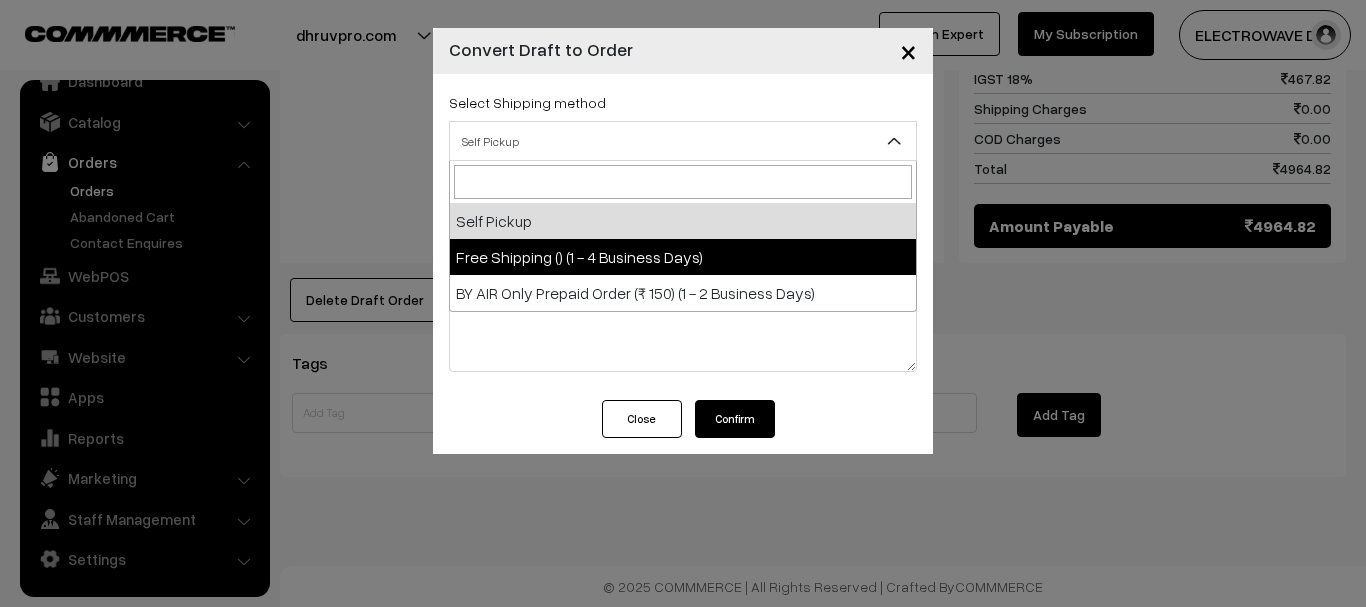 select on "FS2" 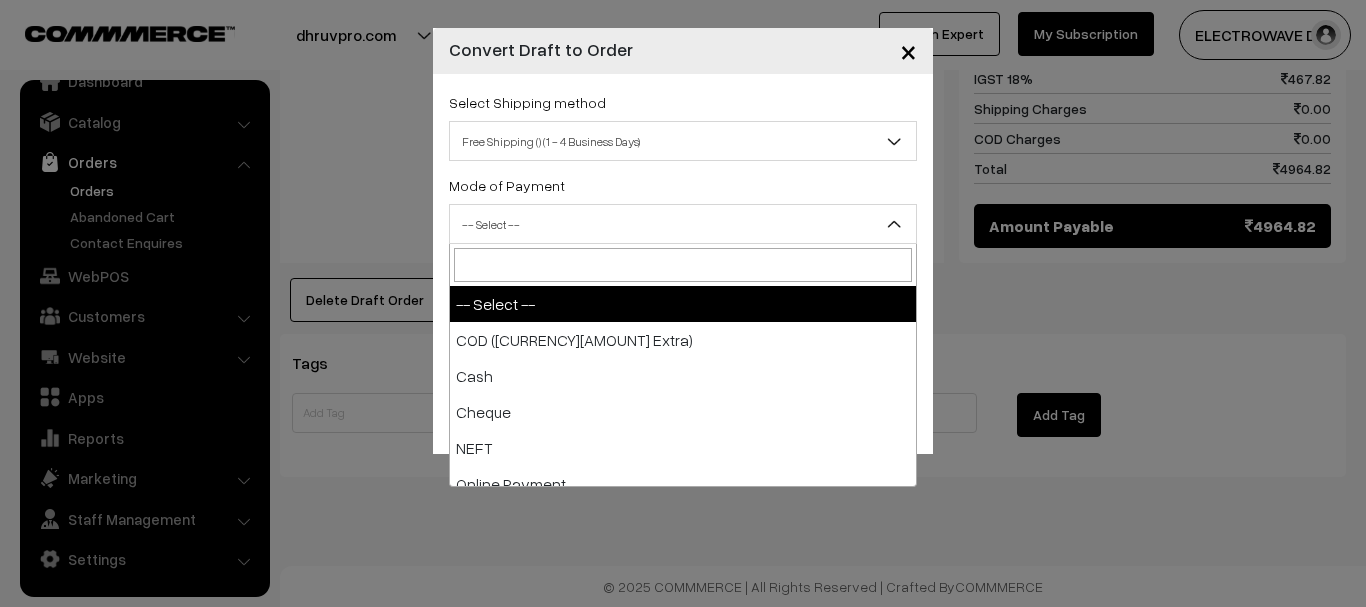 click on "-- Select --" at bounding box center [683, 224] 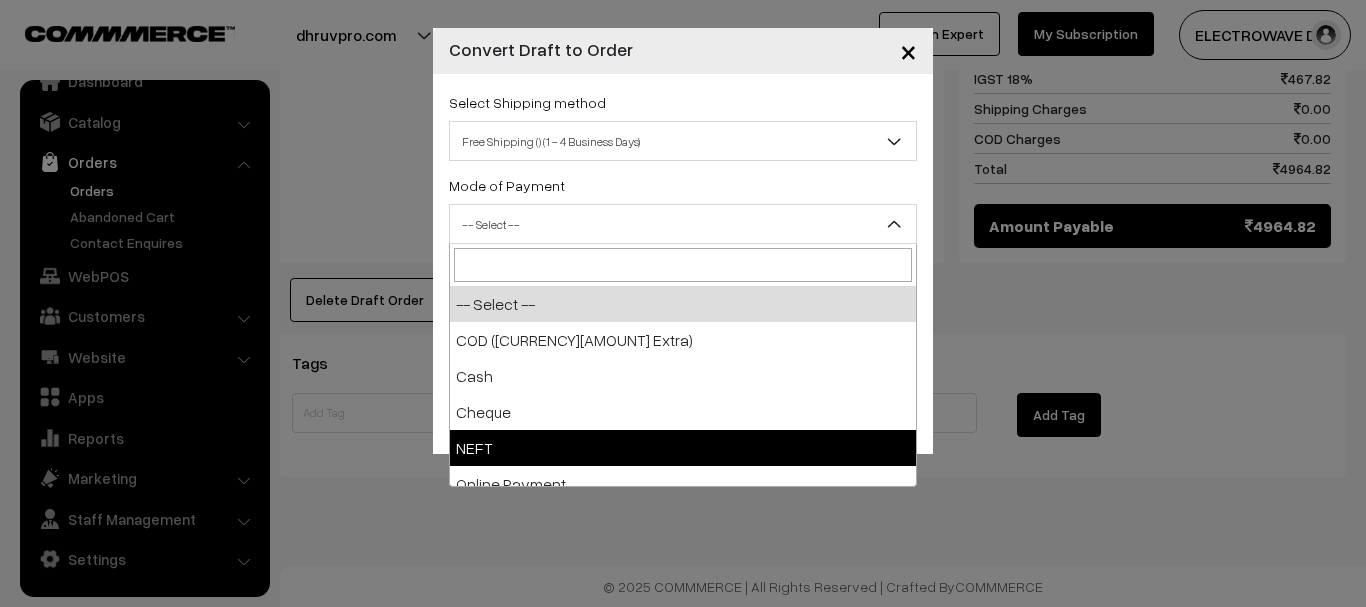 scroll, scrollTop: 88, scrollLeft: 0, axis: vertical 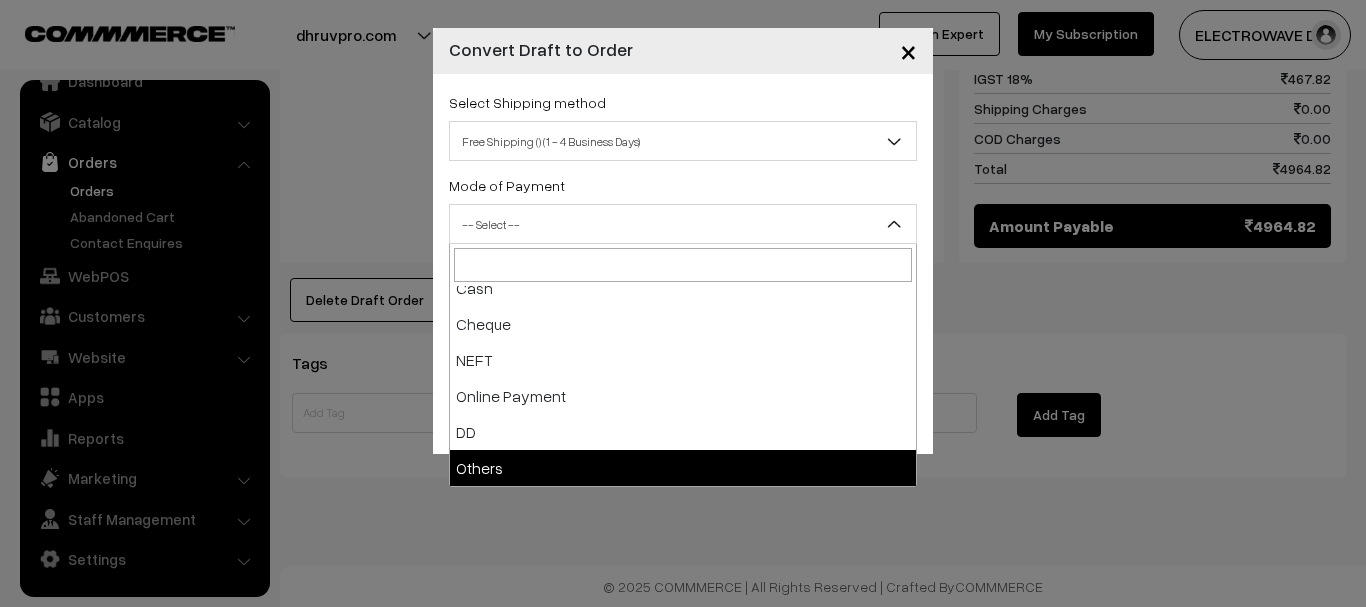 select on "7" 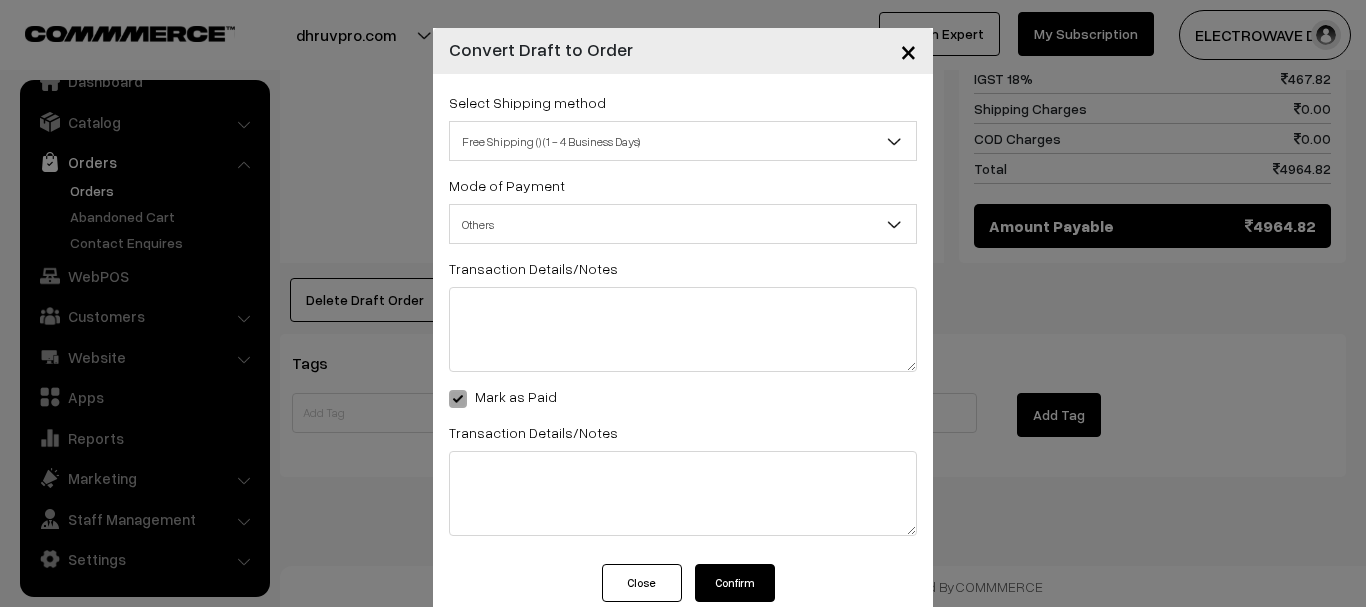 scroll, scrollTop: 39, scrollLeft: 0, axis: vertical 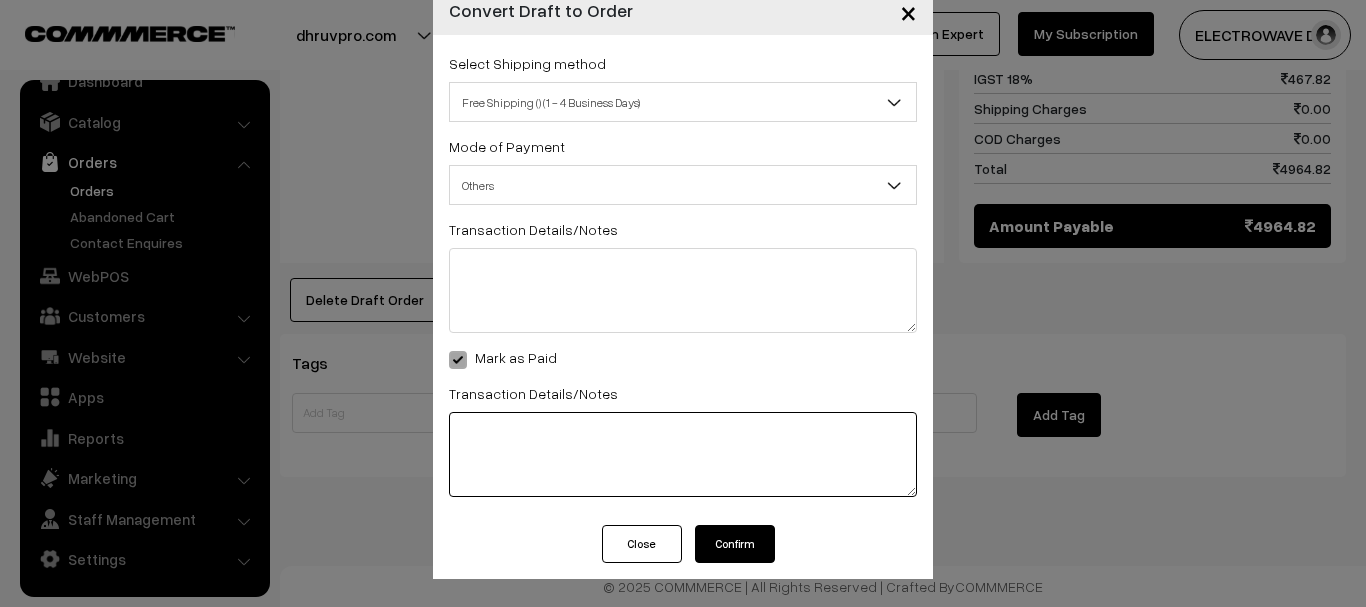 click at bounding box center (683, 454) 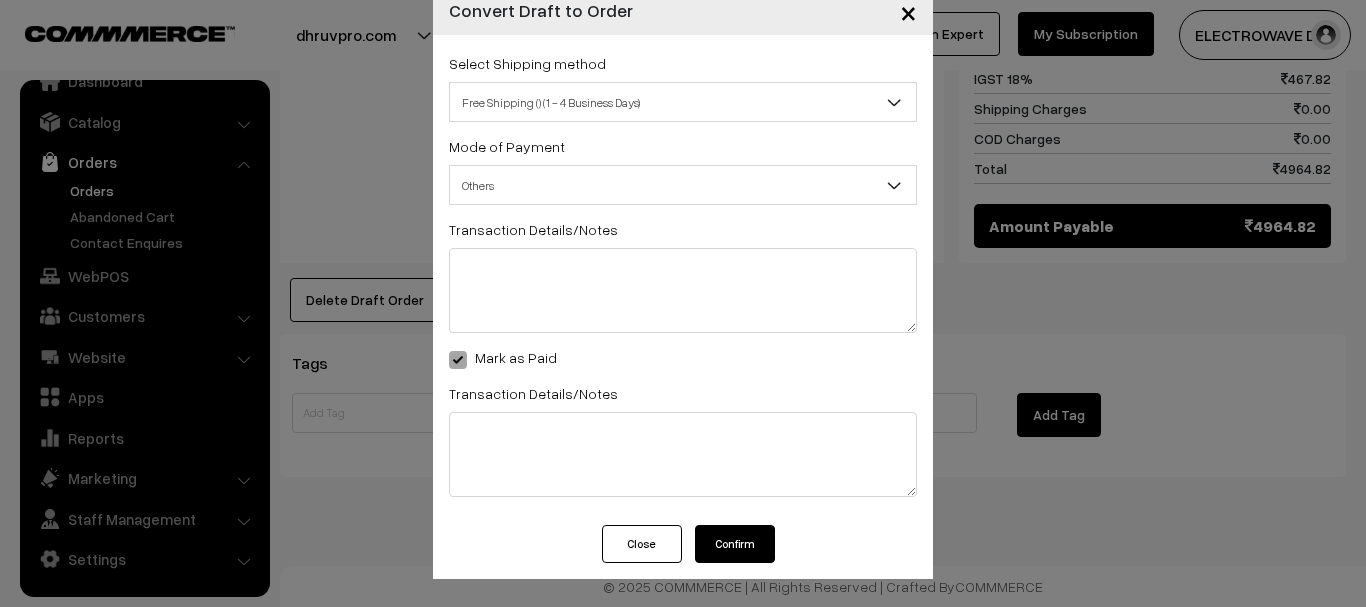 click on "Close" at bounding box center [642, 544] 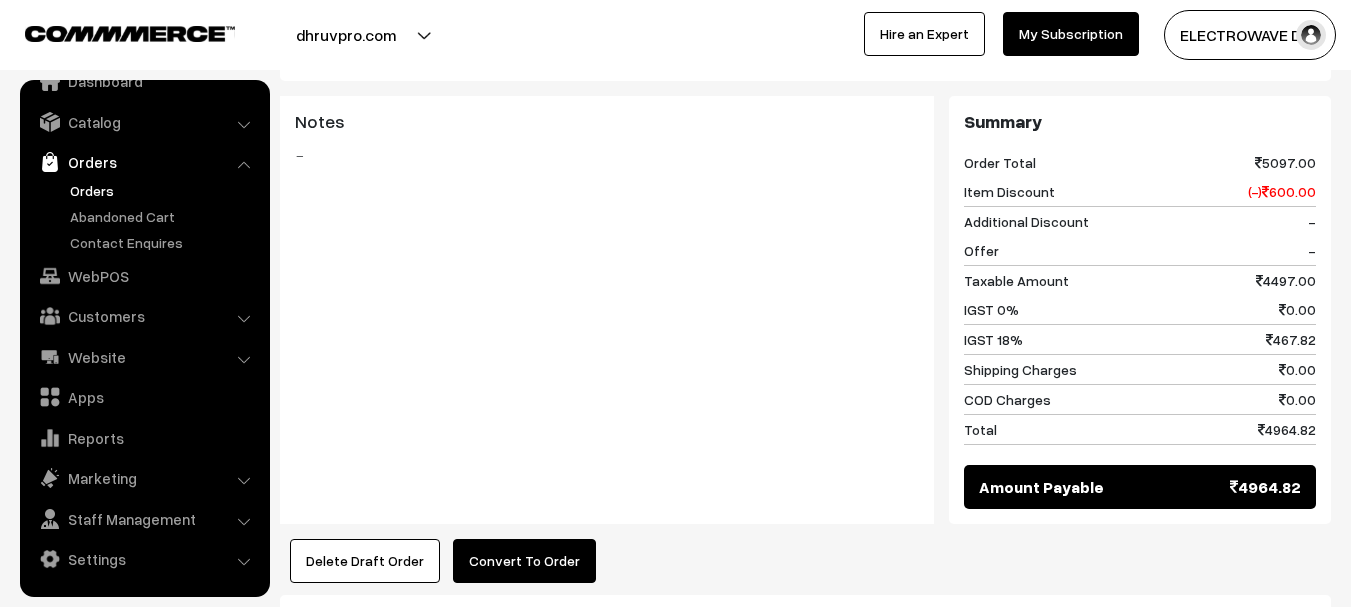 scroll, scrollTop: 1131, scrollLeft: 0, axis: vertical 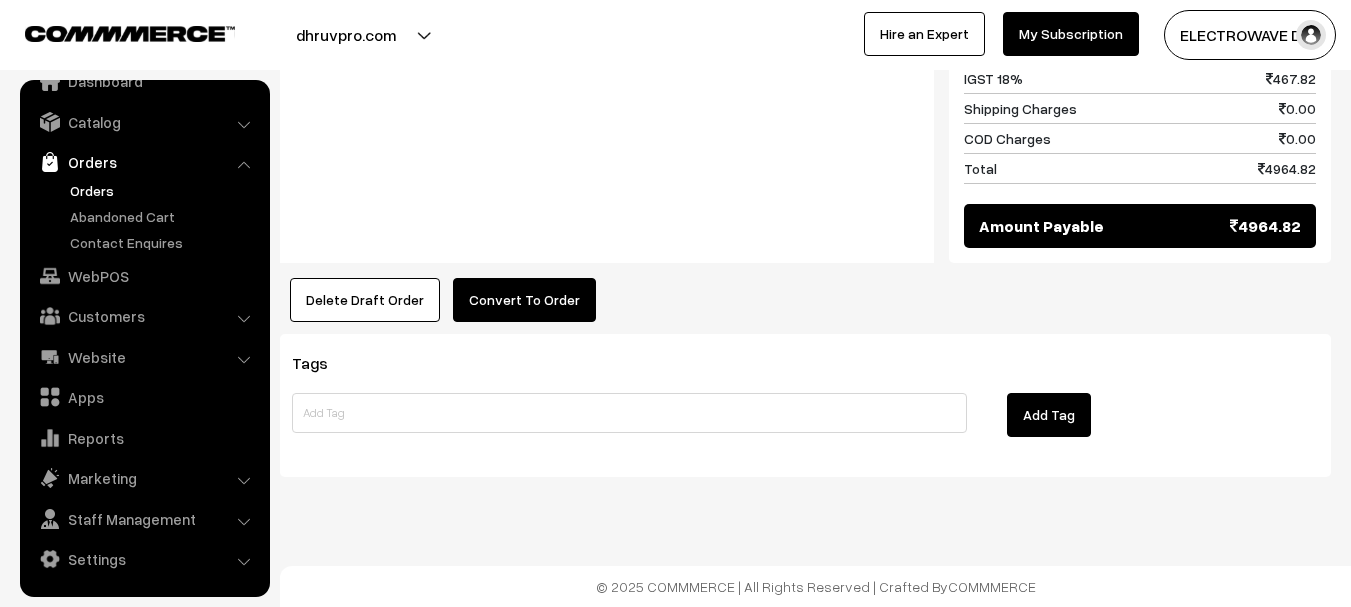 click on "Convert To Order" at bounding box center (524, 300) 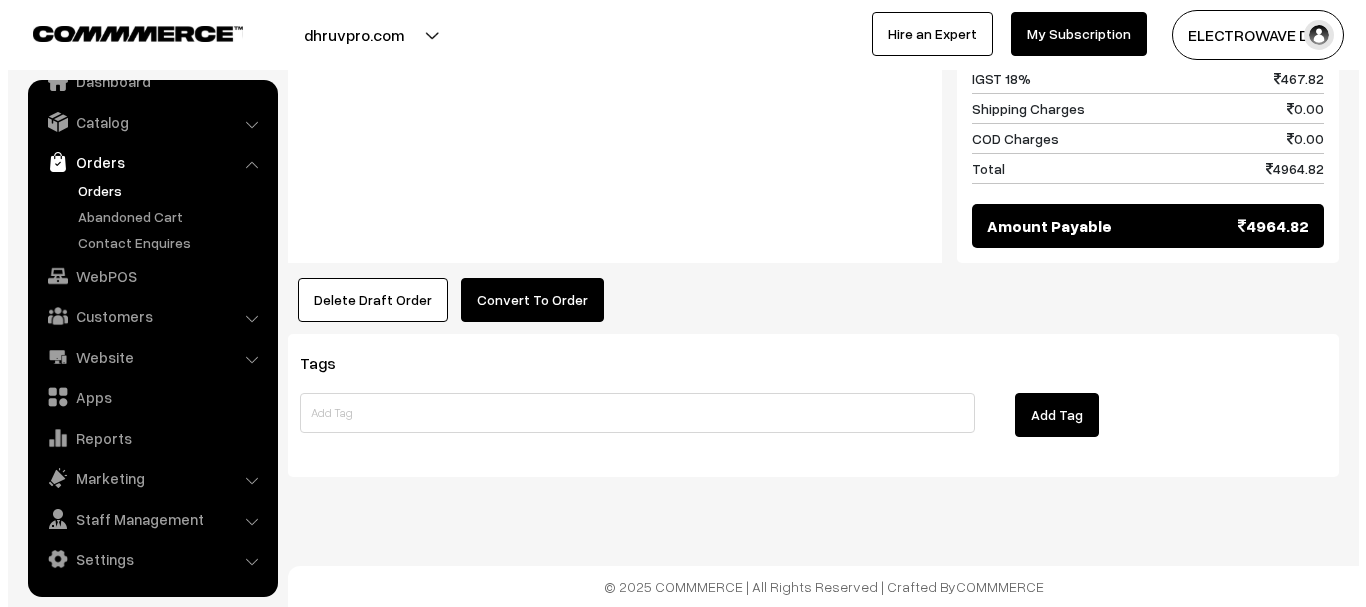 scroll, scrollTop: 1133, scrollLeft: 0, axis: vertical 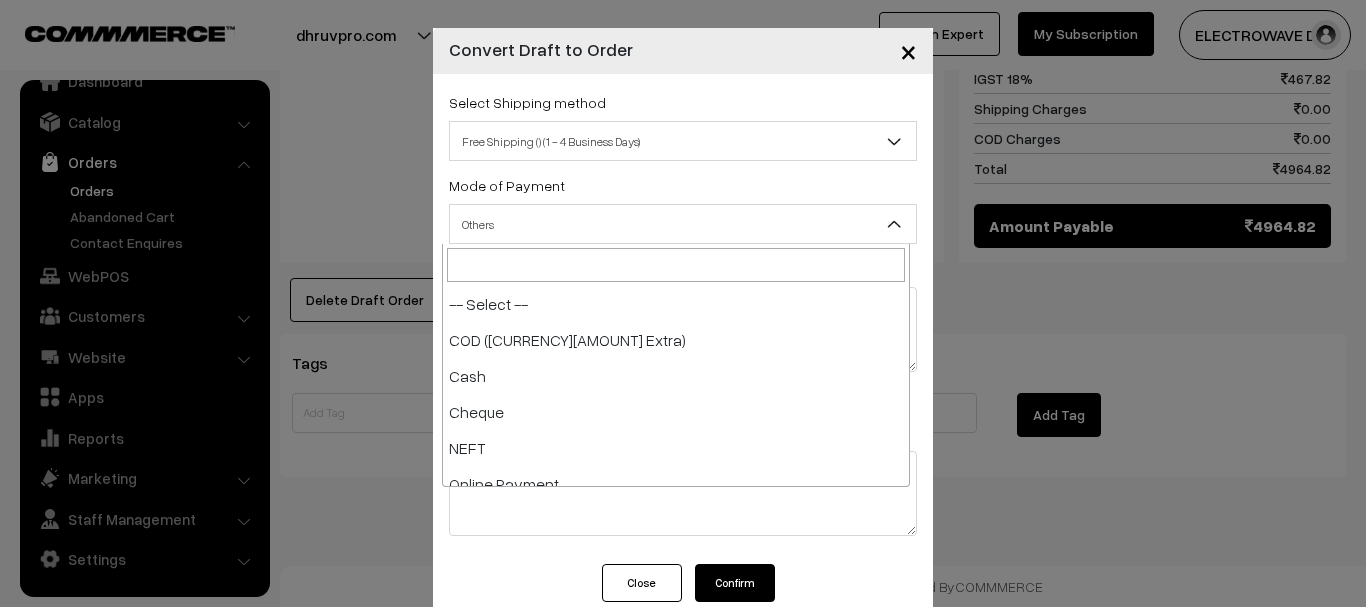 click on "Others" at bounding box center [683, 224] 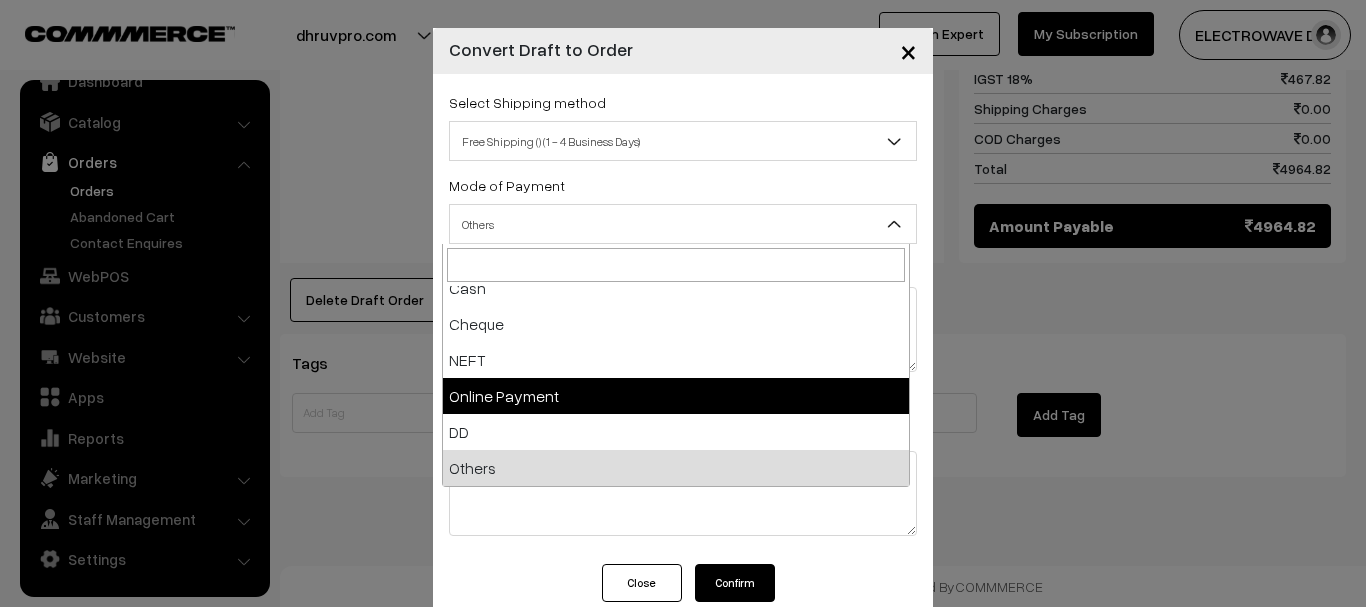 select on "5" 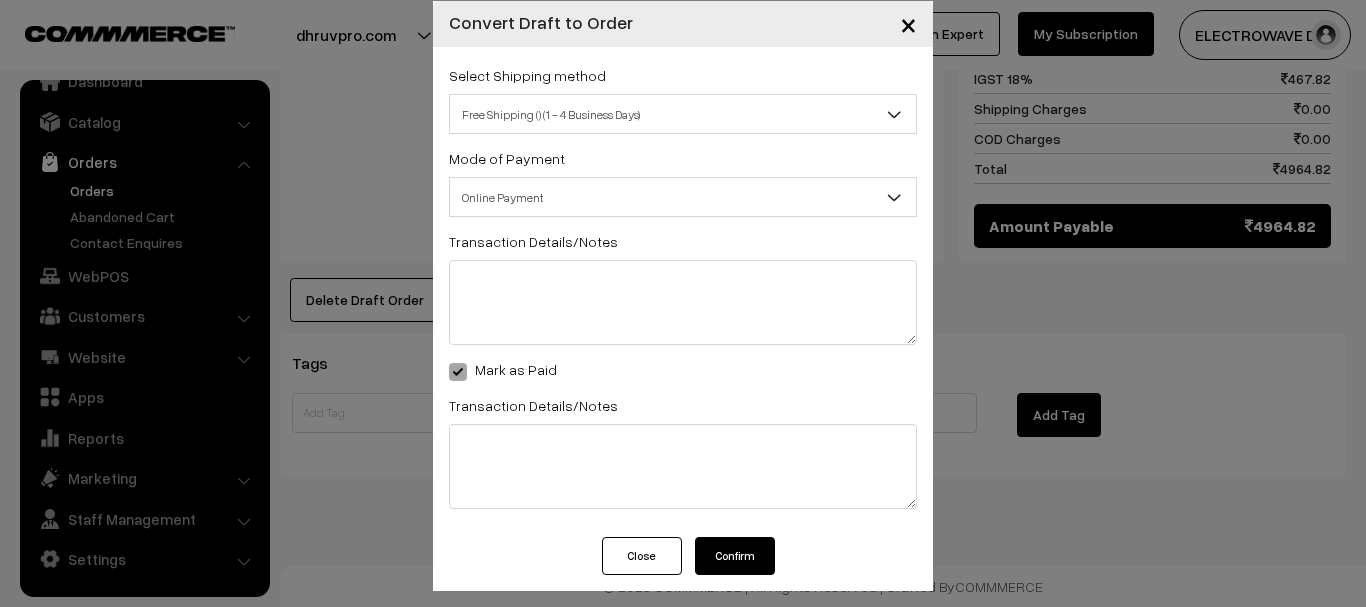scroll, scrollTop: 39, scrollLeft: 0, axis: vertical 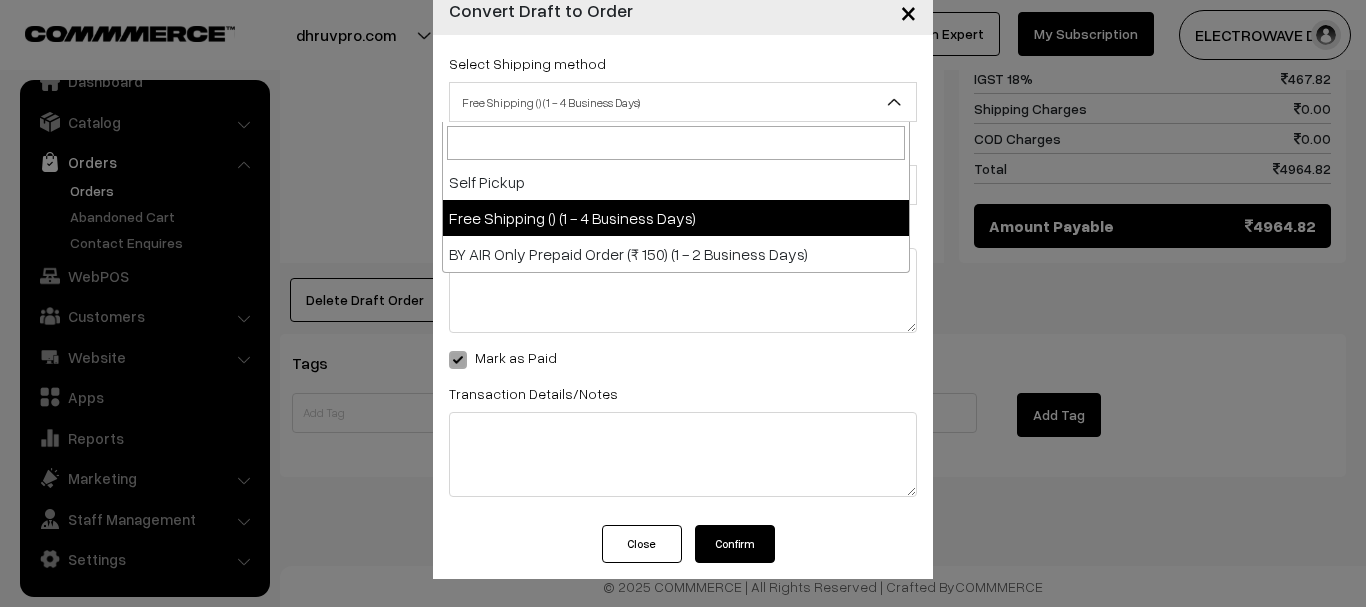 click on "Free Shipping () (1 - 4 Business Days)" at bounding box center [683, 102] 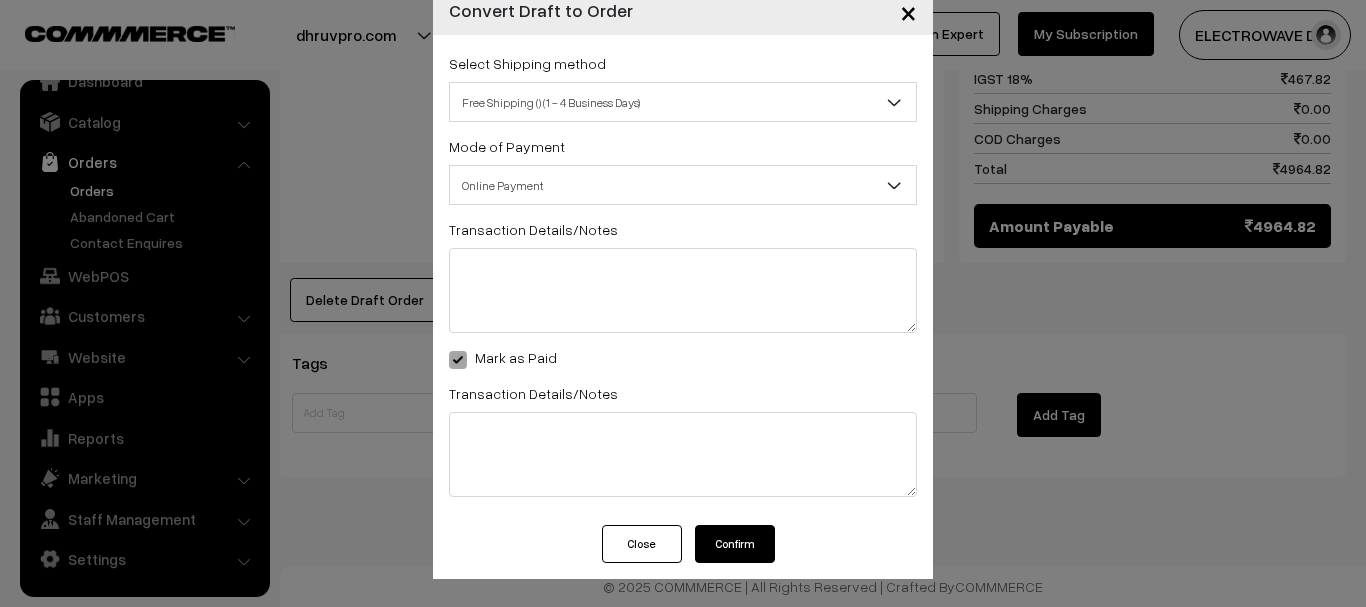 click on "×
Convert Draft to Order
Select Shipping method
Self Pickup
Free Shipping () (1 - 4 Business Days)
BY AIR Only Prepaid Order (₹ 150) (1 - 2 Business Days) Free Shipping () (1 - 4 Business Days)
-- Select --" at bounding box center (683, 303) 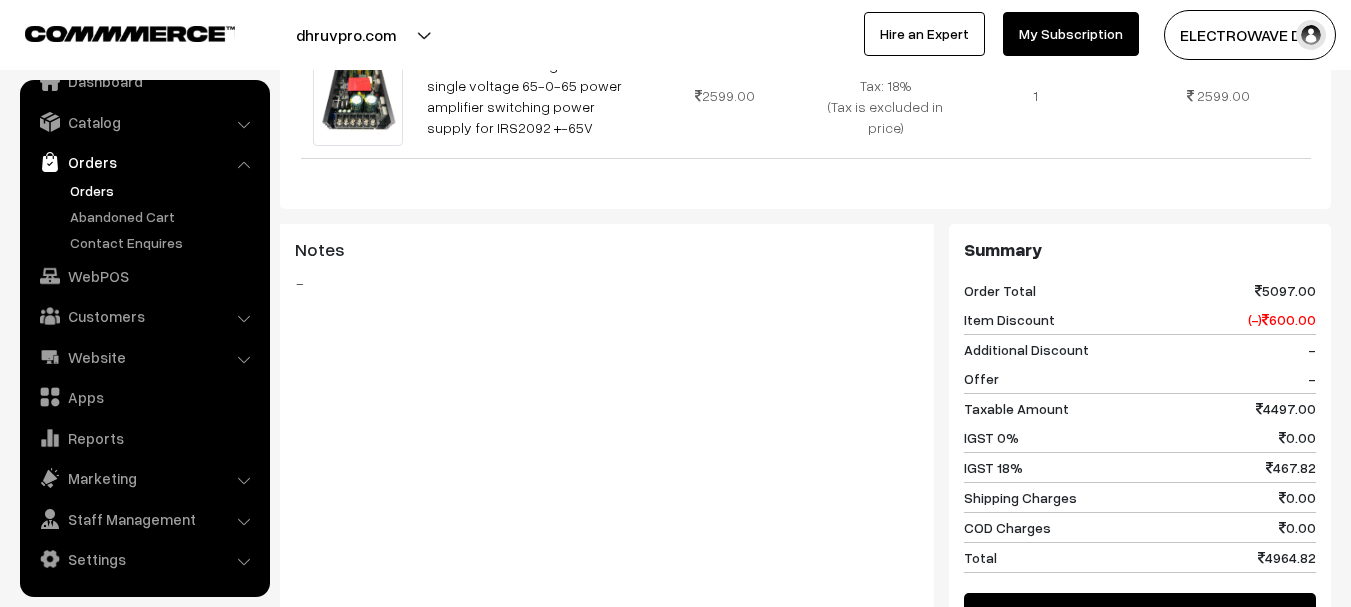 scroll, scrollTop: 731, scrollLeft: 0, axis: vertical 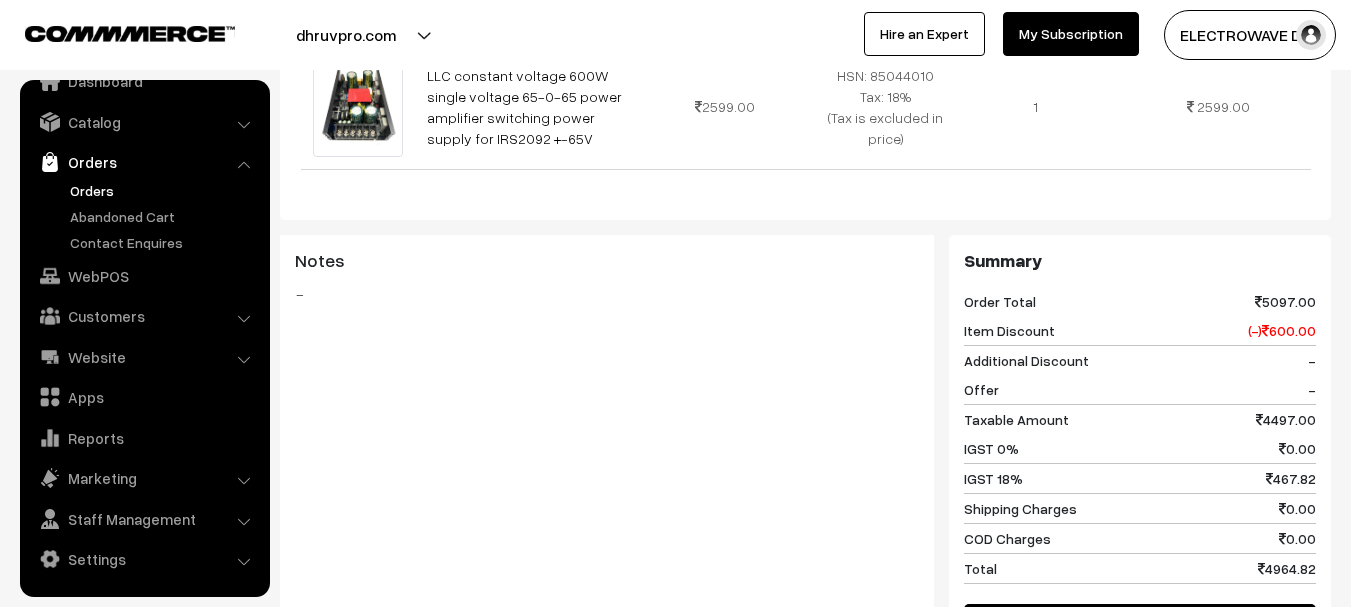 click on "Additional Discount" at bounding box center (1026, 360) 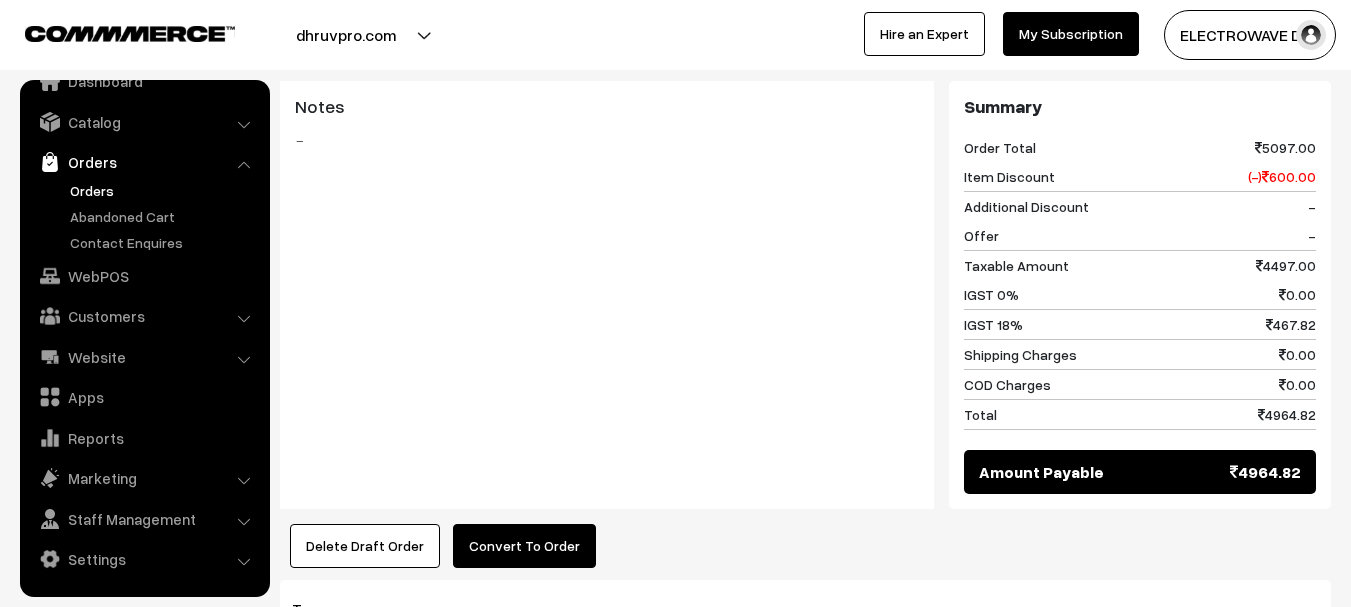 scroll, scrollTop: 1131, scrollLeft: 0, axis: vertical 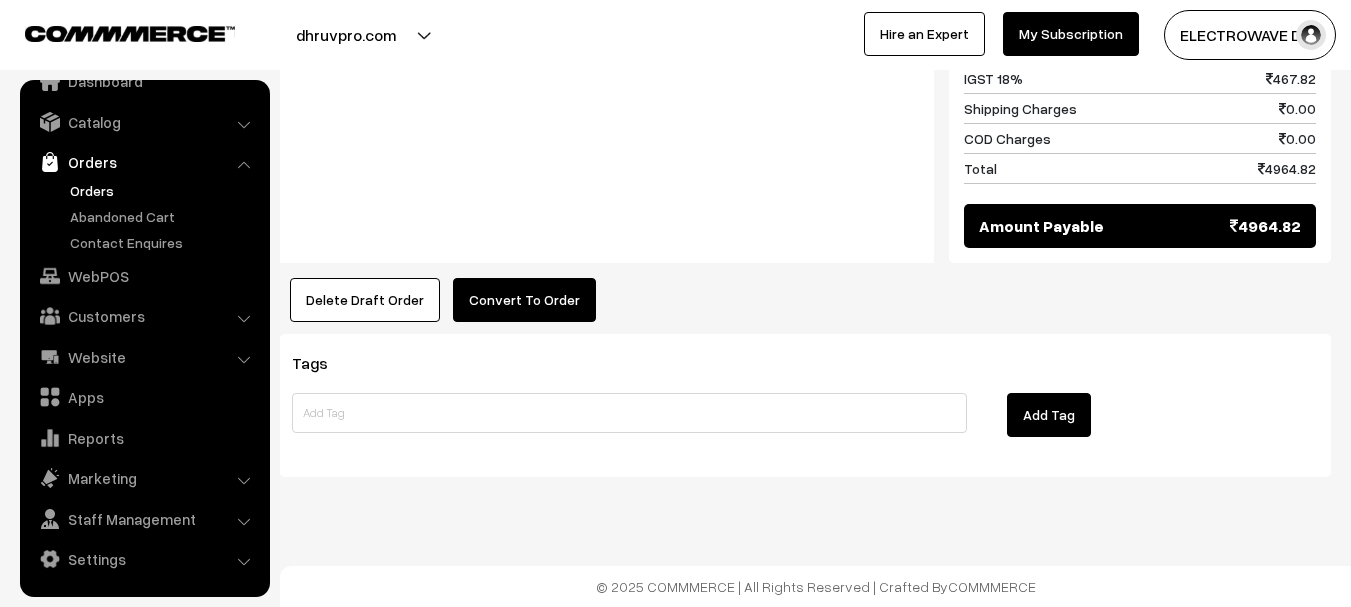 click on "Dashboard  /
orders  /
View Order(Draft)
View Order(Draft)
Edit Order
Go Back
Created on  Aug 08, 2025  at  11:13 AM
Order Status:
Draft Order
-                |
Payment Status:
-
Customer Details
Vivek Jose" at bounding box center [805, -290] 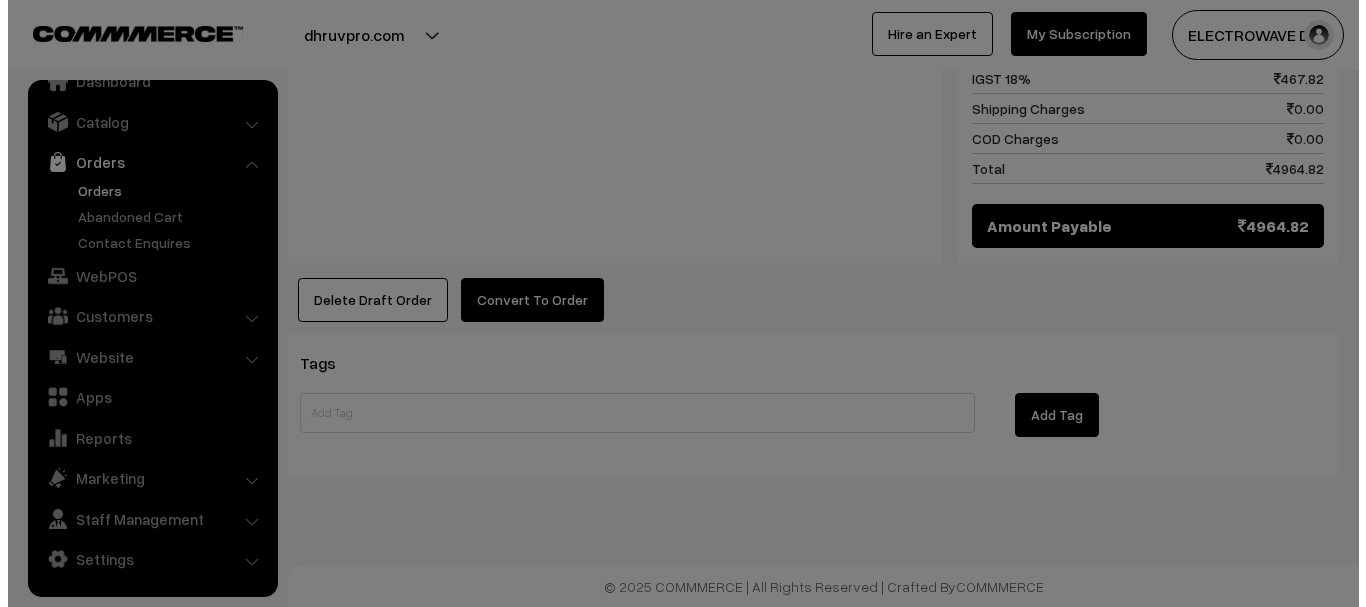 scroll, scrollTop: 1133, scrollLeft: 0, axis: vertical 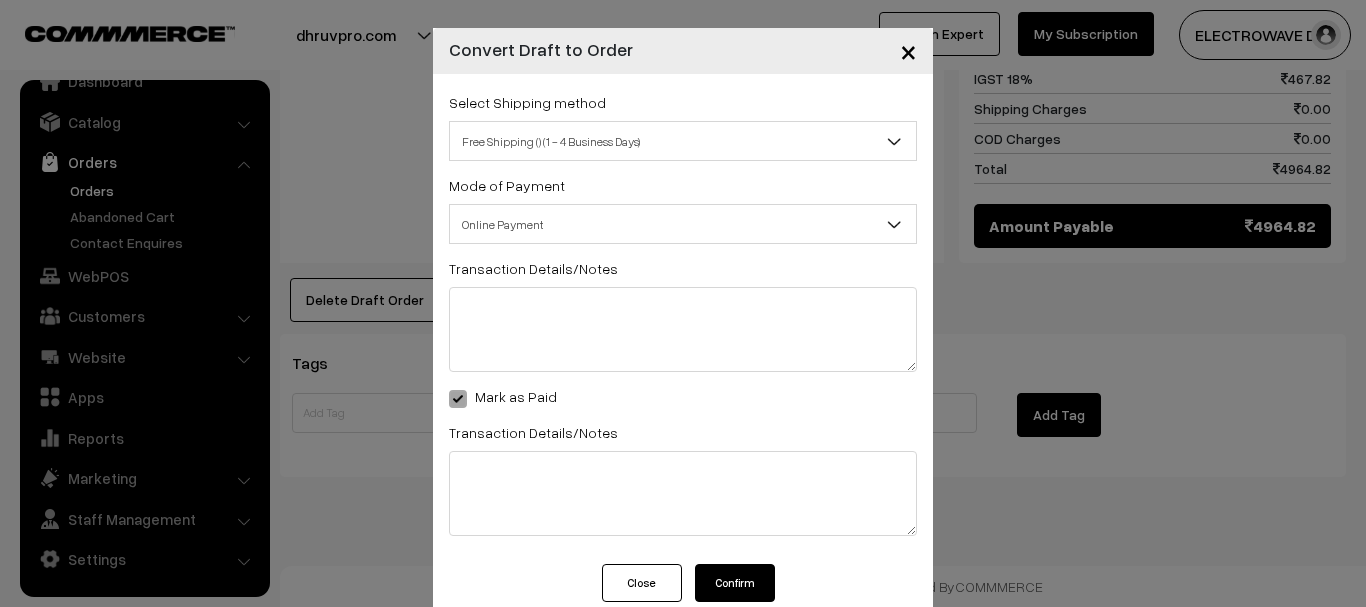 click at bounding box center [458, 399] 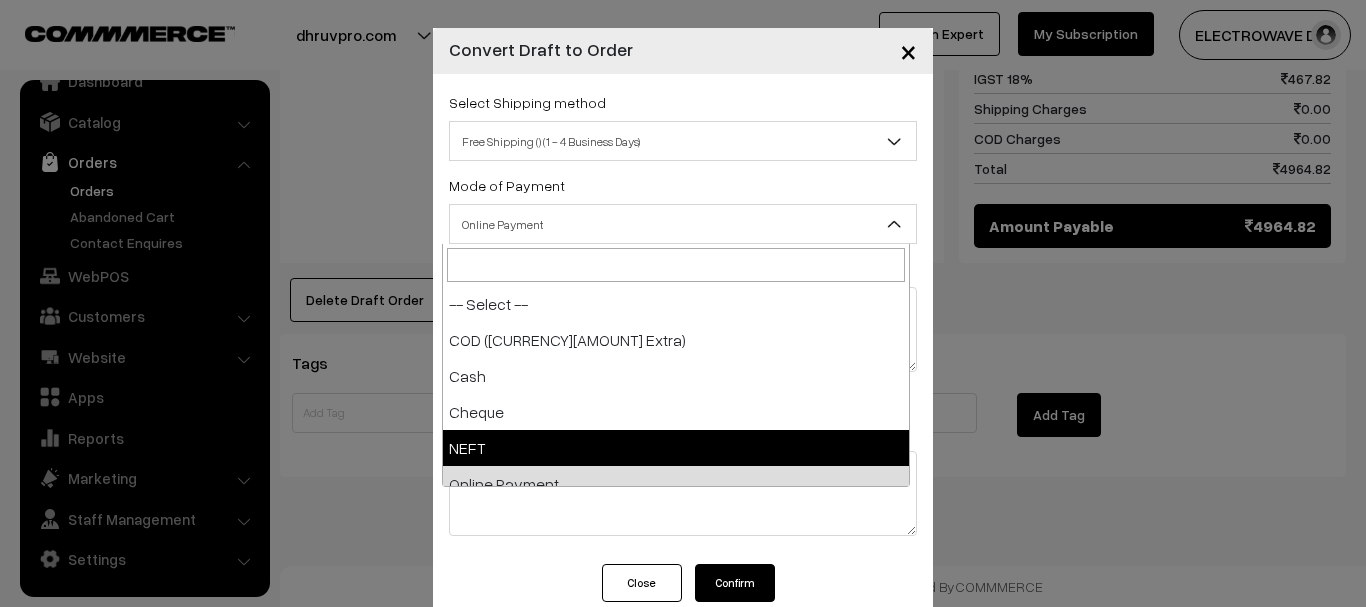 select on "4" 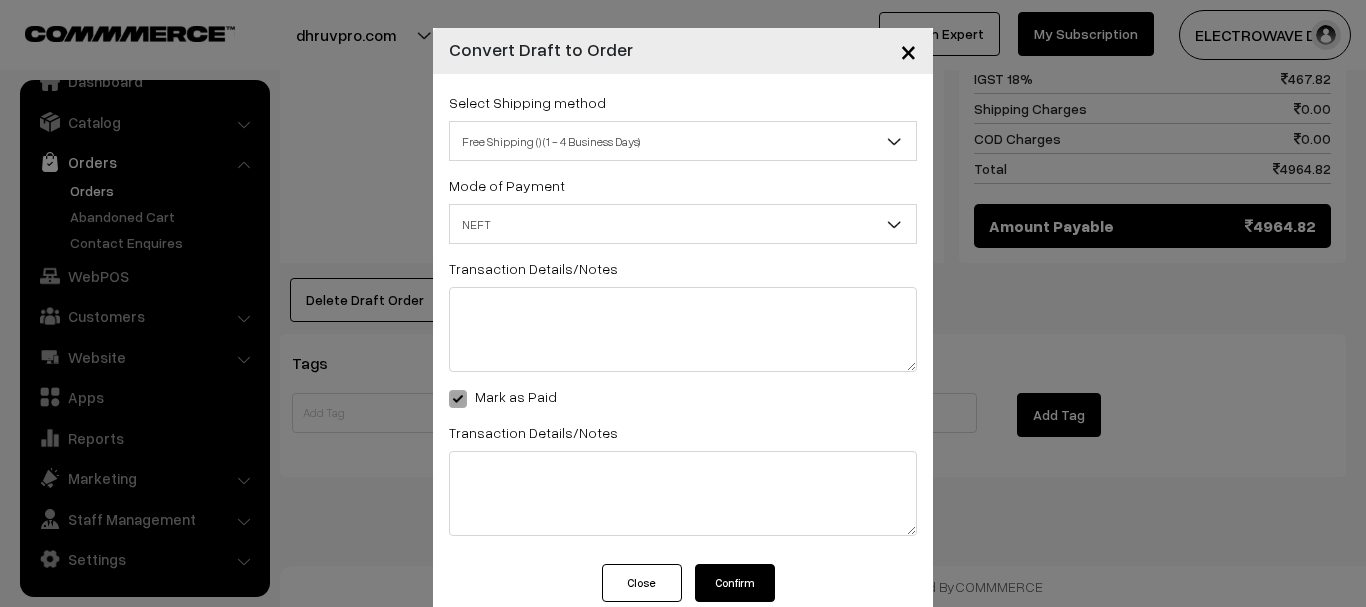 click at bounding box center [458, 399] 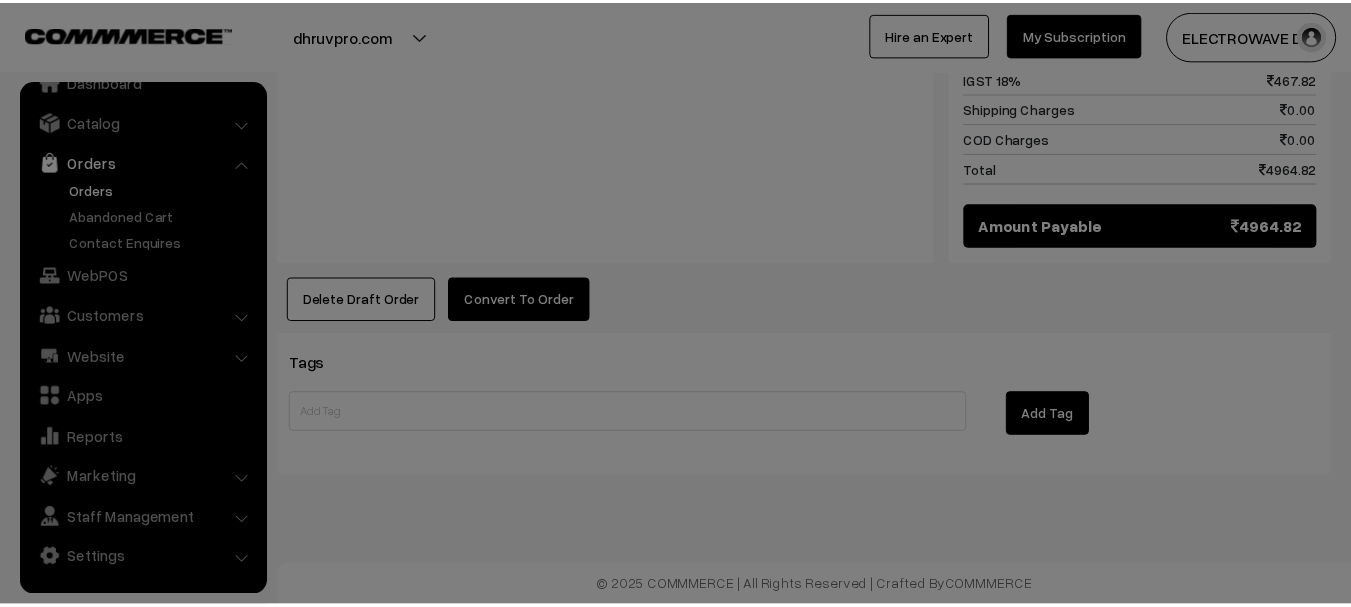 scroll, scrollTop: 1131, scrollLeft: 0, axis: vertical 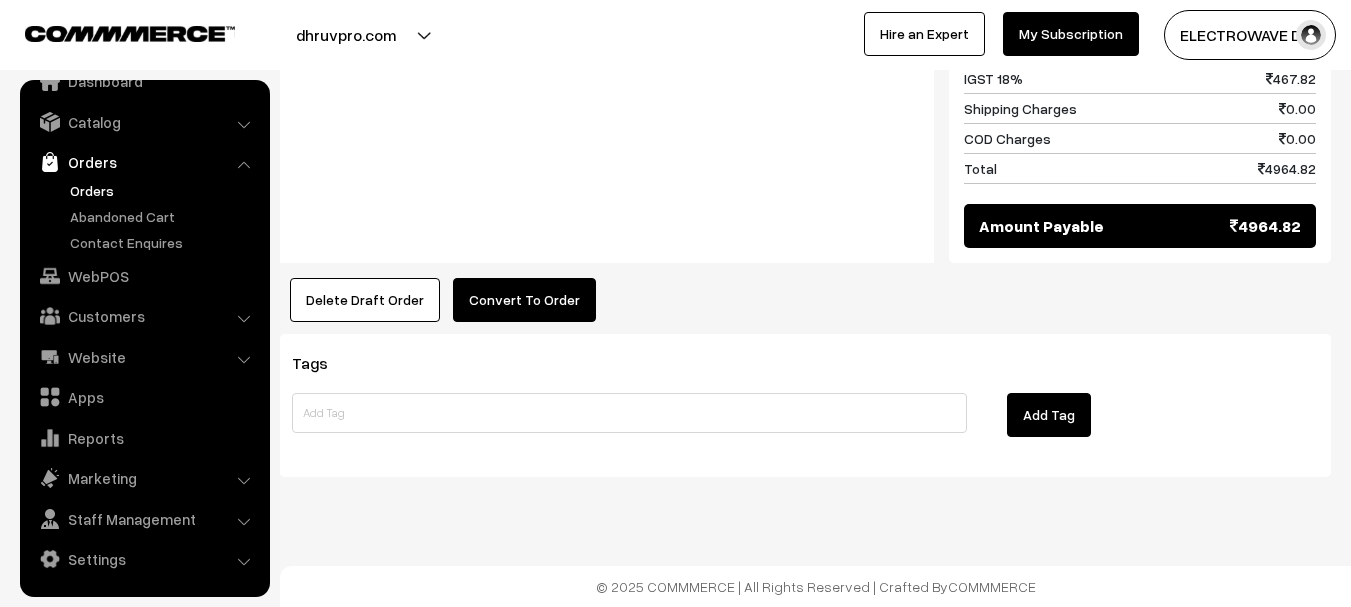 click on "Delete Draft Order" at bounding box center (365, 300) 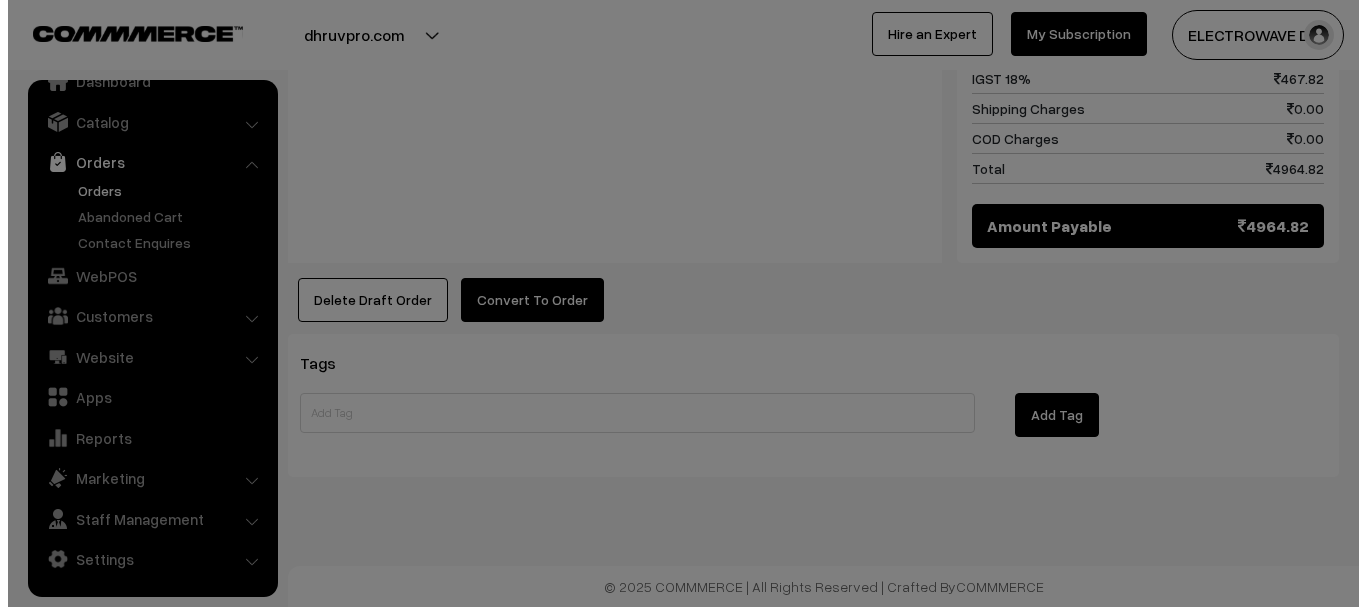 scroll, scrollTop: 1133, scrollLeft: 0, axis: vertical 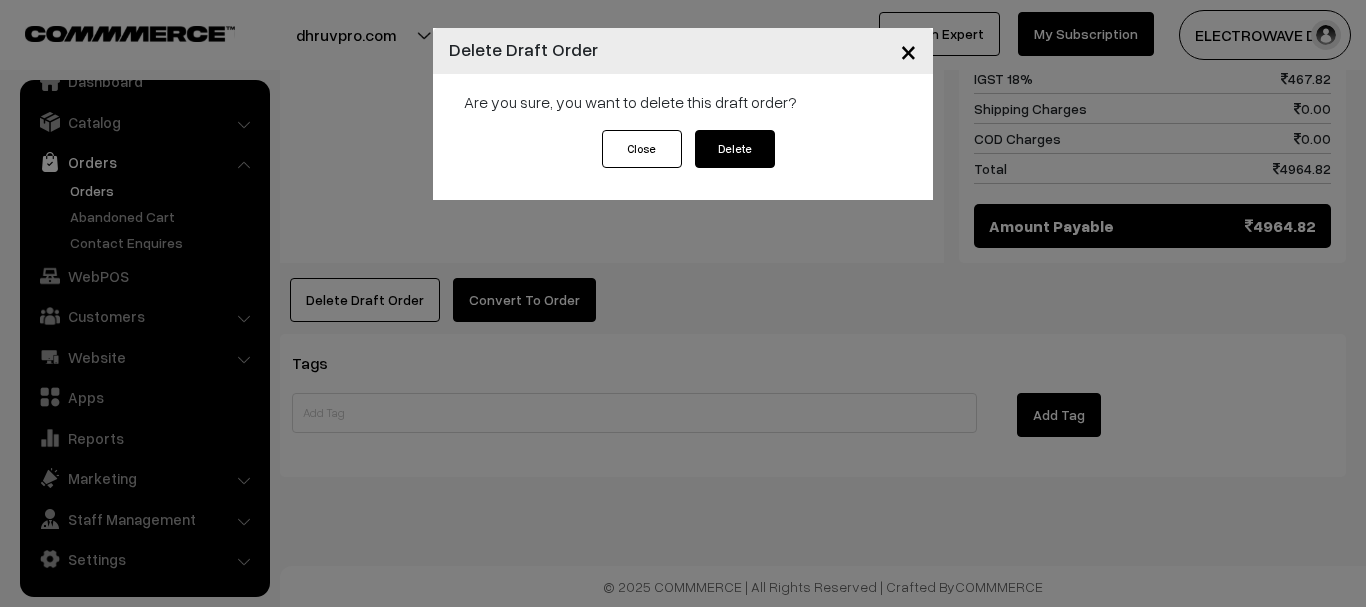 click on "Delete" at bounding box center (735, 149) 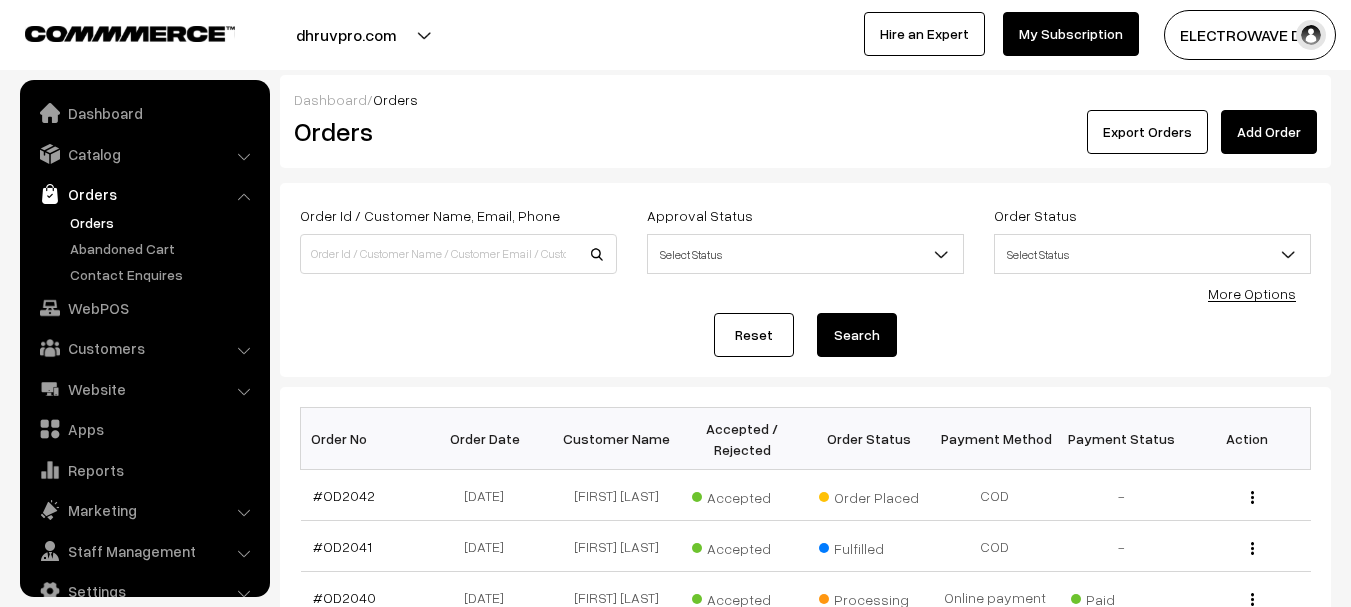 scroll, scrollTop: 276, scrollLeft: 0, axis: vertical 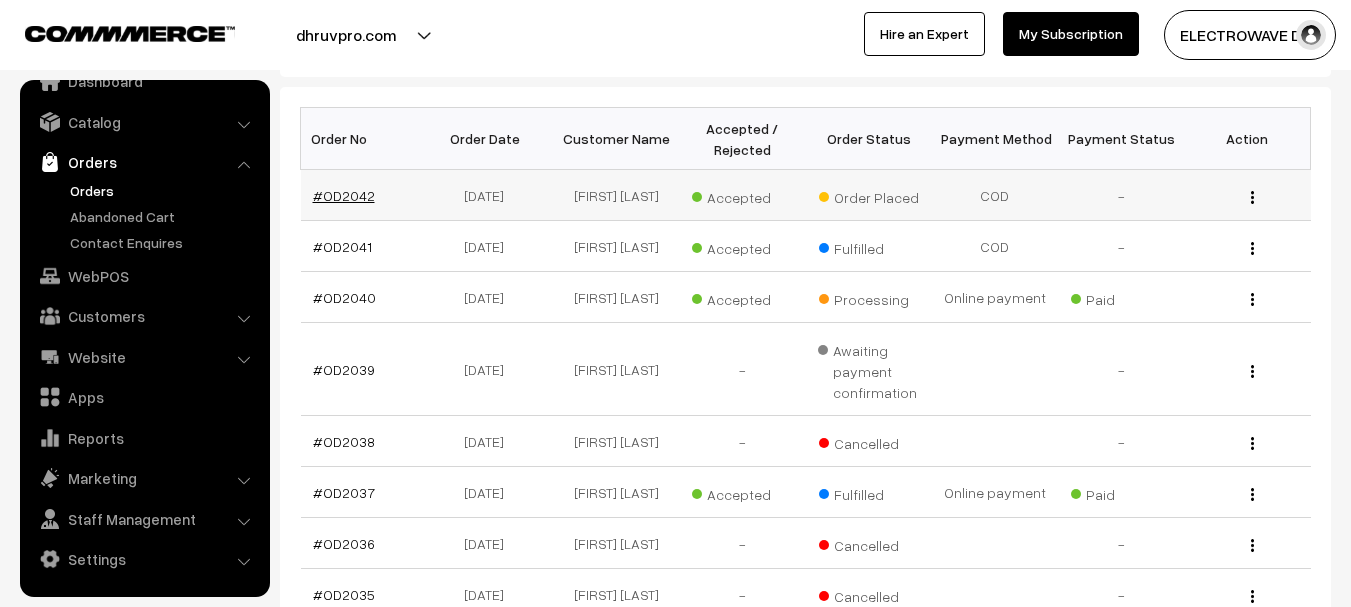 click on "#OD2042" at bounding box center [344, 195] 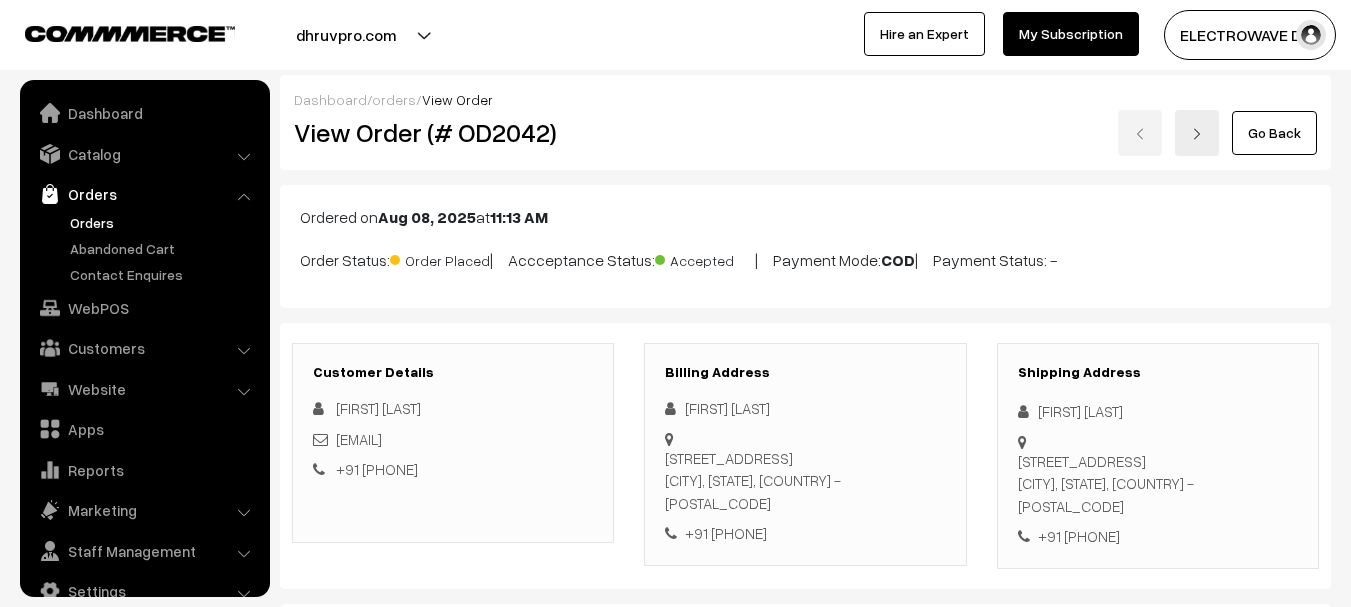 scroll, scrollTop: 300, scrollLeft: 0, axis: vertical 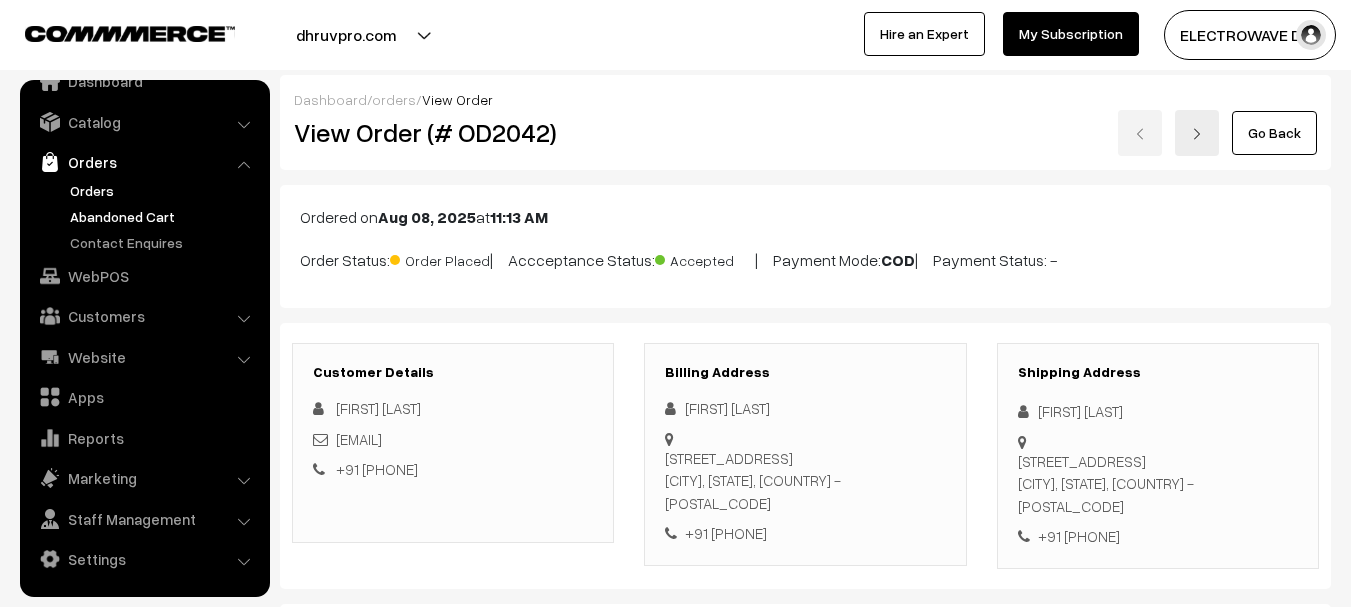 click on "Abandoned Cart" at bounding box center [164, 216] 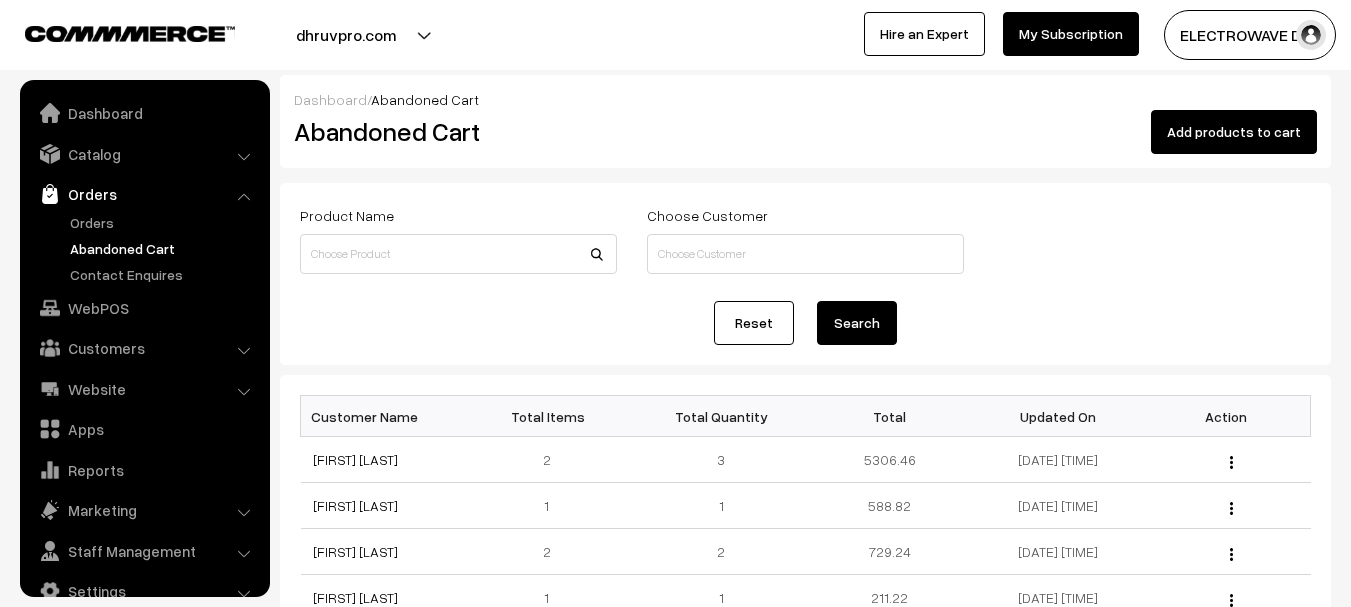 scroll, scrollTop: 200, scrollLeft: 0, axis: vertical 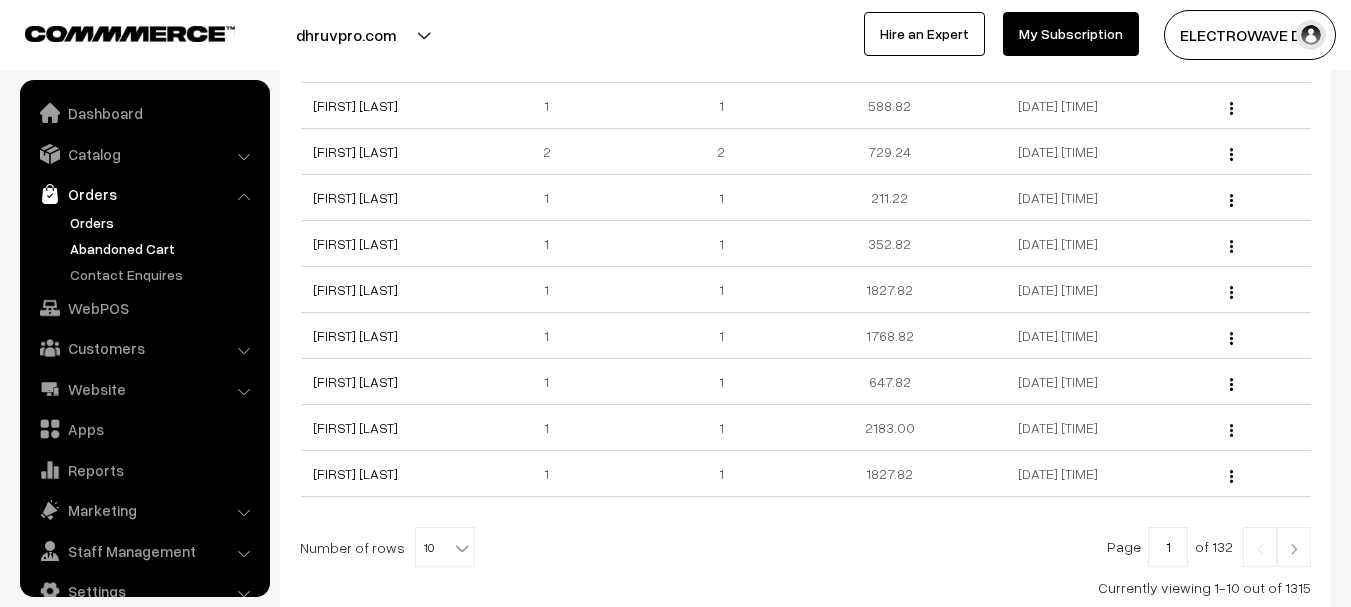 click on "Orders" at bounding box center [164, 222] 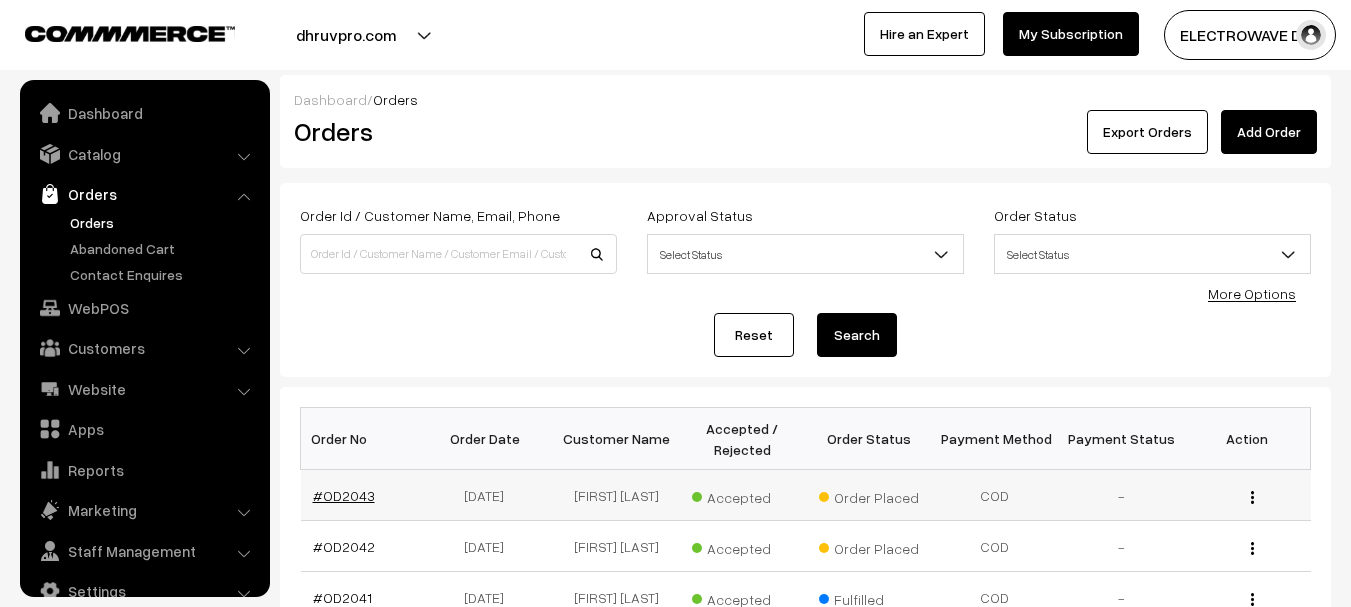 scroll, scrollTop: 0, scrollLeft: 0, axis: both 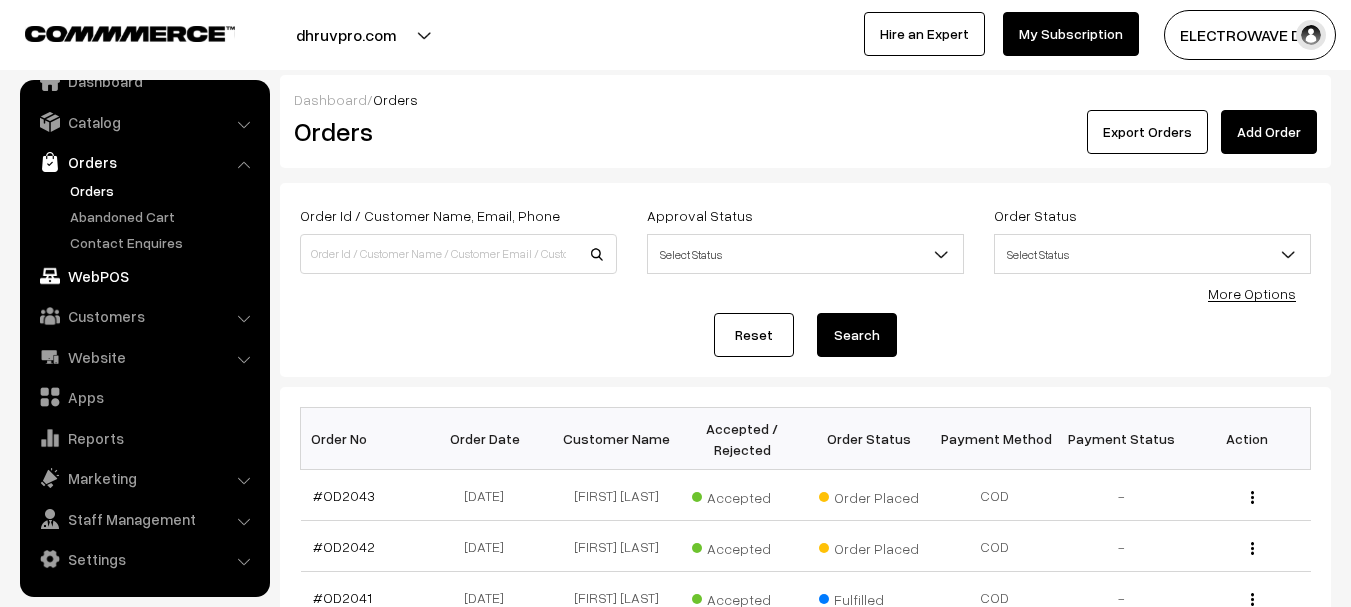 drag, startPoint x: 358, startPoint y: 498, endPoint x: 140, endPoint y: 270, distance: 315.44888 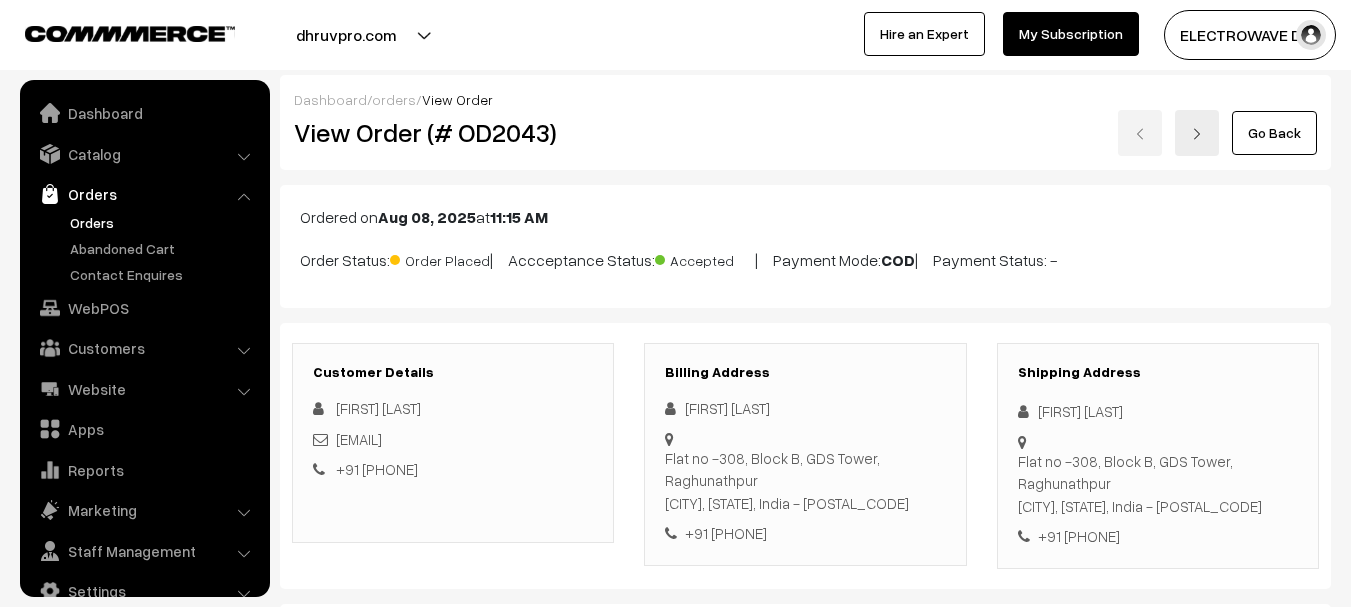 scroll, scrollTop: 400, scrollLeft: 0, axis: vertical 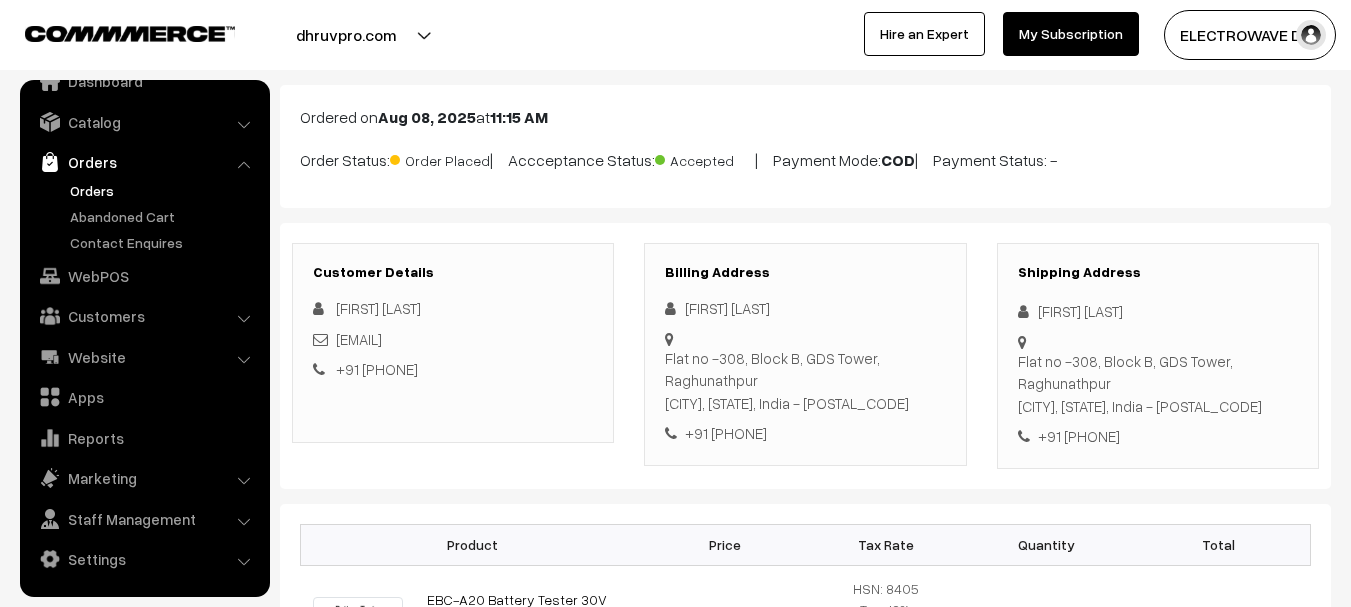 click on "[FIRST] [LAST]" at bounding box center (1158, 311) 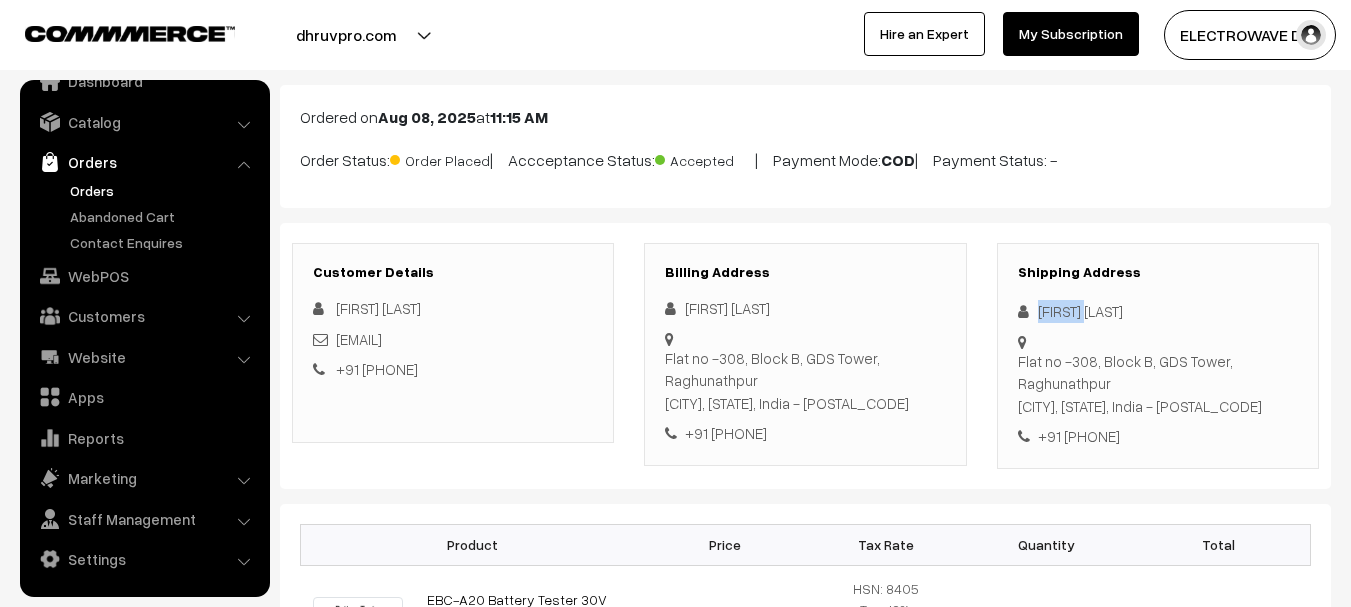 click on "[FIRST] [LAST]" at bounding box center [1158, 311] 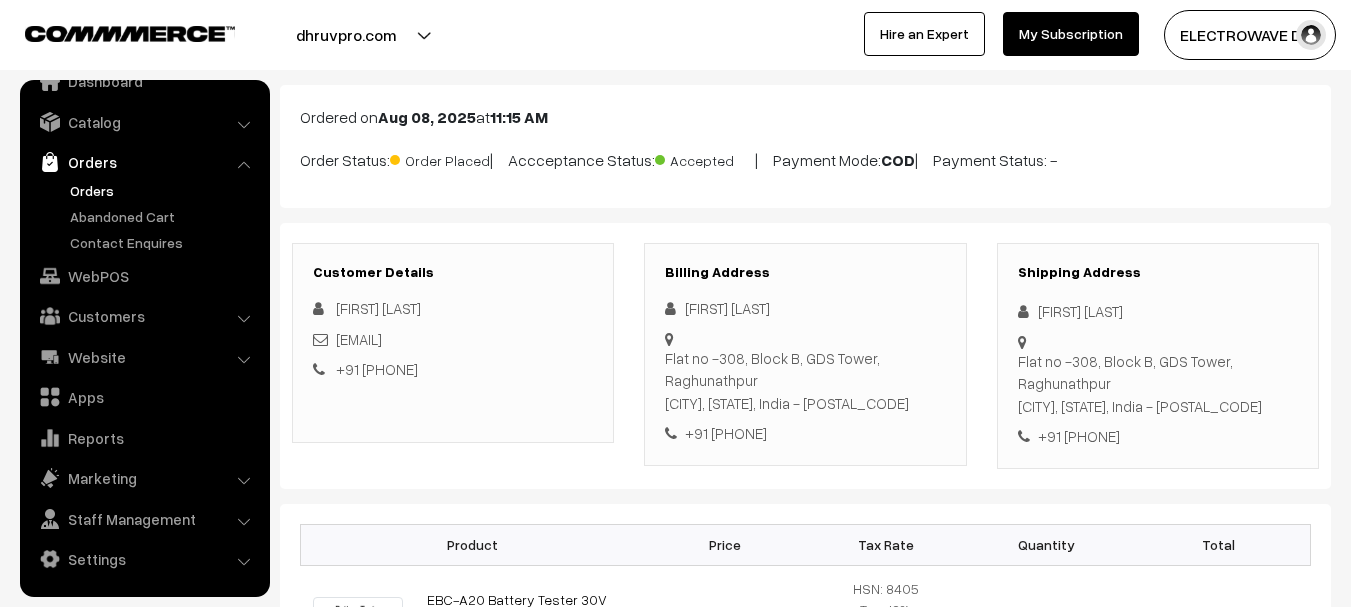 click on "[FIRST] [LAST]" at bounding box center [1158, 311] 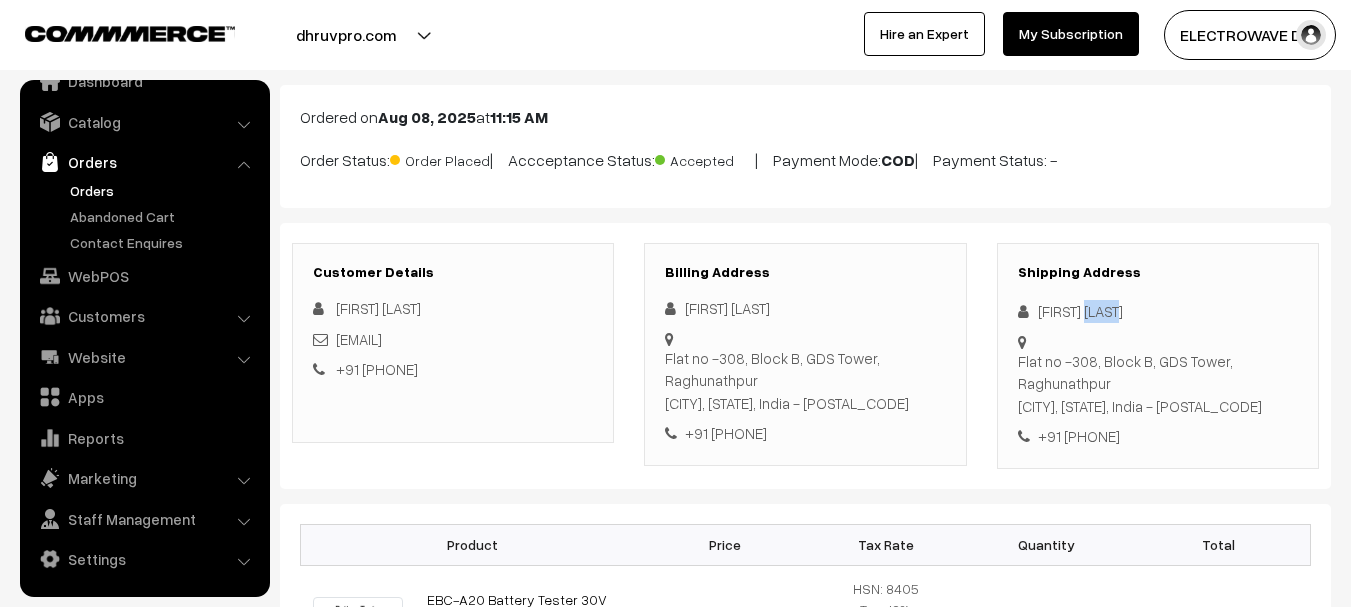 click on "Prakash Ghose" at bounding box center [1158, 311] 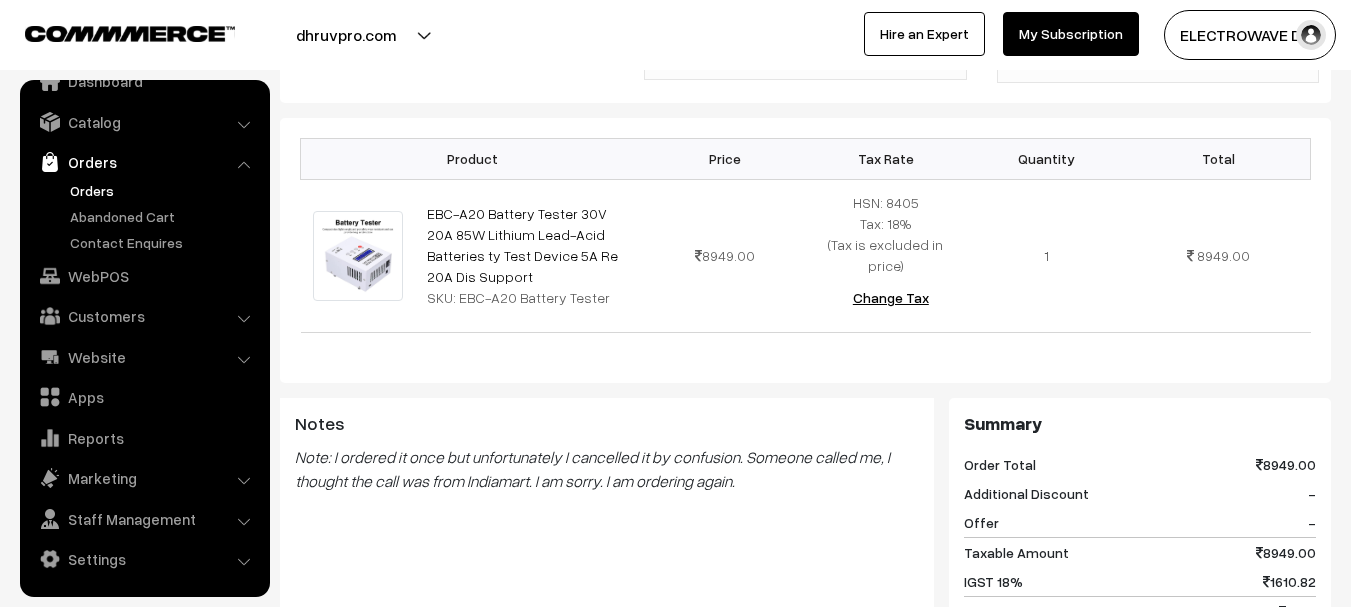 scroll, scrollTop: 500, scrollLeft: 0, axis: vertical 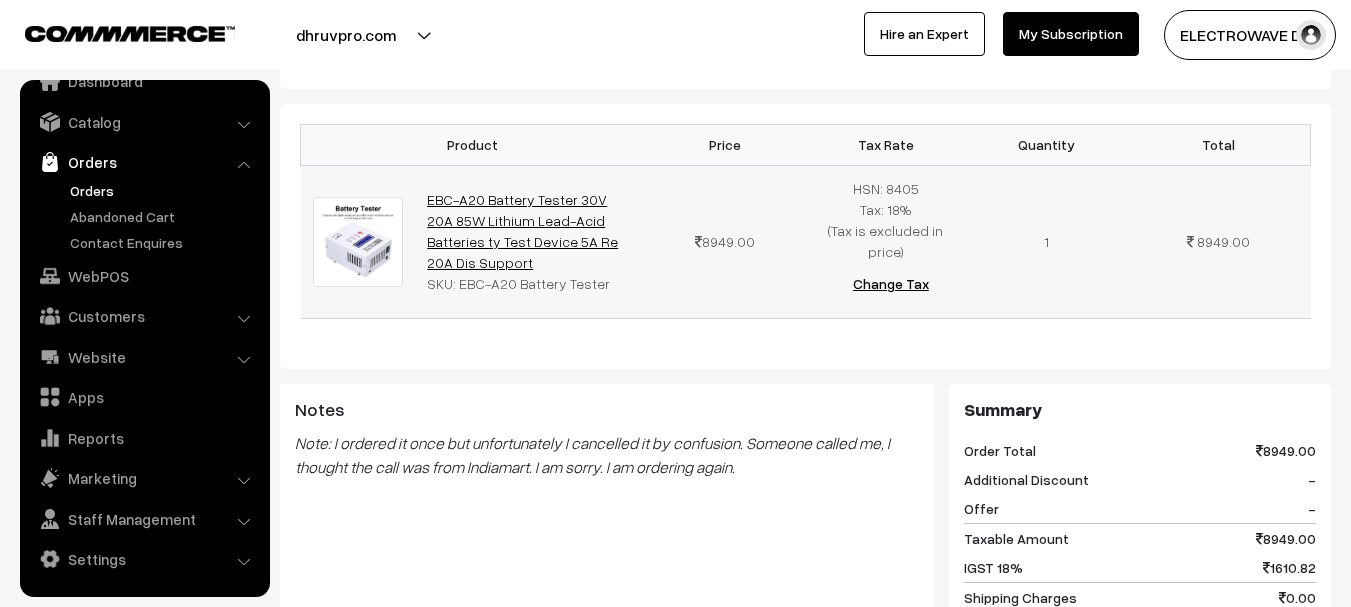 copy on "EBC-A20 Battery Tester 30V 20A 85W Lithium Lead-Acid Batteries ty Test Device 5A Re 20A Dis Support" 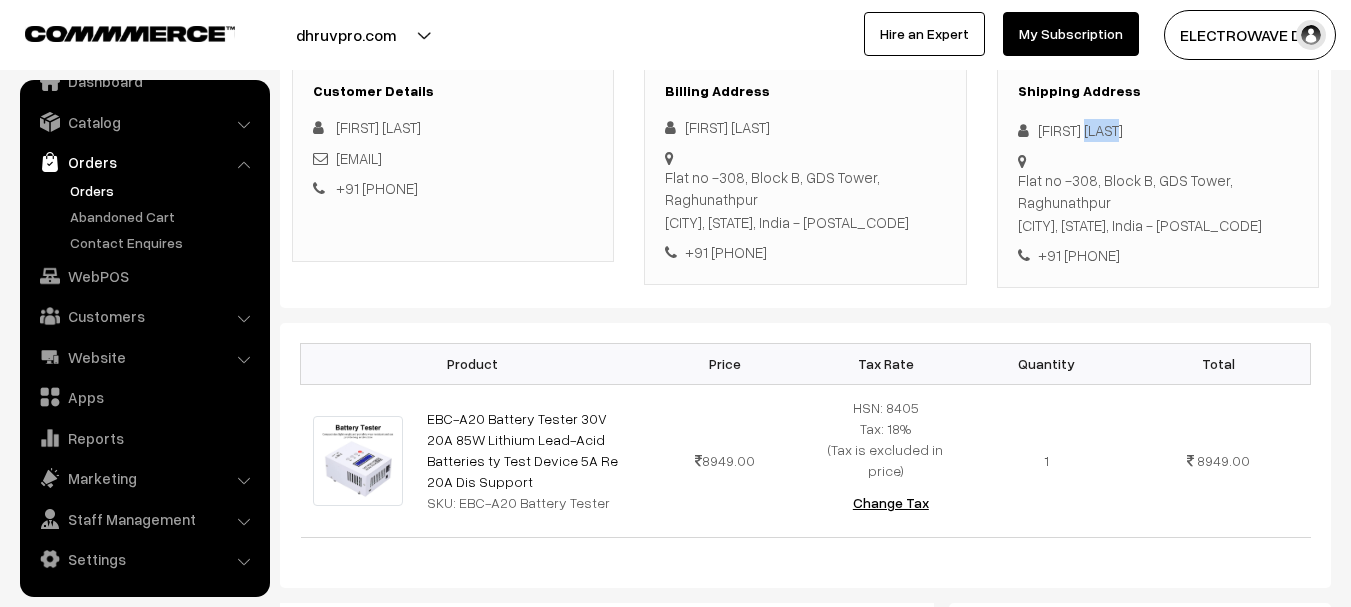 scroll, scrollTop: 400, scrollLeft: 0, axis: vertical 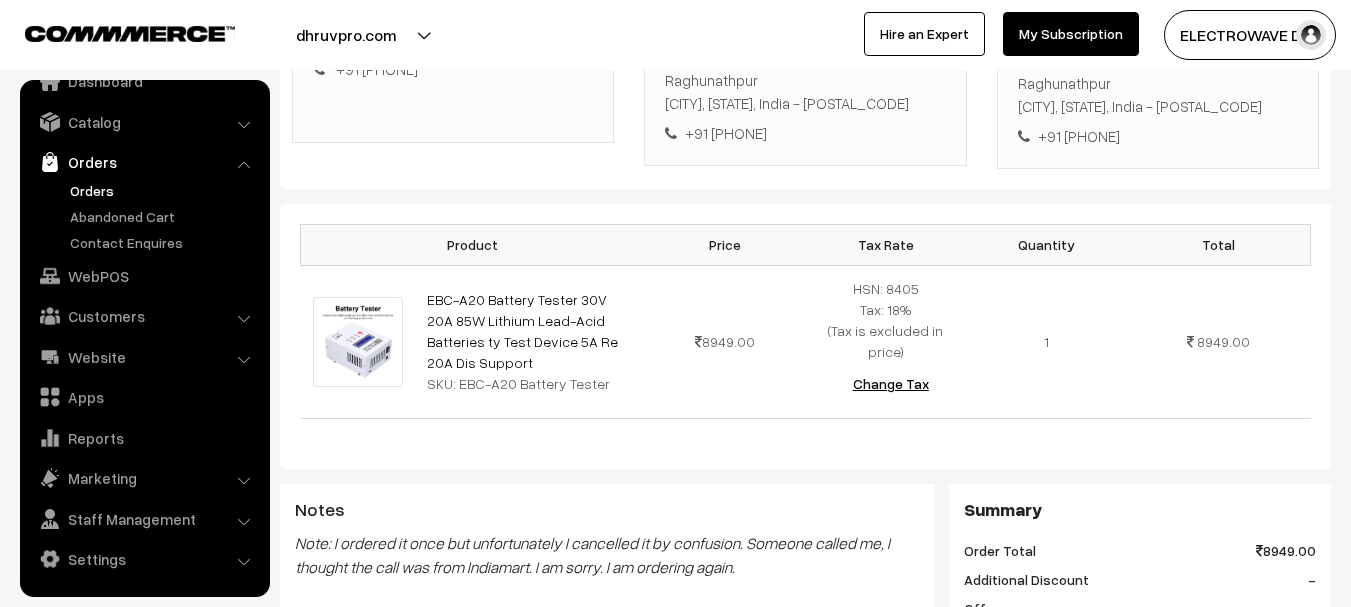 copy on "EBC-A20 Battery Tester 30V 20A 85W Lithium Lead-Acid Batteries ty Test Device 5A Re 20A Dis Support" 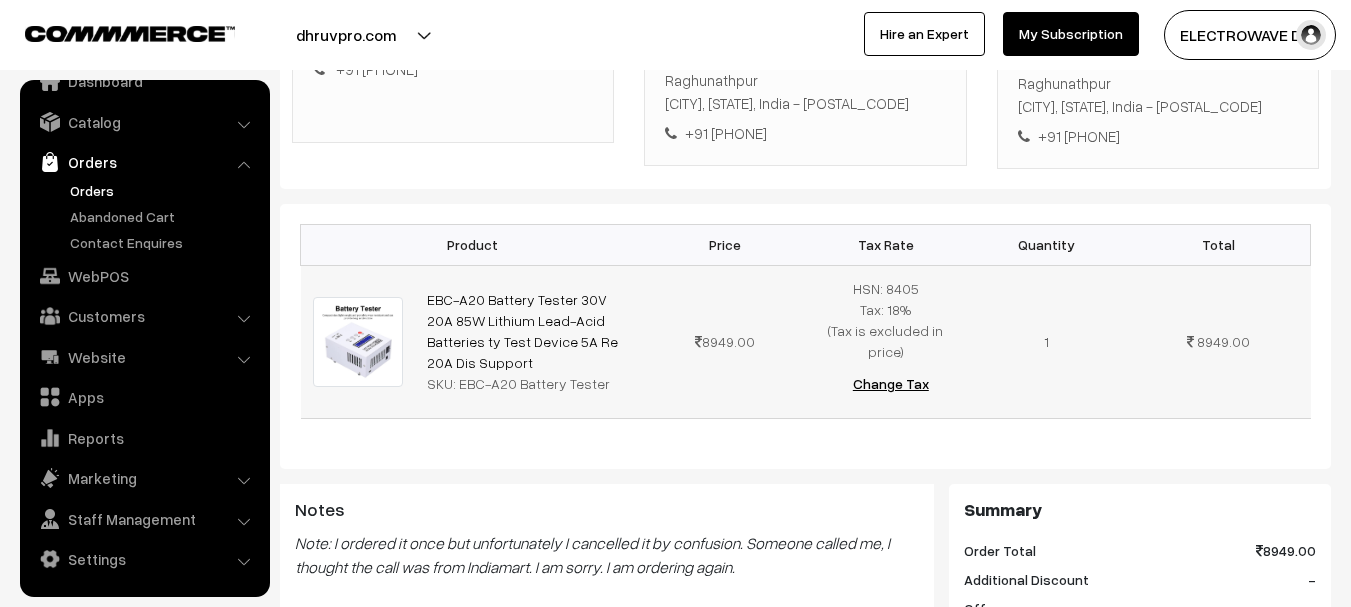 scroll, scrollTop: 100, scrollLeft: 0, axis: vertical 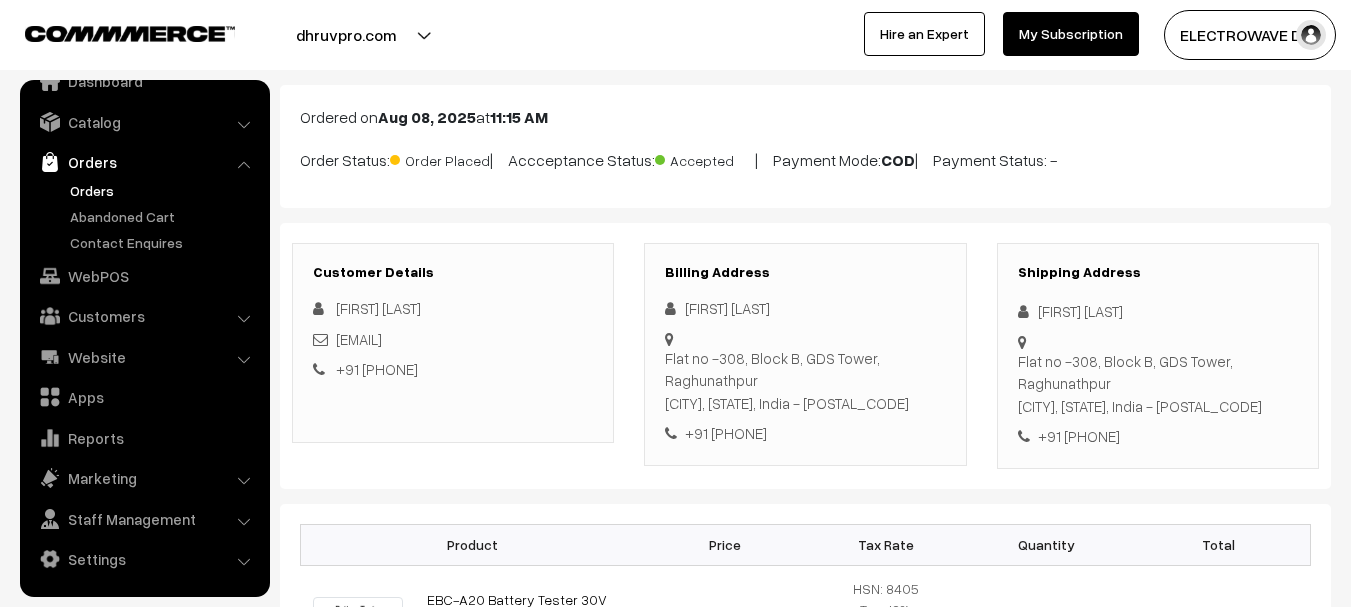 click on "+91 9937293461" at bounding box center (1158, 436) 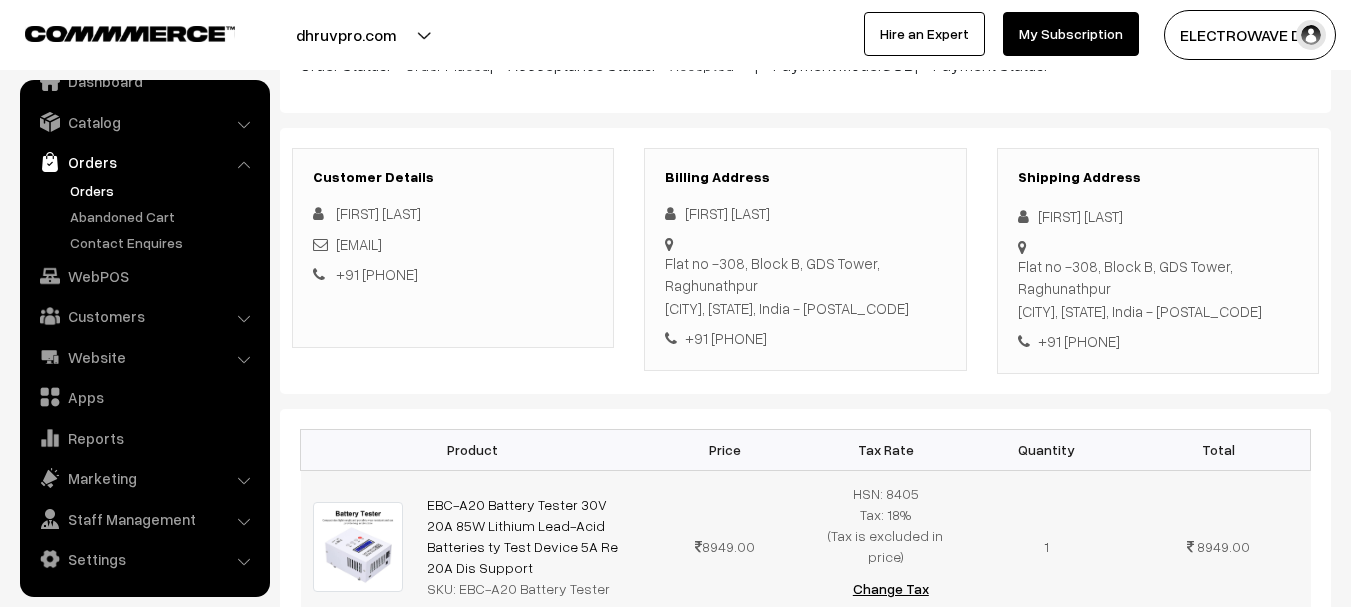 scroll, scrollTop: 300, scrollLeft: 0, axis: vertical 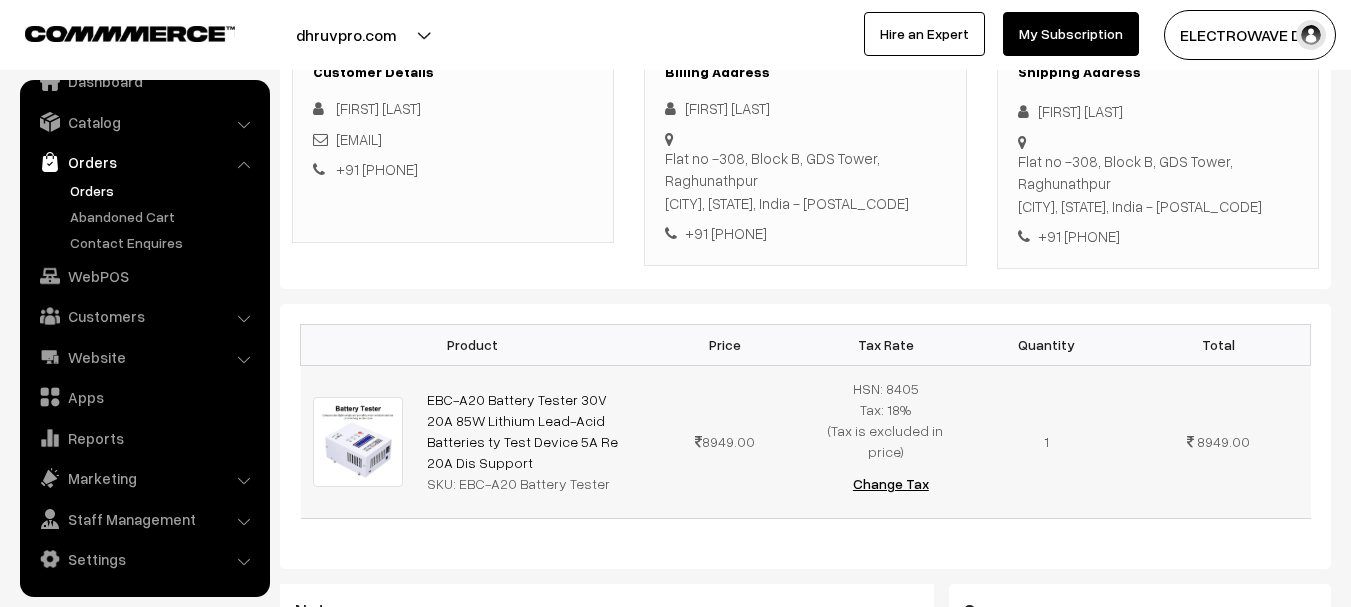copy on "EBC-A20 Battery Tester 30V 20A 85W Lithium Lead-Acid Batteries ty Test Device 5A Re 20A Dis Support" 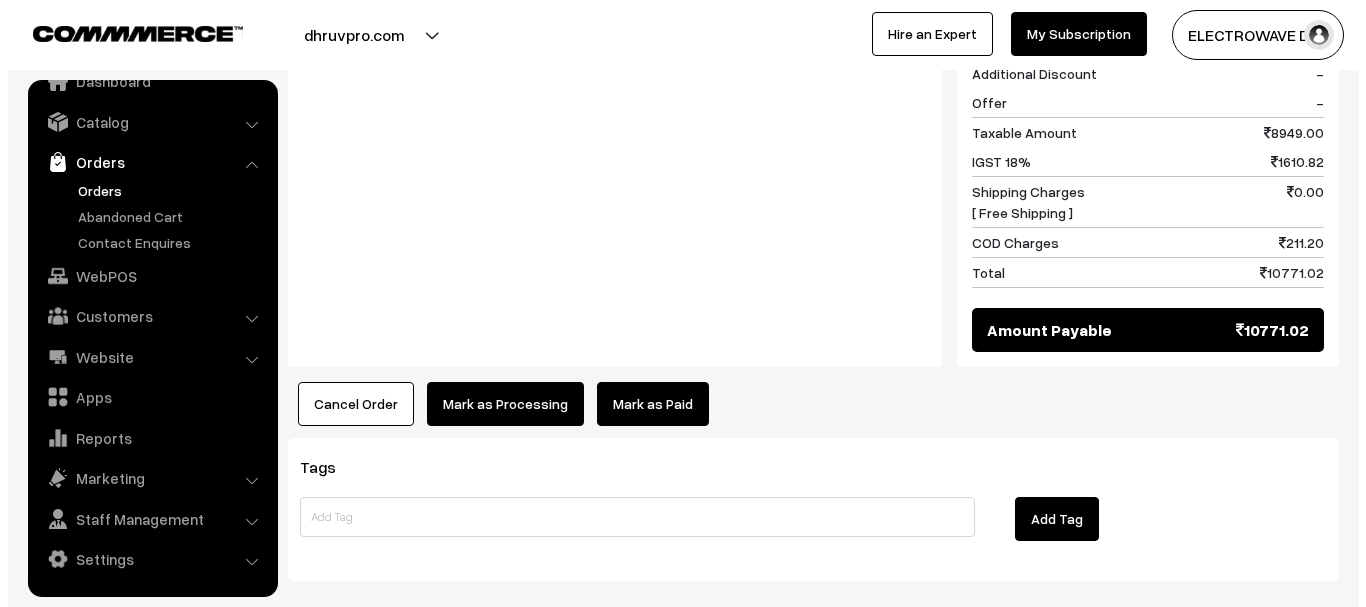 scroll, scrollTop: 1010, scrollLeft: 0, axis: vertical 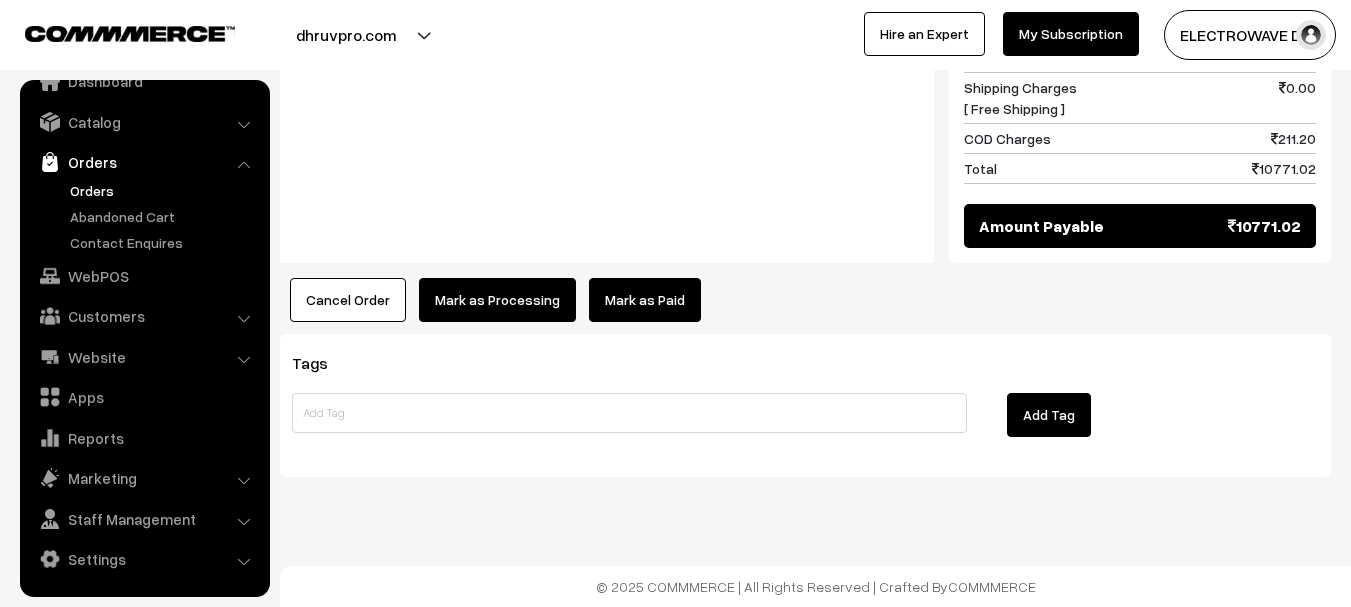 click on "Mark as Processing" at bounding box center (497, 300) 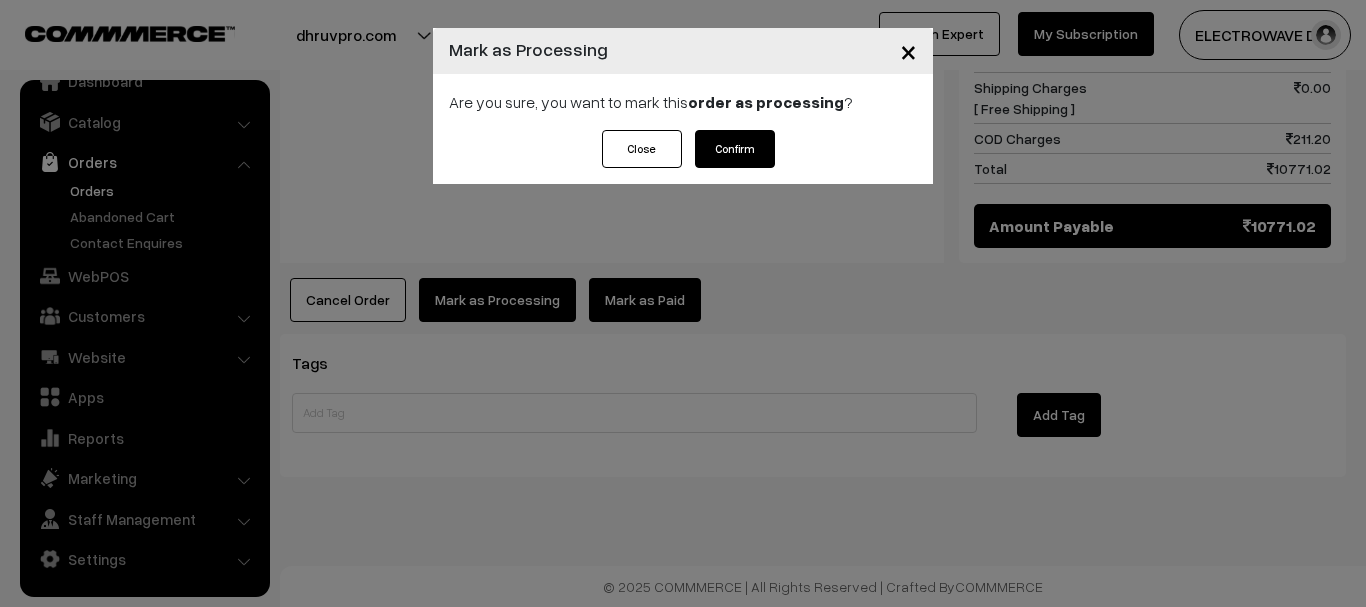 click on "Confirm" at bounding box center [735, 149] 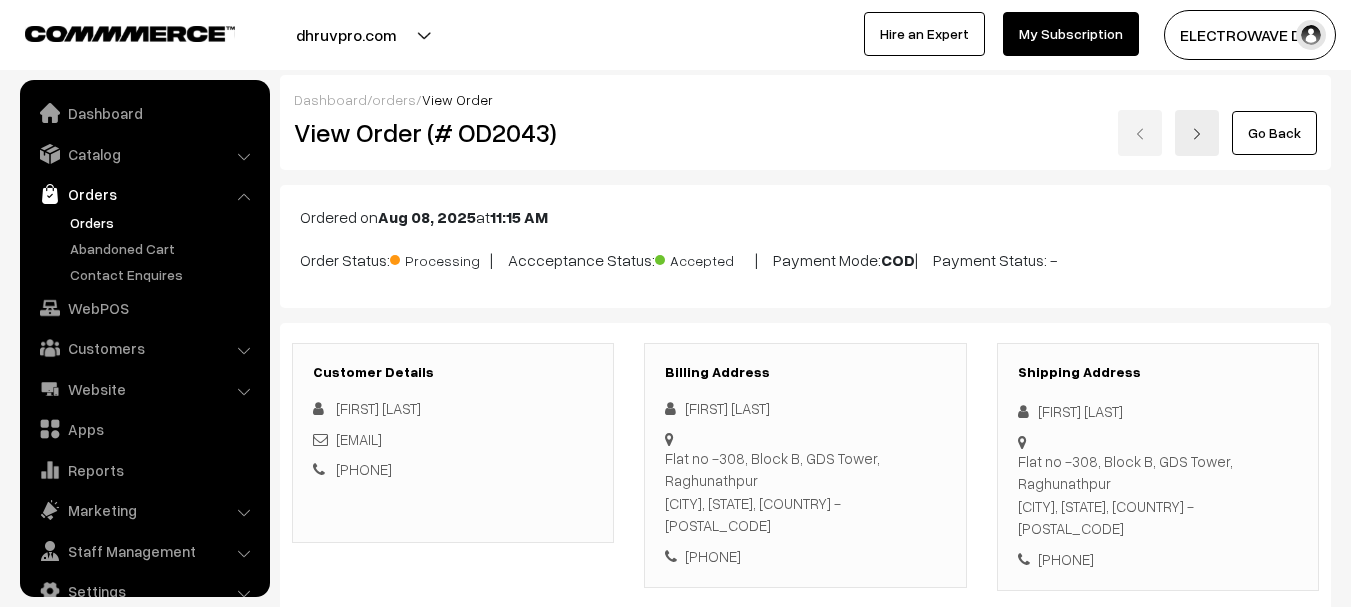 scroll, scrollTop: 772, scrollLeft: 0, axis: vertical 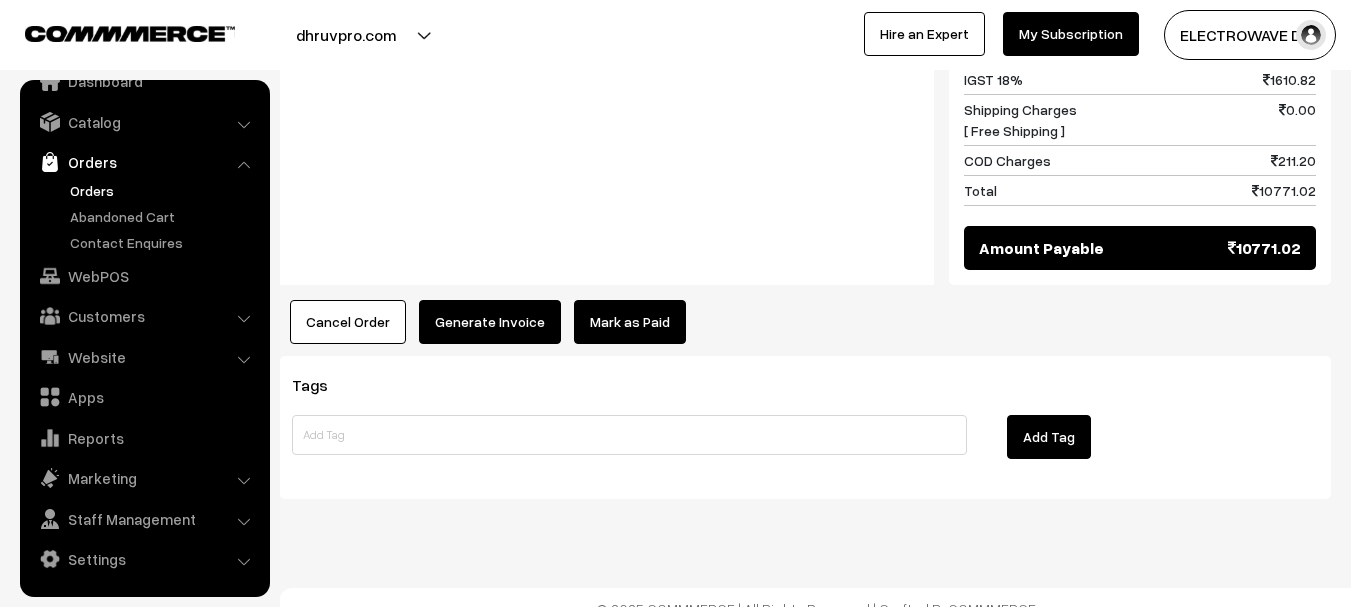 click on "Generate Invoice" at bounding box center [490, 322] 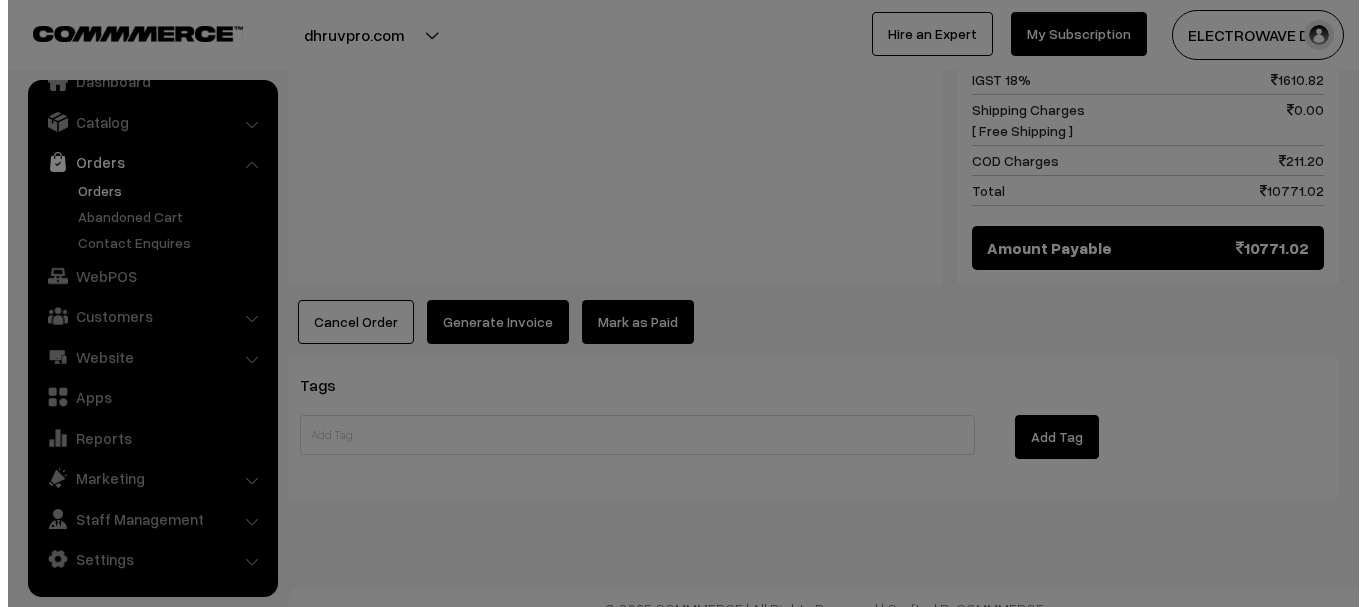 scroll, scrollTop: 974, scrollLeft: 0, axis: vertical 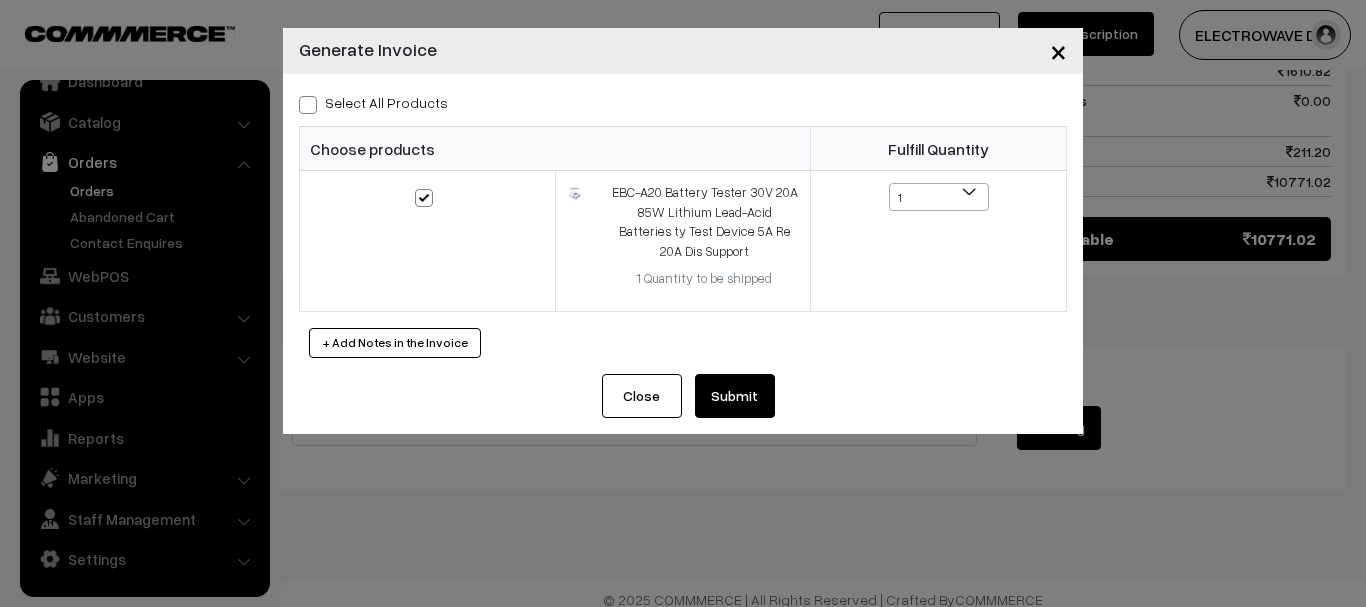 click on "Submit" at bounding box center (735, 396) 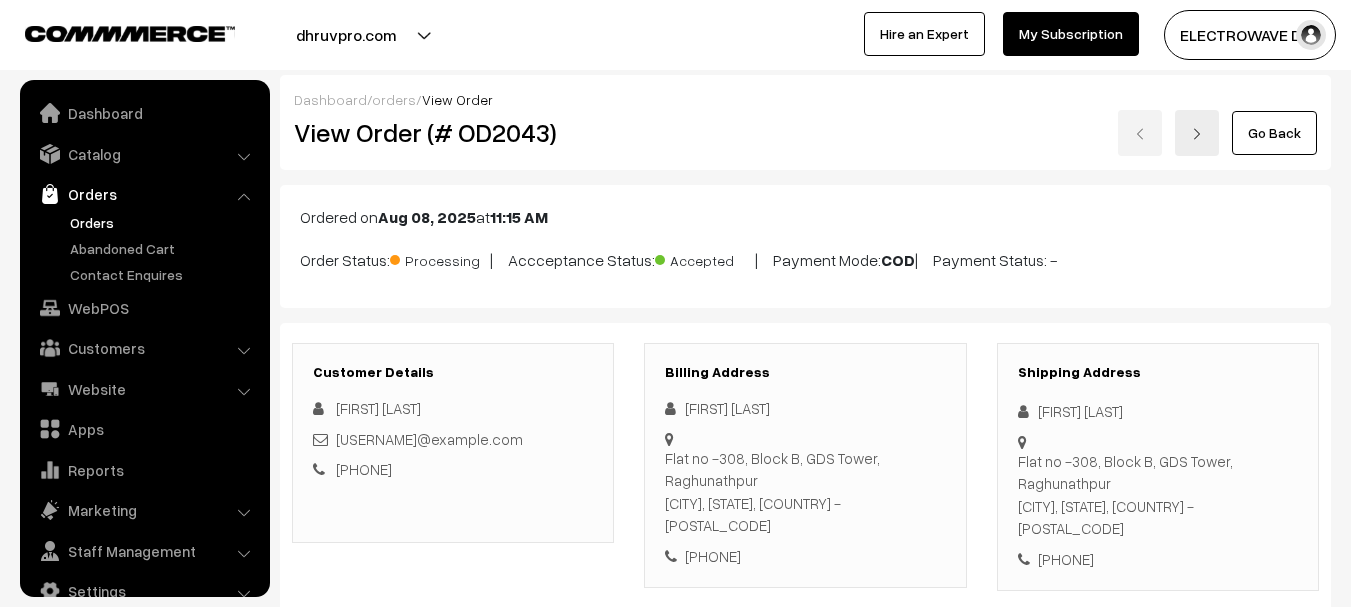 scroll, scrollTop: 1287, scrollLeft: 0, axis: vertical 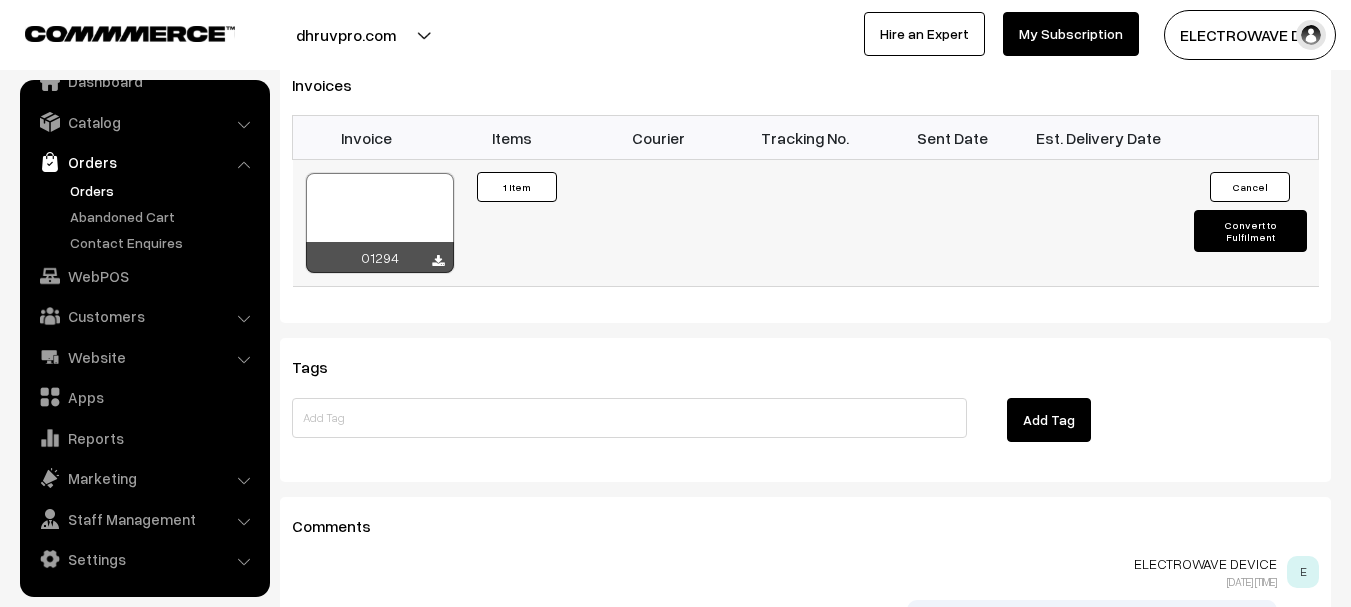 click at bounding box center [380, 223] 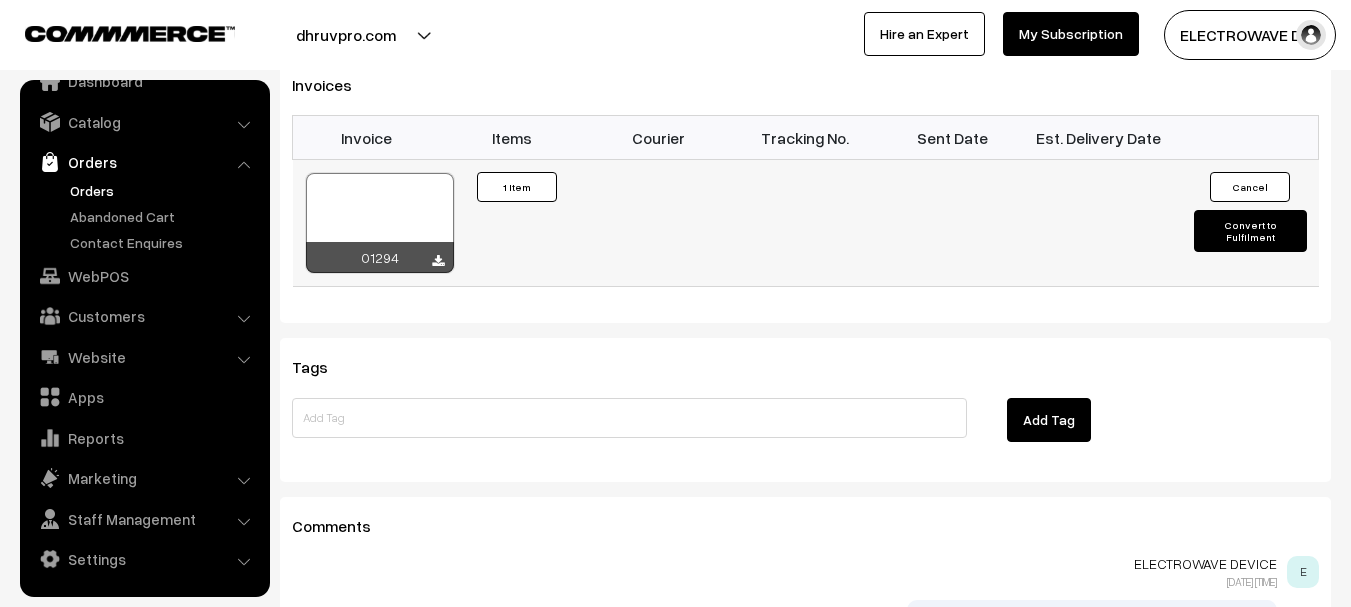 scroll, scrollTop: 1087, scrollLeft: 0, axis: vertical 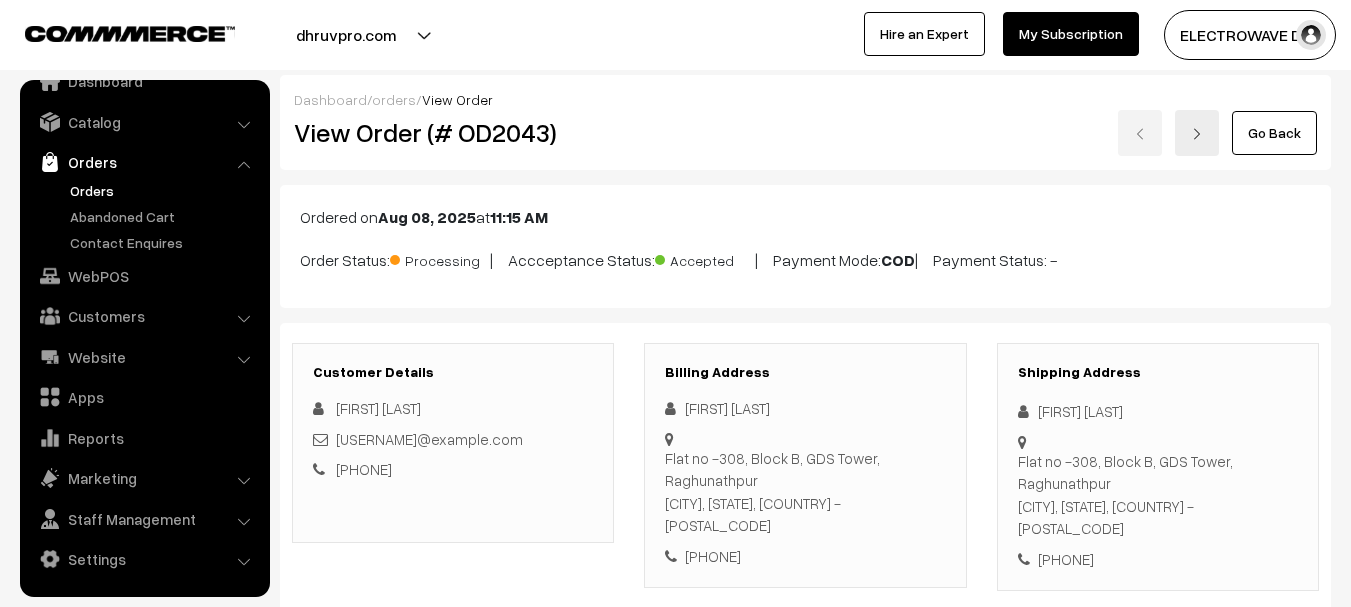 click on "View Order (# OD2043)" at bounding box center [454, 132] 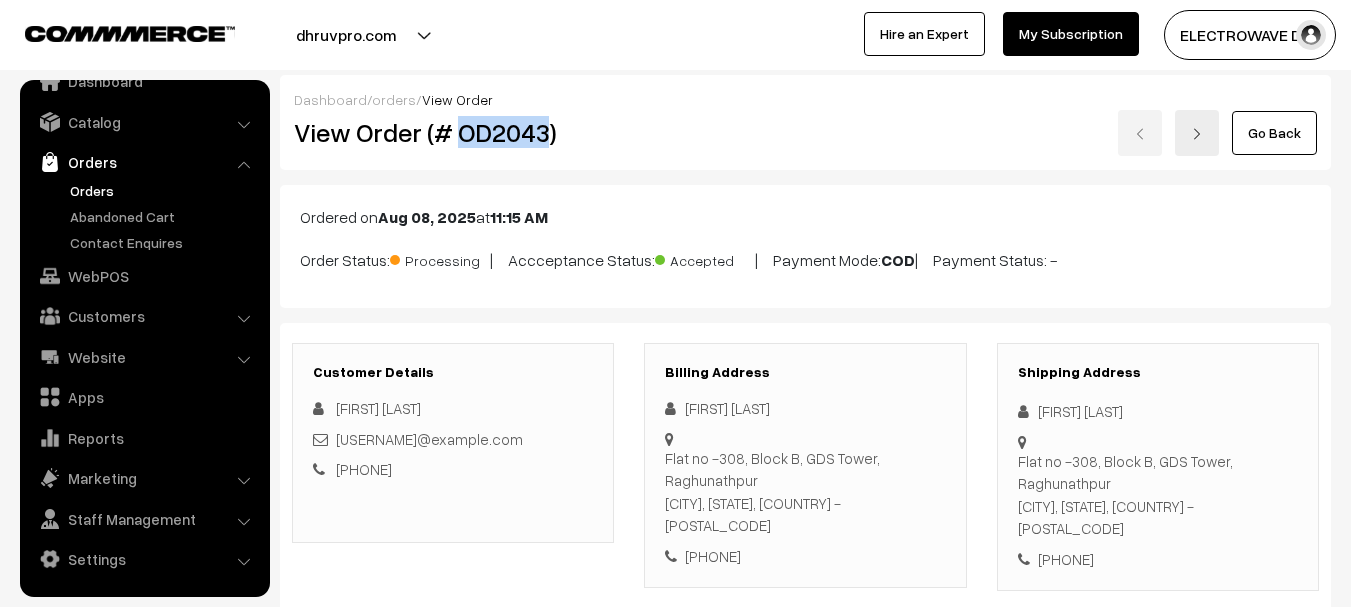click on "View Order (# OD2043)" at bounding box center [454, 132] 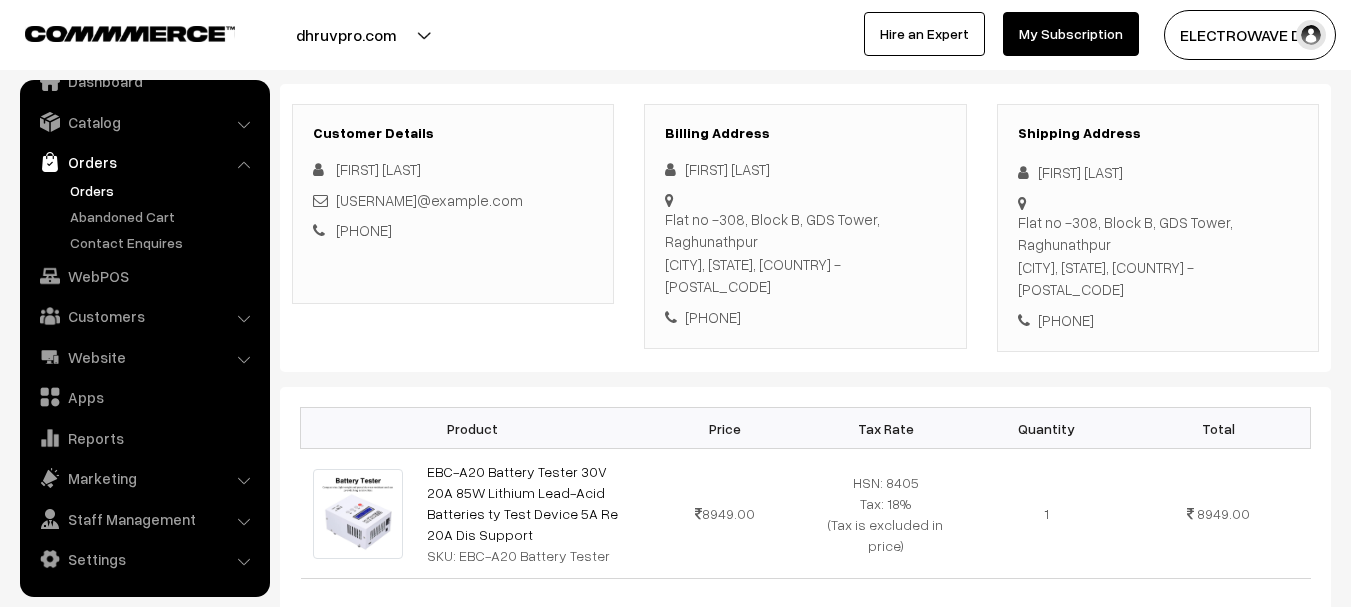 scroll, scrollTop: 0, scrollLeft: 0, axis: both 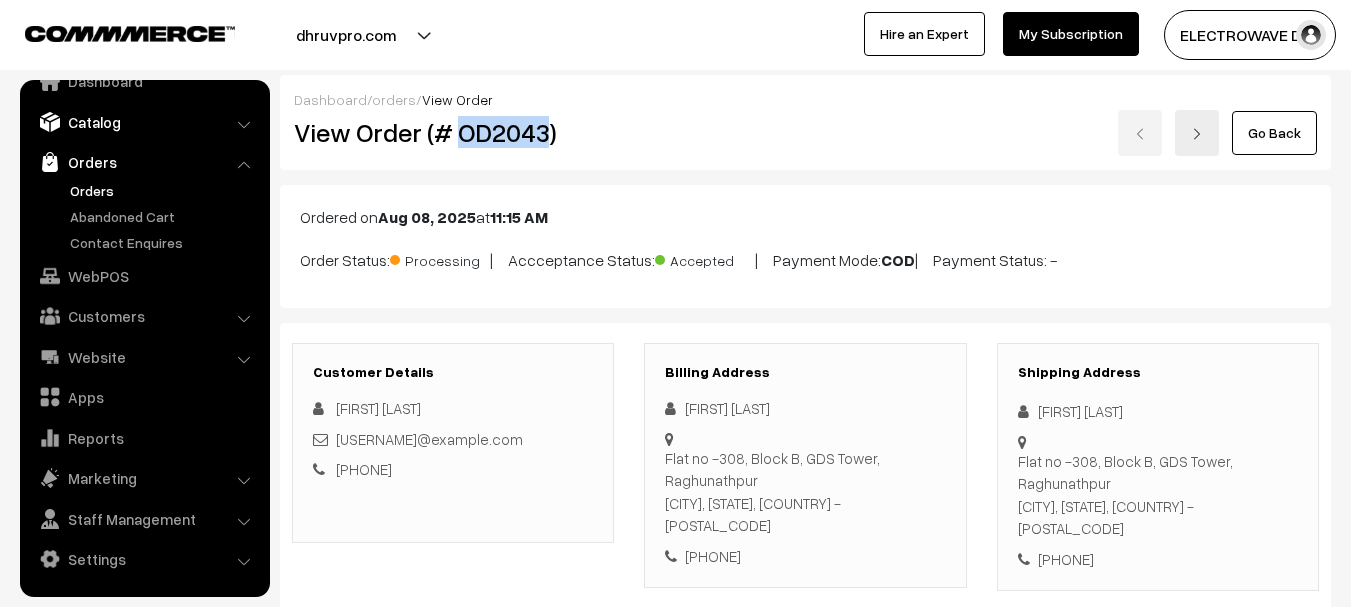 click on "Catalog" at bounding box center (144, 122) 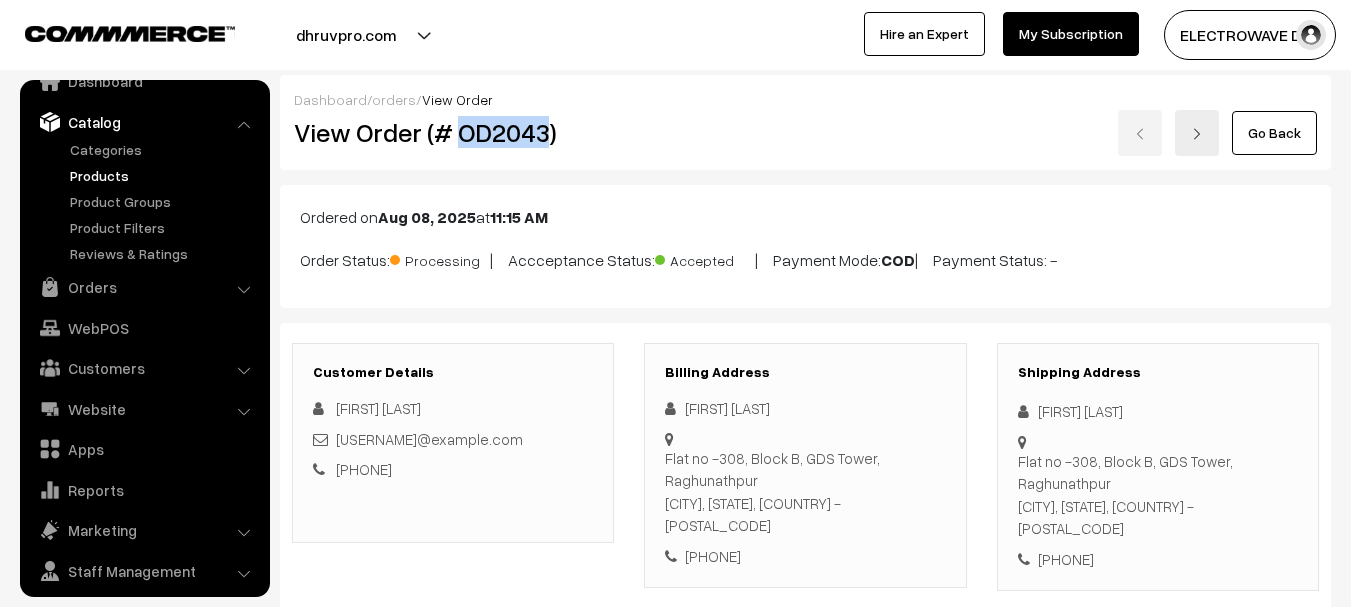 click on "Products" at bounding box center (164, 175) 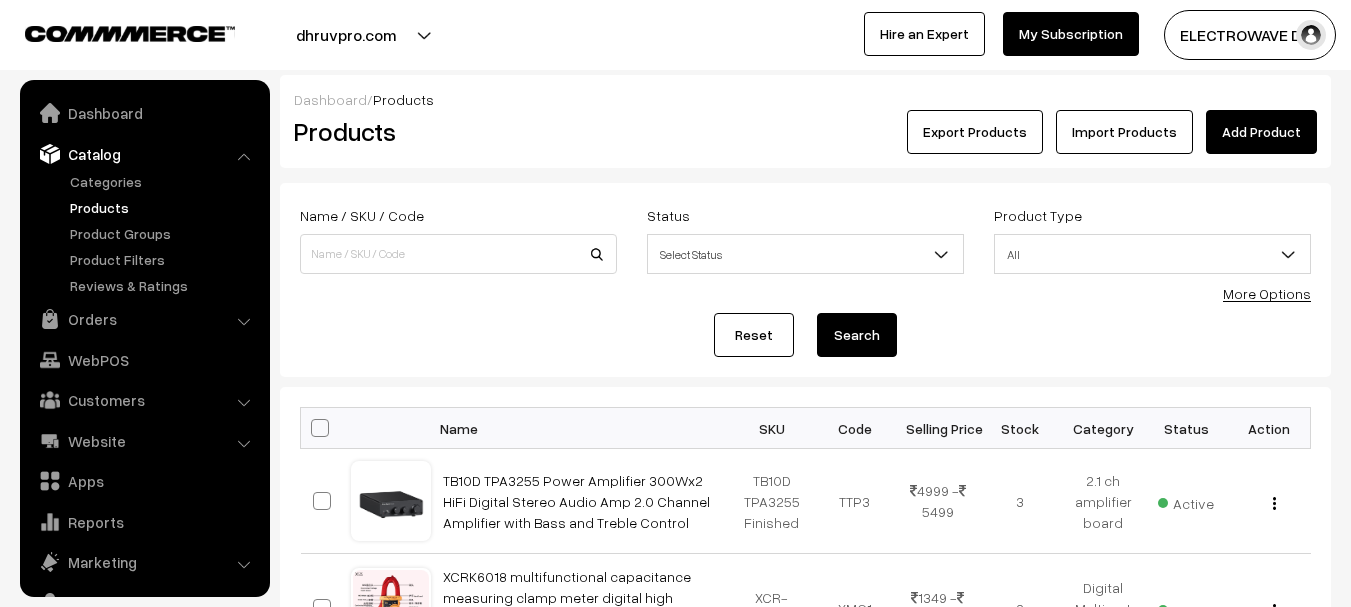 scroll, scrollTop: 0, scrollLeft: 0, axis: both 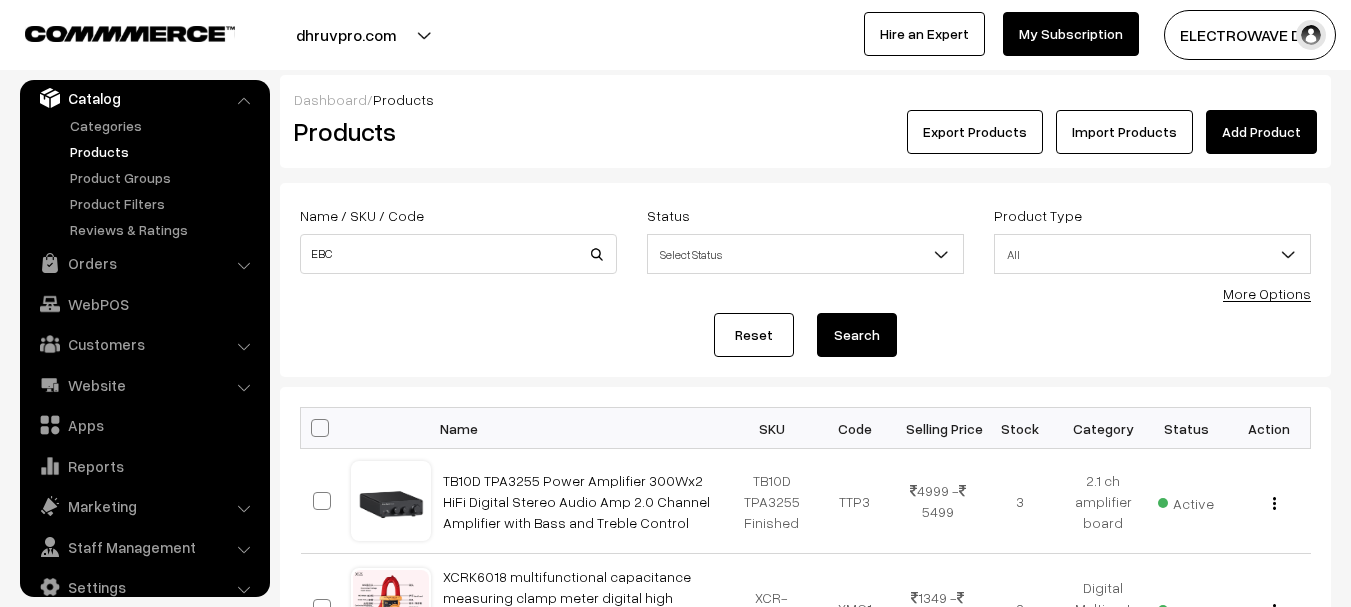 type on "EBC" 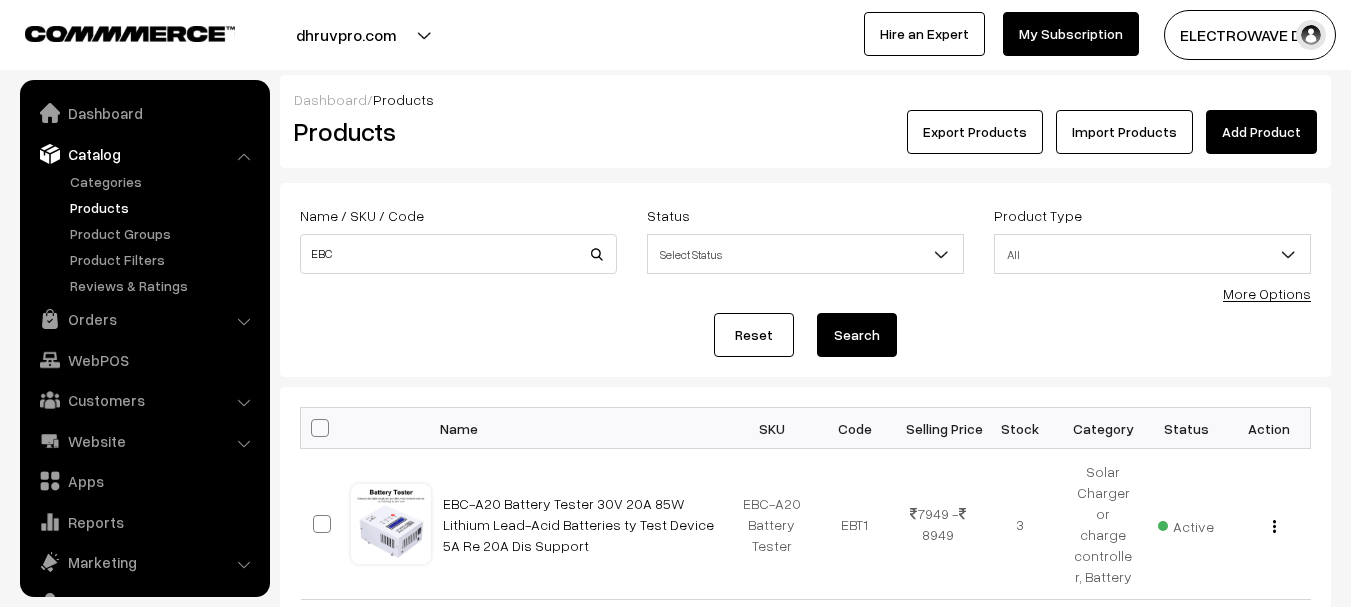 scroll, scrollTop: 100, scrollLeft: 0, axis: vertical 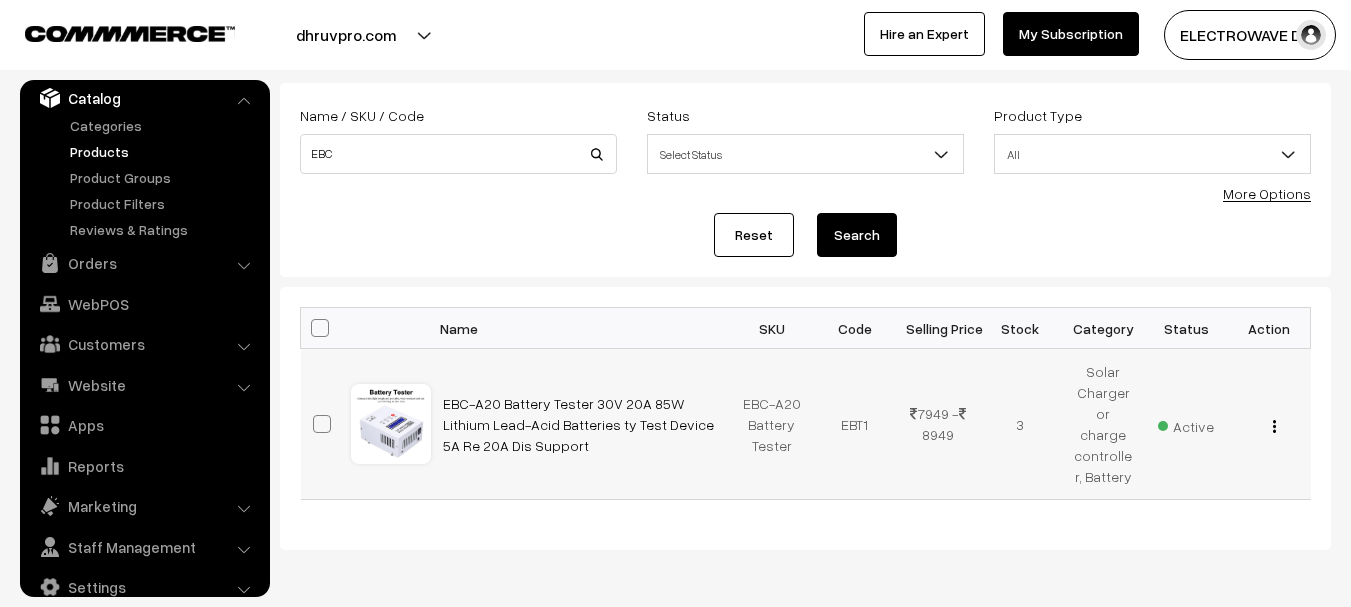 click at bounding box center (1274, 426) 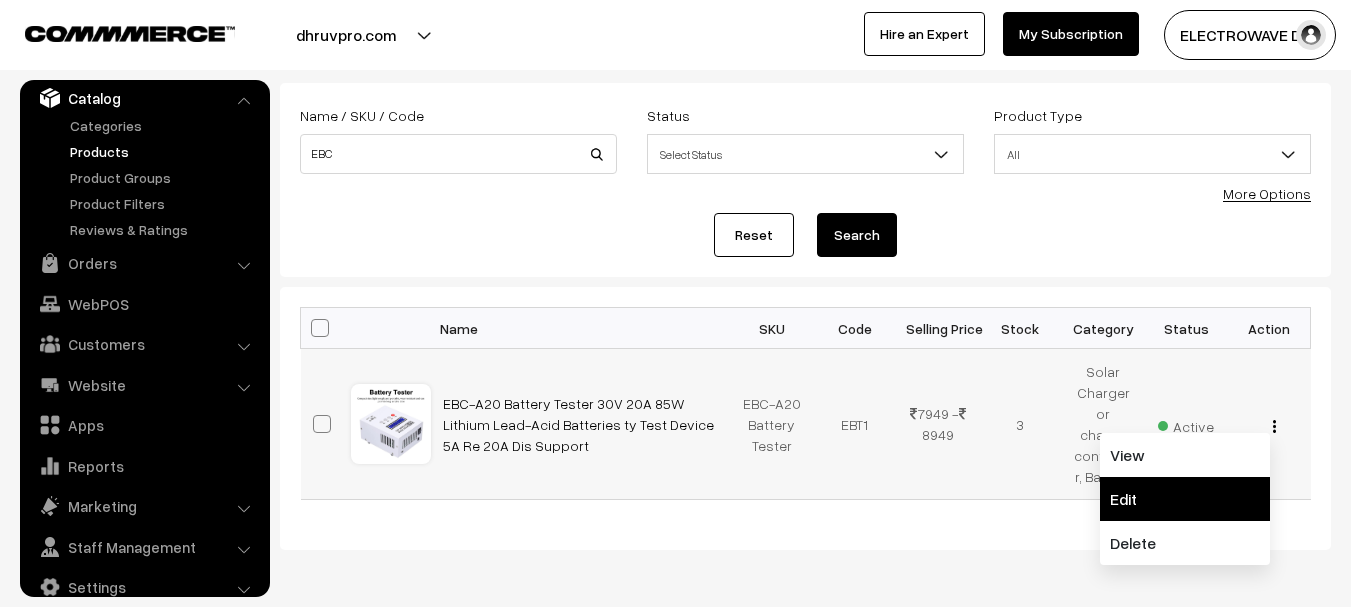 click on "Edit" at bounding box center [1185, 499] 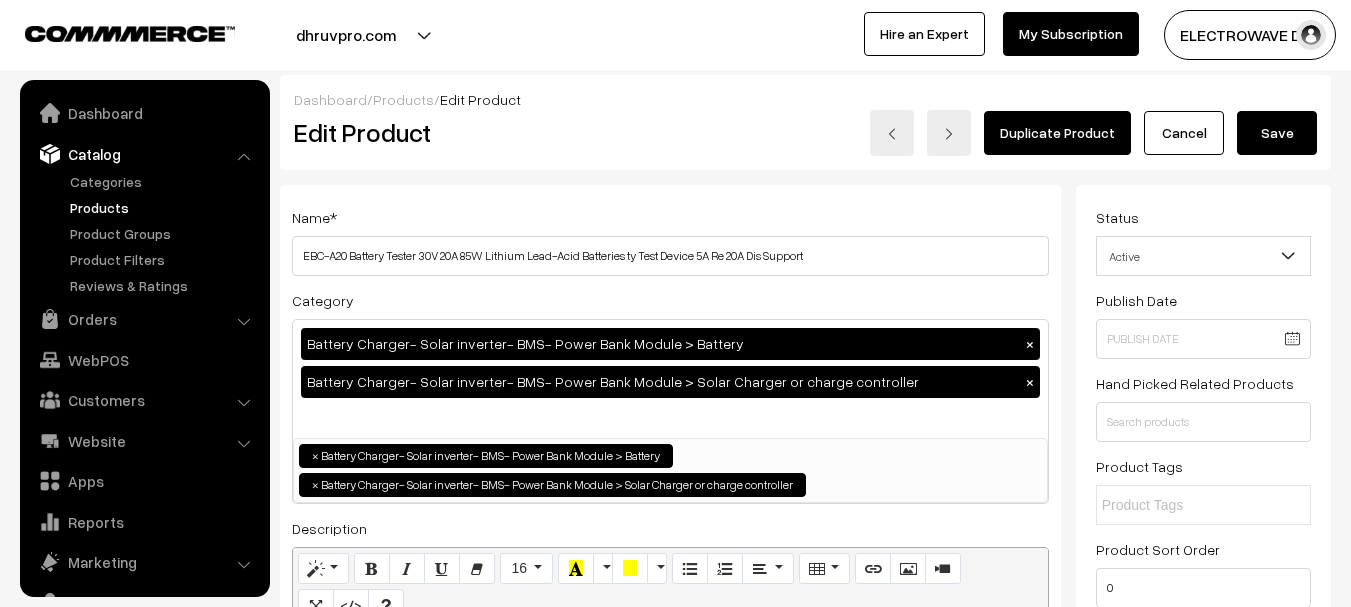 scroll, scrollTop: 1401, scrollLeft: 0, axis: vertical 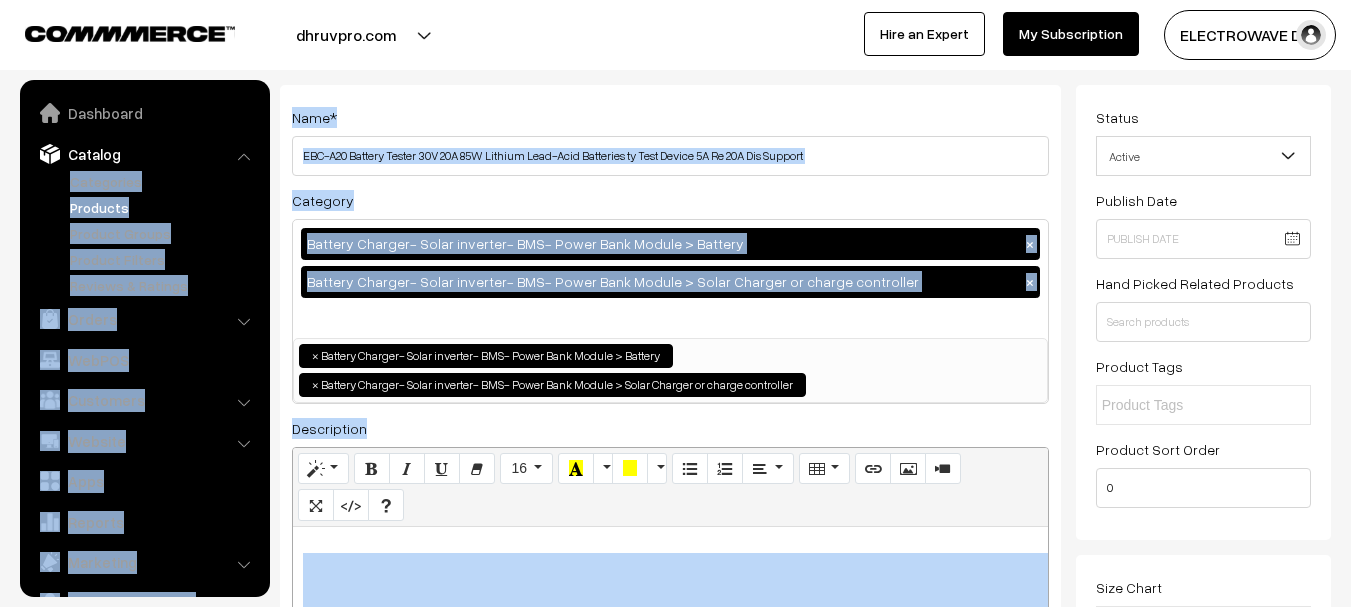 drag, startPoint x: 349, startPoint y: 153, endPoint x: 223, endPoint y: 153, distance: 126 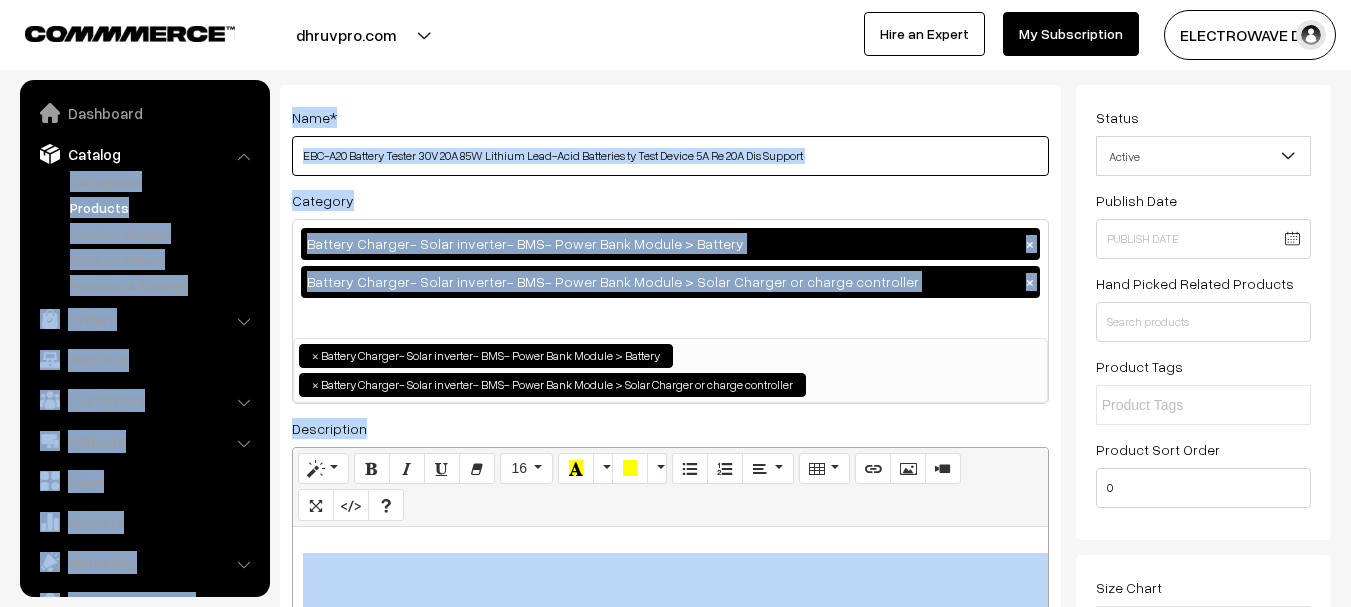 click on "EBC-A20 Battery Tester 30V 20A 85W Lithium Lead-Acid Batteries ty Test Device 5A Re 20A Dis Support" at bounding box center [670, 156] 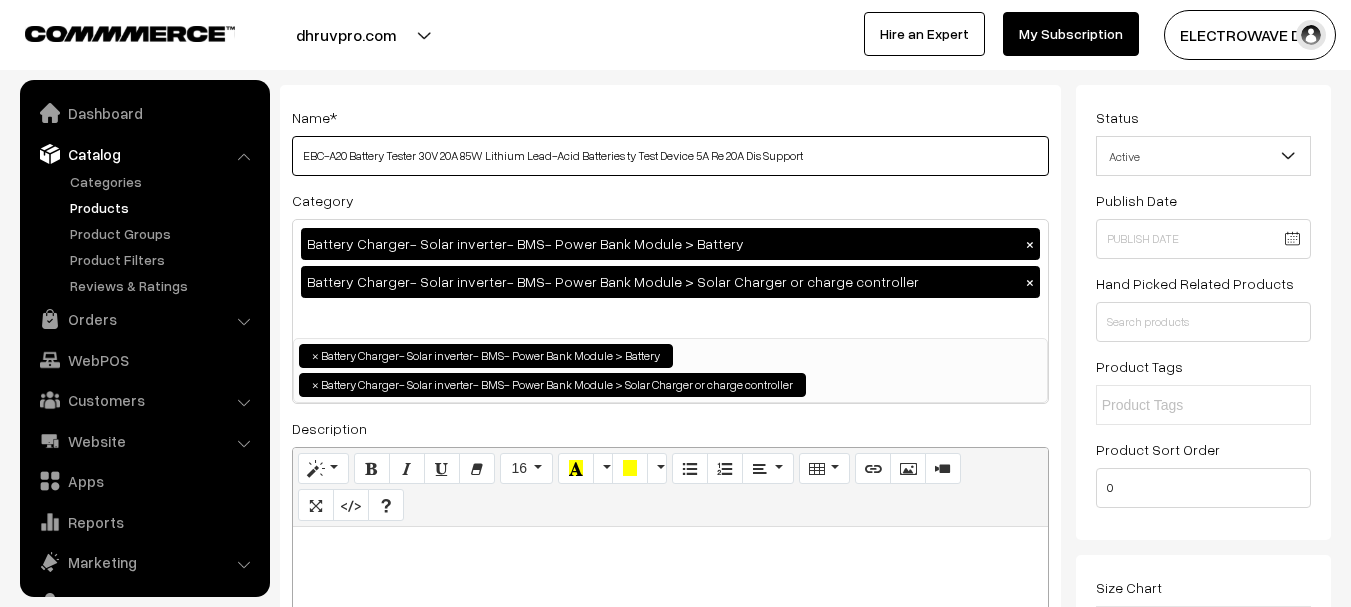 drag, startPoint x: 305, startPoint y: 158, endPoint x: 349, endPoint y: 155, distance: 44.102154 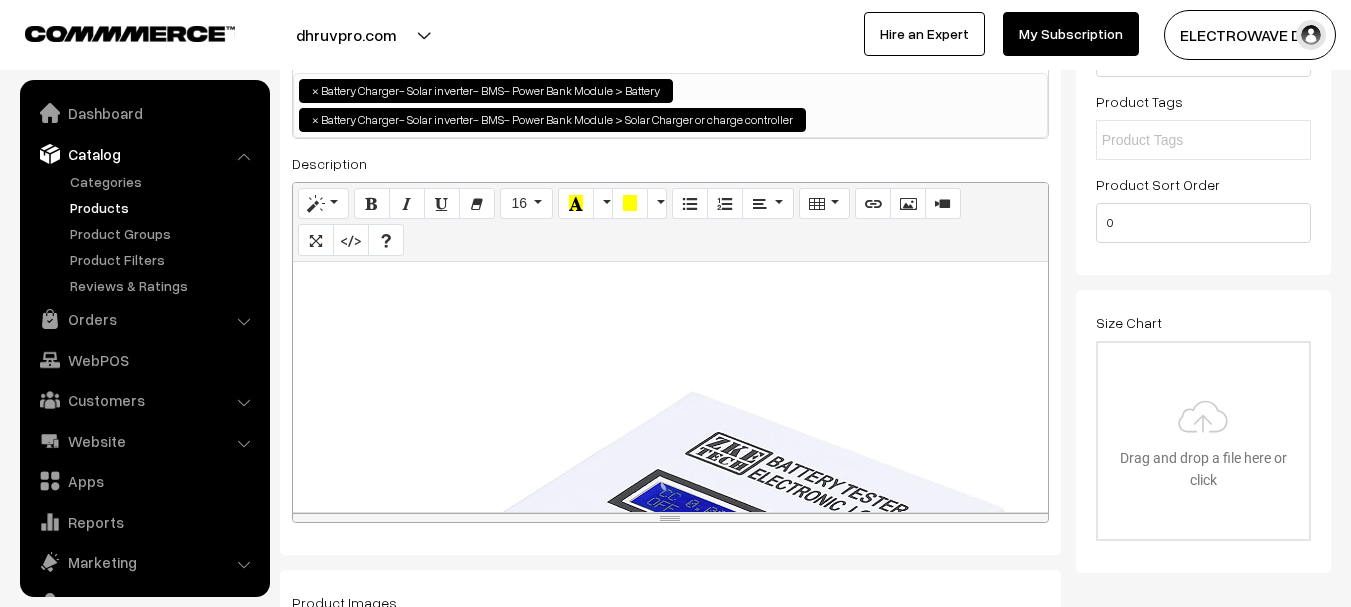 scroll, scrollTop: 400, scrollLeft: 0, axis: vertical 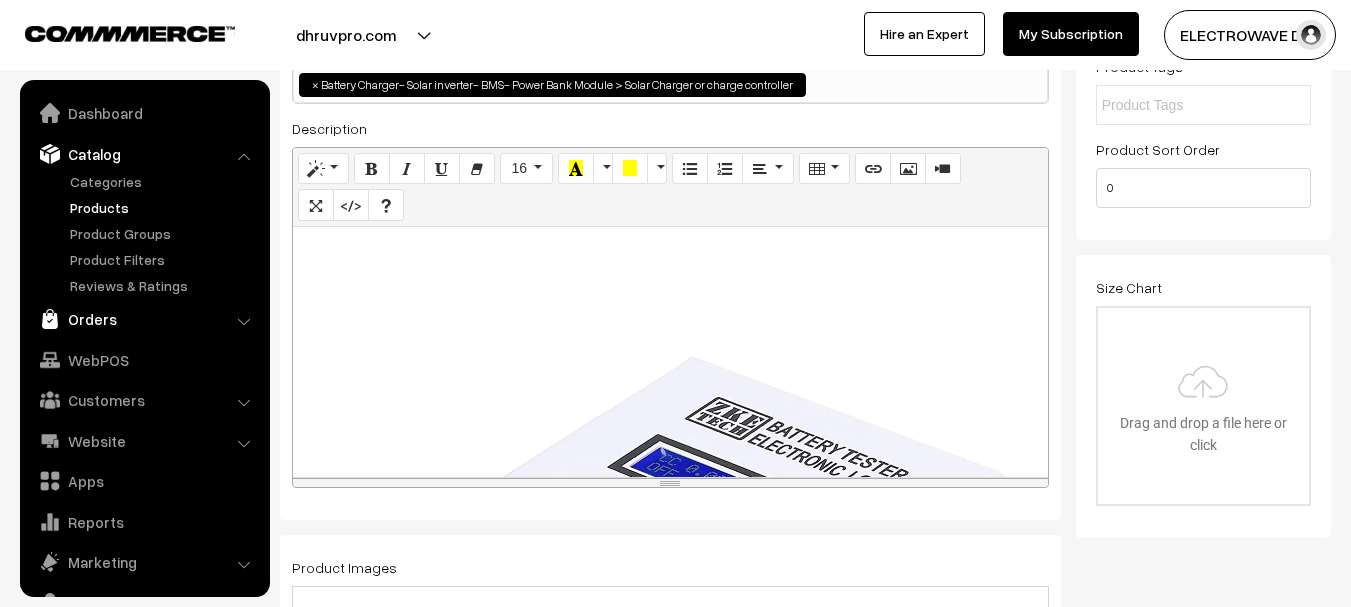 click on "Orders" at bounding box center (144, 319) 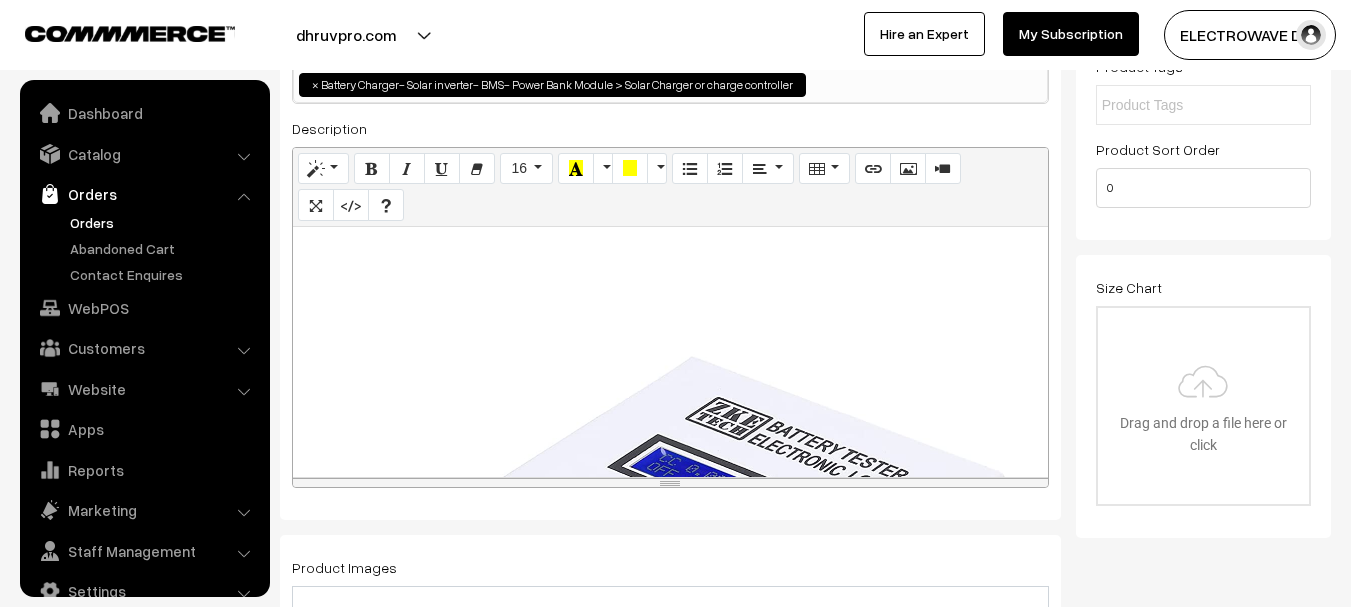 click on "Orders" at bounding box center (164, 222) 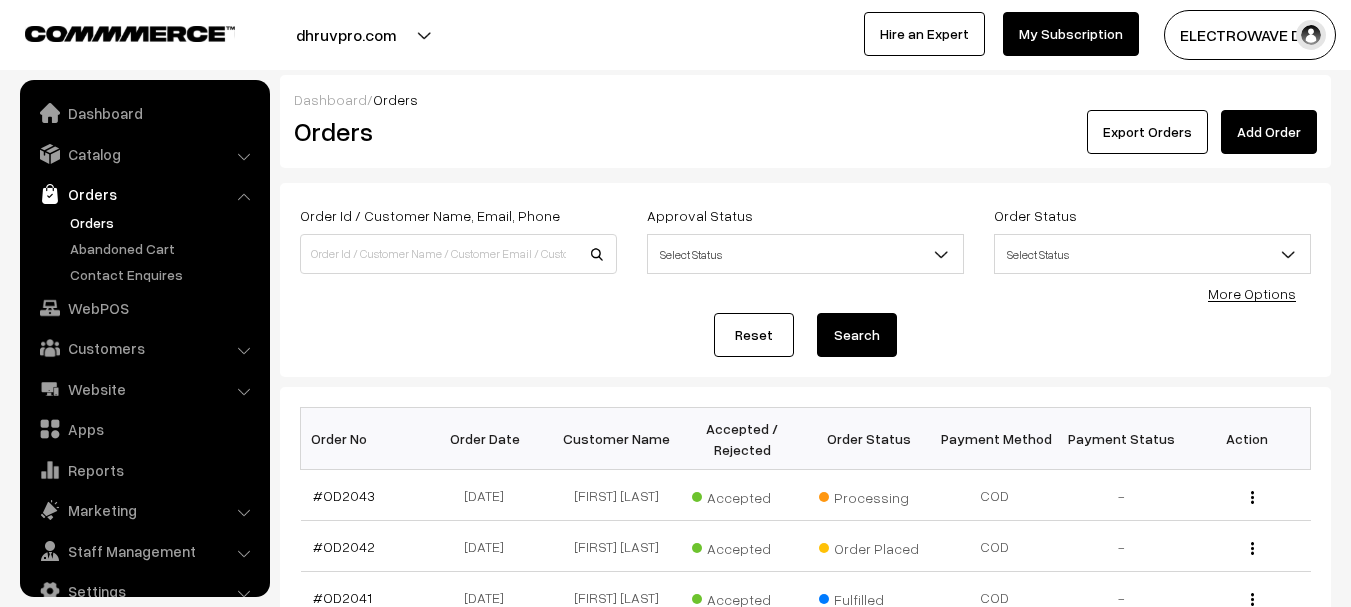 scroll, scrollTop: 0, scrollLeft: 0, axis: both 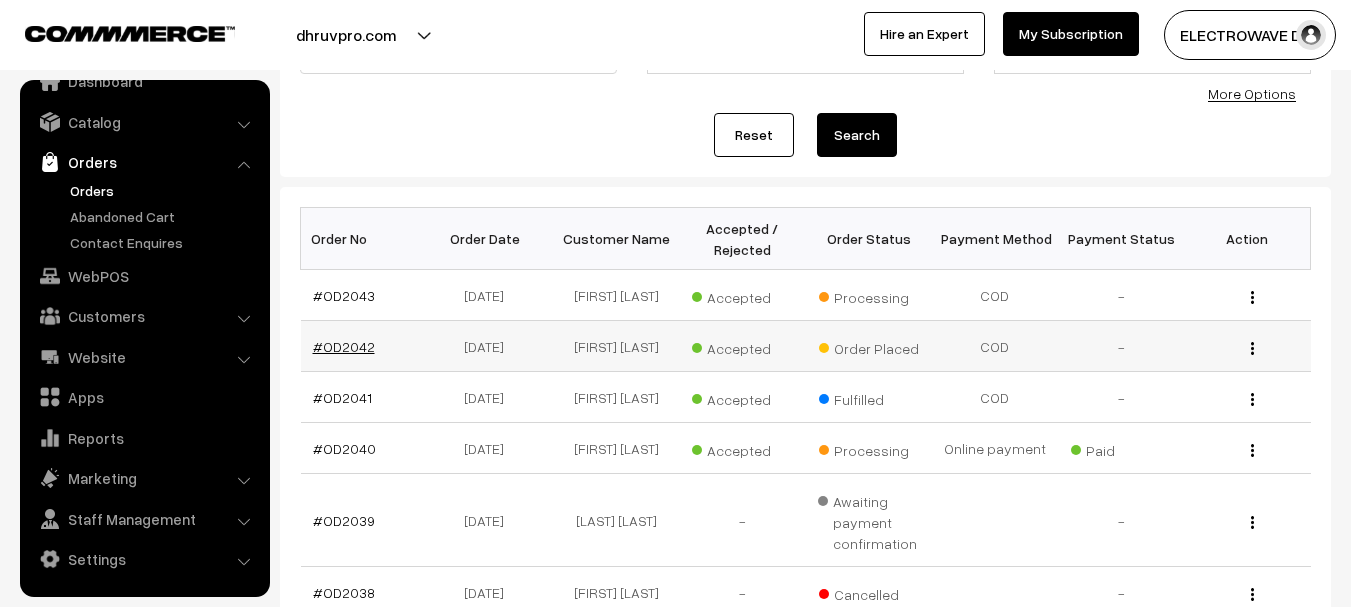 click on "#OD2042" at bounding box center [344, 346] 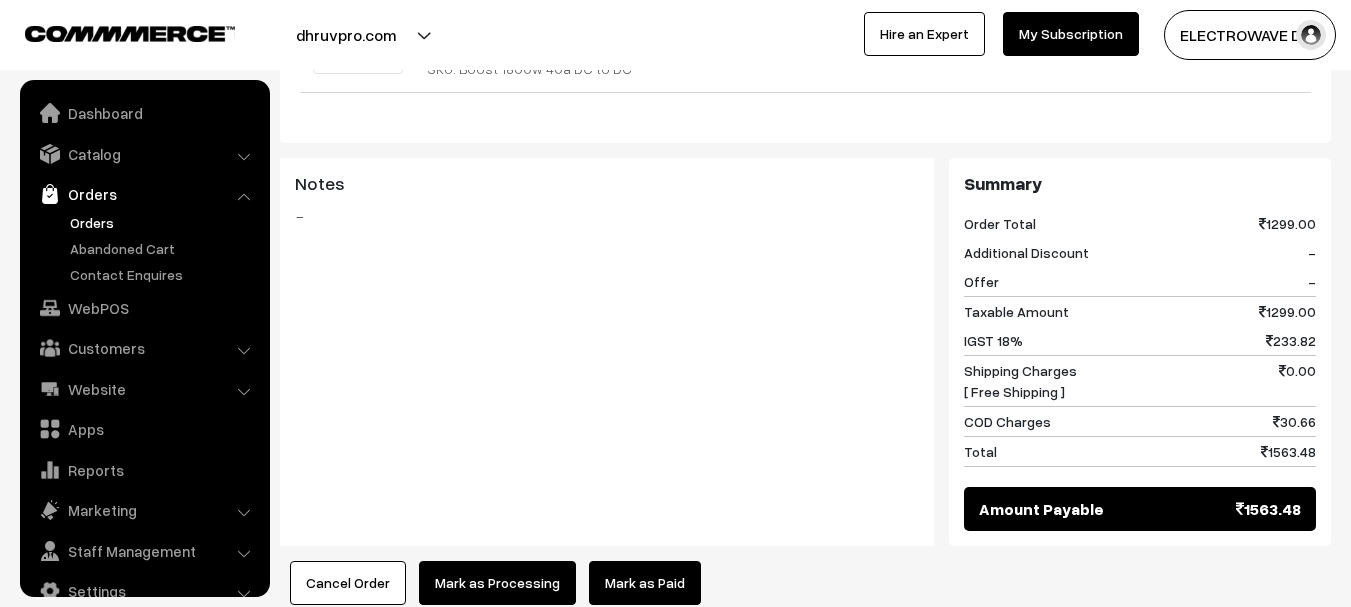scroll, scrollTop: 700, scrollLeft: 0, axis: vertical 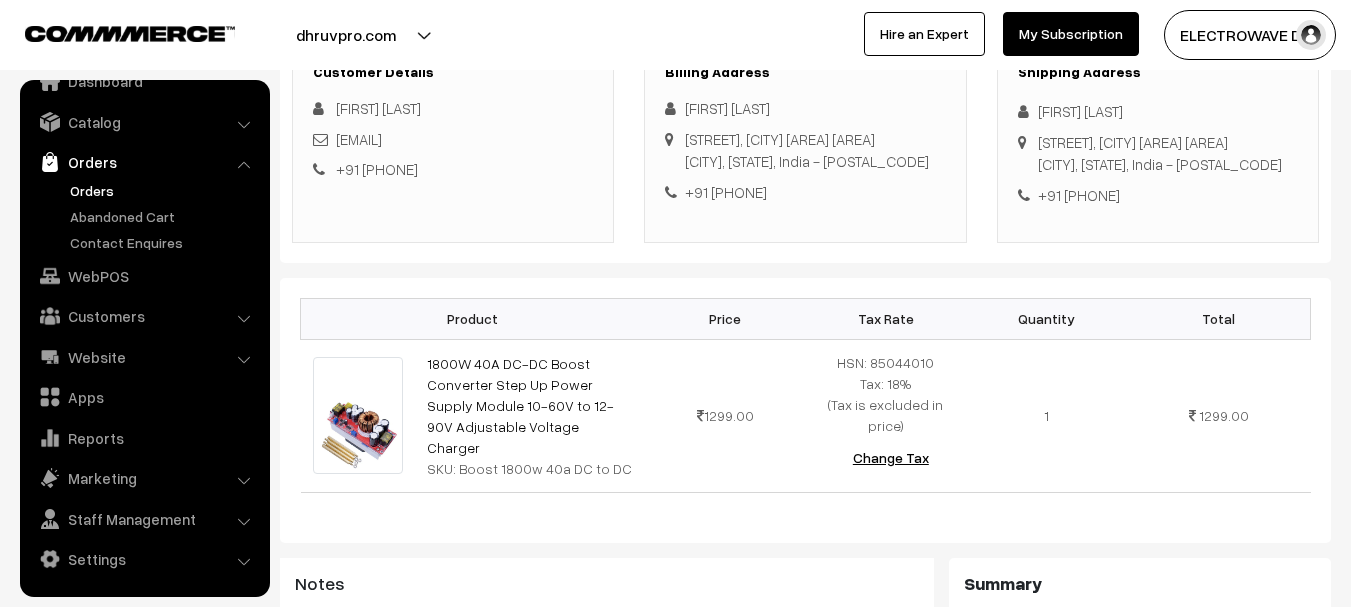 click on "Orders" at bounding box center (164, 190) 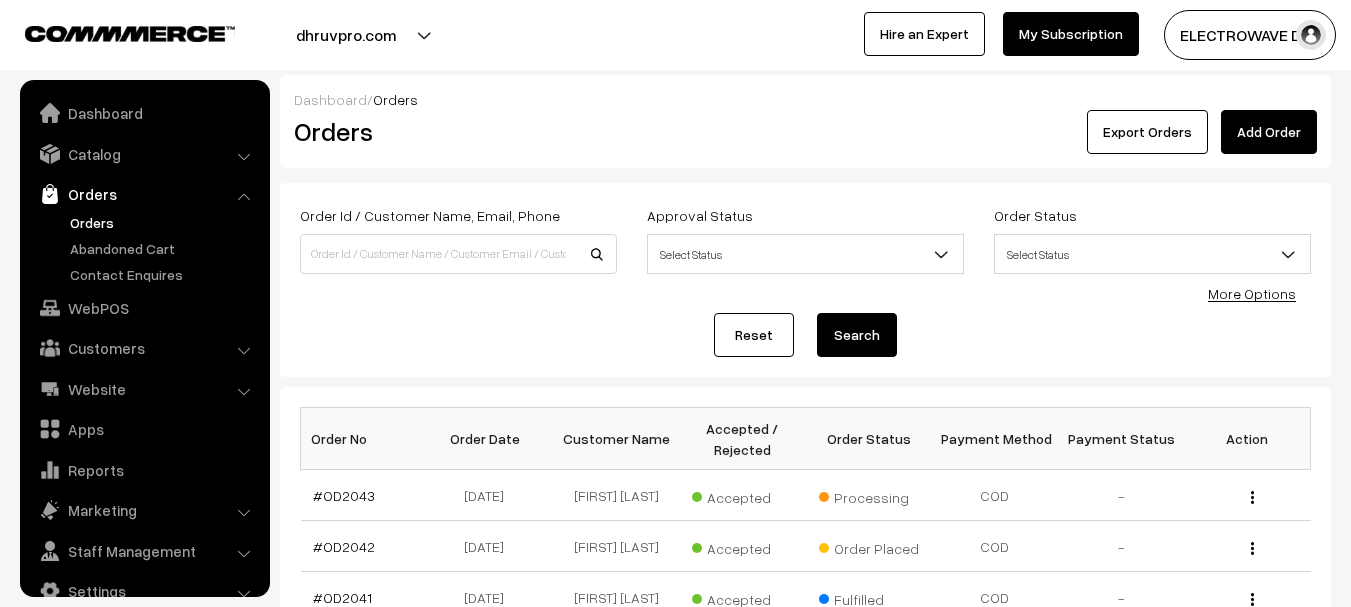 scroll, scrollTop: 0, scrollLeft: 0, axis: both 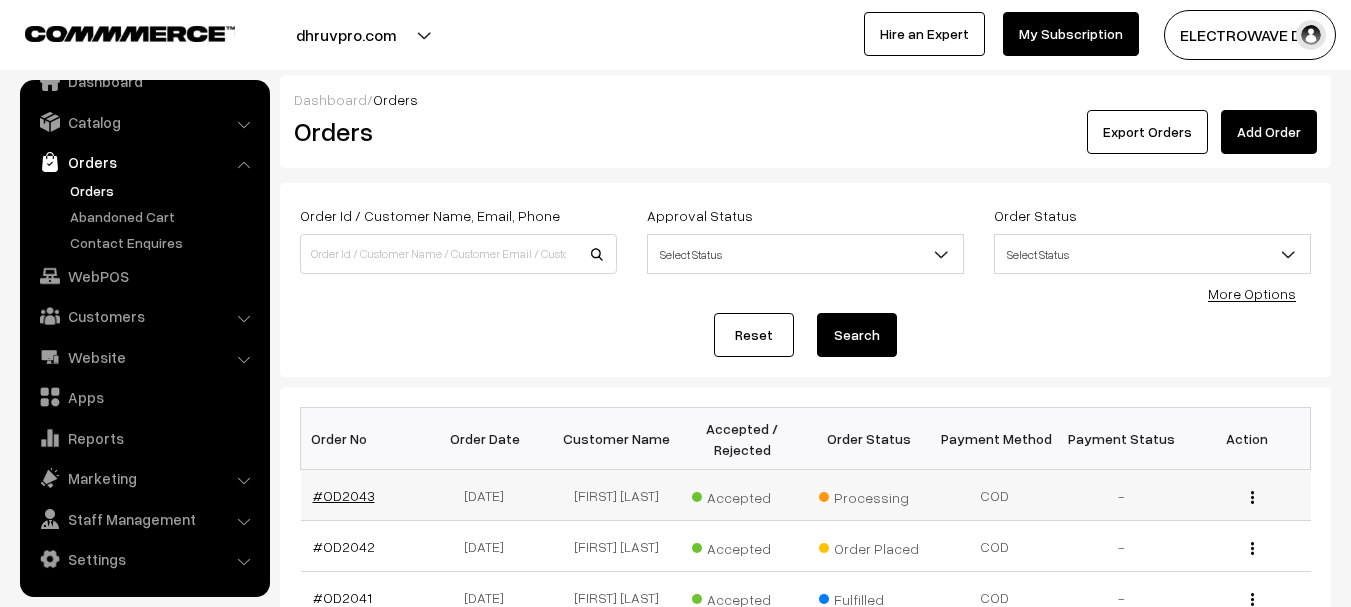 click on "#OD2043" at bounding box center [344, 495] 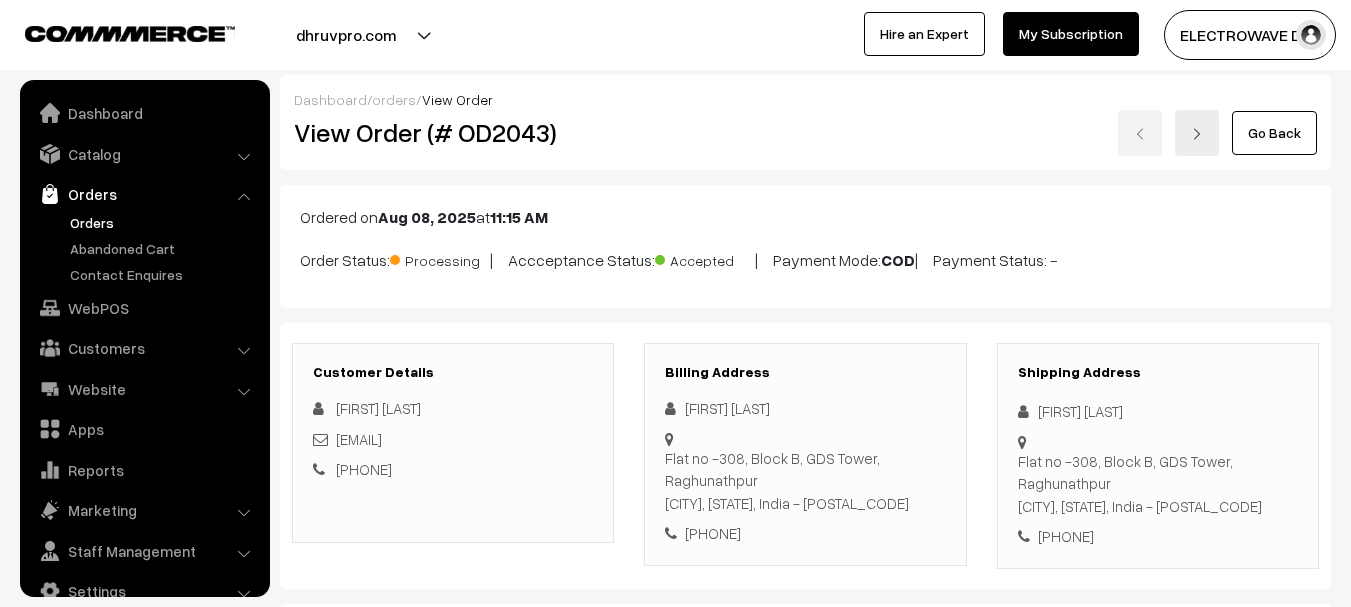 scroll, scrollTop: 500, scrollLeft: 0, axis: vertical 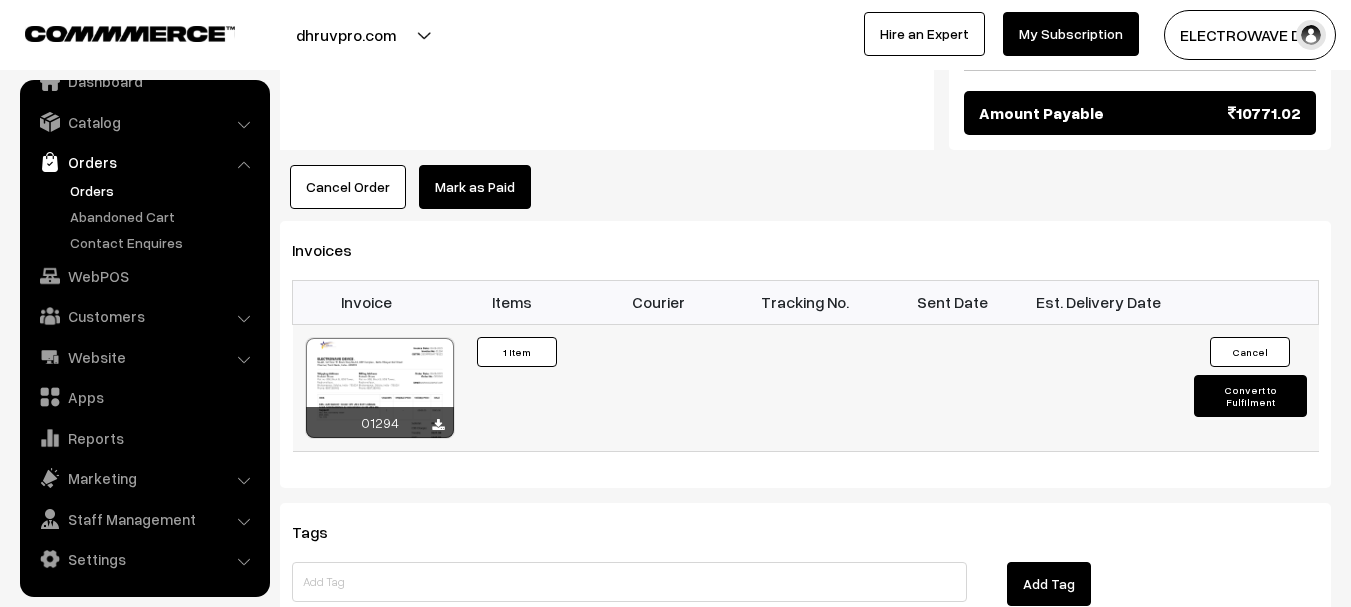 click at bounding box center [380, 388] 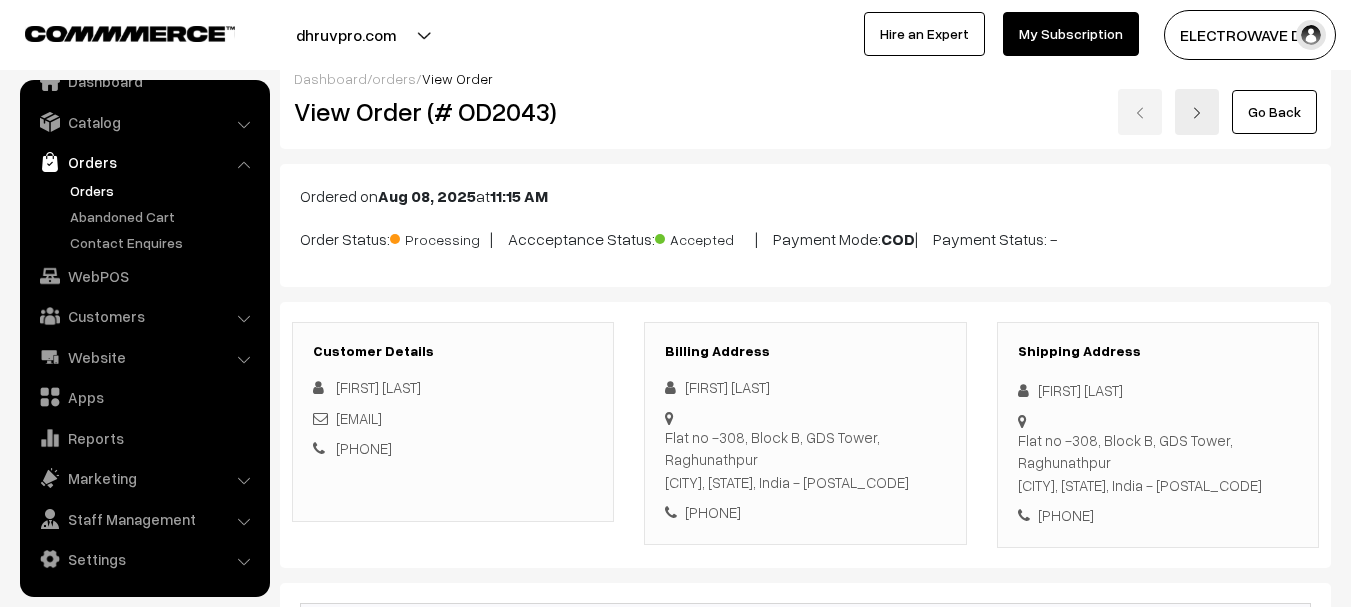 scroll, scrollTop: 0, scrollLeft: 0, axis: both 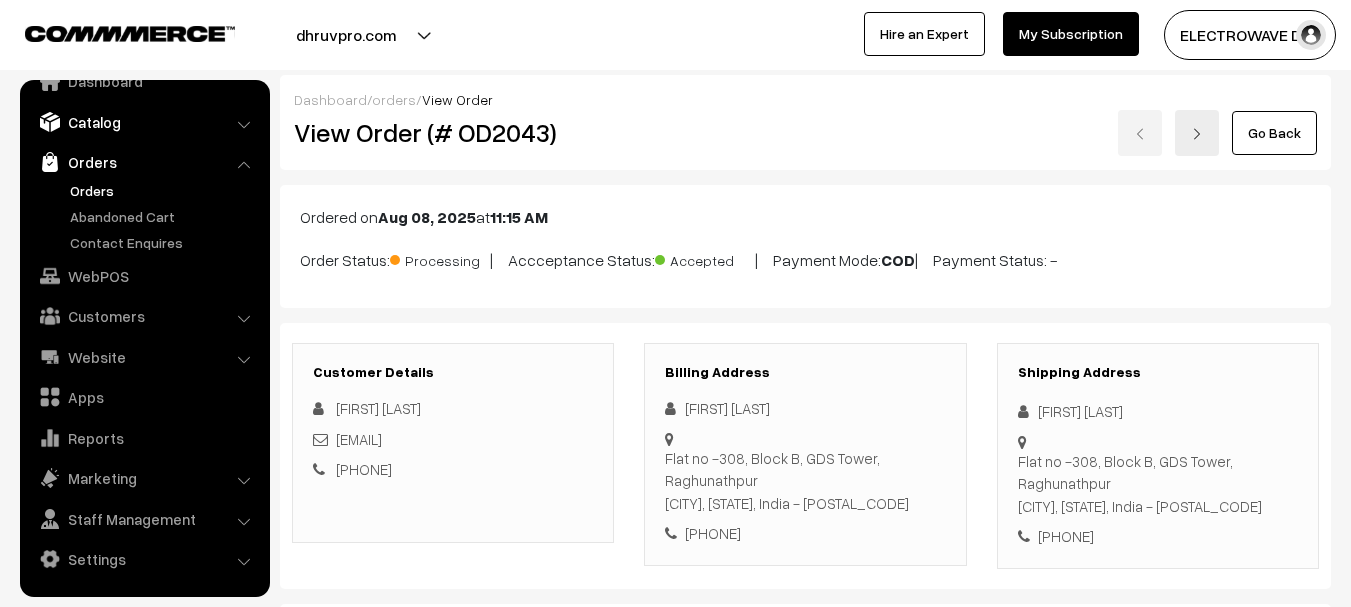 click on "Catalog" at bounding box center (144, 122) 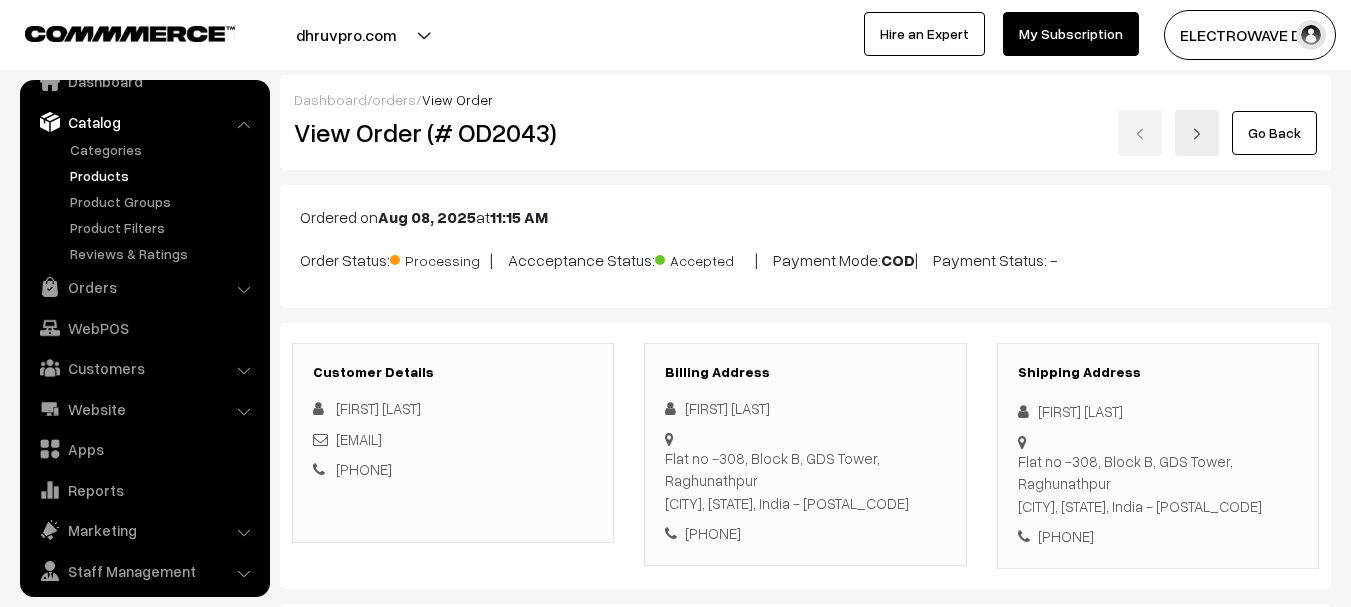 click on "Products" at bounding box center (164, 175) 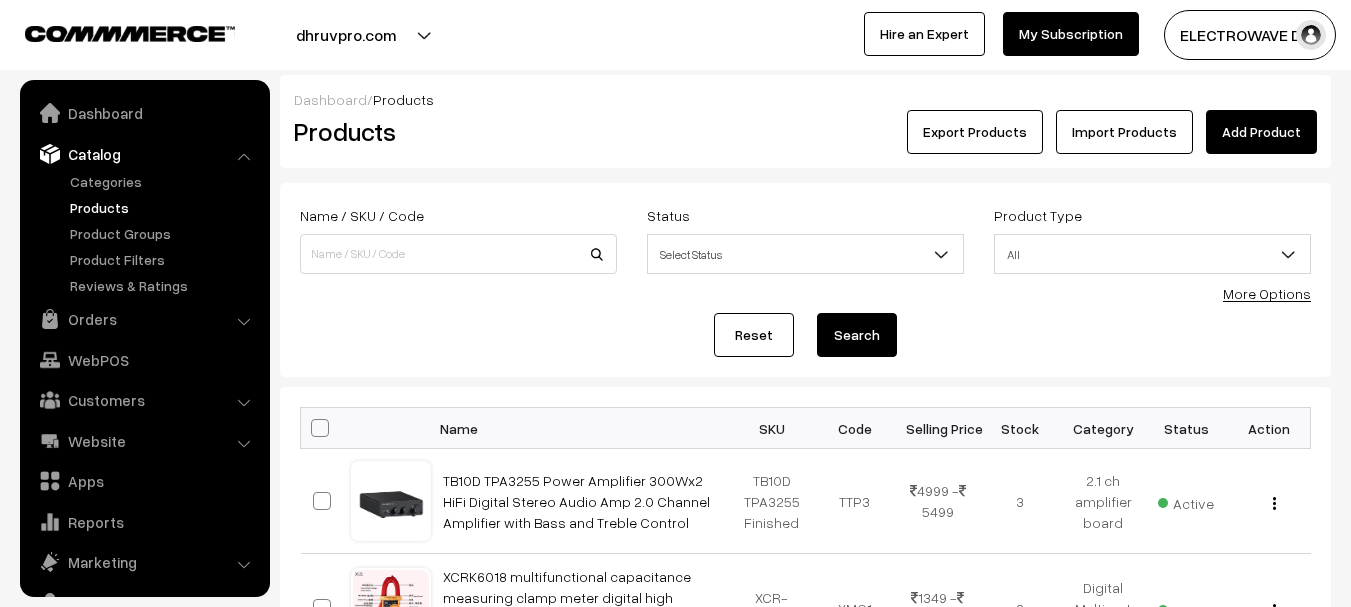 scroll, scrollTop: 0, scrollLeft: 0, axis: both 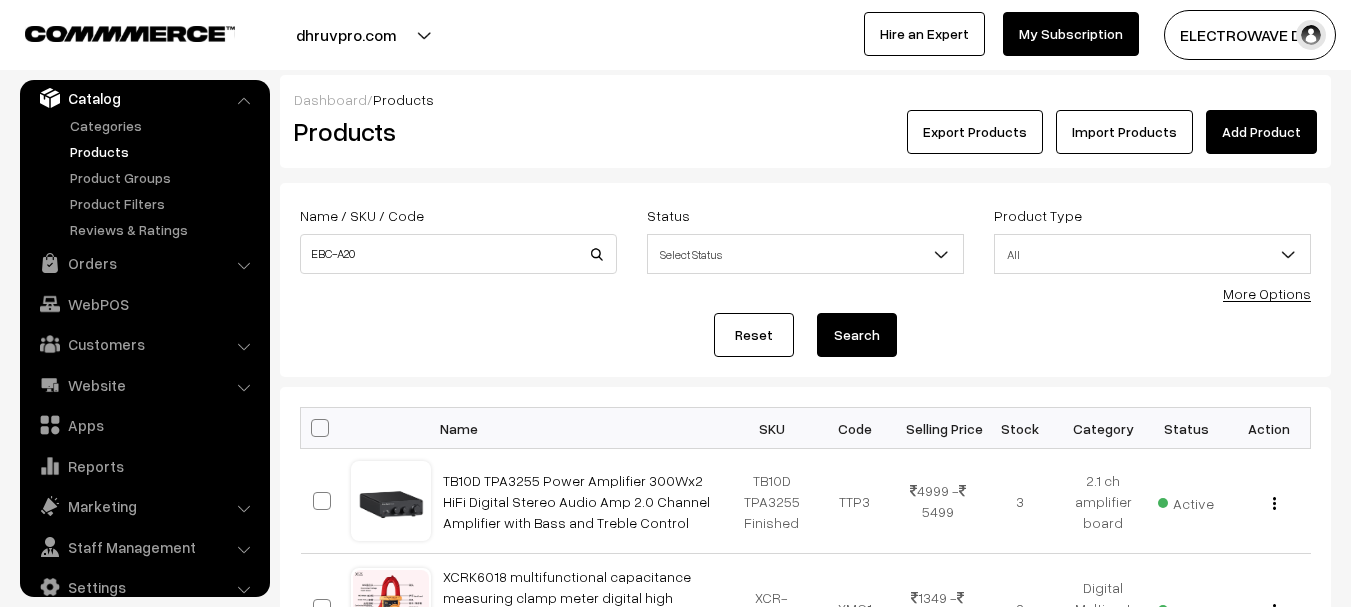 type on "EBC-A20" 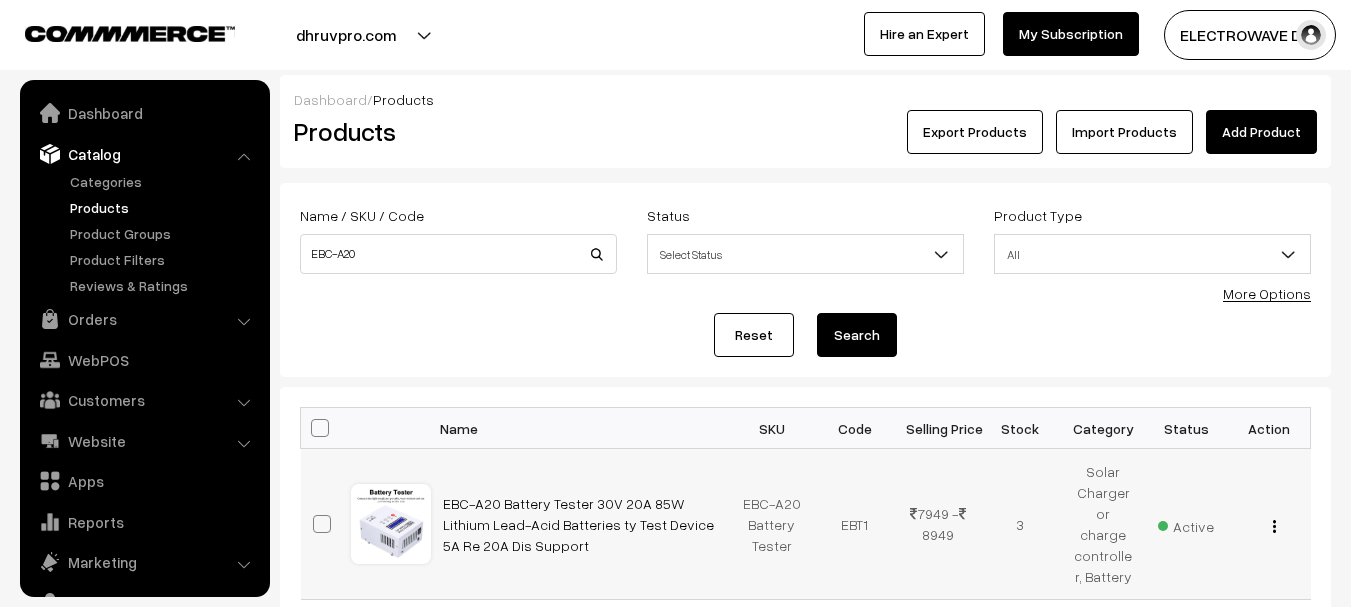scroll, scrollTop: 152, scrollLeft: 0, axis: vertical 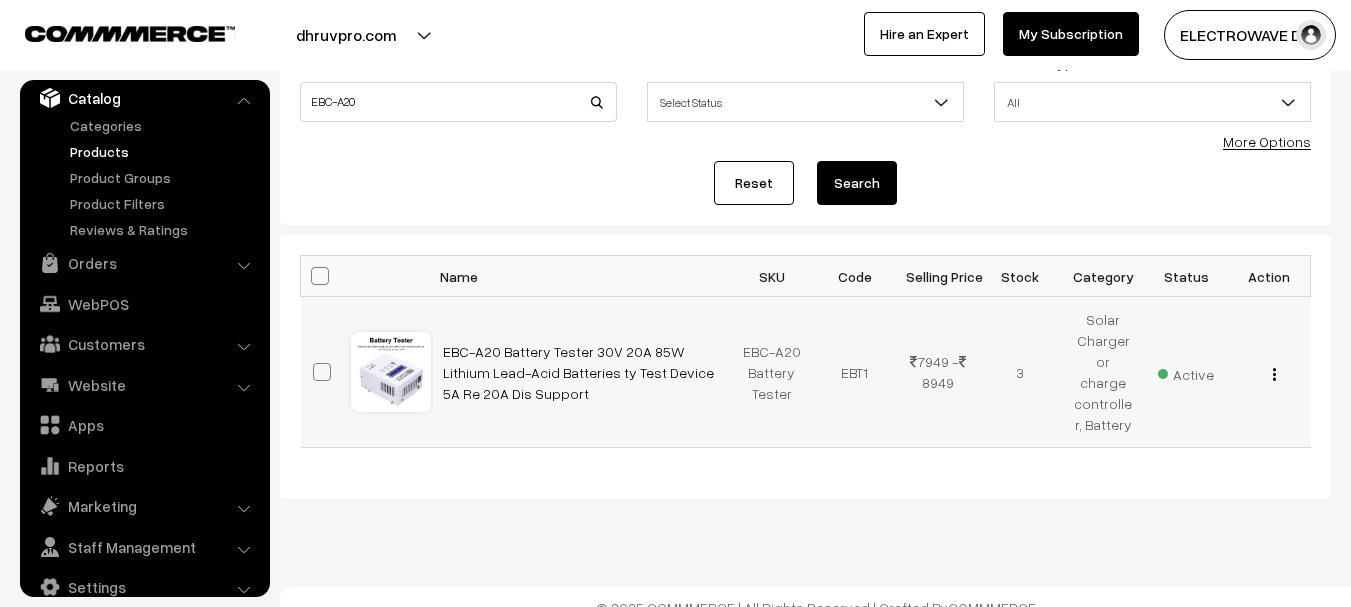 click at bounding box center [1274, 374] 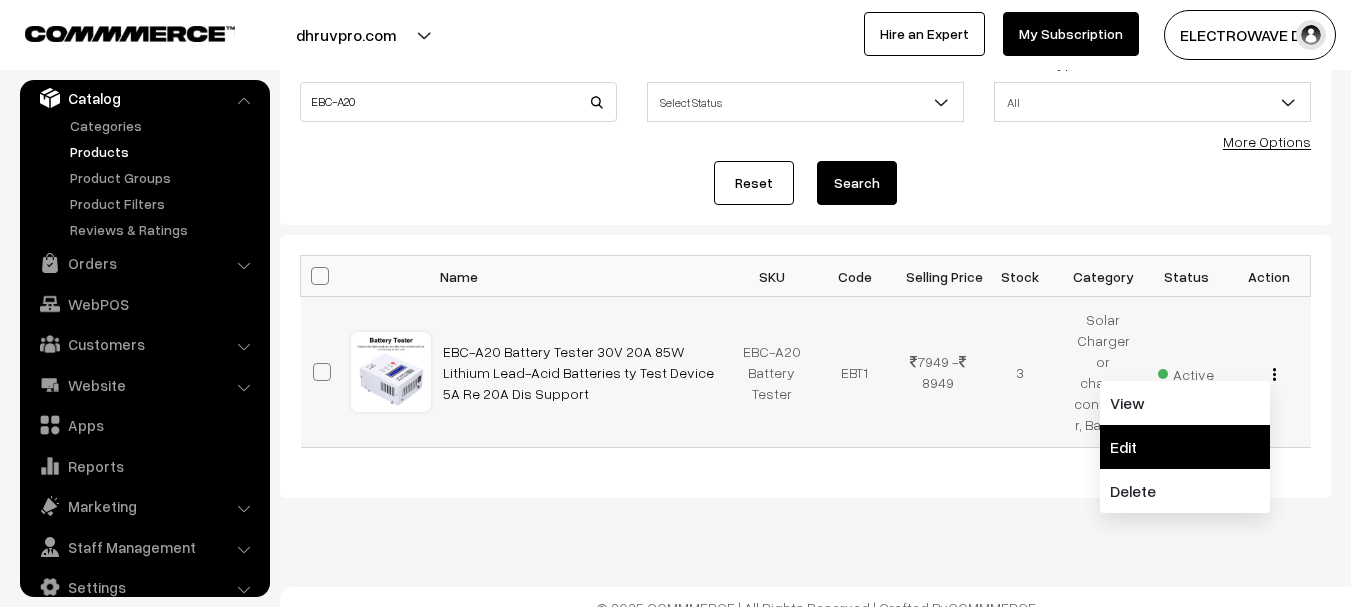click on "Edit" at bounding box center (1185, 447) 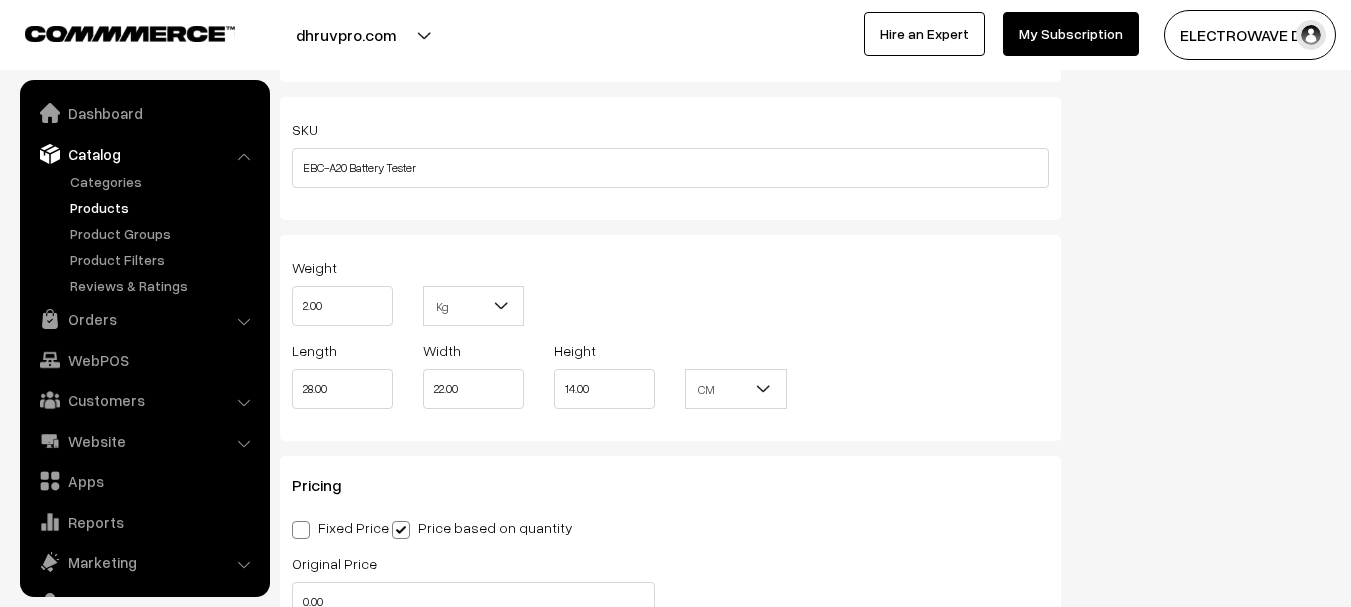 scroll, scrollTop: 1600, scrollLeft: 0, axis: vertical 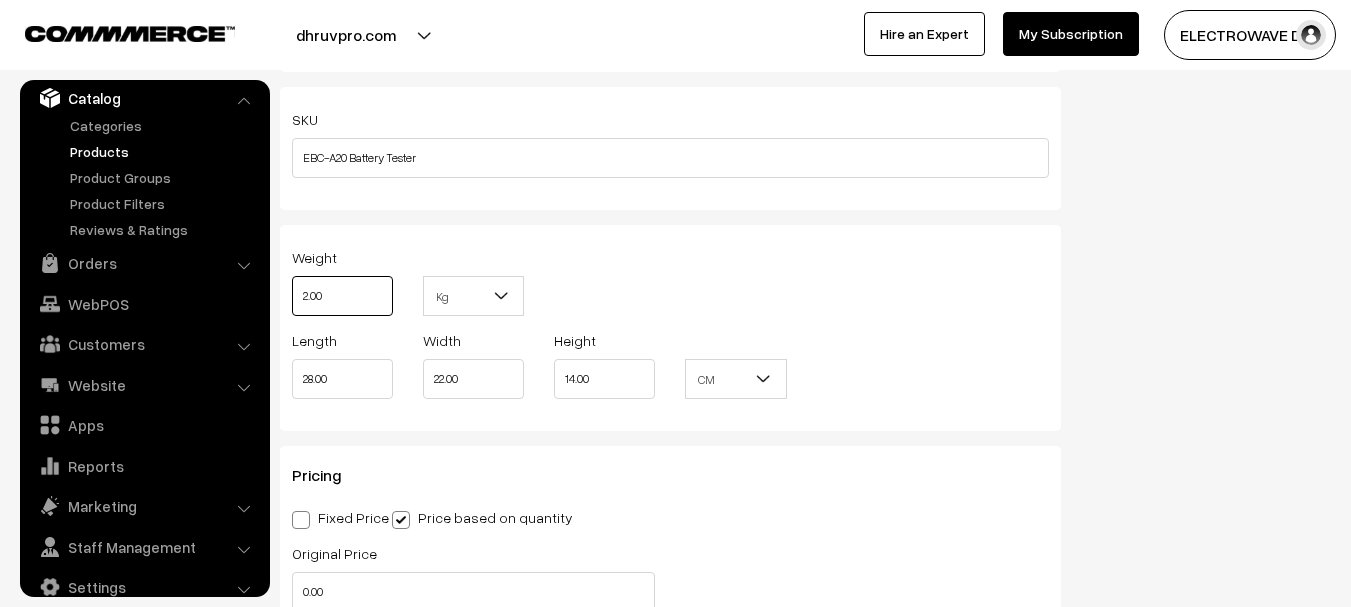 drag, startPoint x: 283, startPoint y: 283, endPoint x: 263, endPoint y: 283, distance: 20 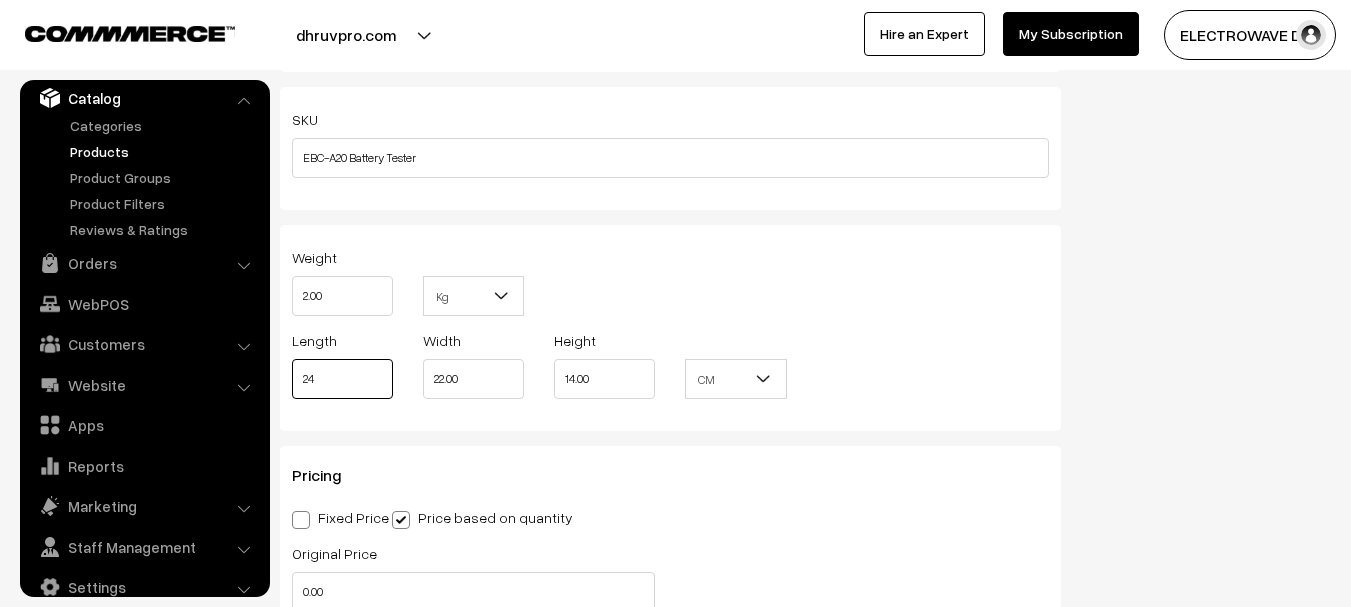 type on "24" 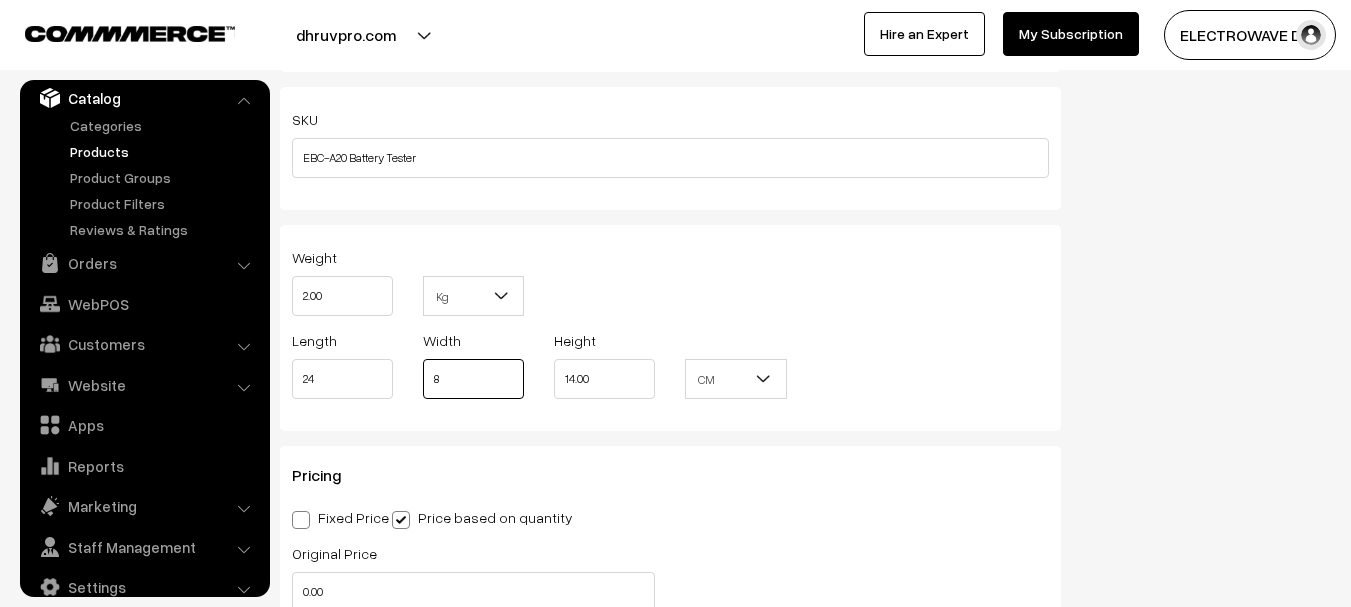 type on "8" 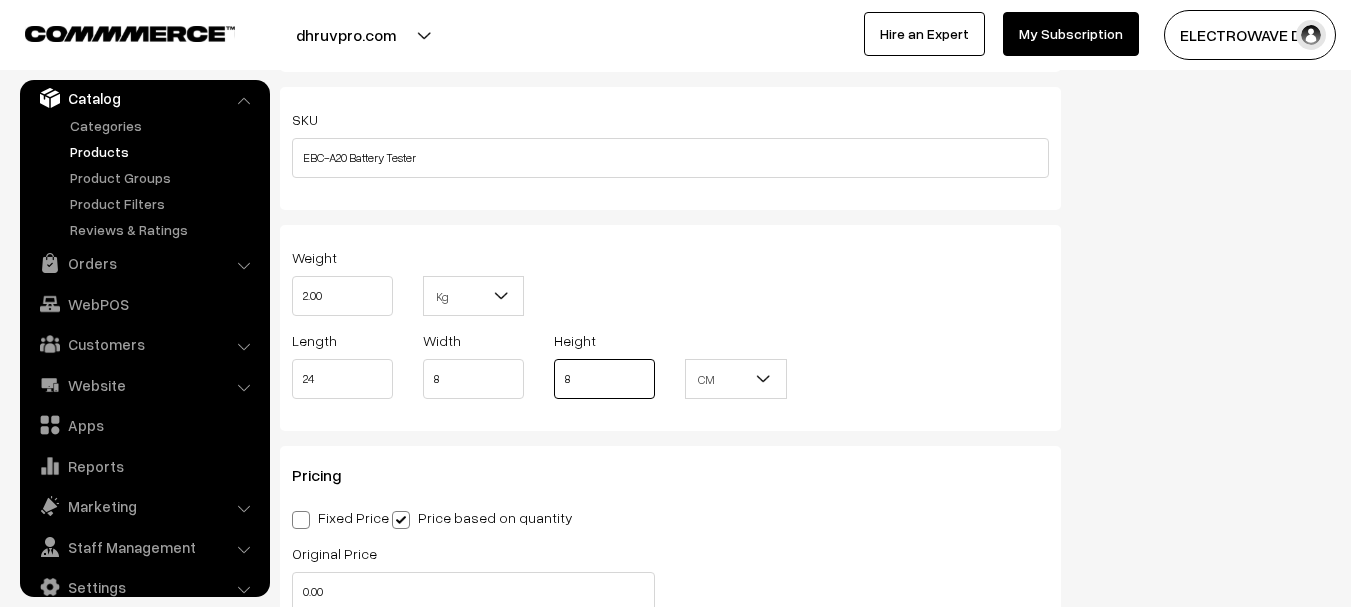 type on "8" 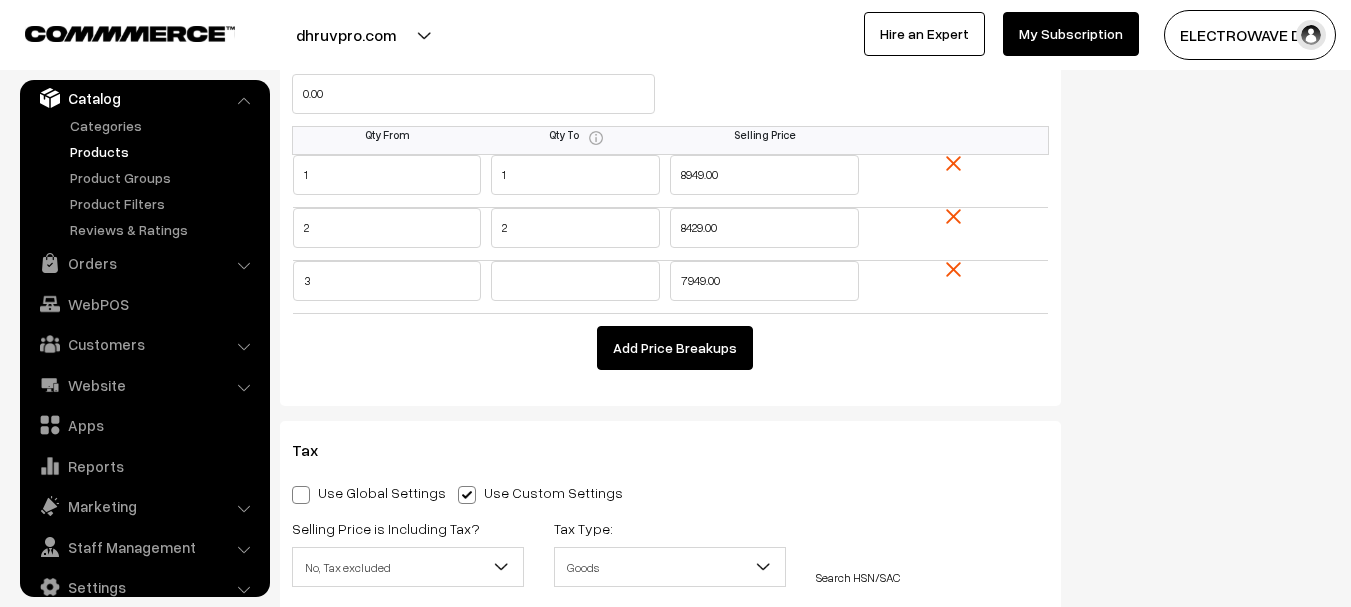 scroll, scrollTop: 2100, scrollLeft: 0, axis: vertical 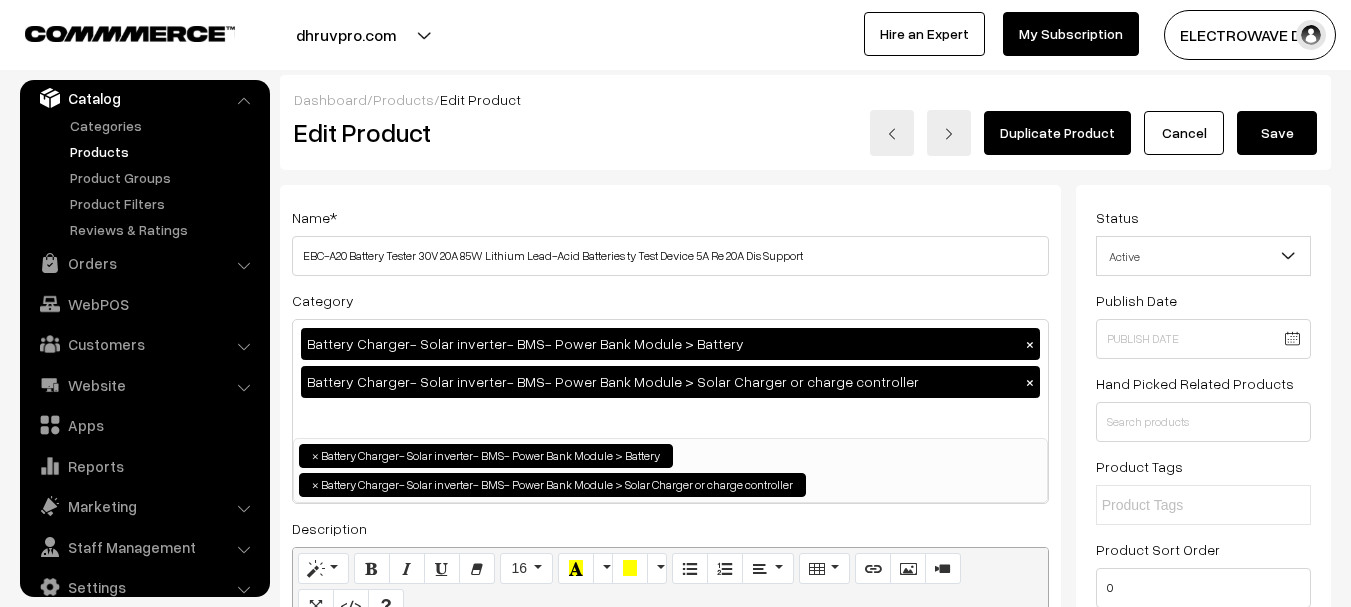 drag, startPoint x: 1305, startPoint y: 135, endPoint x: 1168, endPoint y: 226, distance: 164.46884 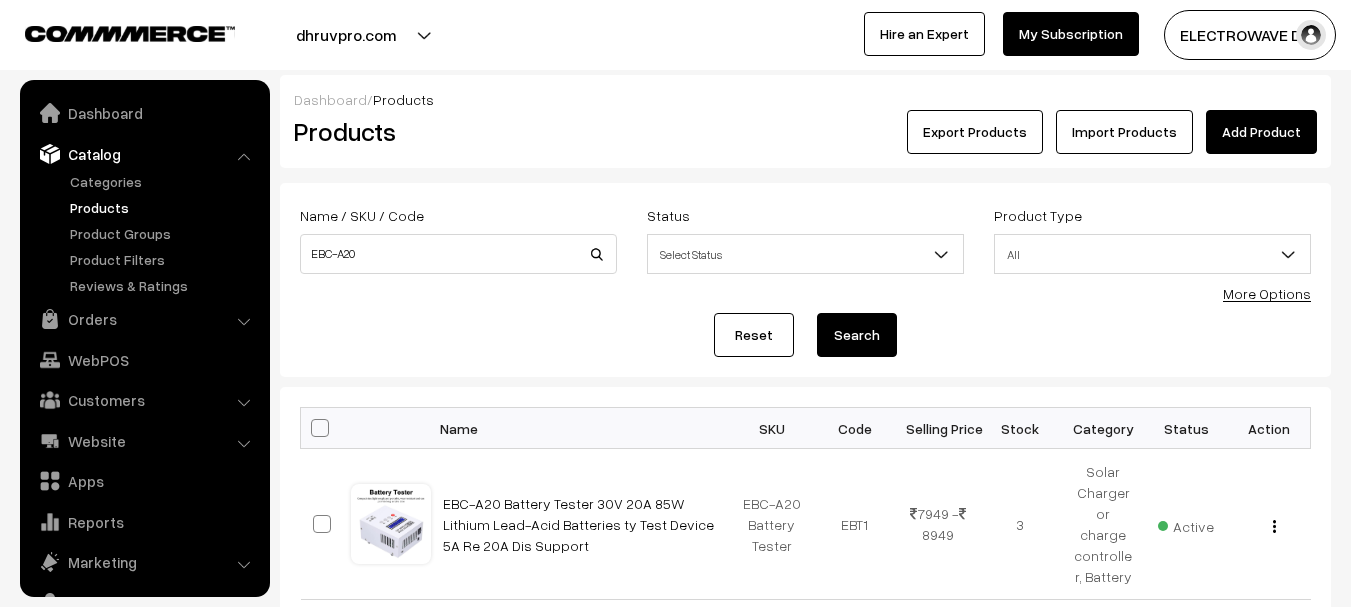 scroll, scrollTop: 0, scrollLeft: 0, axis: both 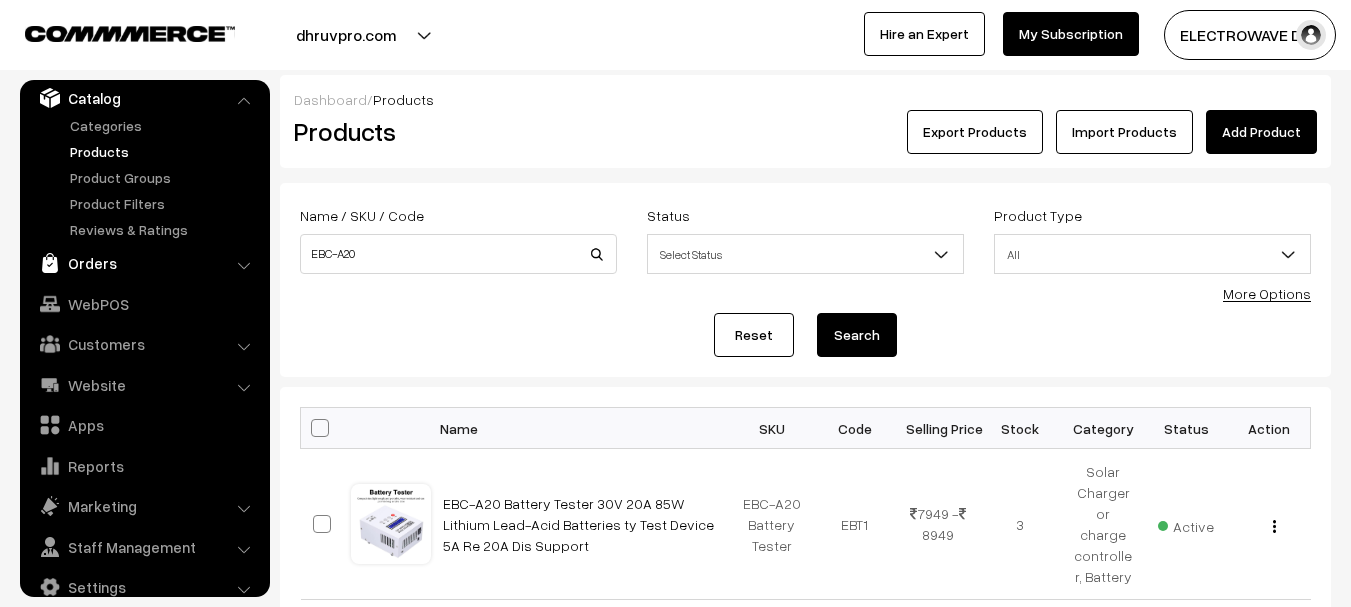 click on "Orders" at bounding box center (144, 263) 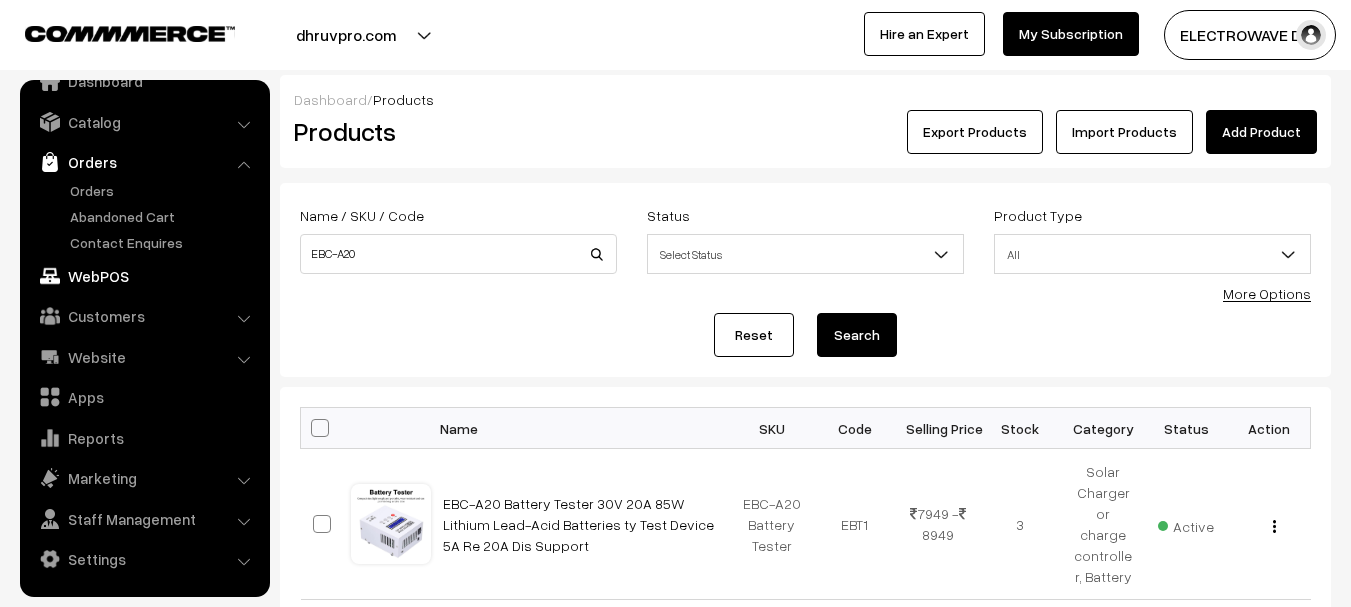 scroll, scrollTop: 32, scrollLeft: 0, axis: vertical 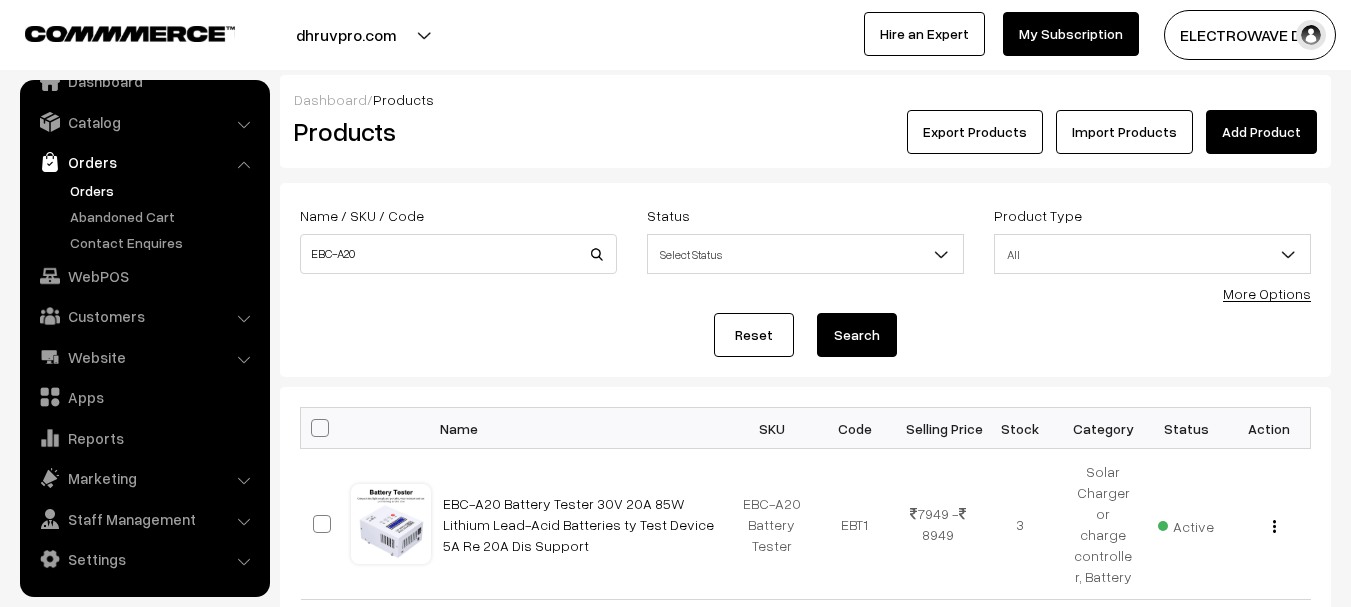 click on "Orders" at bounding box center [164, 190] 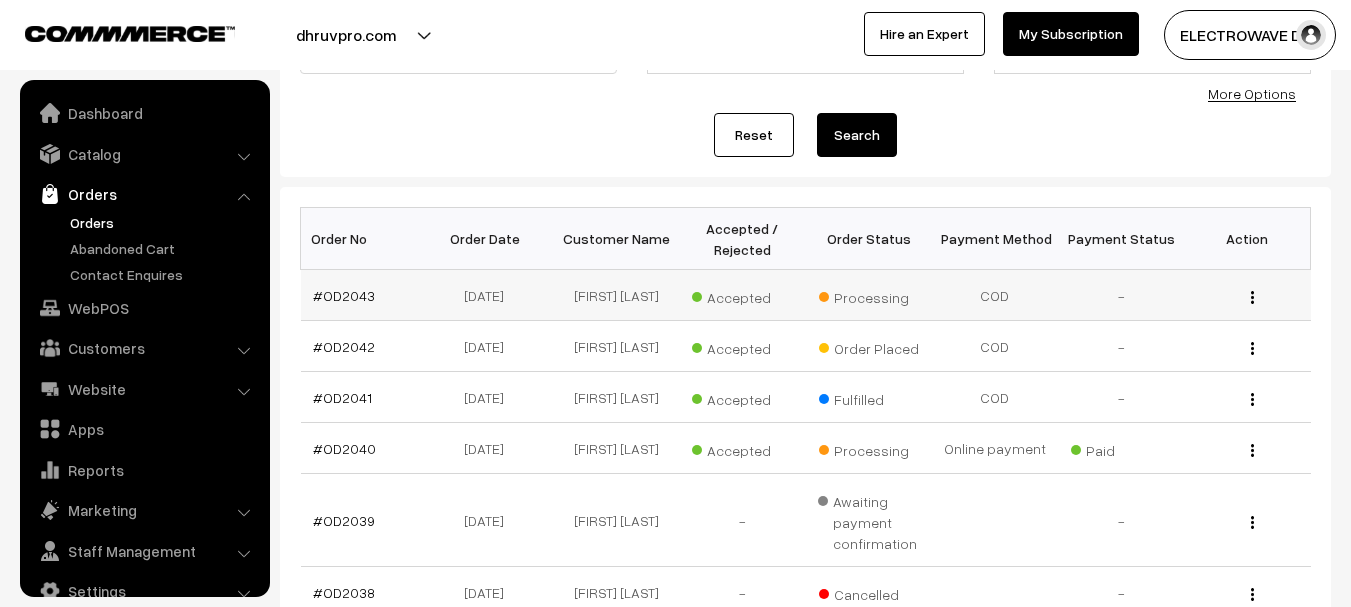 scroll, scrollTop: 200, scrollLeft: 0, axis: vertical 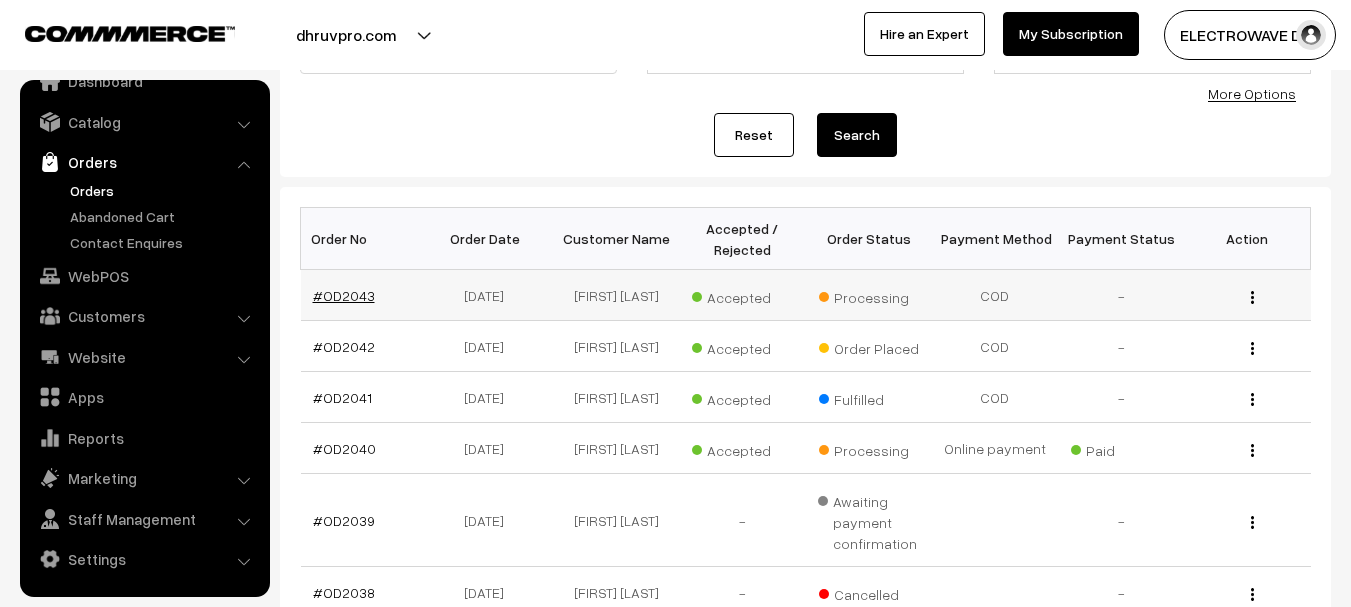 click on "#OD2043" at bounding box center [344, 295] 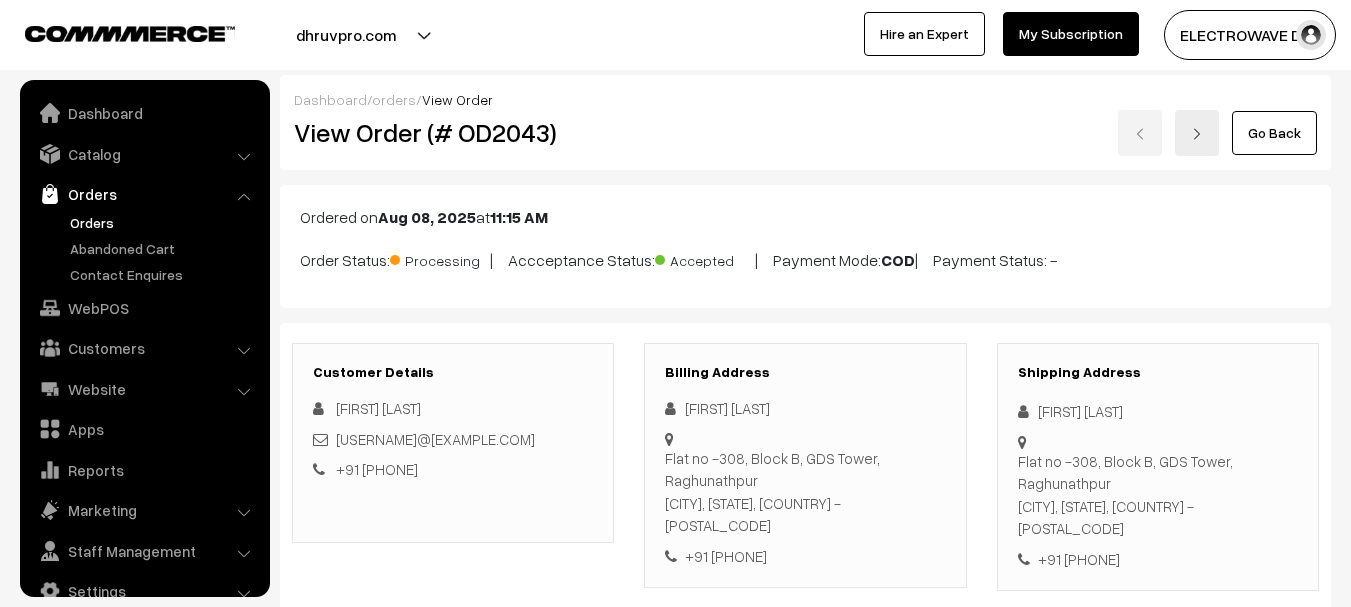 scroll, scrollTop: 1007, scrollLeft: 0, axis: vertical 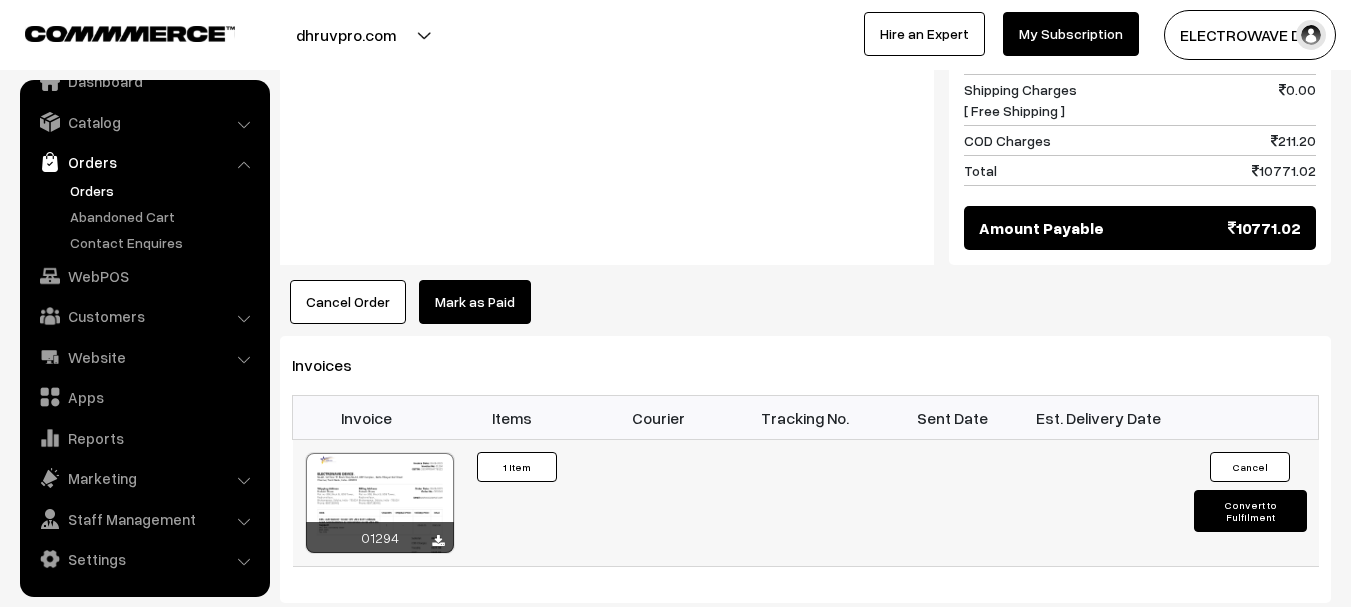 click on "Convert to Fulfilment" at bounding box center (1250, 511) 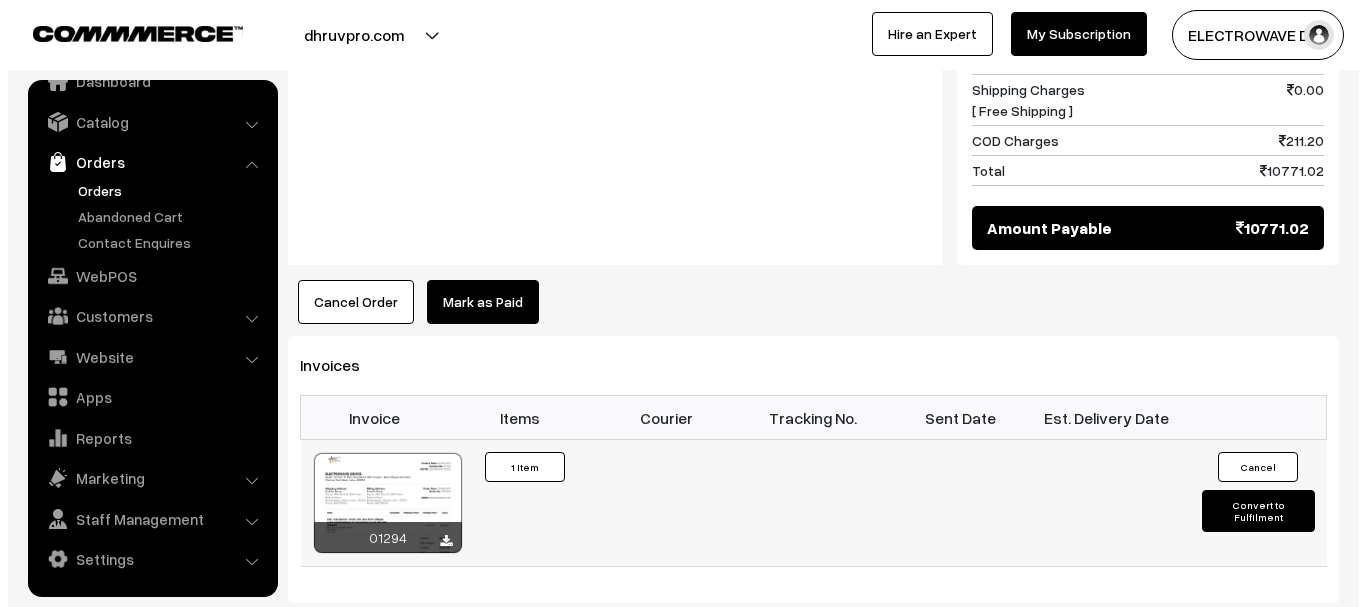scroll, scrollTop: 994, scrollLeft: 0, axis: vertical 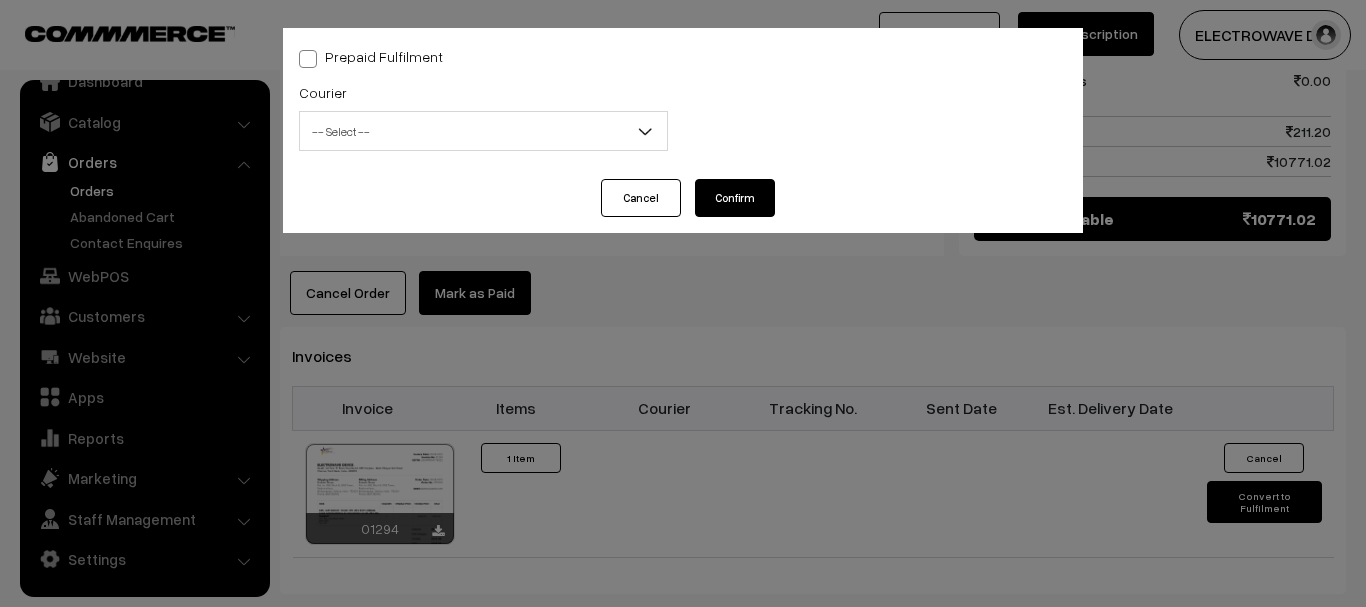 click on "-- Select --" at bounding box center (483, 131) 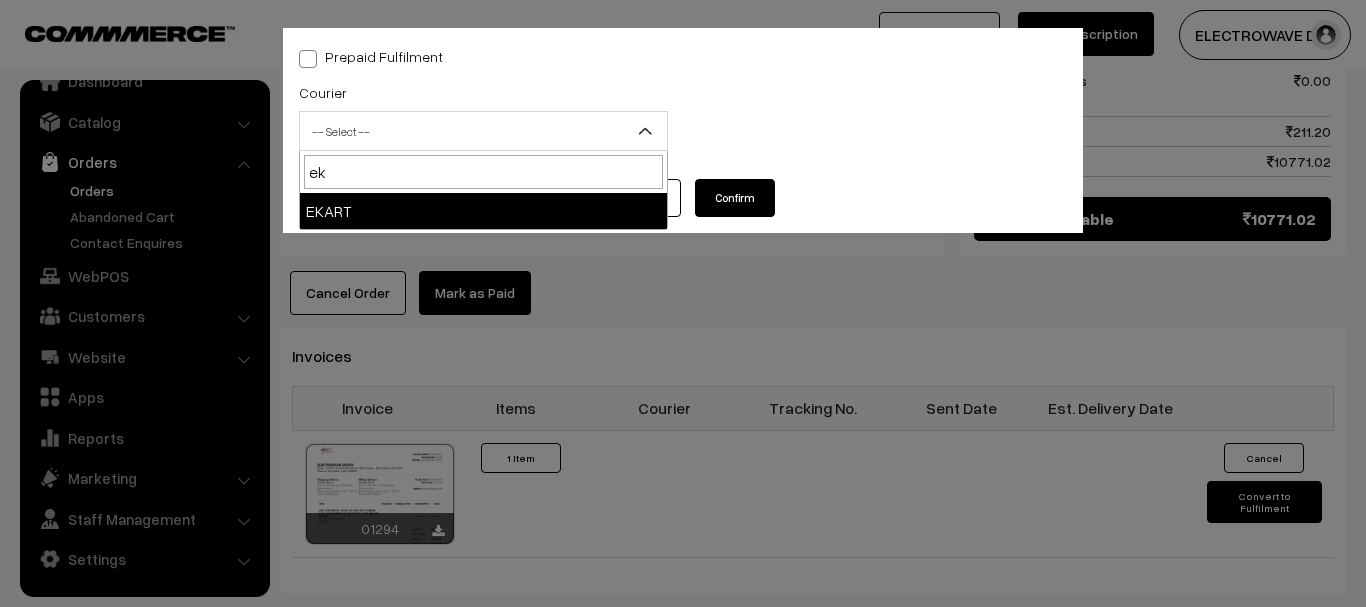 type on "ek" 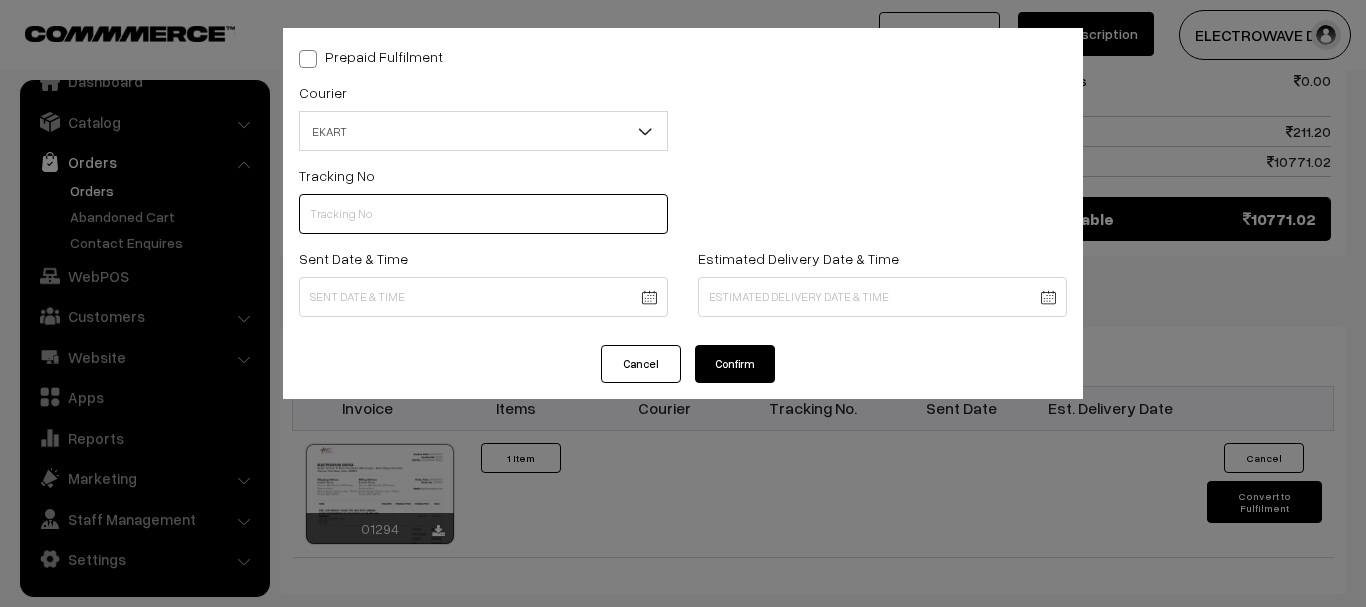 click at bounding box center (483, 214) 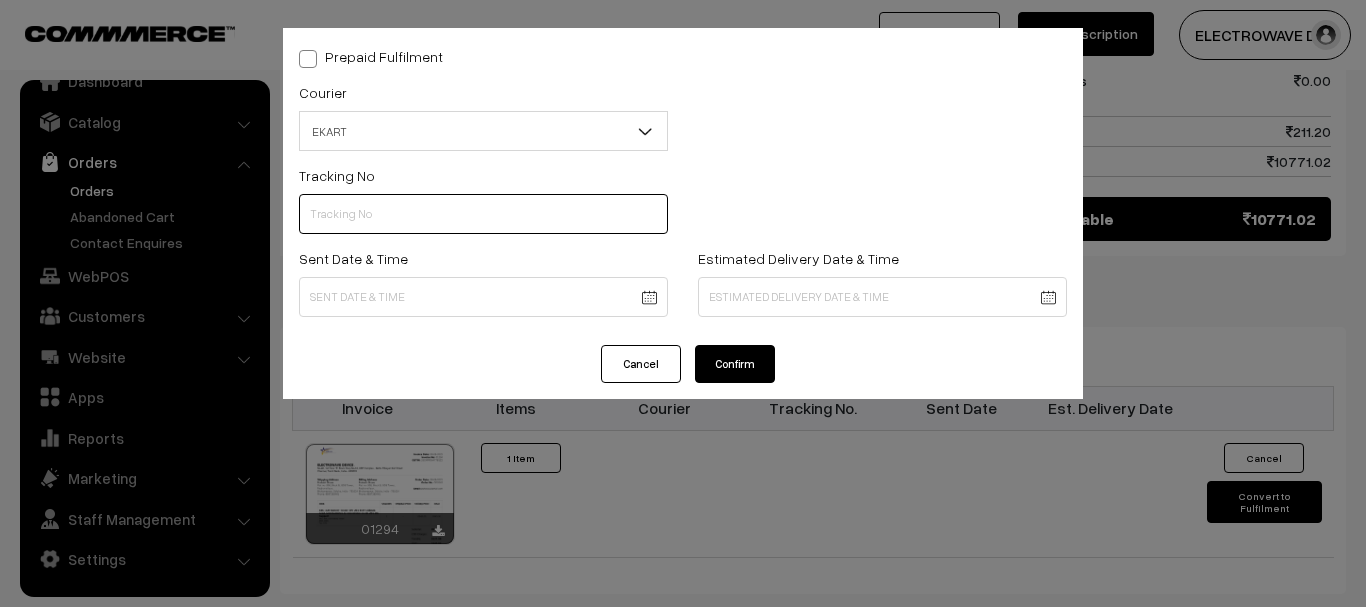 paste on "[DOCUMENT_ID]" 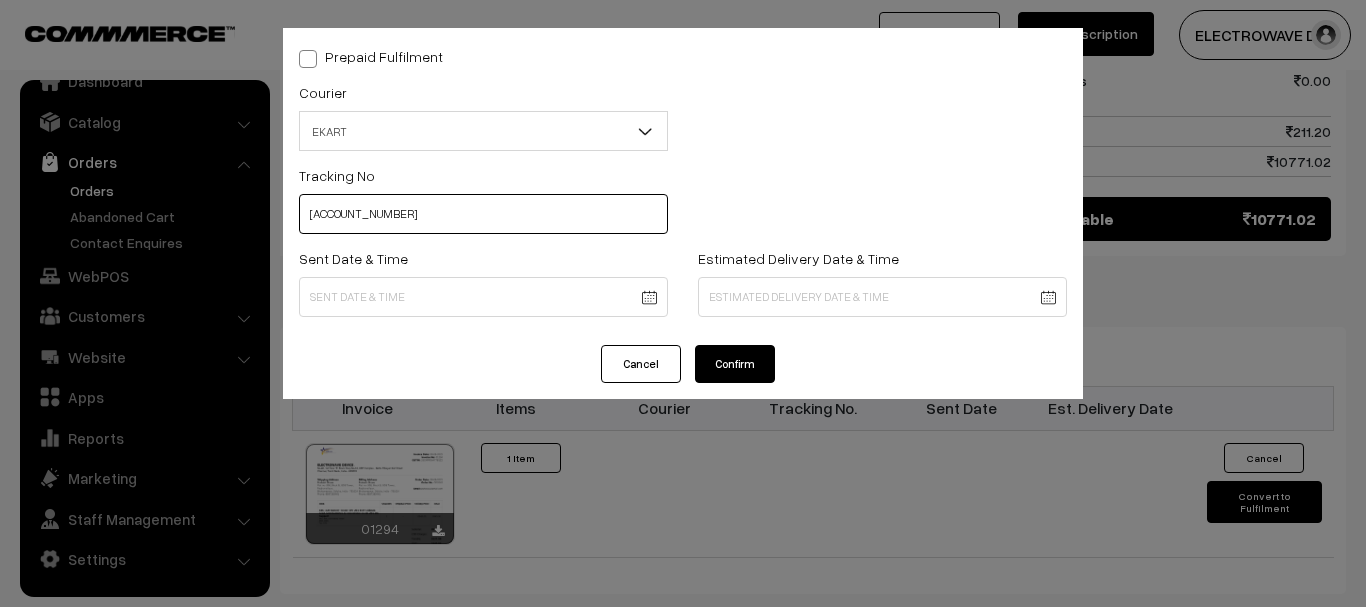 type on "[DOCUMENT_ID]" 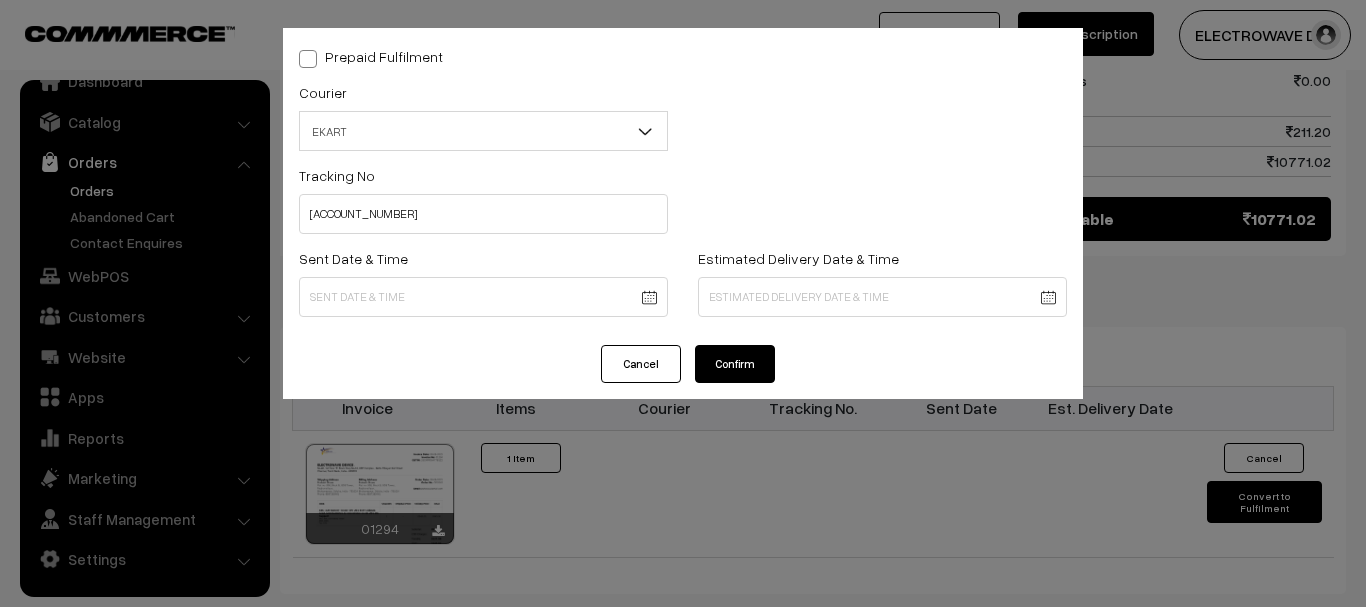 click on "Thank you for showing interest. Our team will call you shortly.
Close
dhruvpro.com
Go to Website
Create New Store" at bounding box center [683, 53] 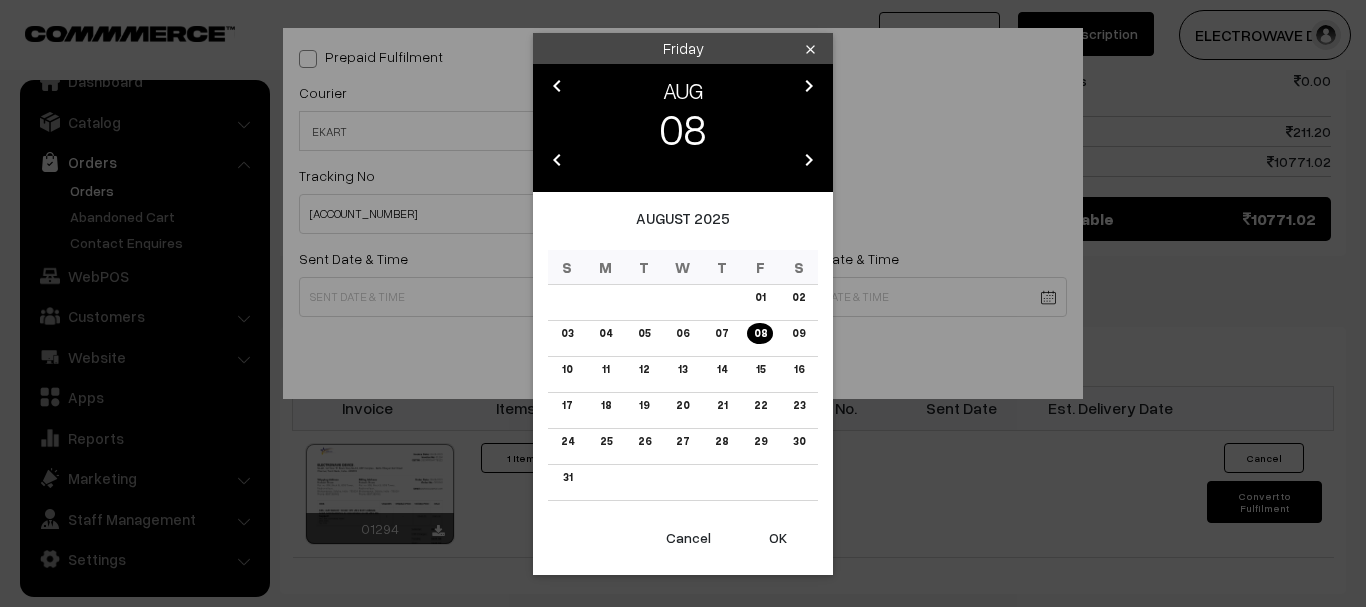 click on "OK" at bounding box center [778, 538] 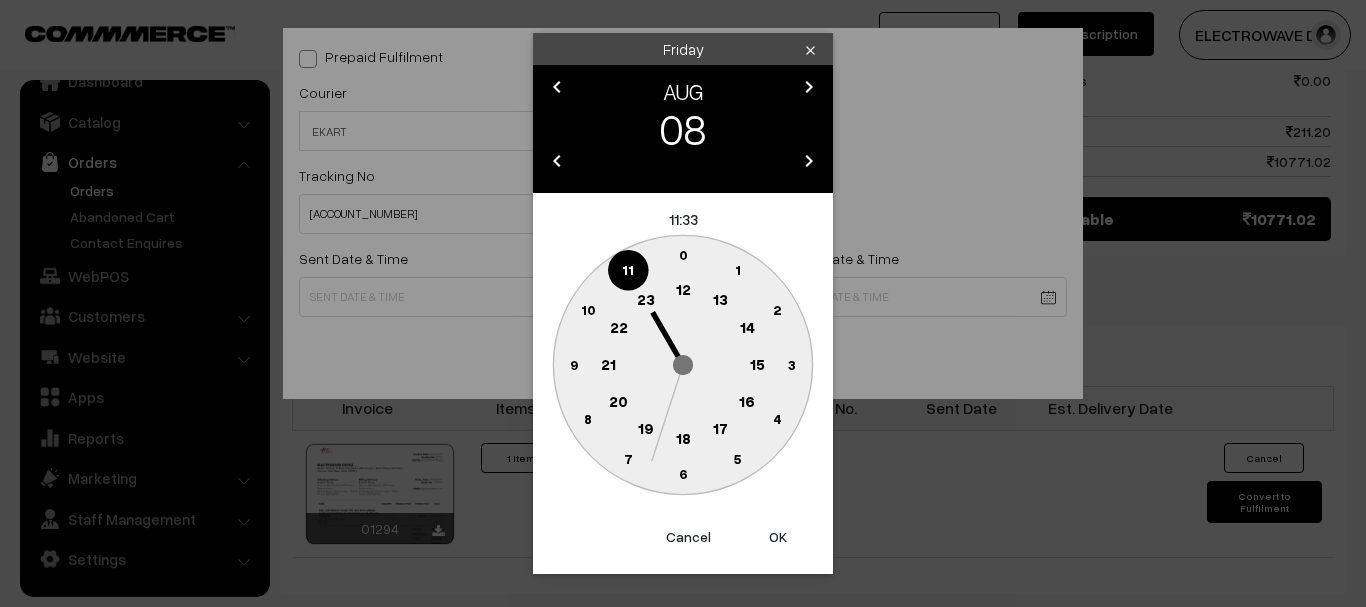 click on "OK" at bounding box center (778, 537) 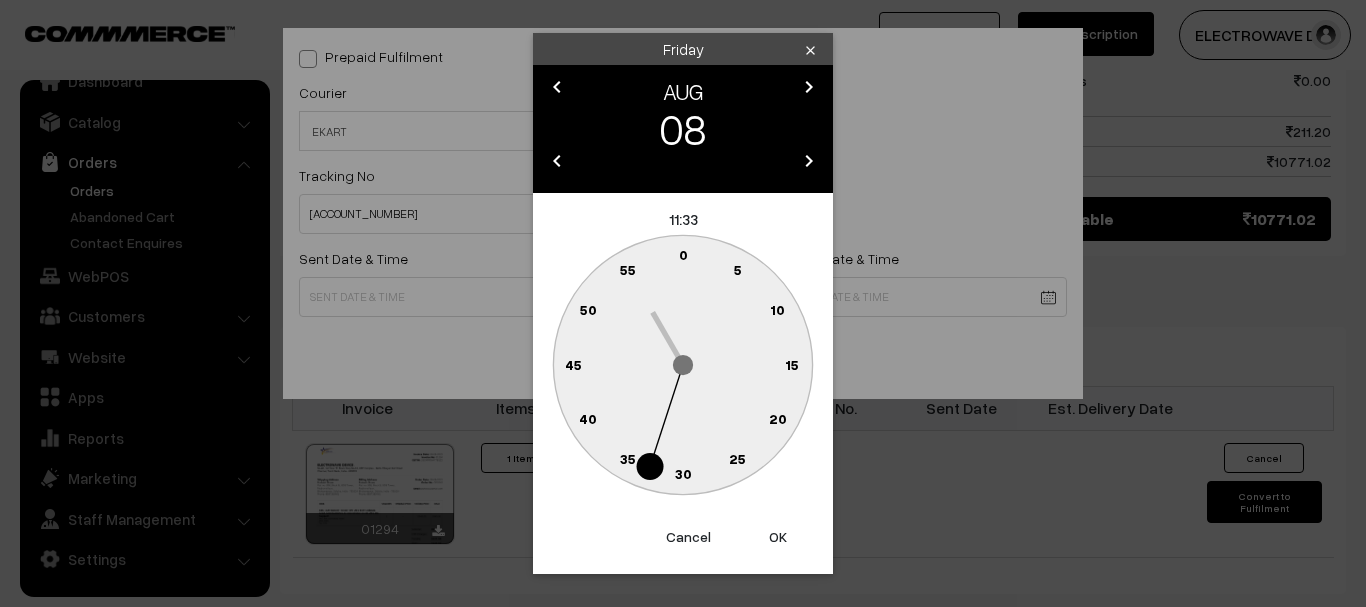 click on "OK" at bounding box center (778, 537) 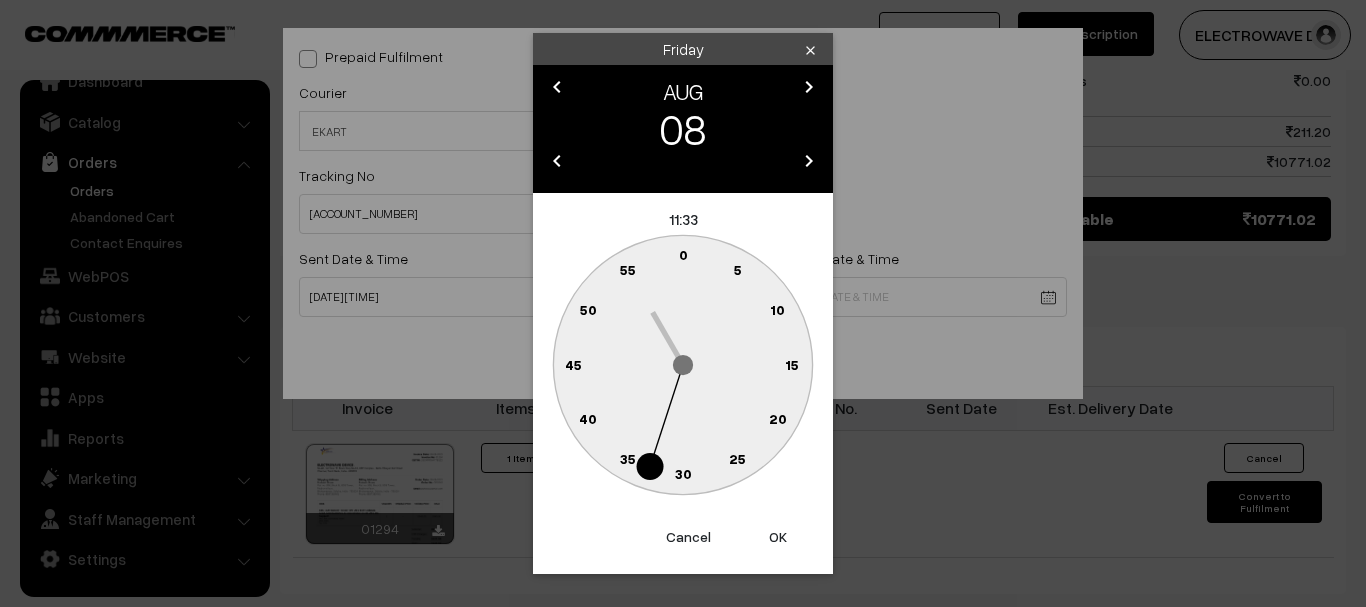 drag, startPoint x: 766, startPoint y: 532, endPoint x: 769, endPoint y: 490, distance: 42.107006 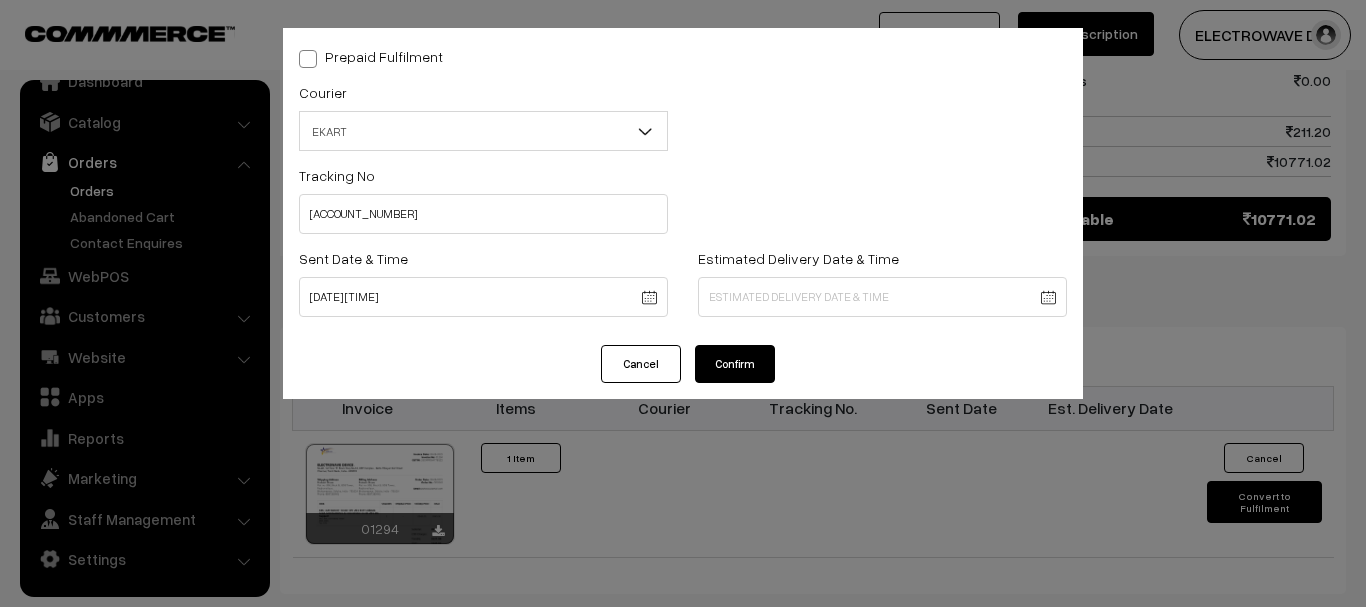 click on "Thank you for showing interest. Our team will call you shortly.
Close
dhruvpro.com
Go to Website
Create New Store" at bounding box center [683, 53] 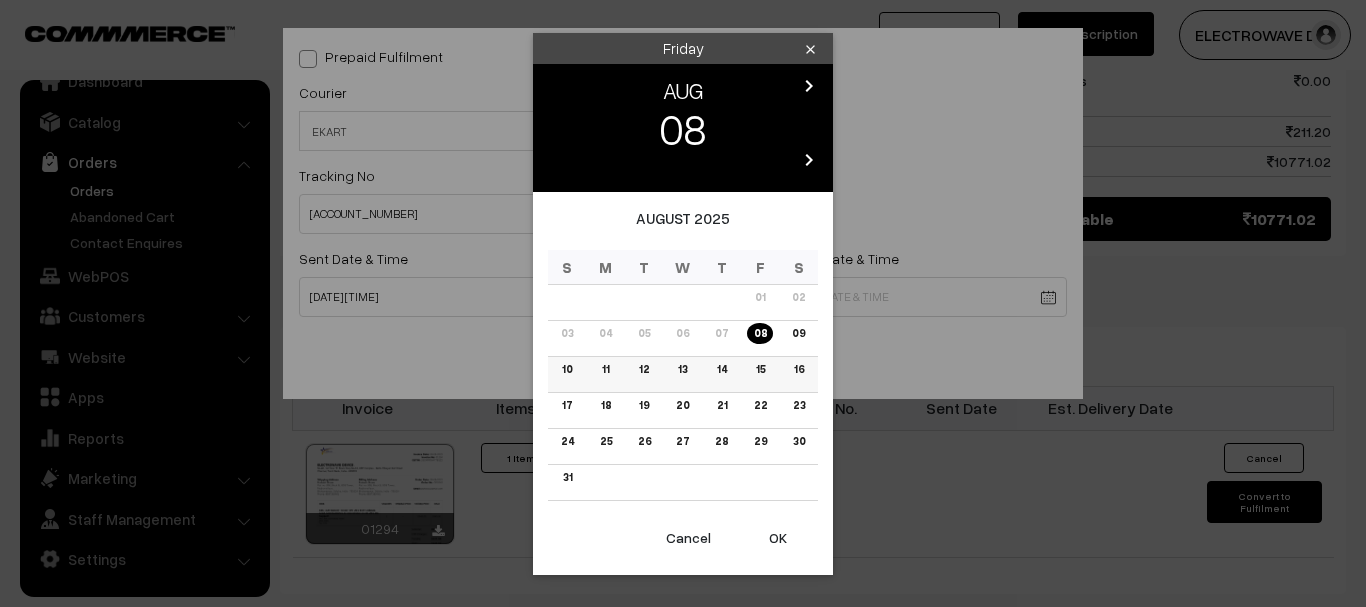 click on "13" at bounding box center [682, 369] 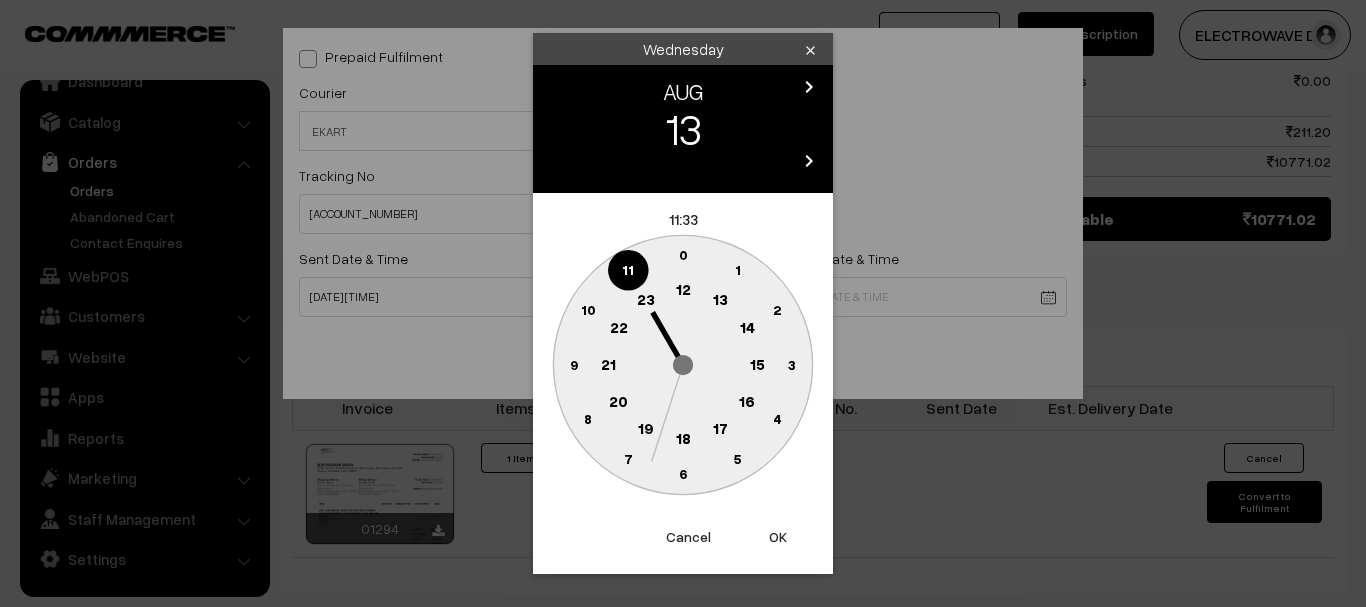 click on "OK" at bounding box center (778, 537) 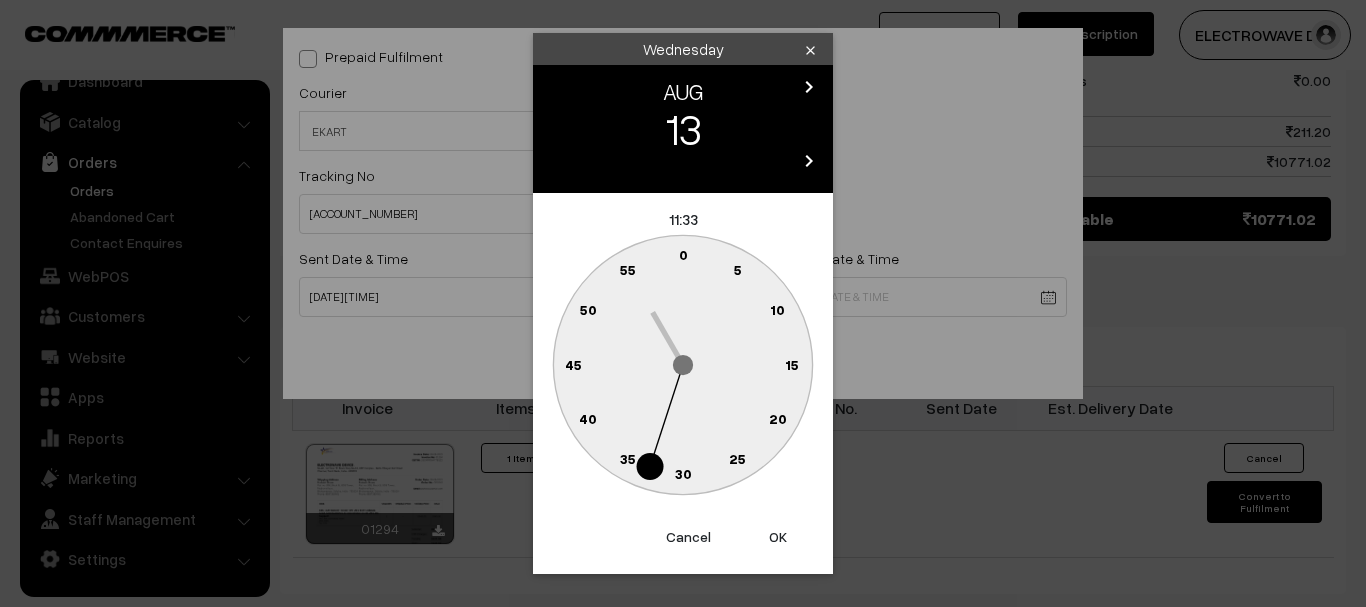 click on "OK" at bounding box center [778, 537] 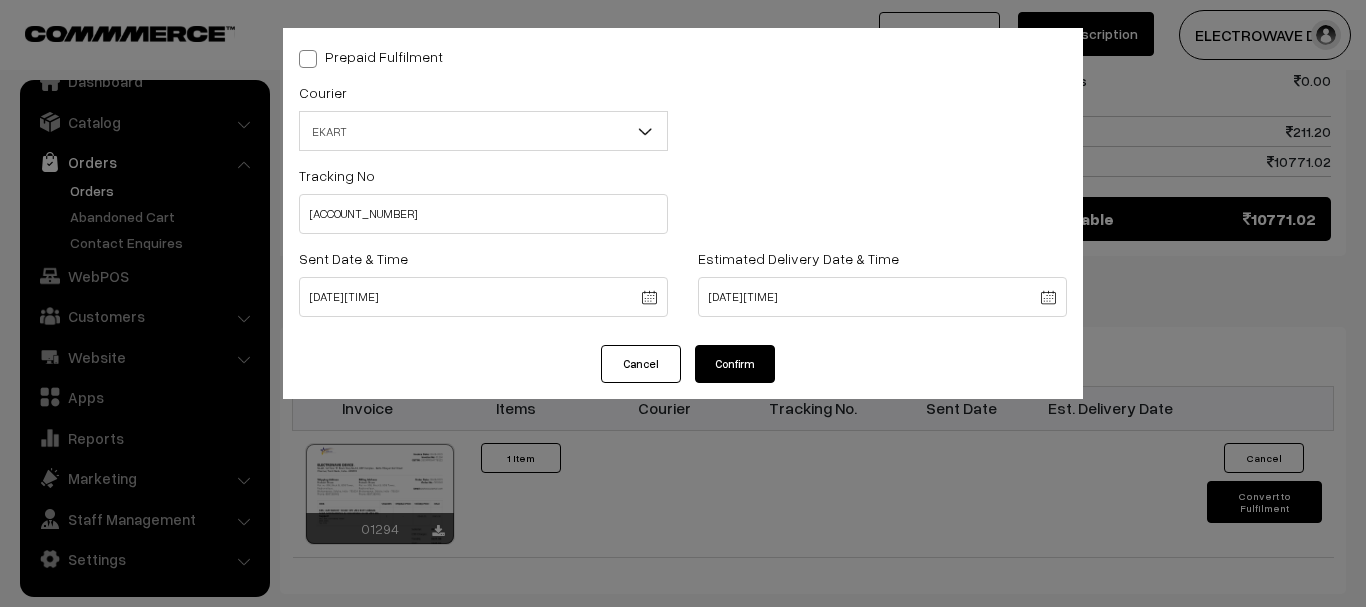 click on "Confirm" at bounding box center [735, 364] 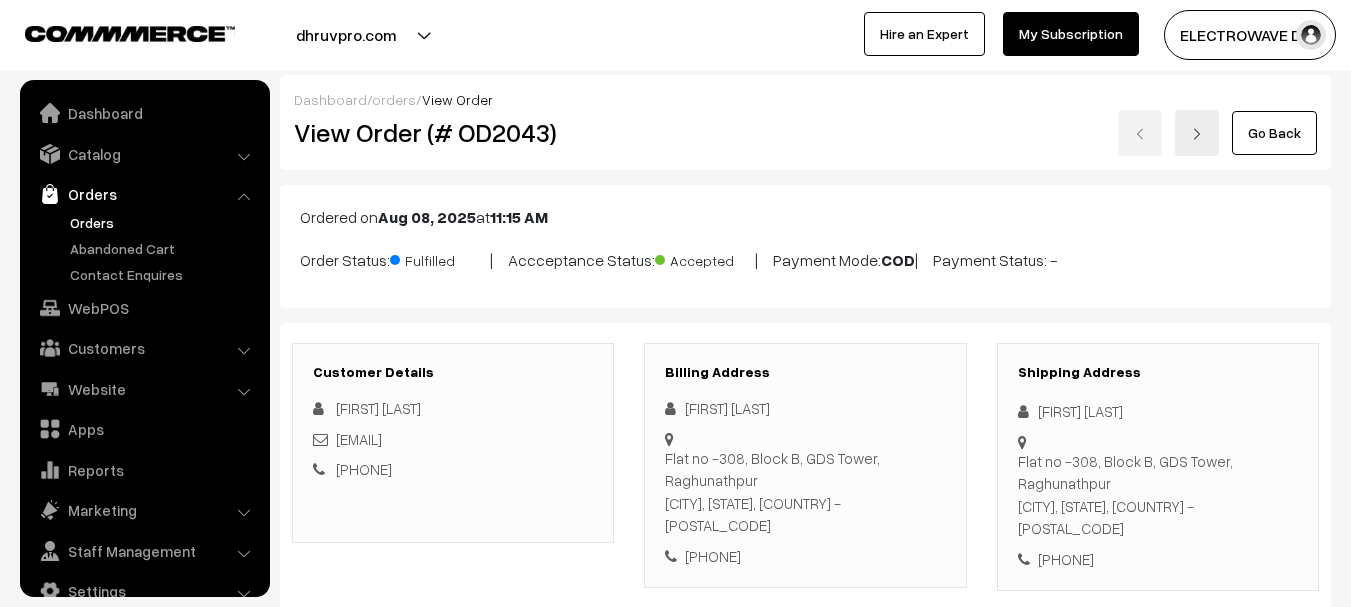 scroll, scrollTop: 994, scrollLeft: 0, axis: vertical 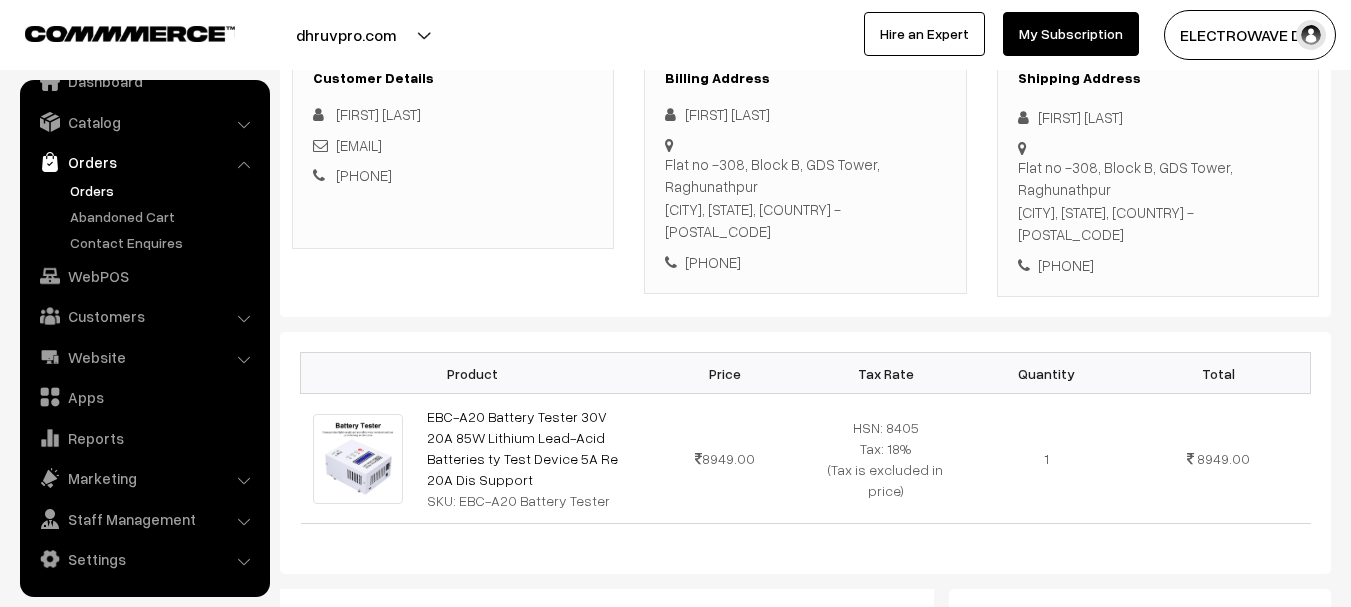 drag, startPoint x: 1157, startPoint y: 250, endPoint x: 1071, endPoint y: 241, distance: 86.46965 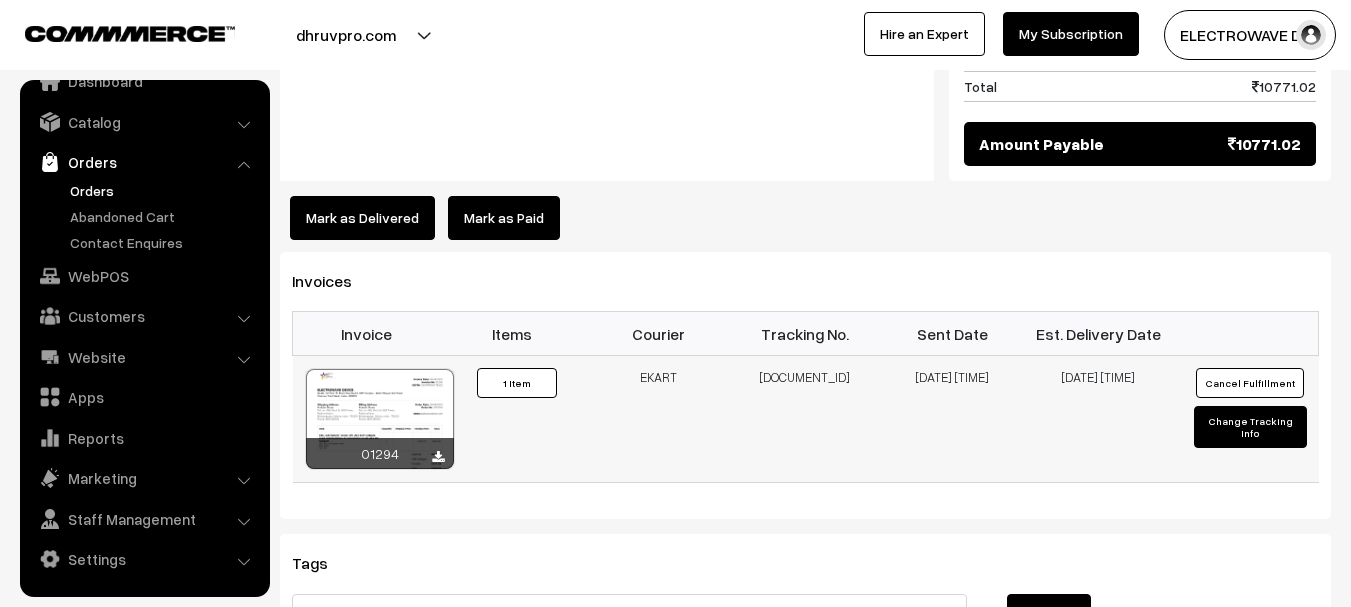 scroll, scrollTop: 1094, scrollLeft: 0, axis: vertical 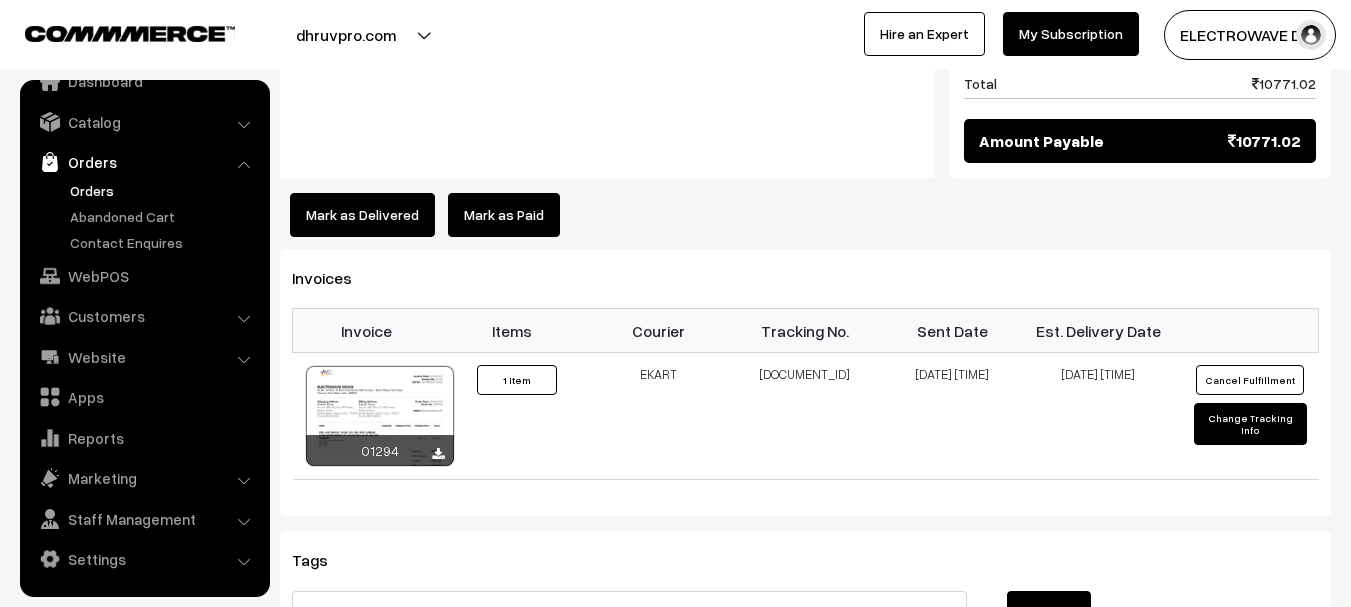 click on "Orders" at bounding box center [164, 190] 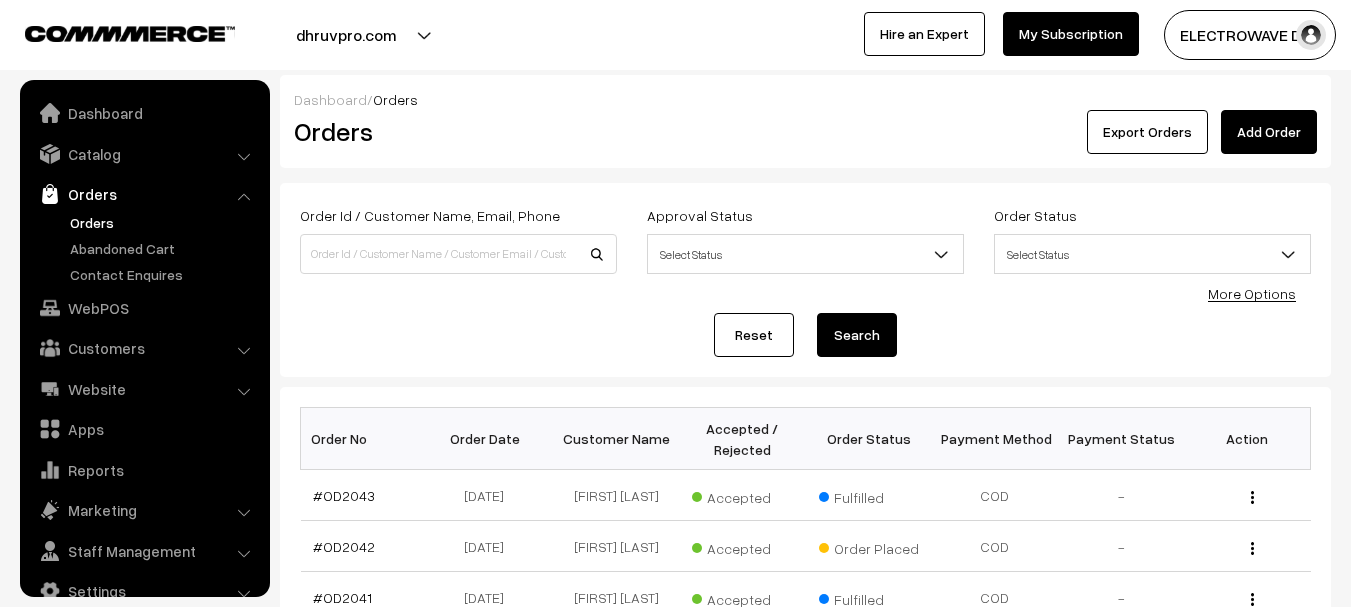 scroll, scrollTop: 200, scrollLeft: 0, axis: vertical 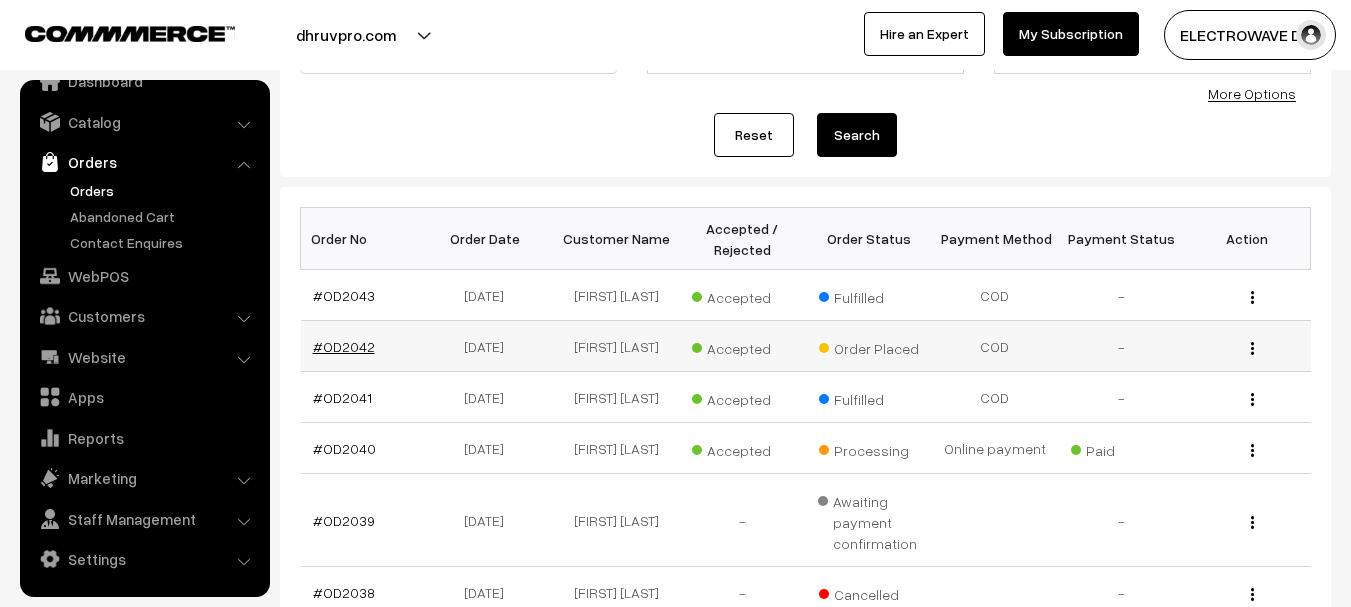 click on "#OD2042" at bounding box center [344, 346] 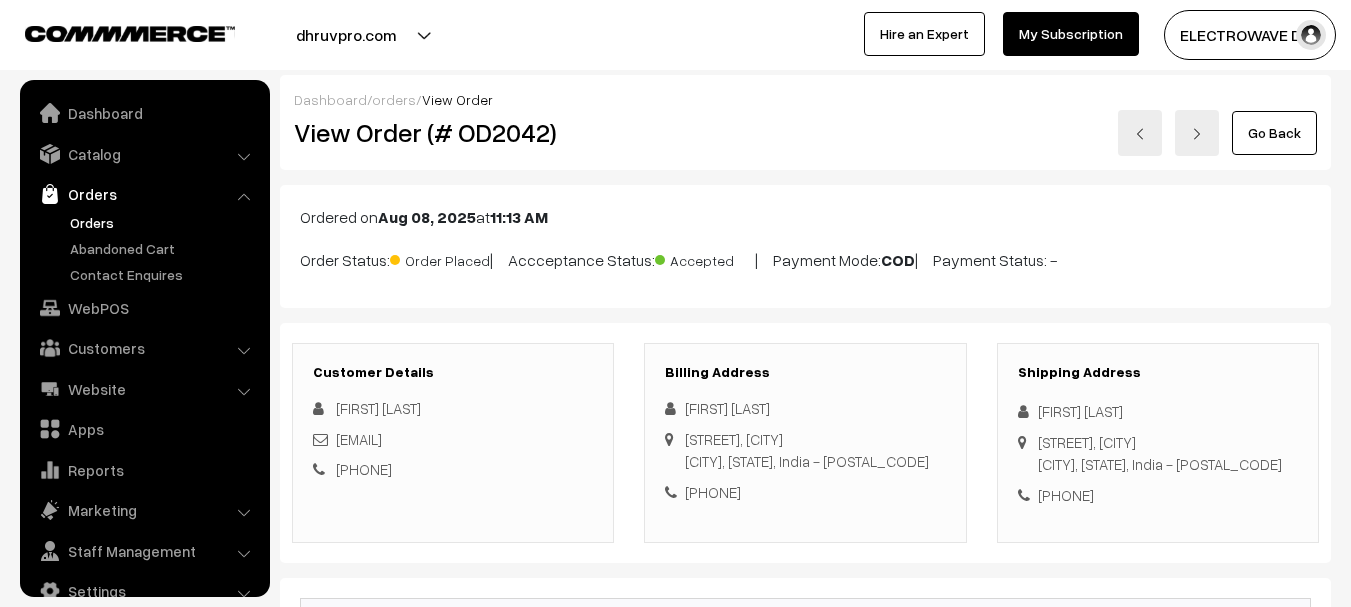 scroll, scrollTop: 300, scrollLeft: 0, axis: vertical 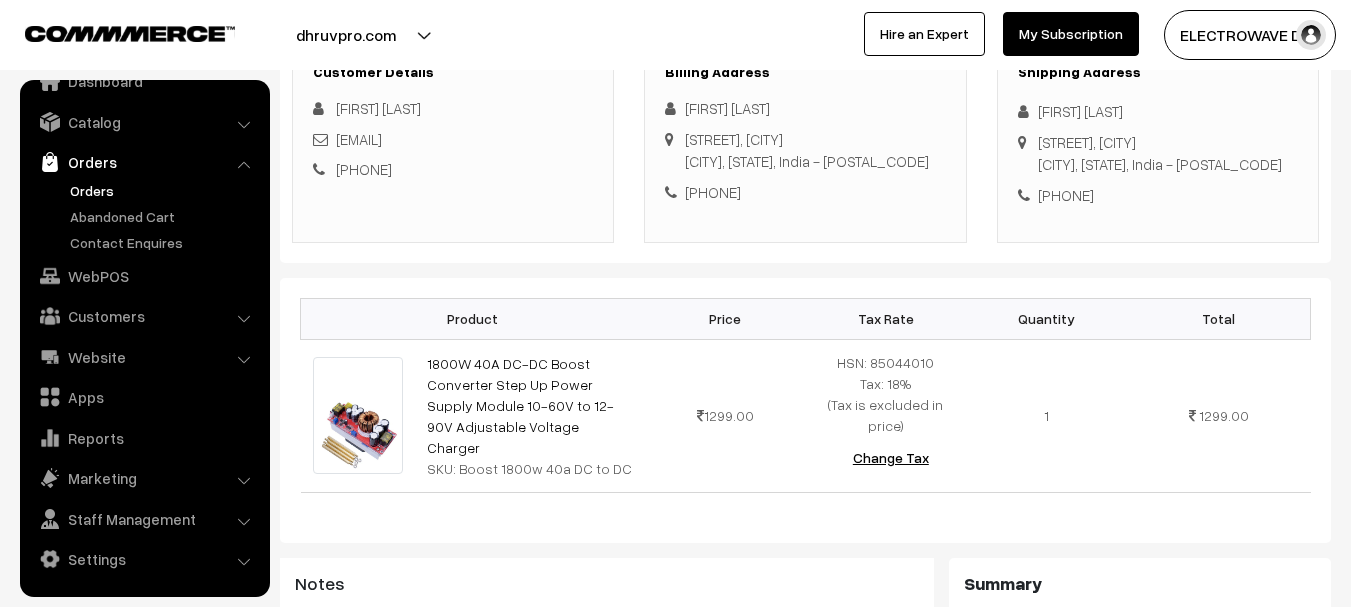 click on "[PHONE]" at bounding box center (1158, 195) 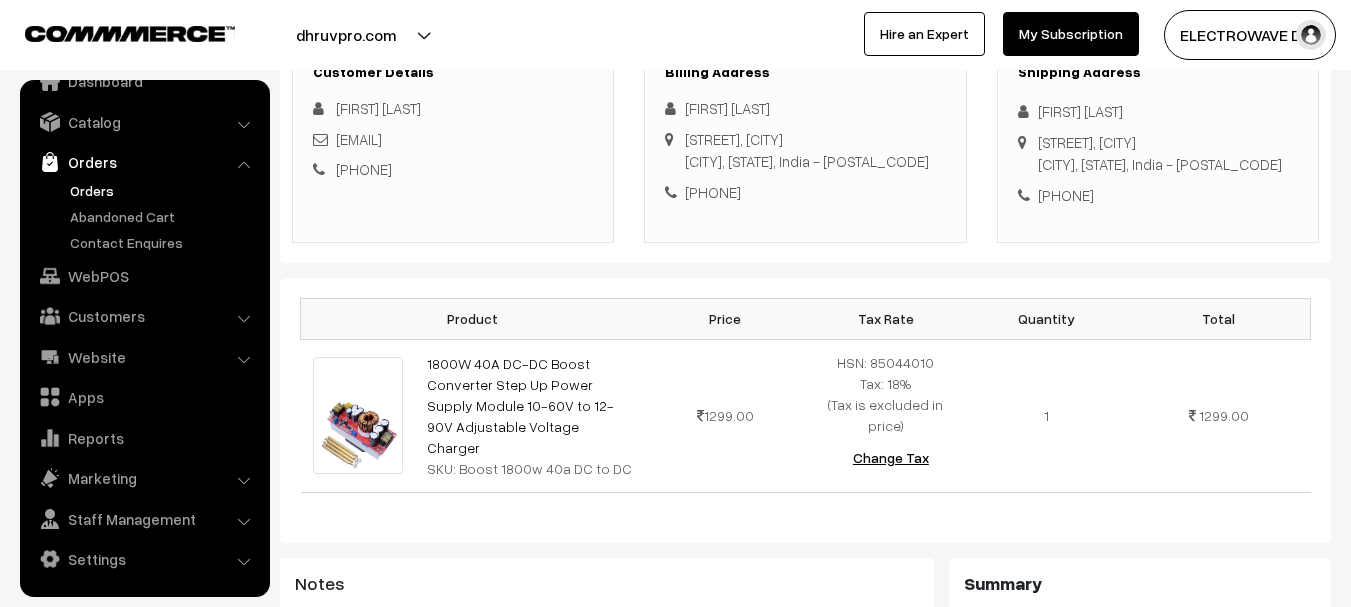 click at bounding box center [1028, 111] 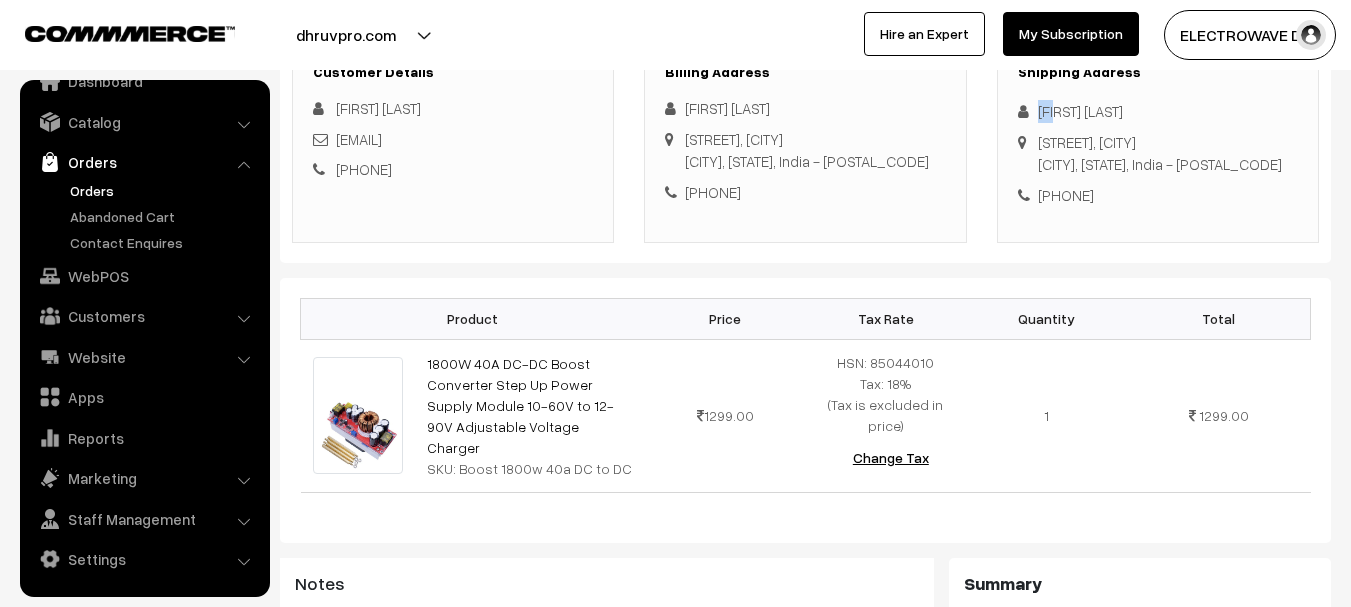 click at bounding box center (1028, 111) 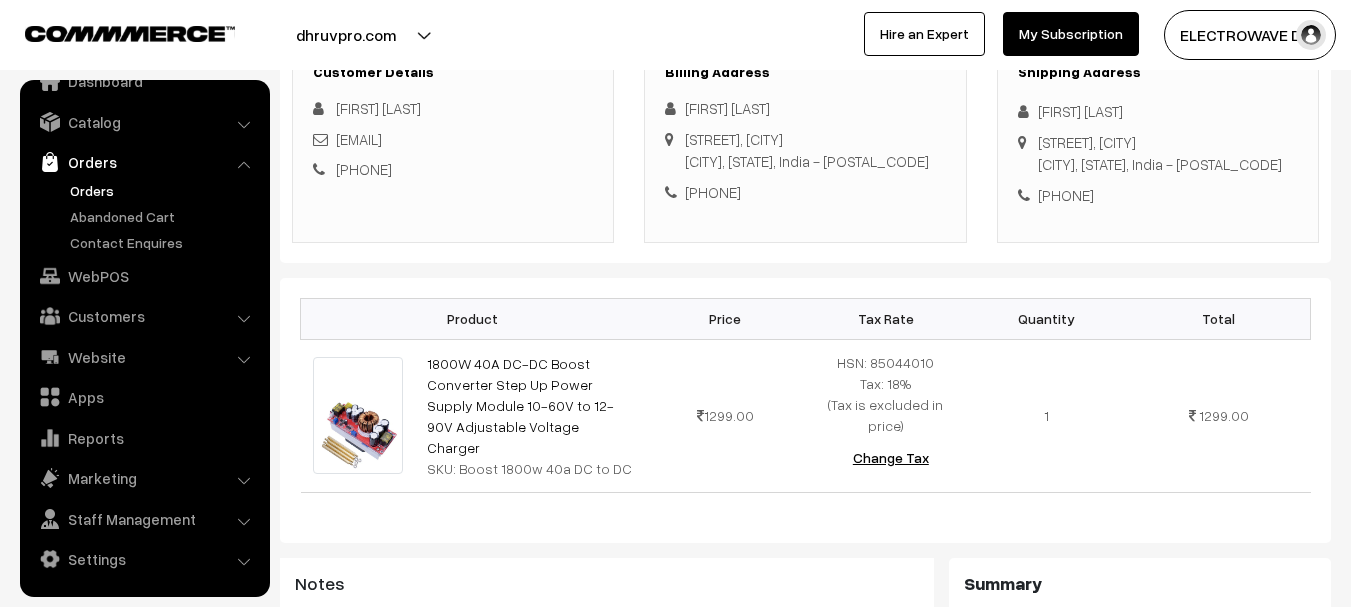 click on "[FIRST] [LAST]" at bounding box center (1158, 111) 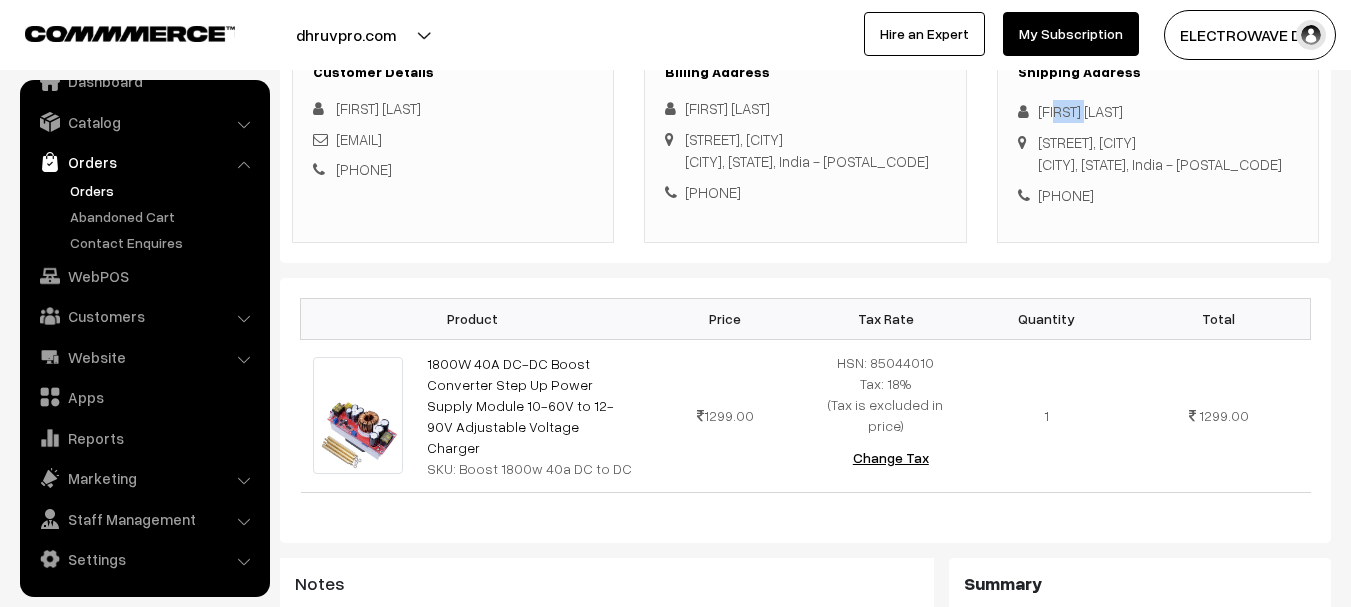 click on "[FIRST] [LAST]" at bounding box center [1158, 111] 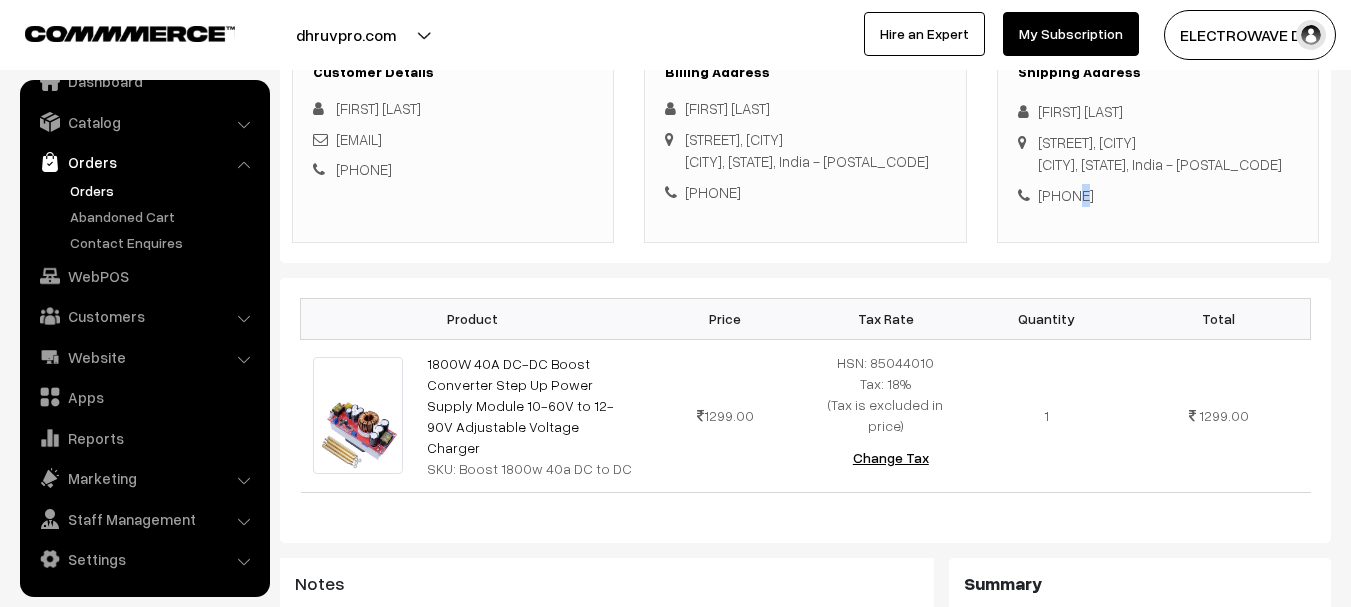 click on "[PHONE]" at bounding box center [1158, 195] 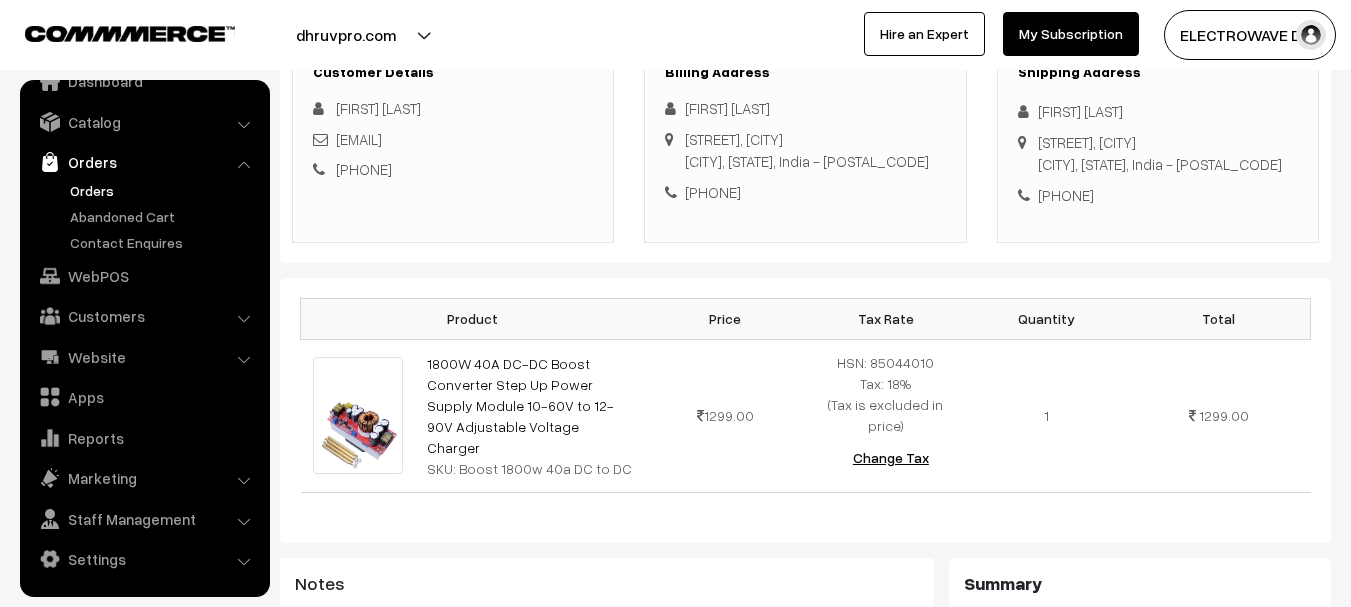 click on "+91 9262220488" at bounding box center [1158, 195] 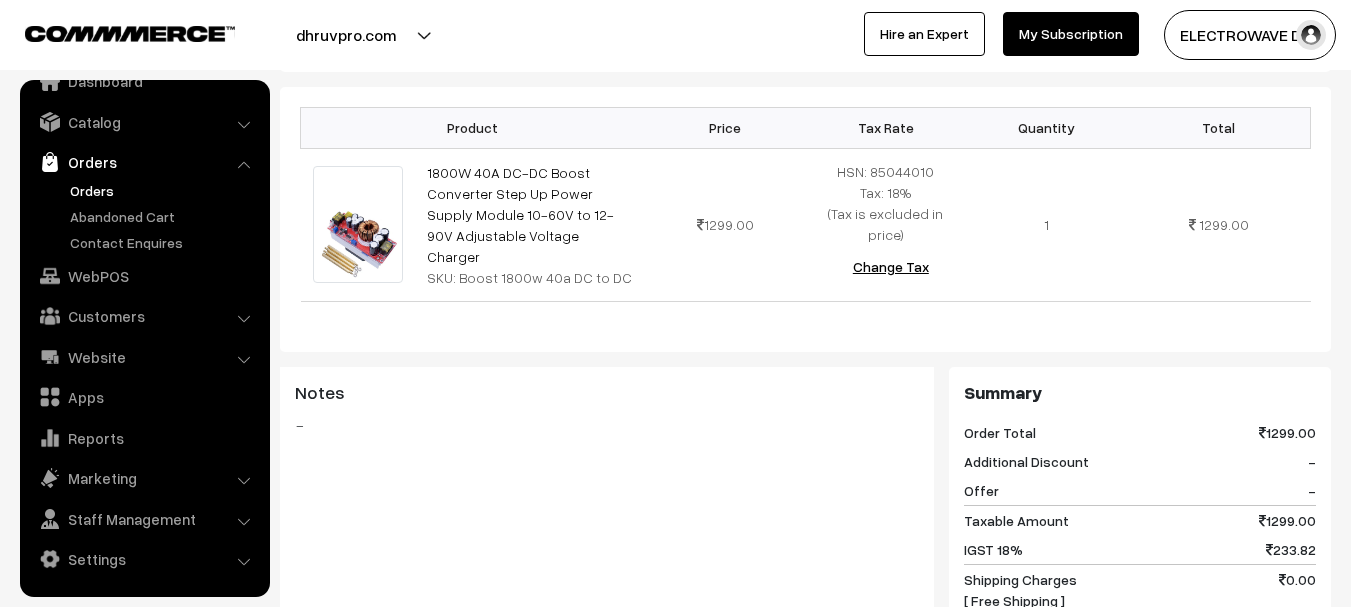 scroll, scrollTop: 500, scrollLeft: 0, axis: vertical 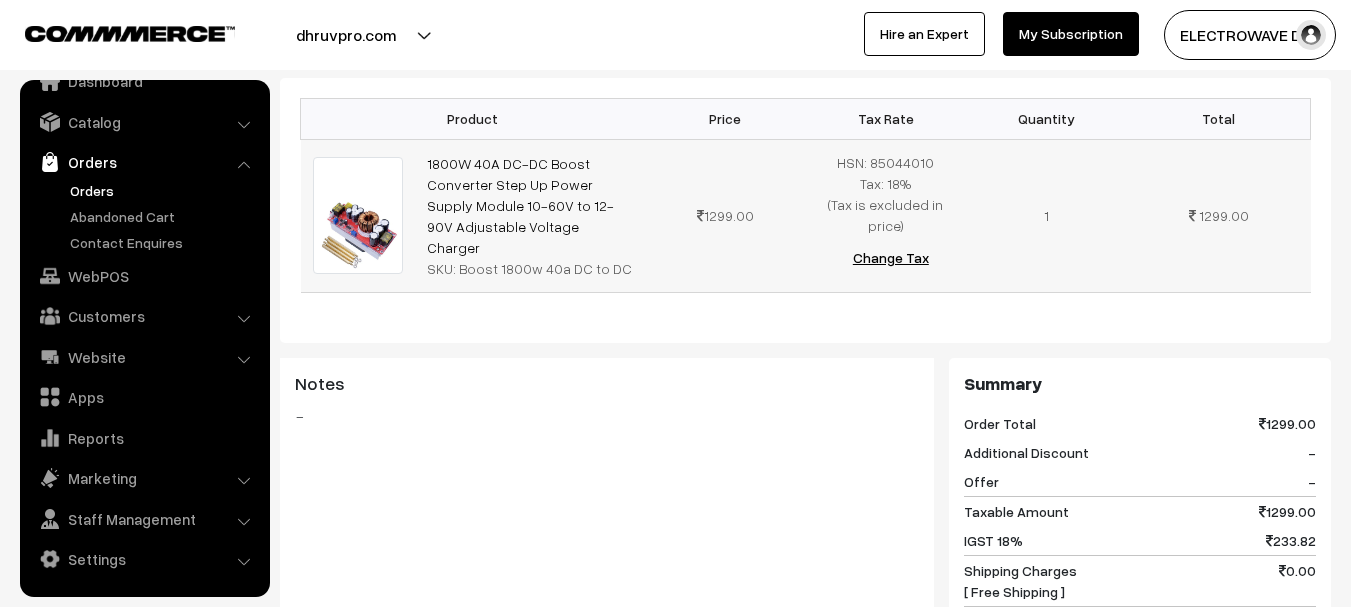 drag, startPoint x: 462, startPoint y: 205, endPoint x: 418, endPoint y: 170, distance: 56.22277 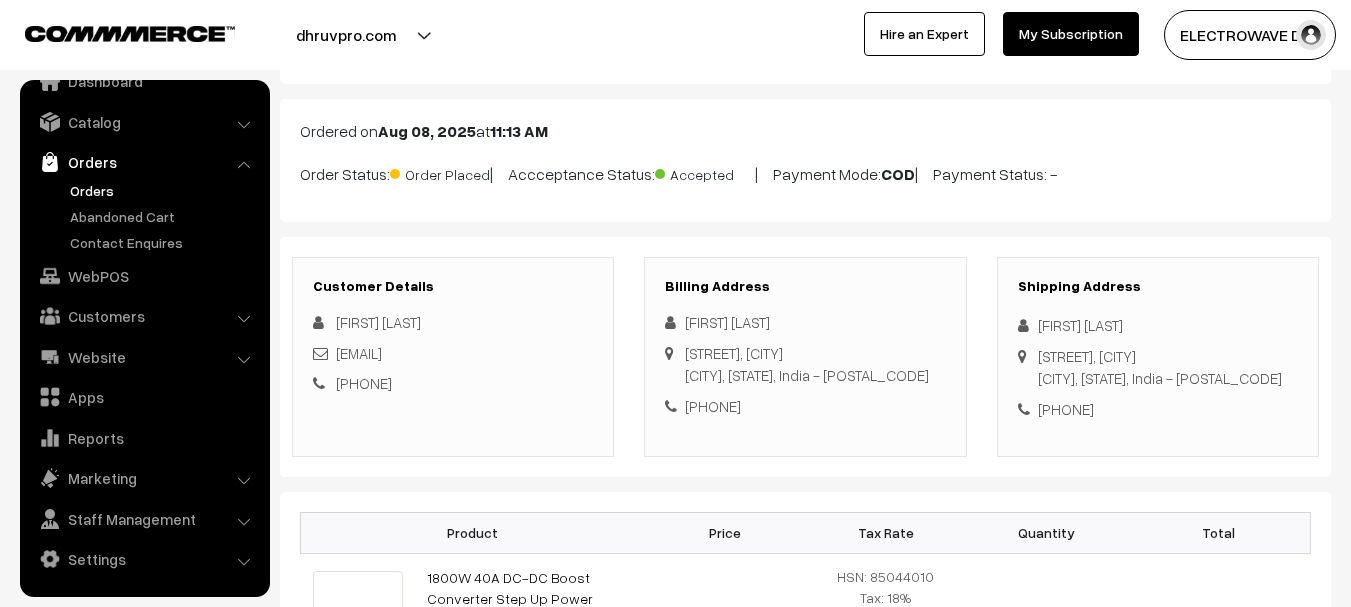 scroll, scrollTop: 0, scrollLeft: 0, axis: both 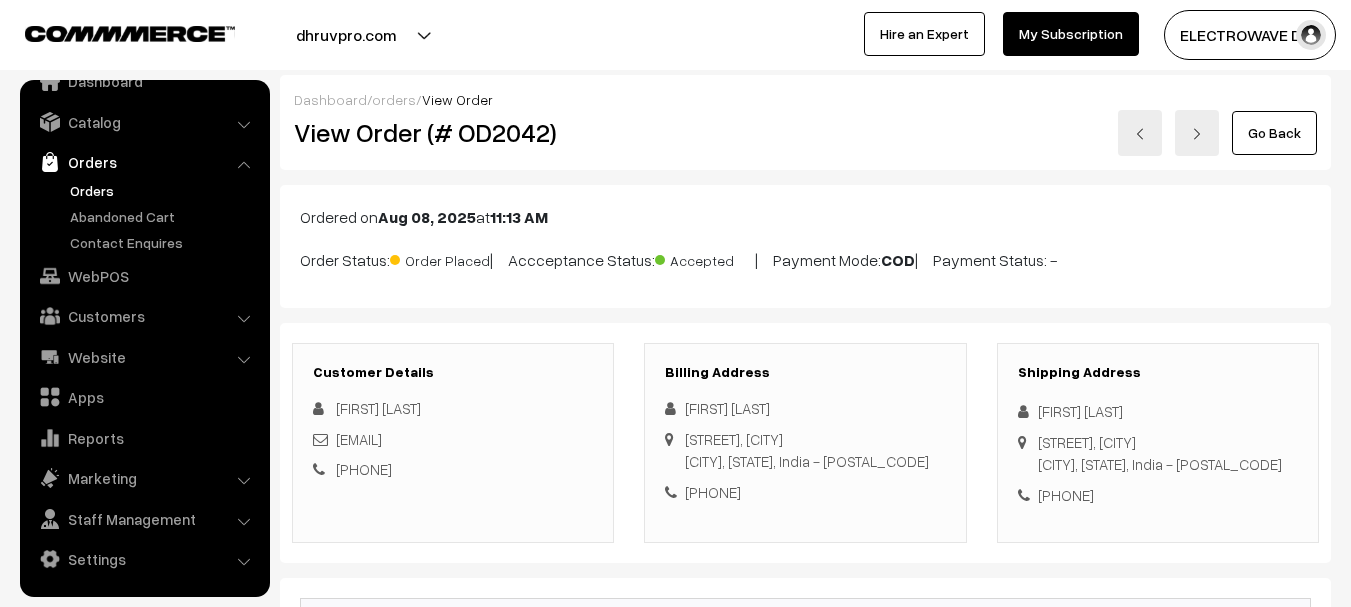 click on "View Order (# OD2042)" at bounding box center (454, 132) 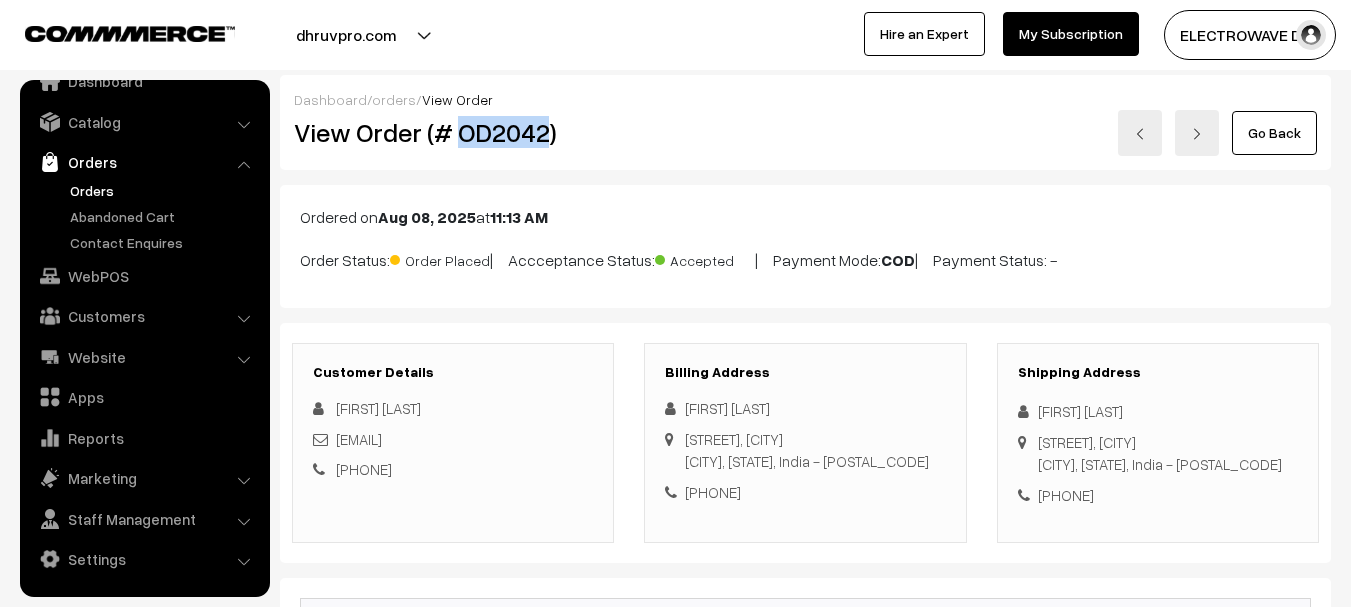 click on "View Order (# OD2042)" at bounding box center (454, 132) 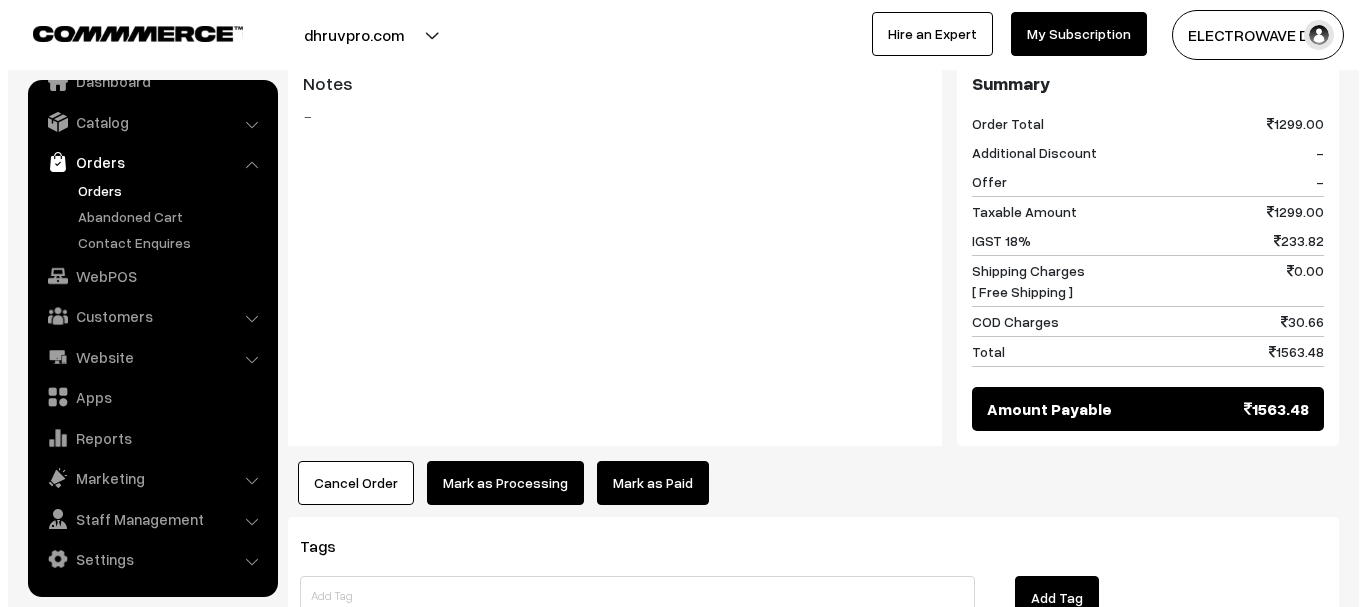 scroll, scrollTop: 987, scrollLeft: 0, axis: vertical 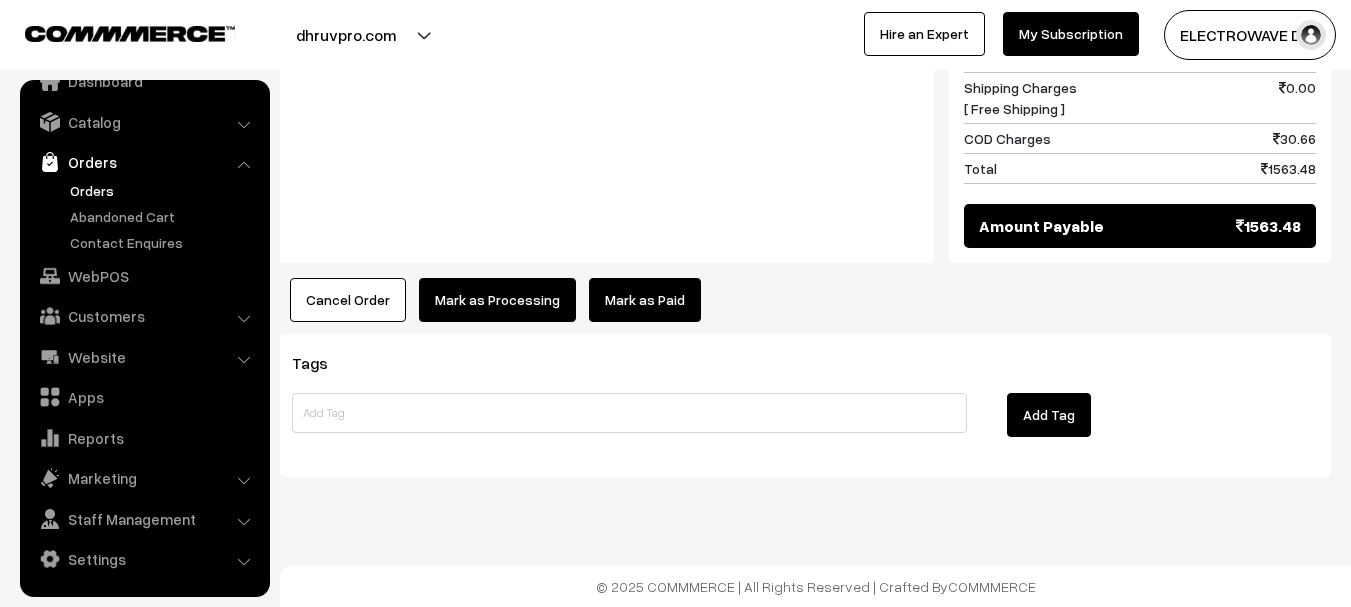 click on "Mark as Processing" at bounding box center (497, 300) 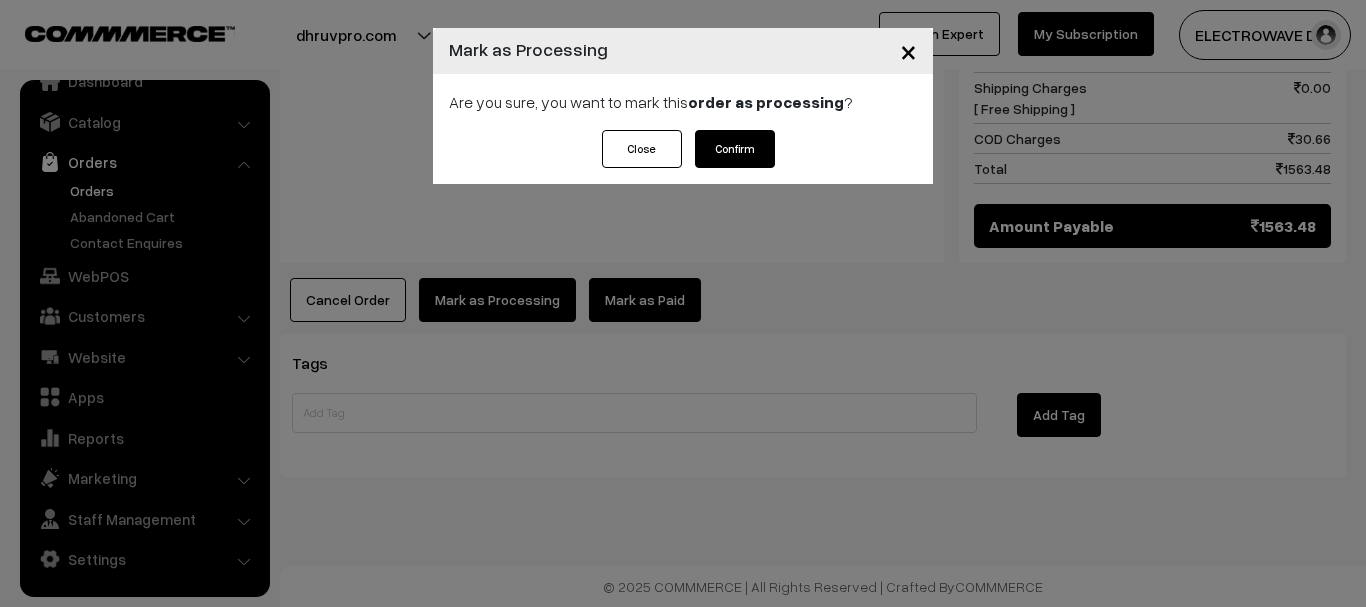 click on "Confirm" at bounding box center [735, 149] 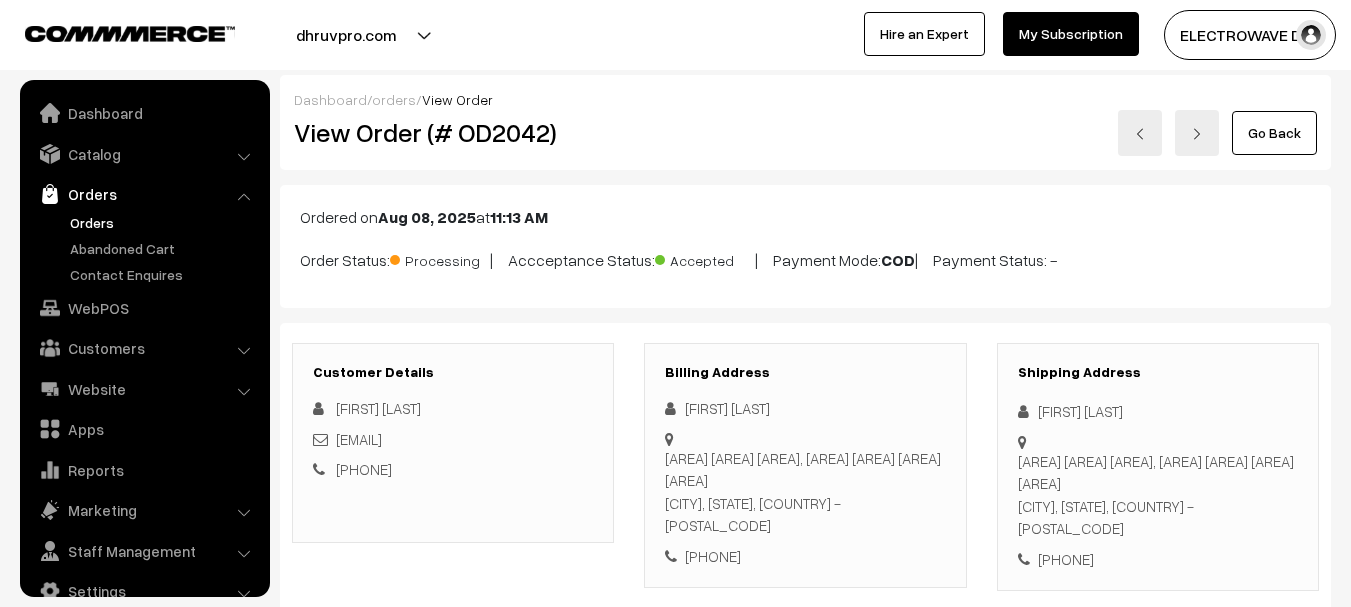 click on "Generate Invoice" at bounding box center [490, 1330] 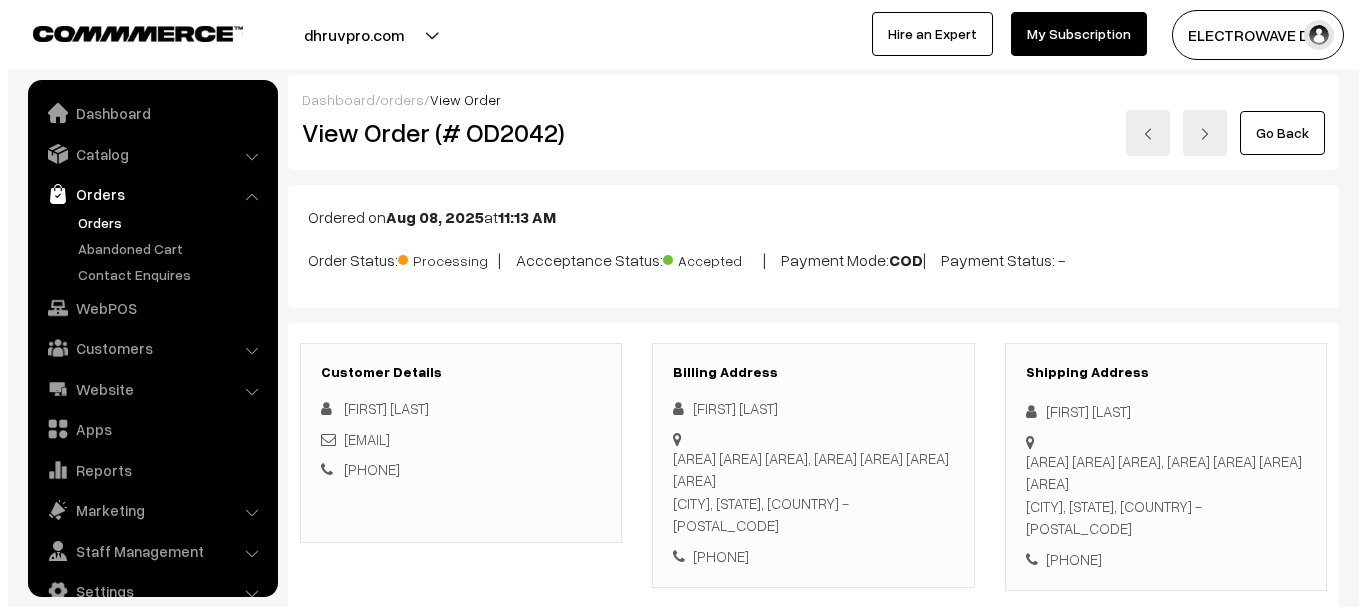 scroll, scrollTop: 902, scrollLeft: 0, axis: vertical 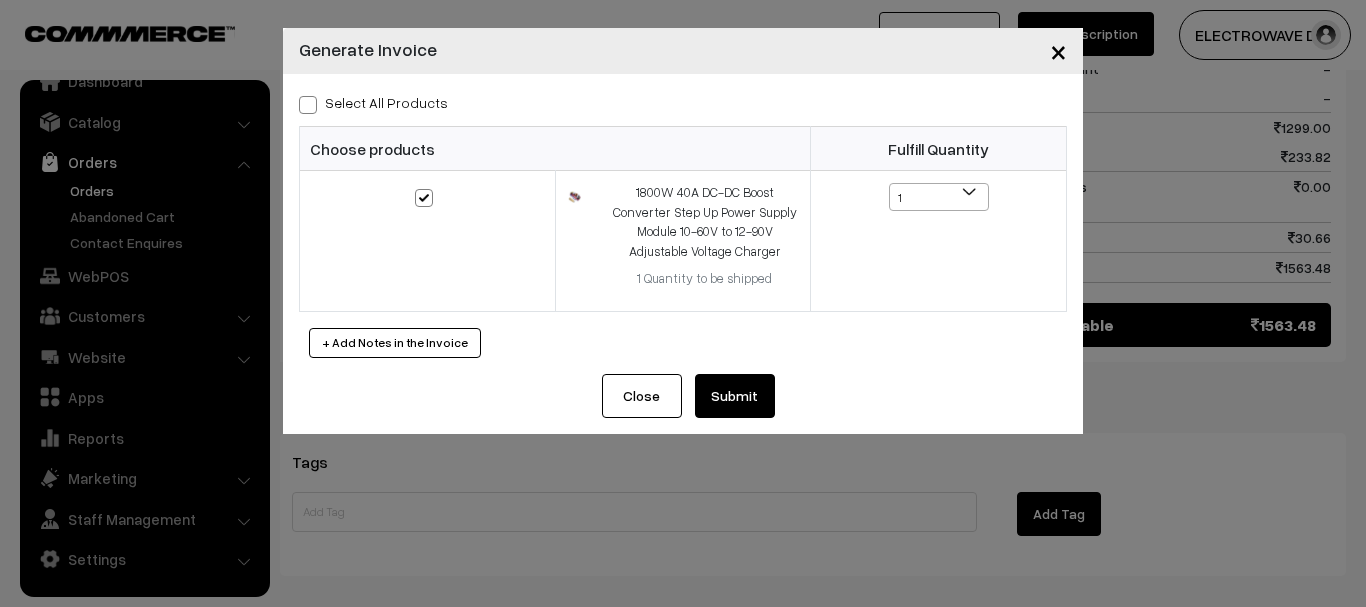 click on "Submit" at bounding box center [735, 396] 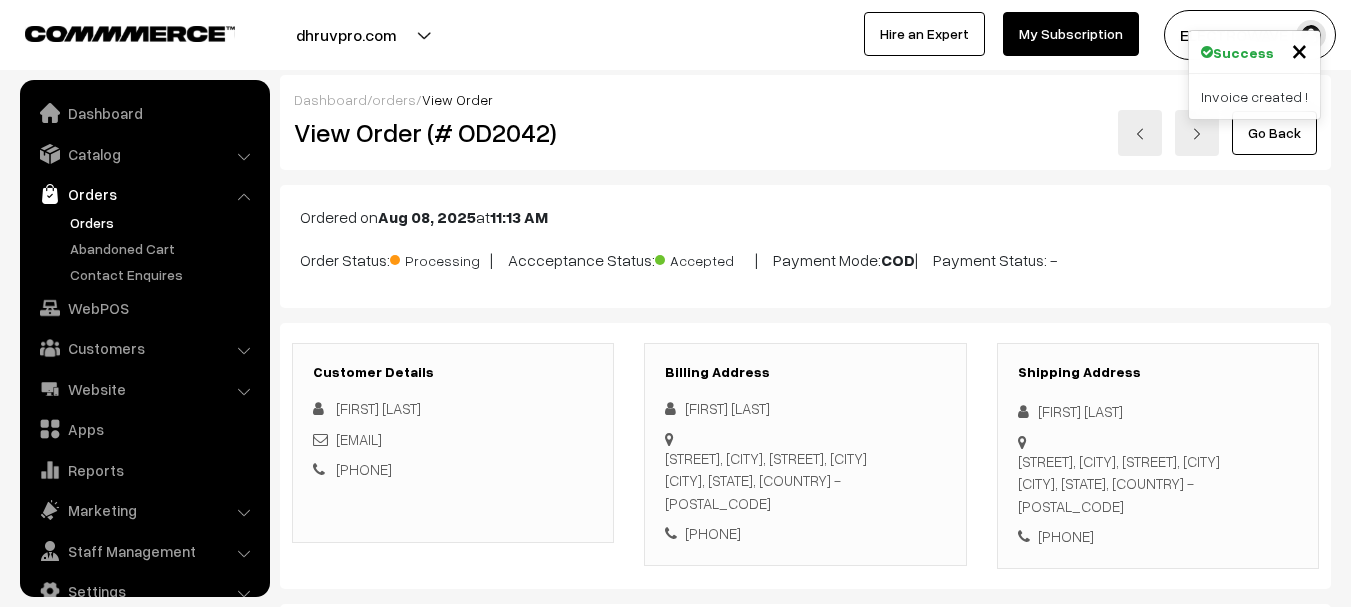 click at bounding box center (380, 1509) 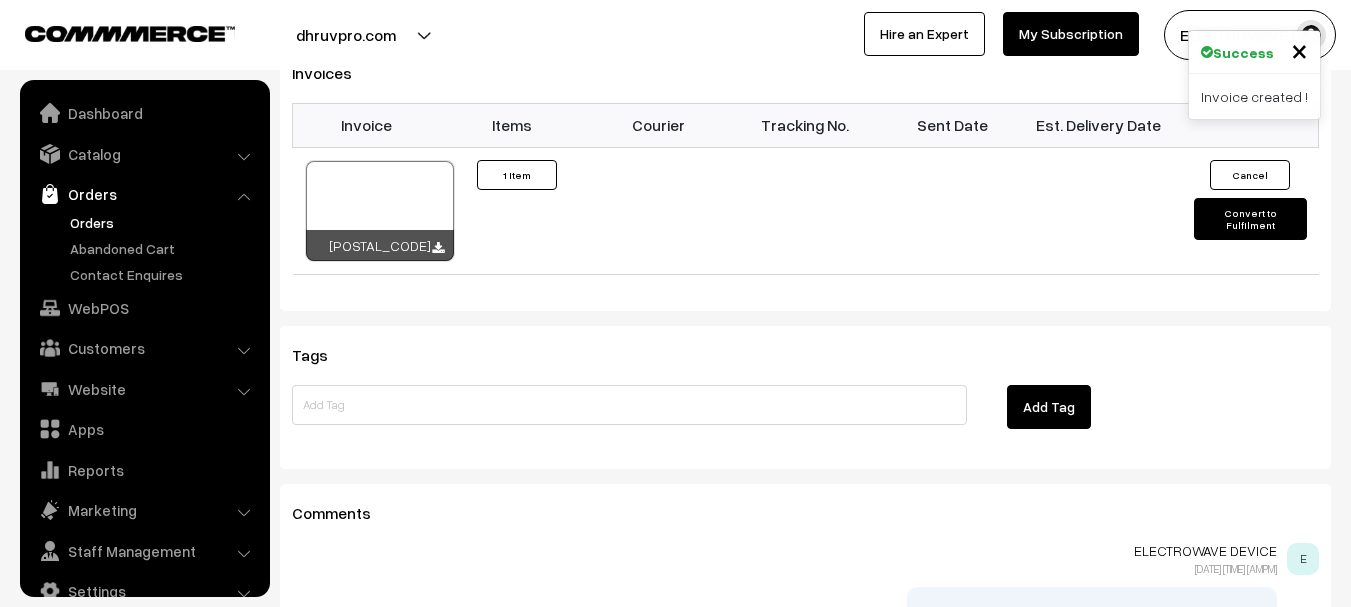 scroll, scrollTop: 1298, scrollLeft: 0, axis: vertical 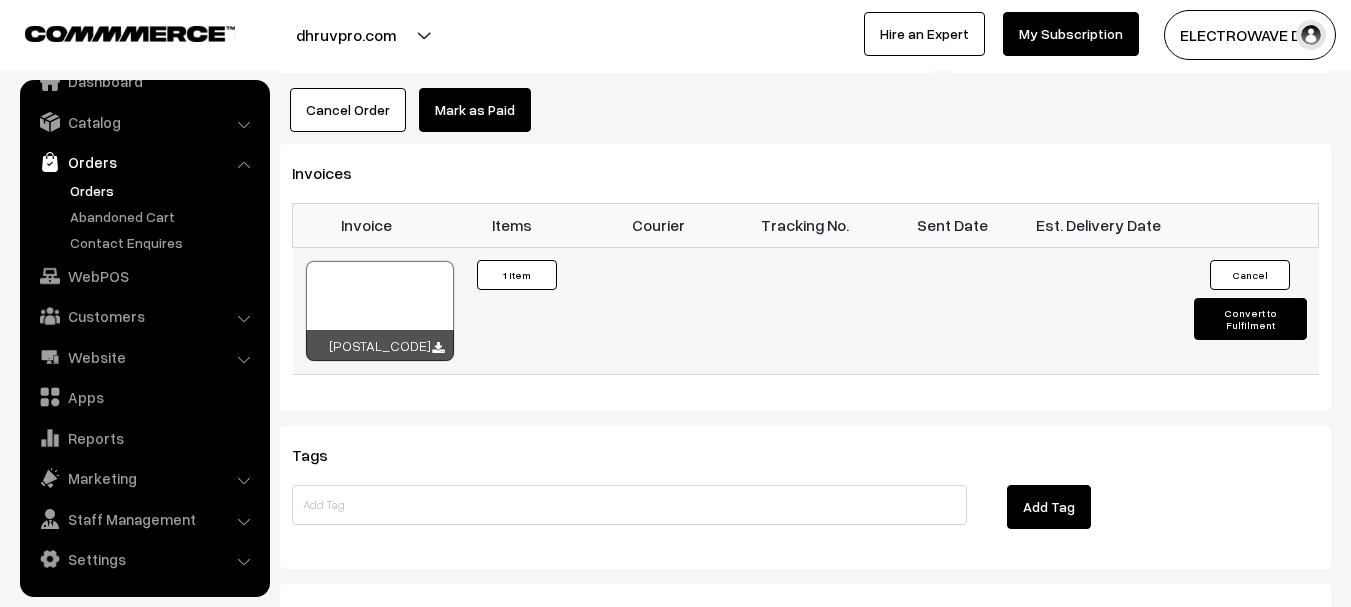 click on "Convert to Fulfilment" at bounding box center (1250, 319) 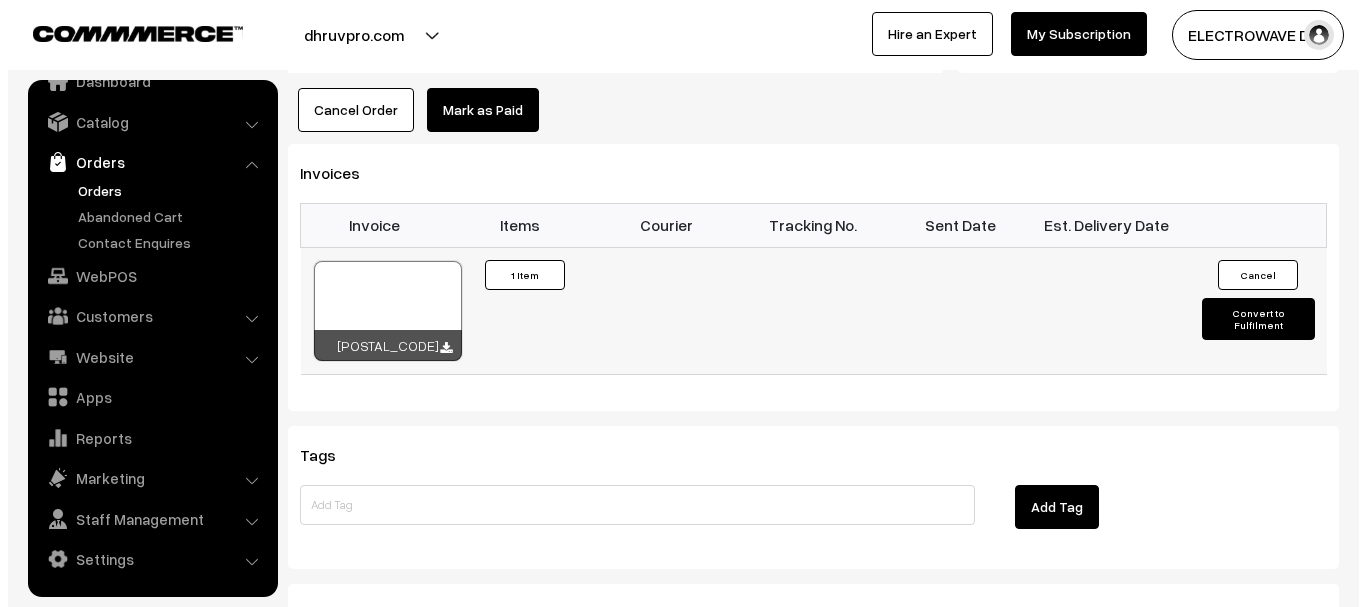 scroll, scrollTop: 1200, scrollLeft: 0, axis: vertical 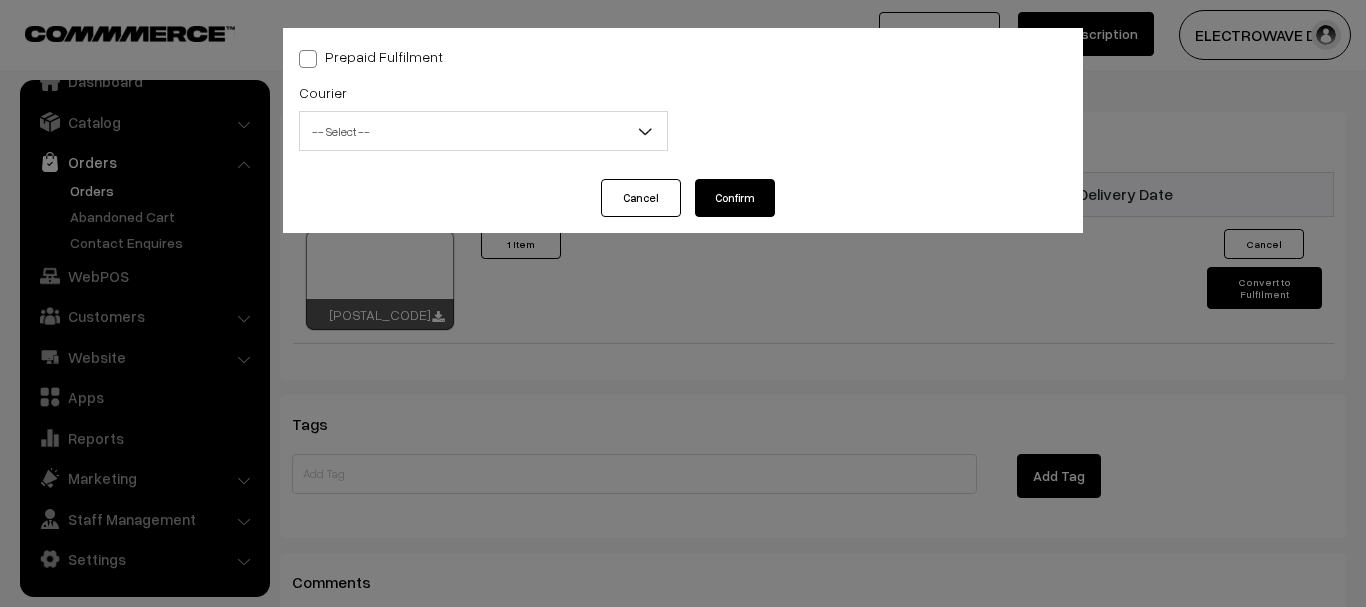 click on "-- Select --" at bounding box center (483, 131) 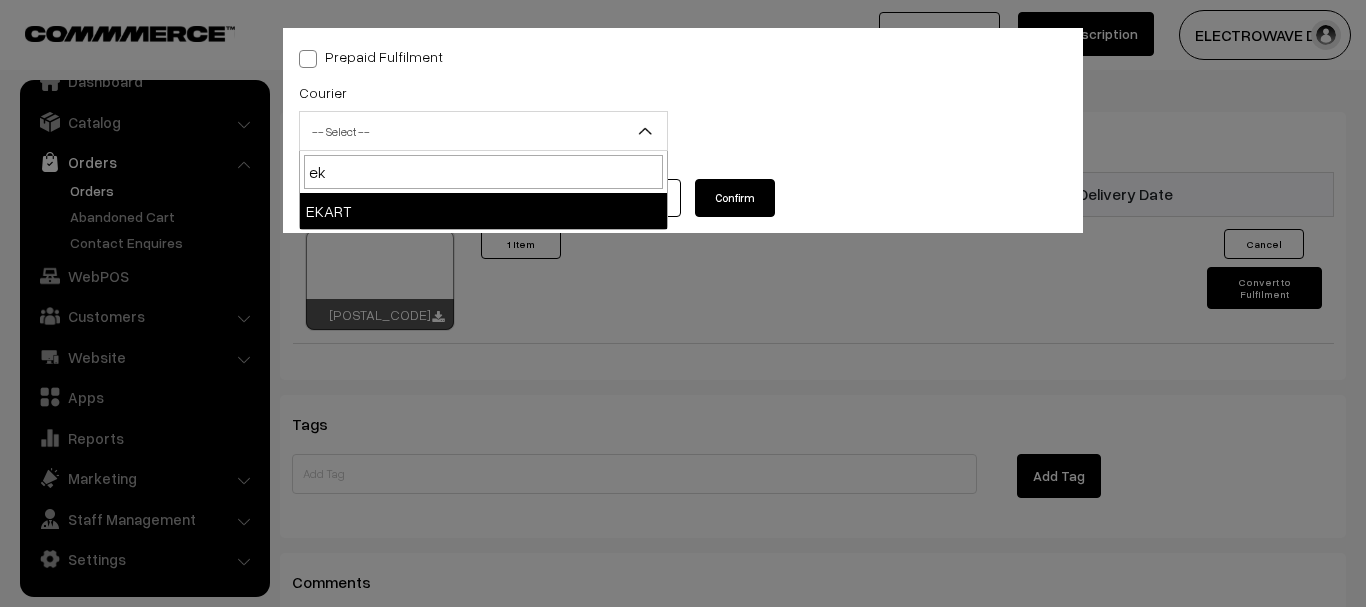 type on "ek" 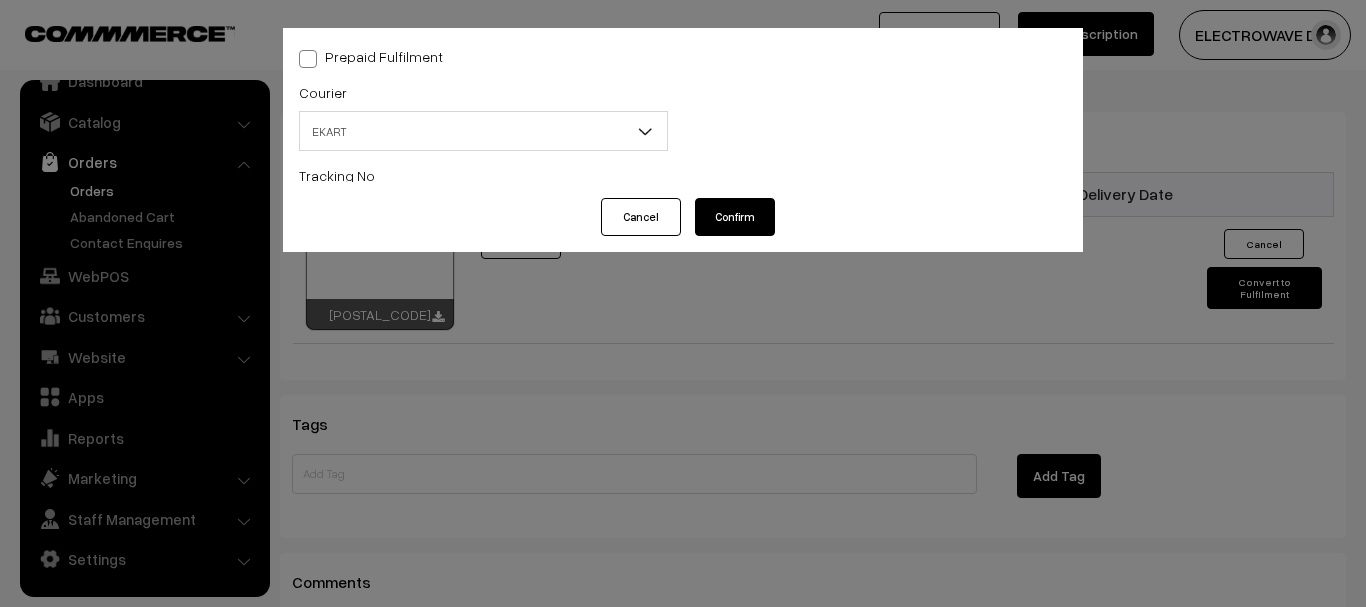click at bounding box center [483, 214] 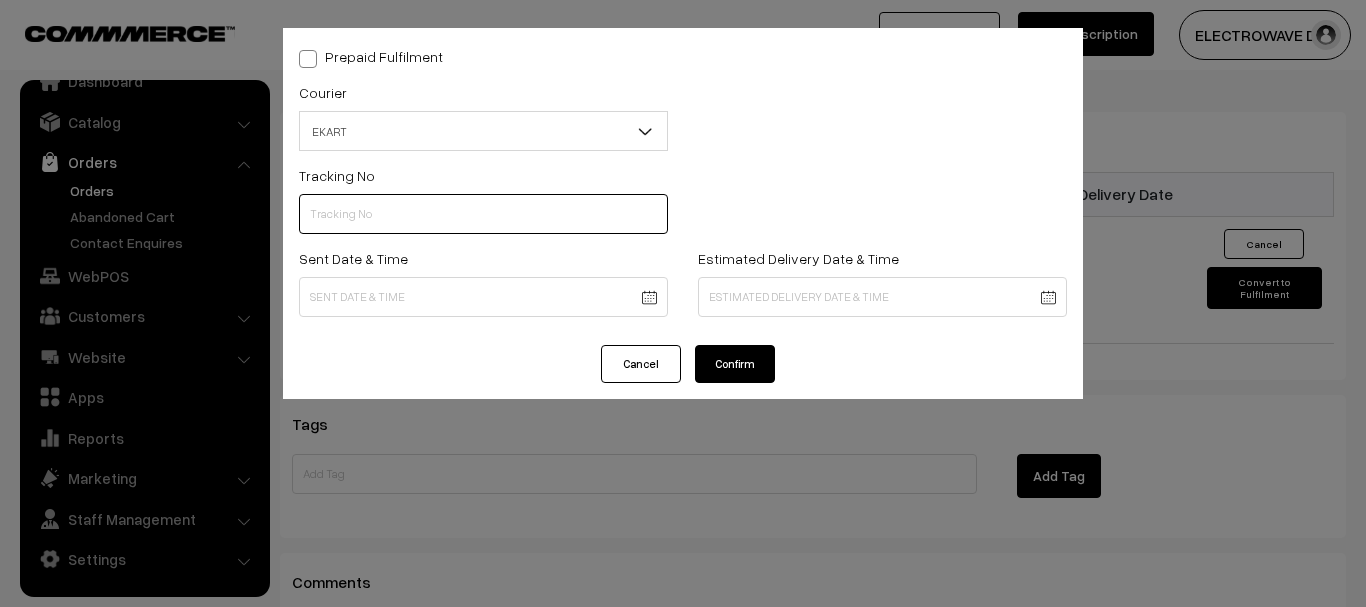 click at bounding box center (483, 214) 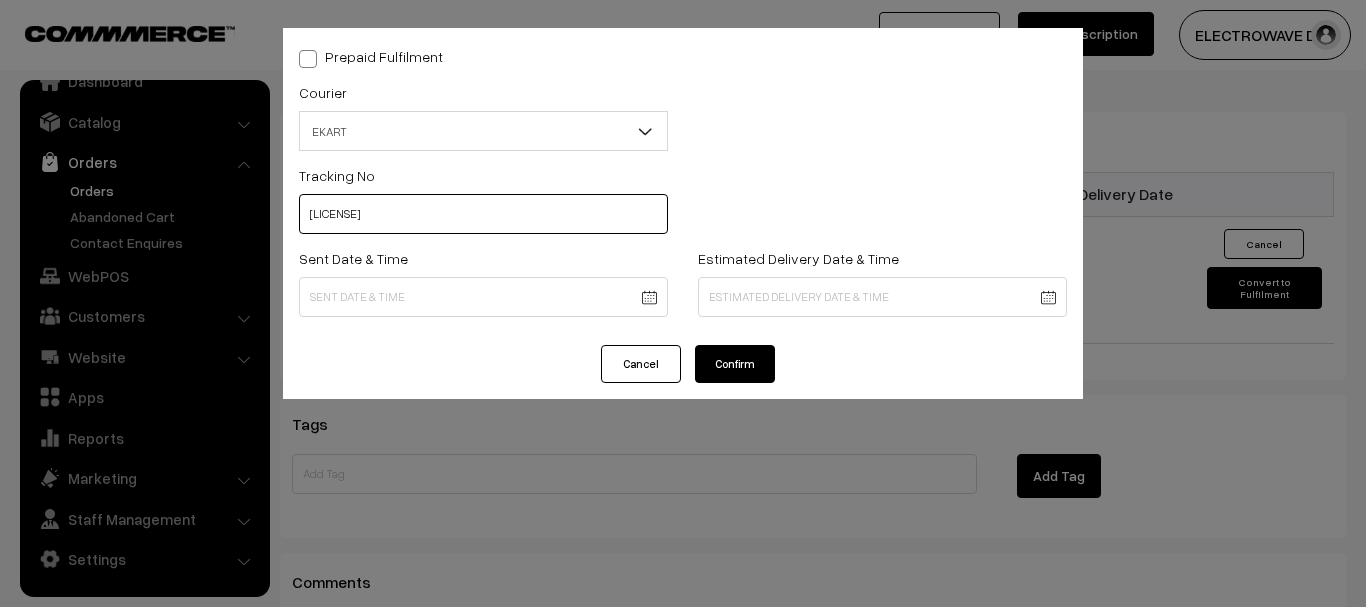 type on "SPYC1001880653" 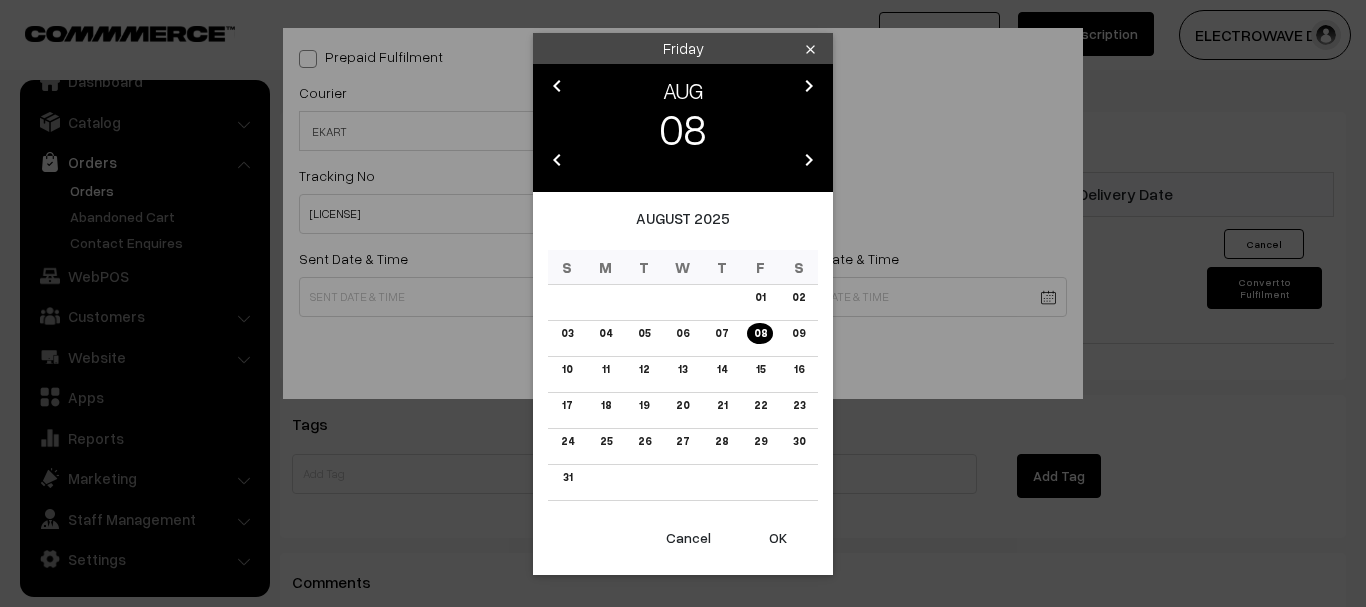 click on "OK" at bounding box center [778, 538] 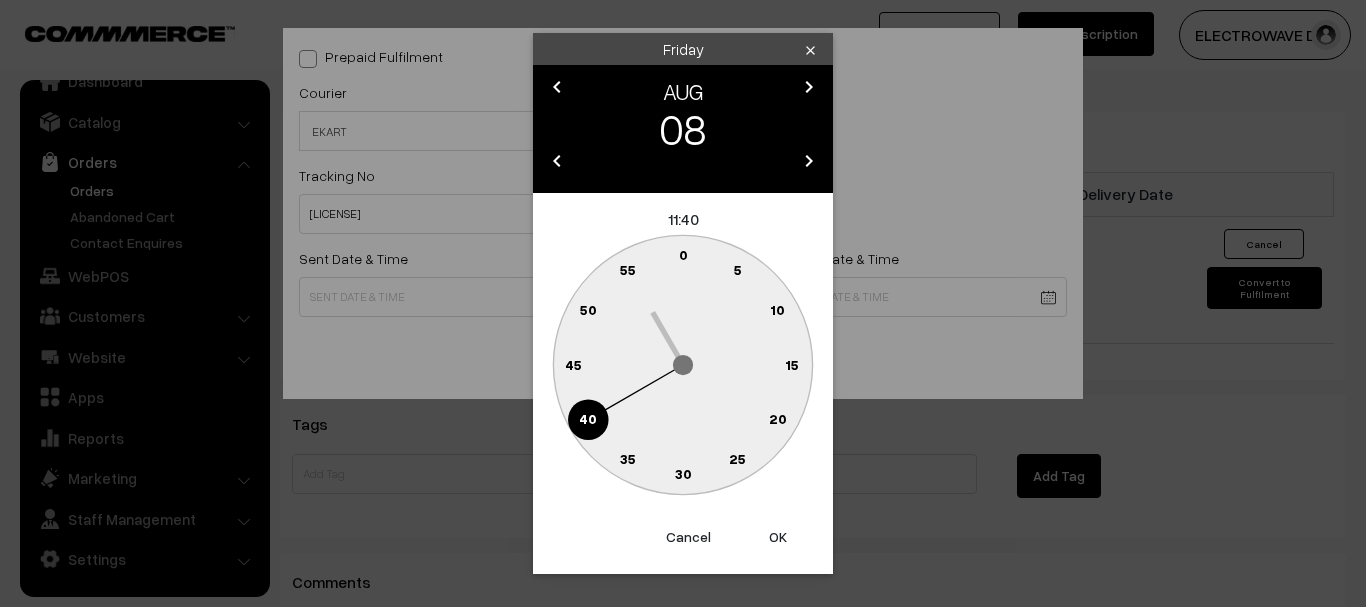 click on "OK" at bounding box center [778, 537] 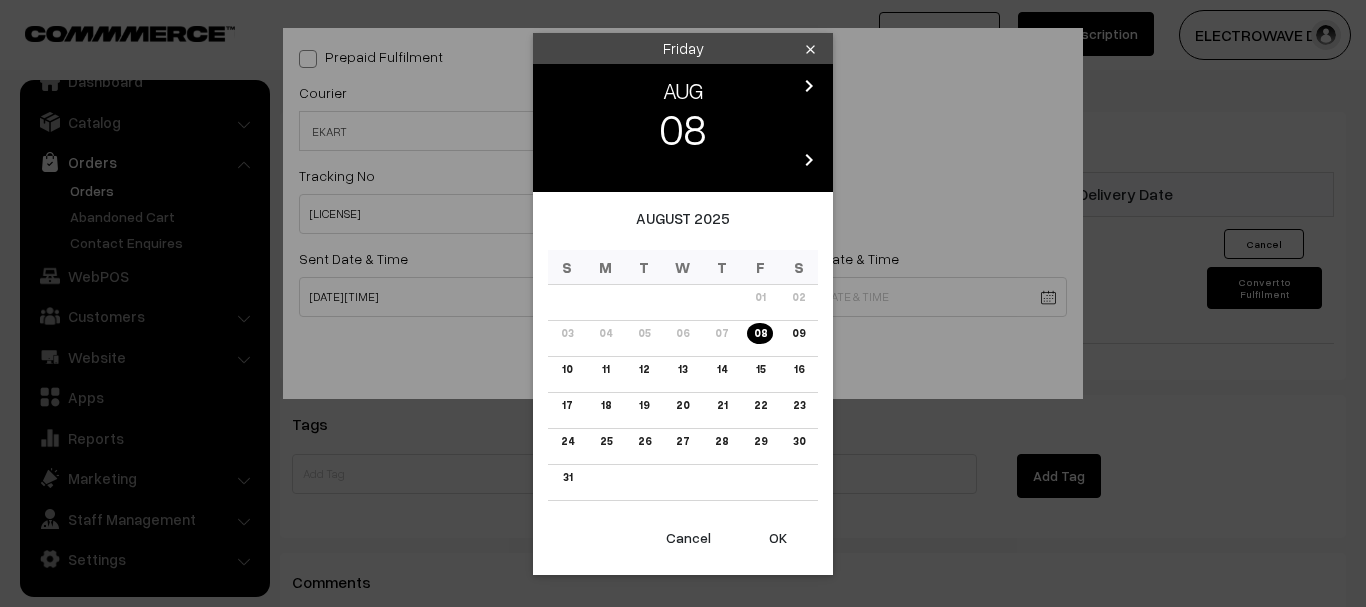 click on "Thank you for showing interest. Our team will call you shortly.
Close
dhruvpro.com
Go to Website
Create New Store" at bounding box center (683, -157) 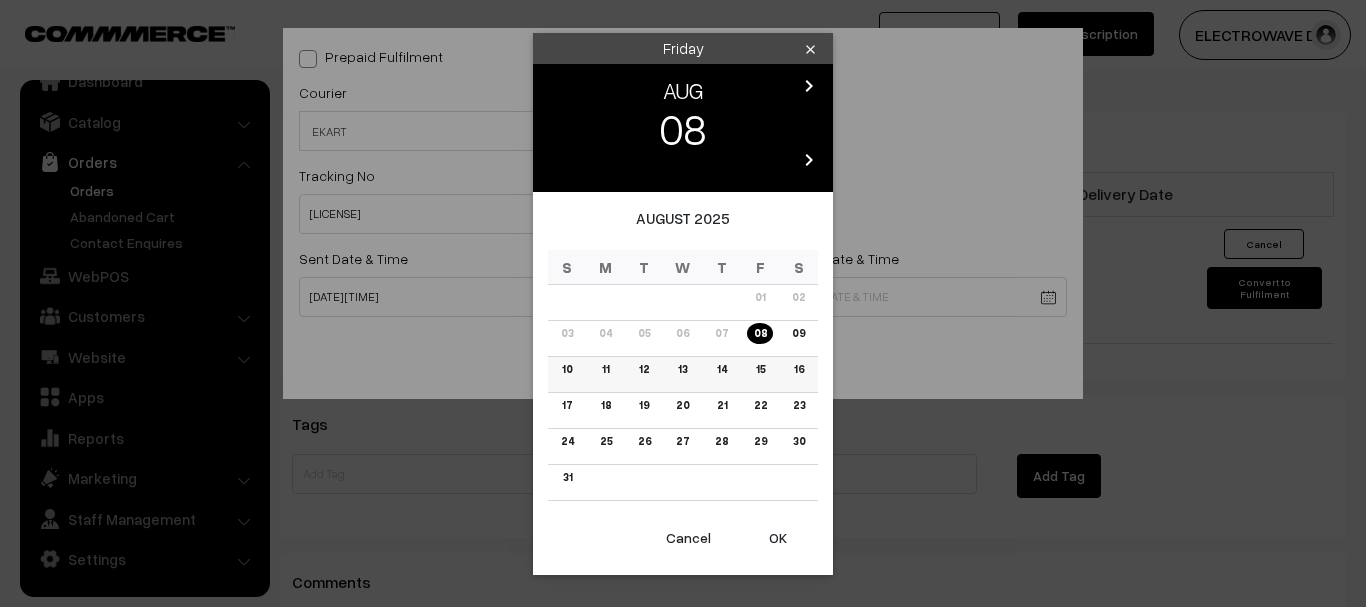 click on "13" at bounding box center (682, 369) 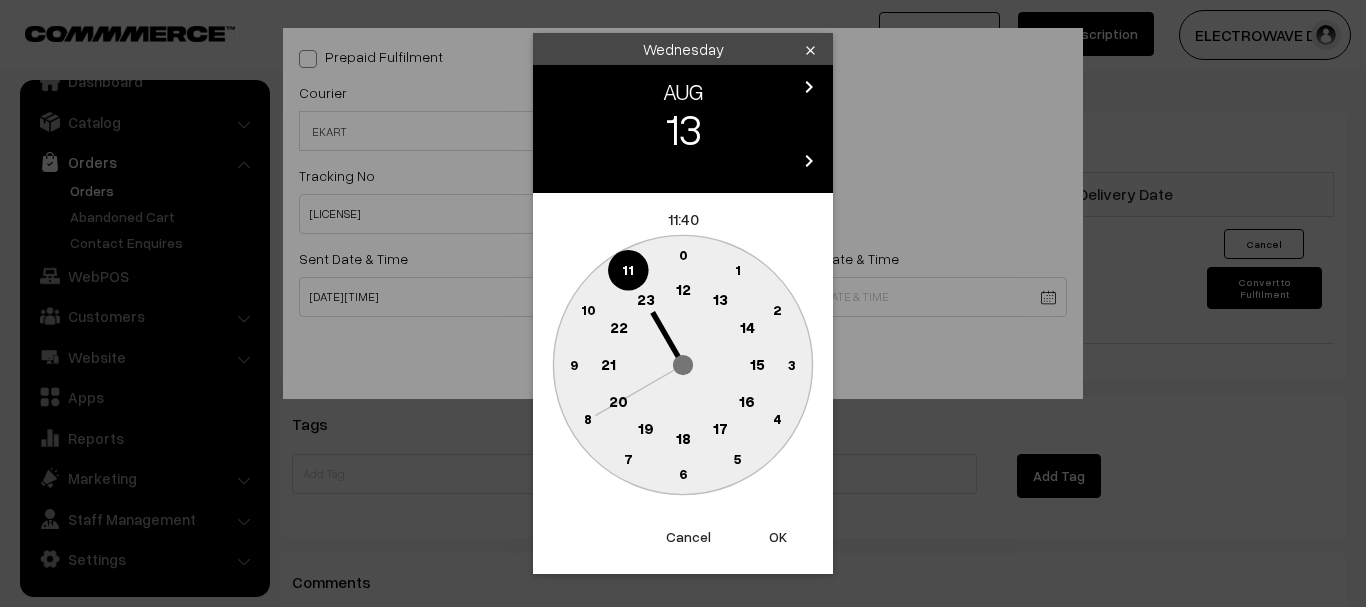 click on "OK" at bounding box center [778, 537] 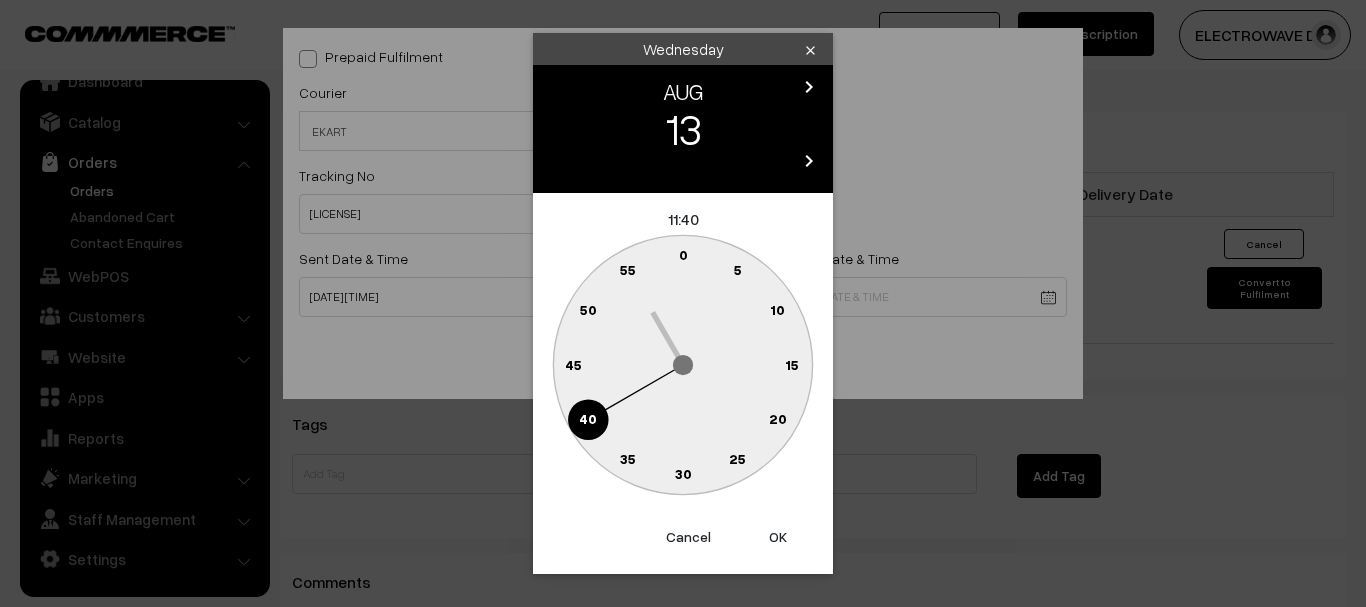 click on "OK" at bounding box center (778, 537) 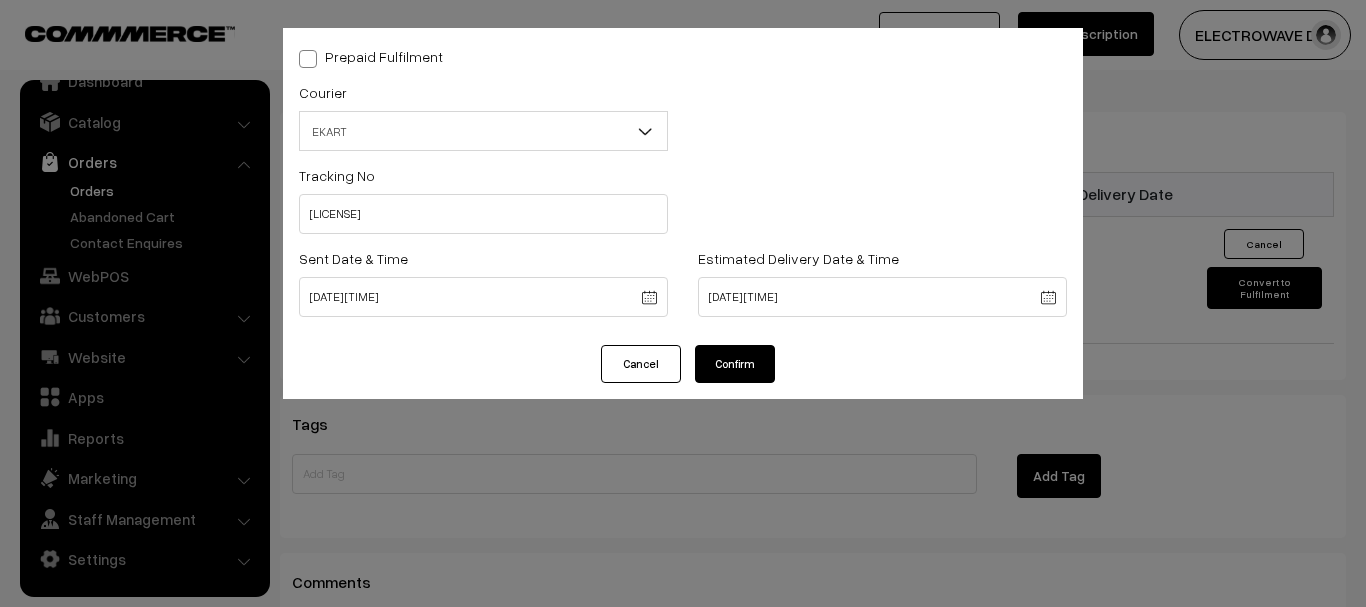 click on "Confirm" at bounding box center [735, 364] 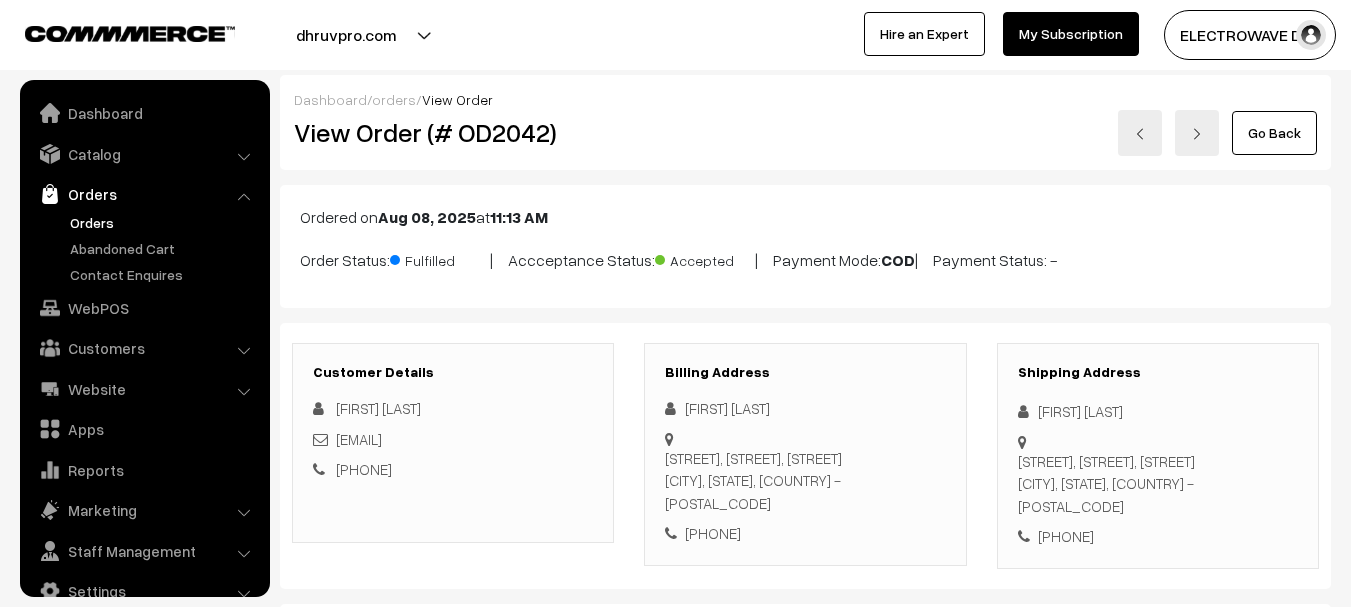 scroll, scrollTop: 1200, scrollLeft: 0, axis: vertical 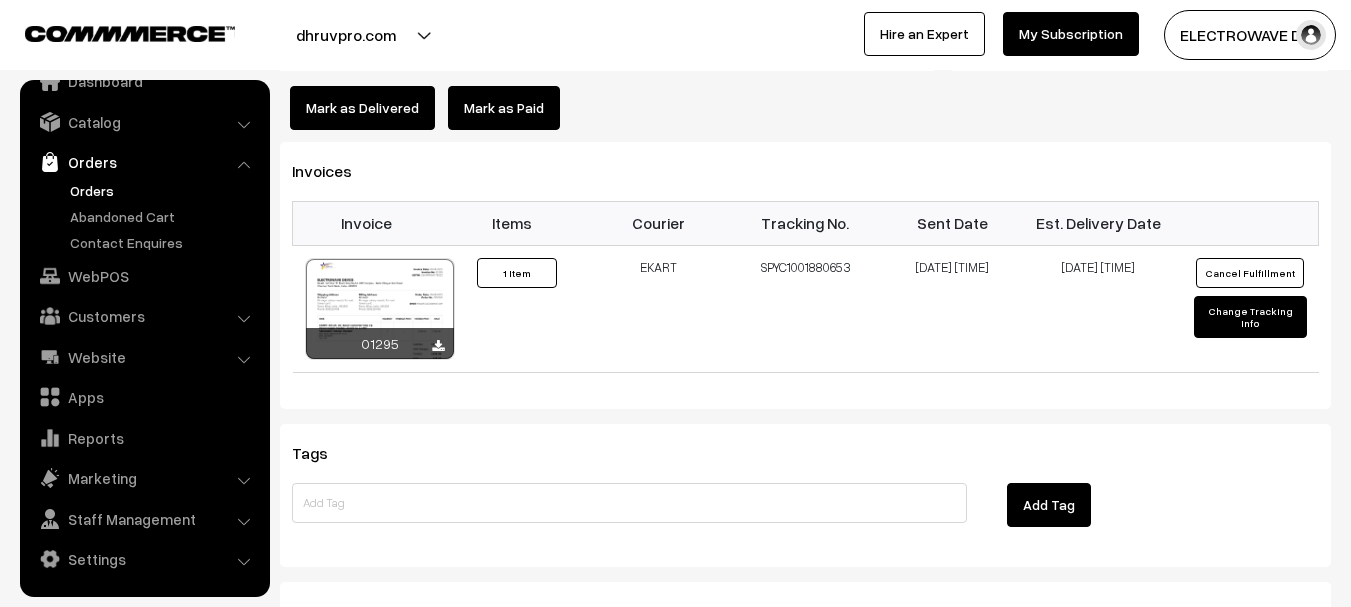 click on "Orders" at bounding box center (164, 190) 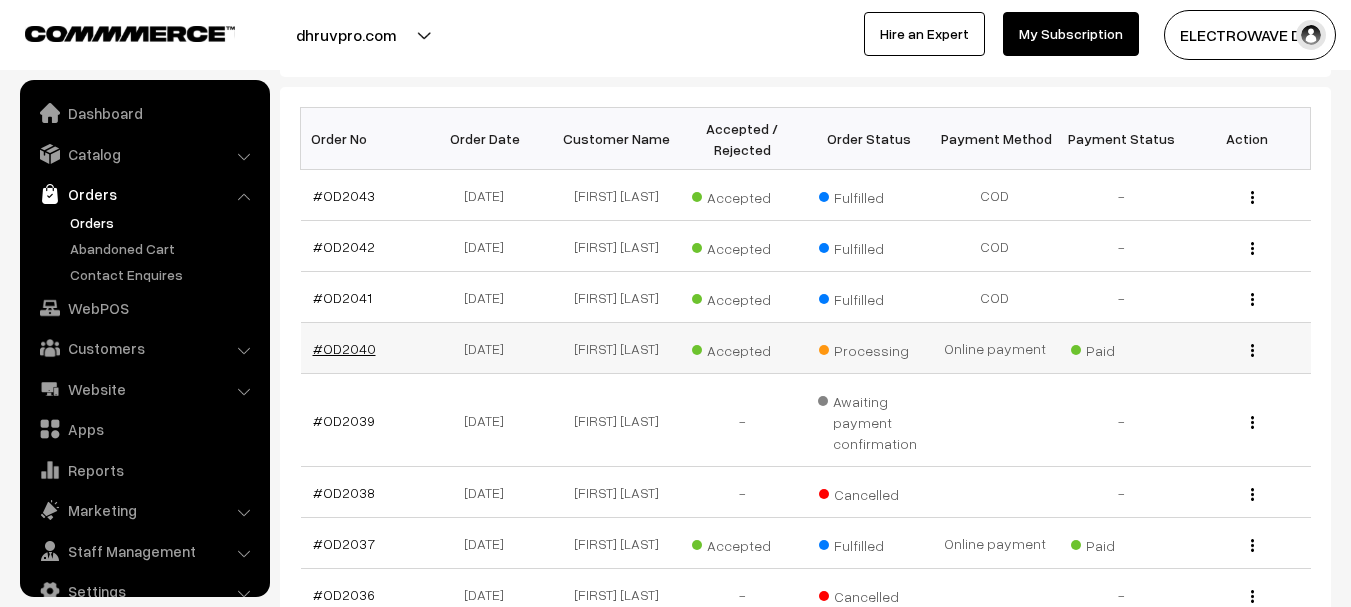 scroll, scrollTop: 300, scrollLeft: 0, axis: vertical 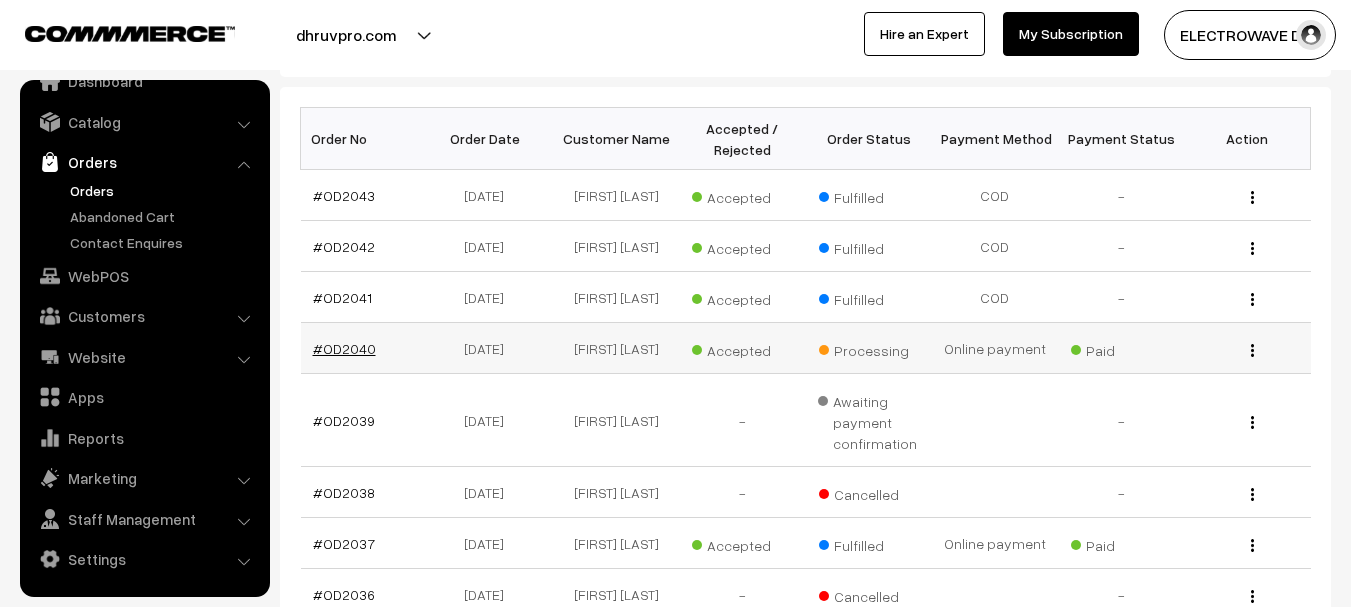 click on "#OD2040" at bounding box center [344, 348] 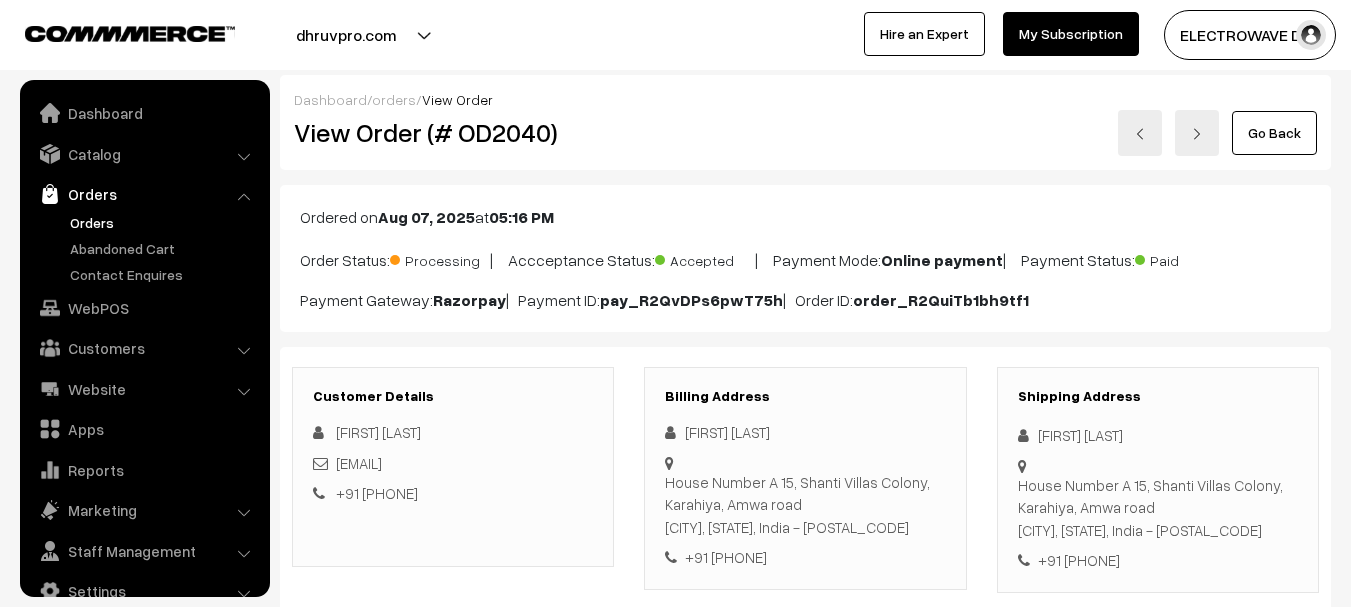 scroll, scrollTop: 300, scrollLeft: 0, axis: vertical 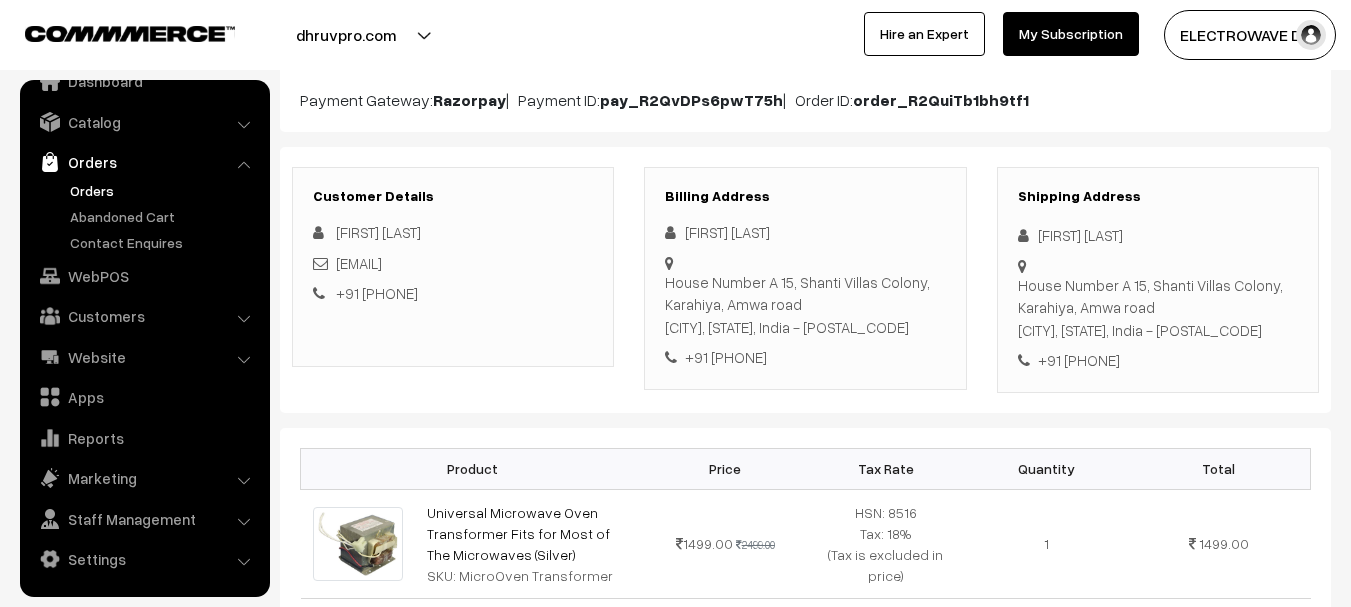 click on "[FIRST] [LAST]" at bounding box center [1158, 235] 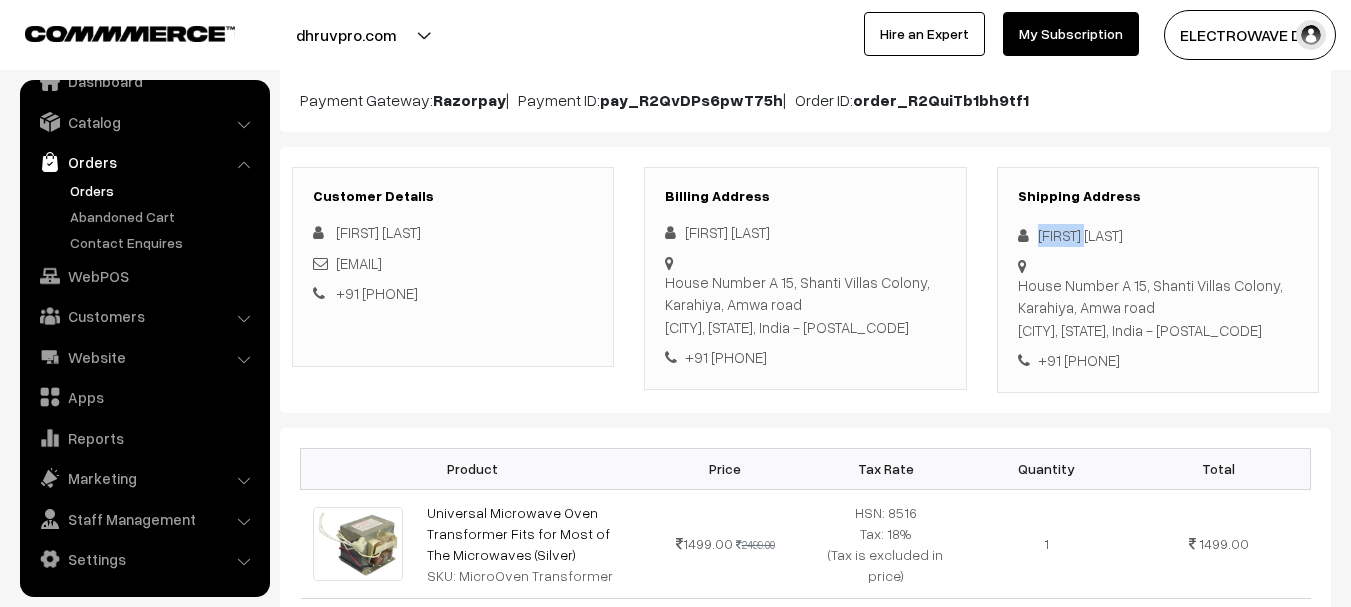 click on "[FIRST] [LAST]" at bounding box center (1158, 235) 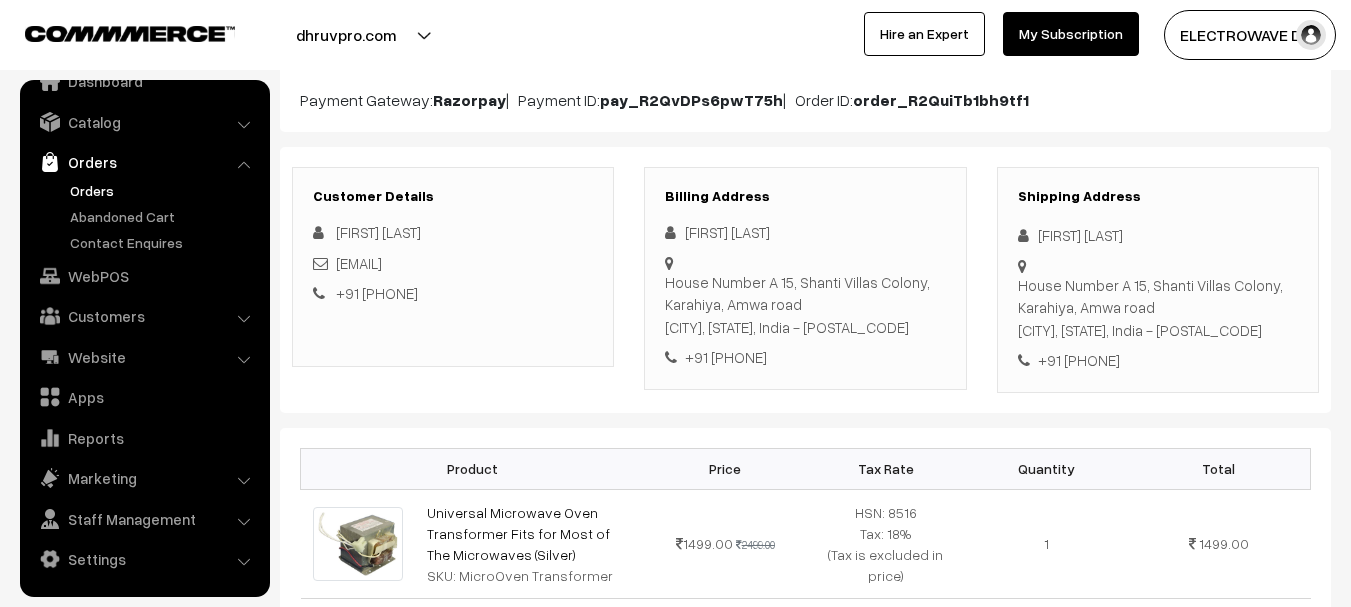 click on "[FIRST] [LAST]" at bounding box center (1158, 235) 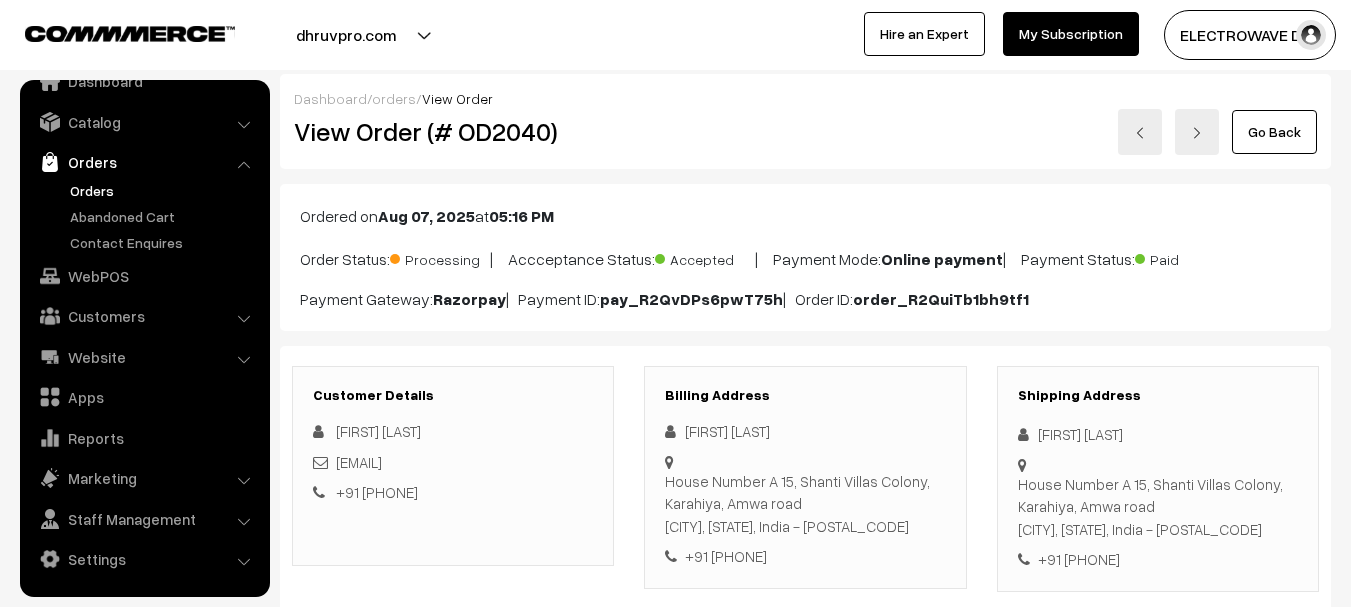 scroll, scrollTop: 0, scrollLeft: 0, axis: both 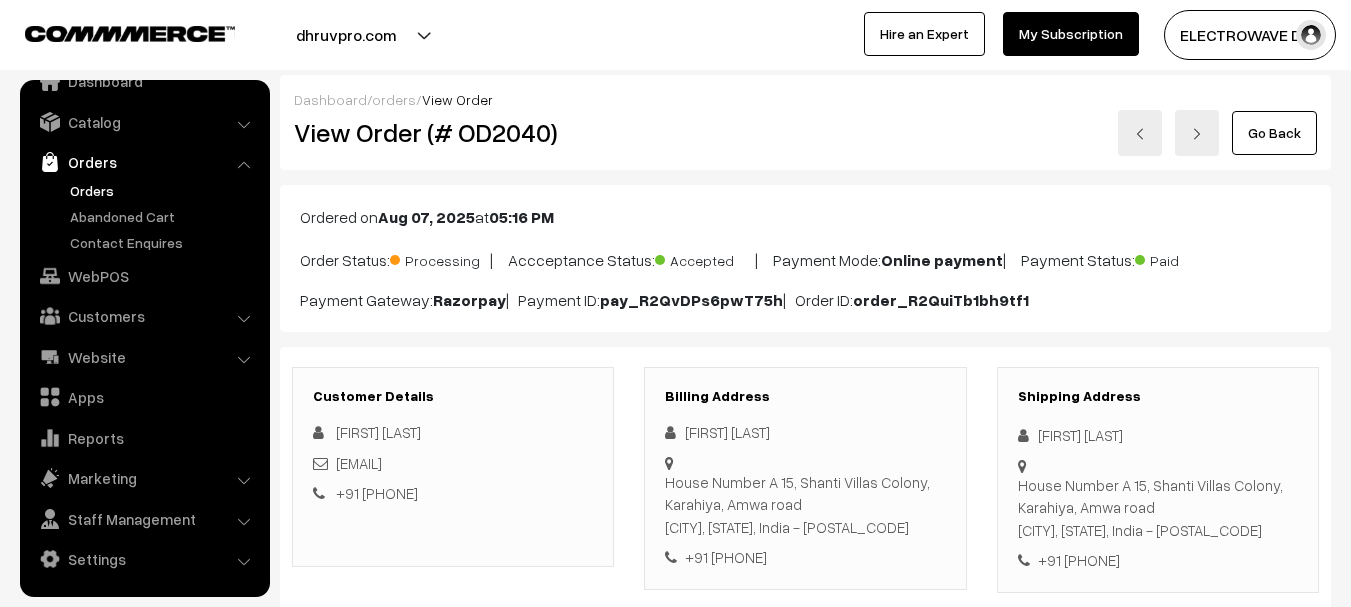 click on "View Order (# OD2040)" at bounding box center [454, 132] 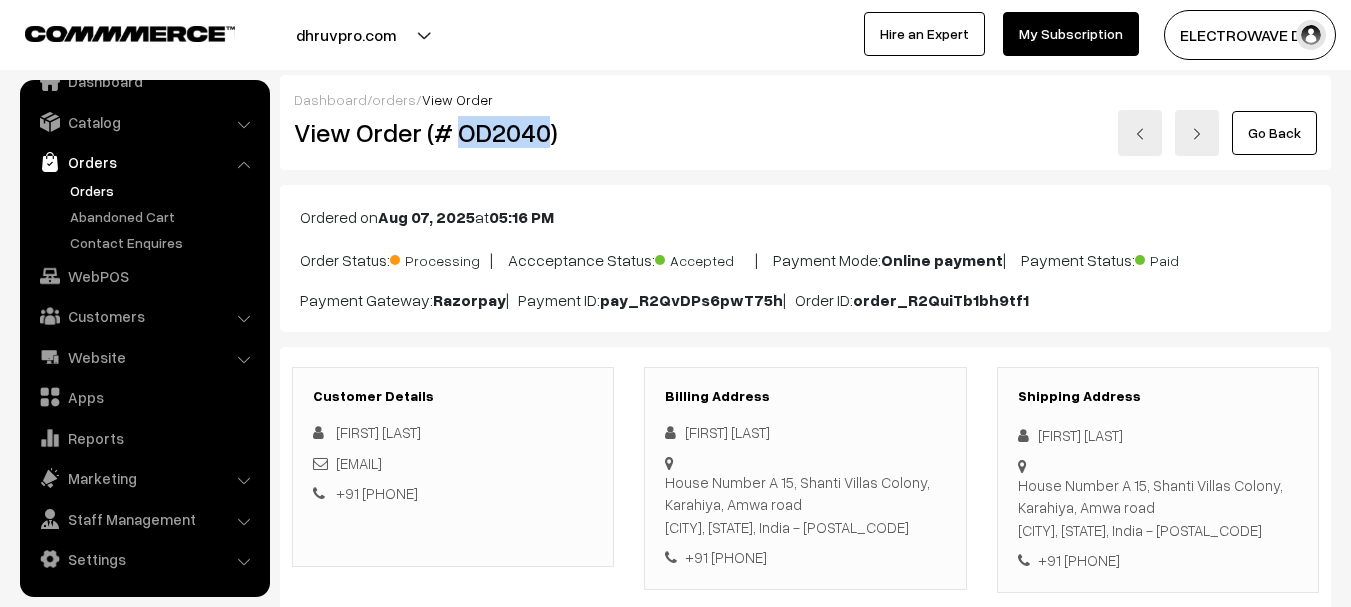 click on "View Order (# OD2040)" at bounding box center (454, 132) 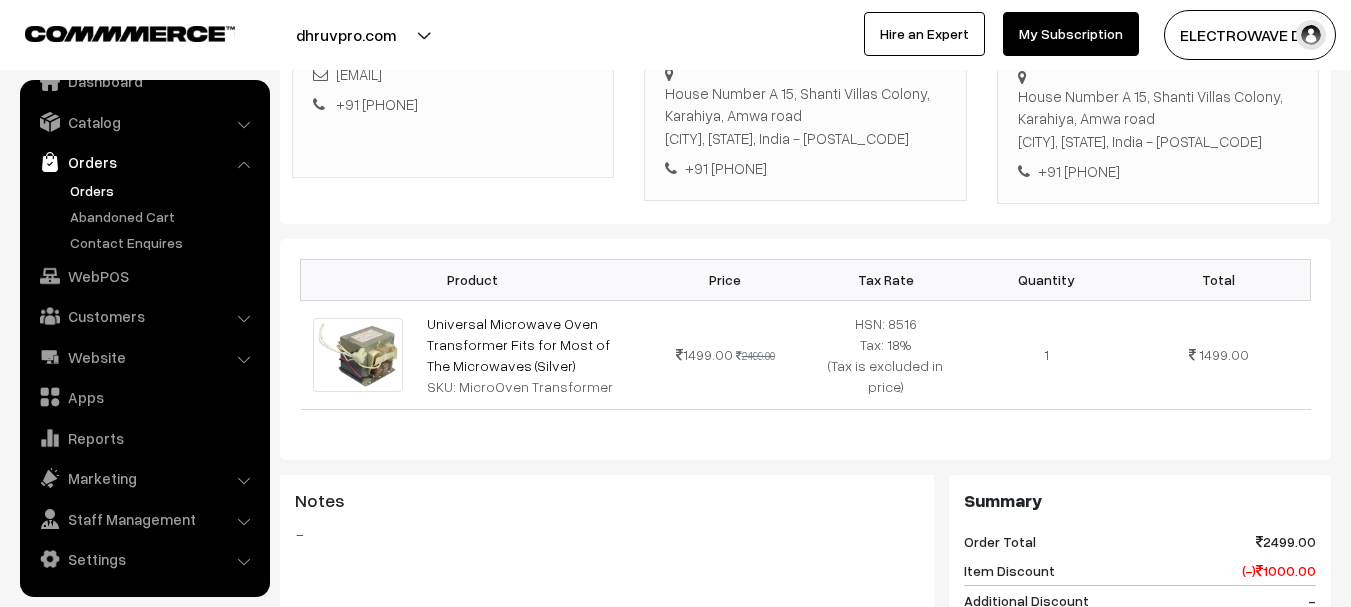 scroll, scrollTop: 400, scrollLeft: 0, axis: vertical 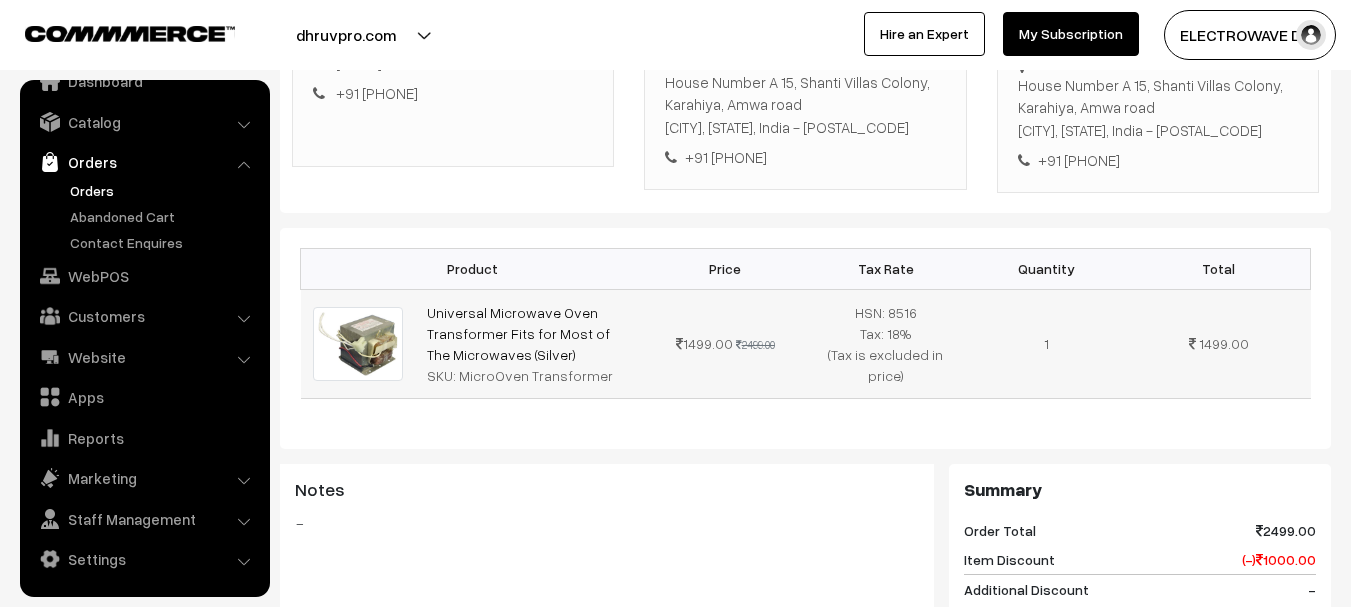 copy on "Universal Microwave Oven Transformer Fits for Most of The Microwaves (Silver)" 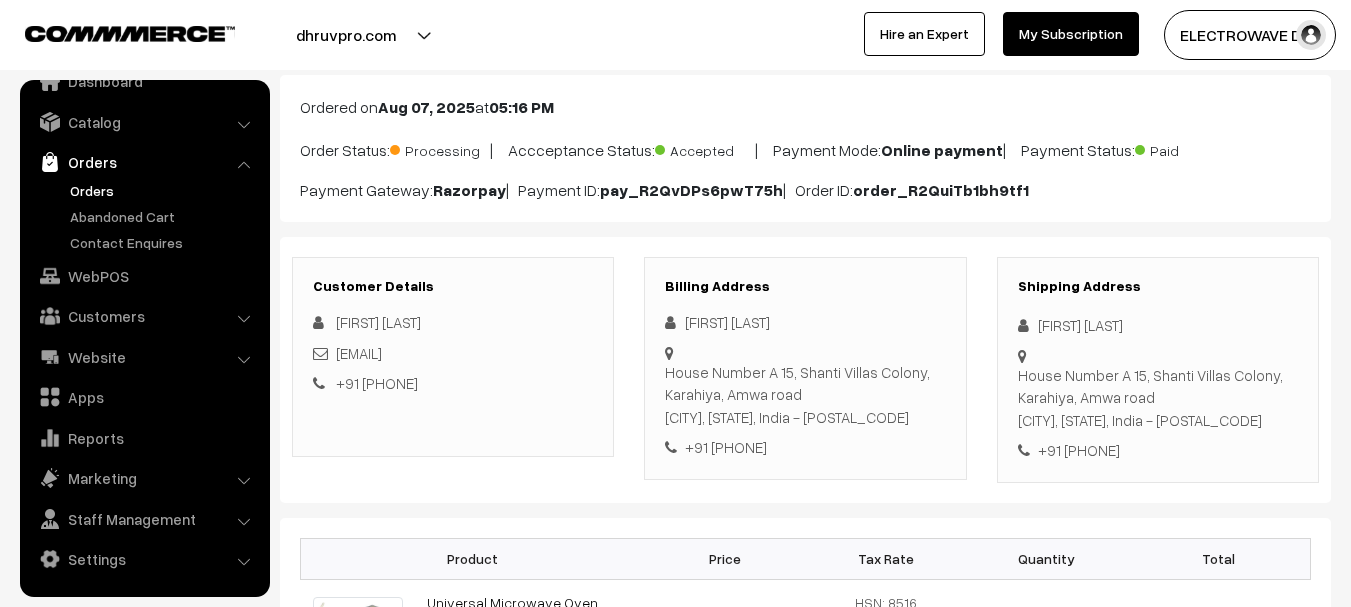 scroll, scrollTop: 0, scrollLeft: 0, axis: both 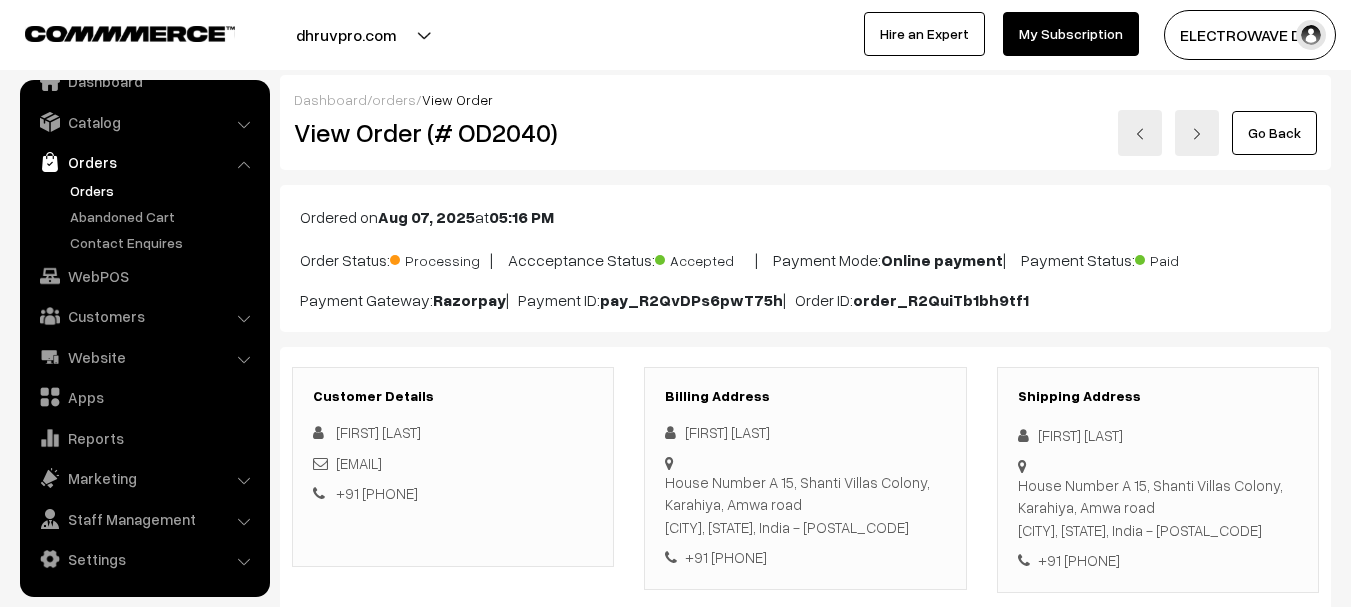 click on "View Order (# OD2040)" at bounding box center [454, 132] 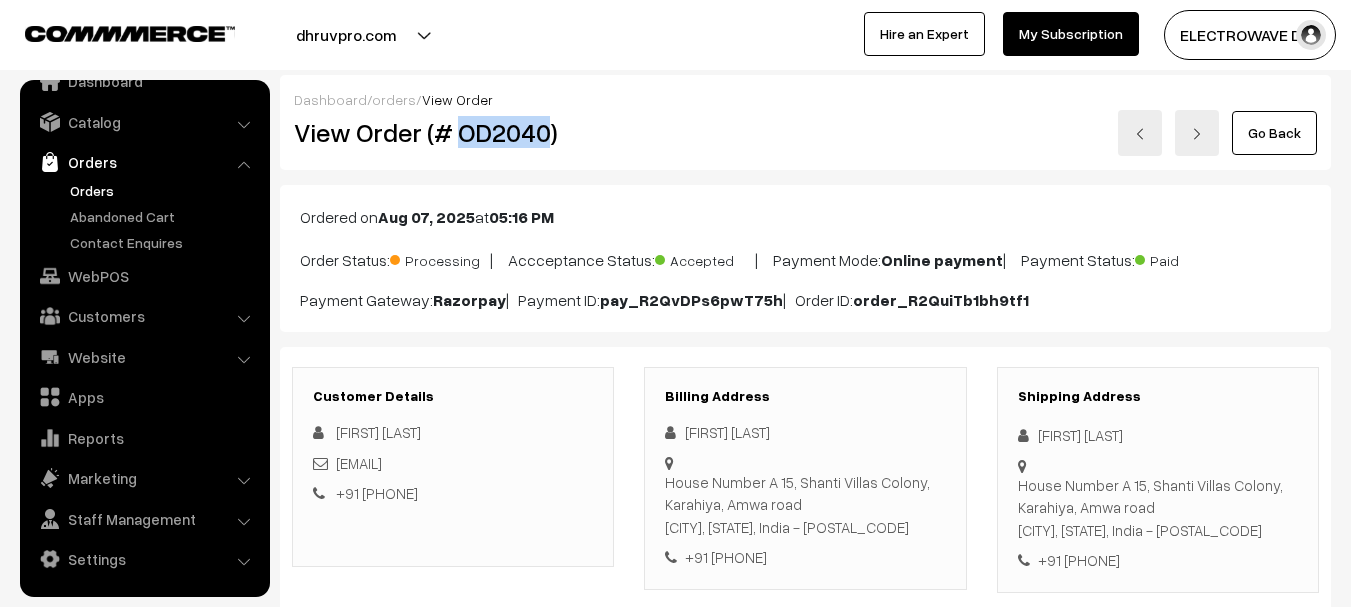 click on "View Order (# OD2040)" at bounding box center [454, 132] 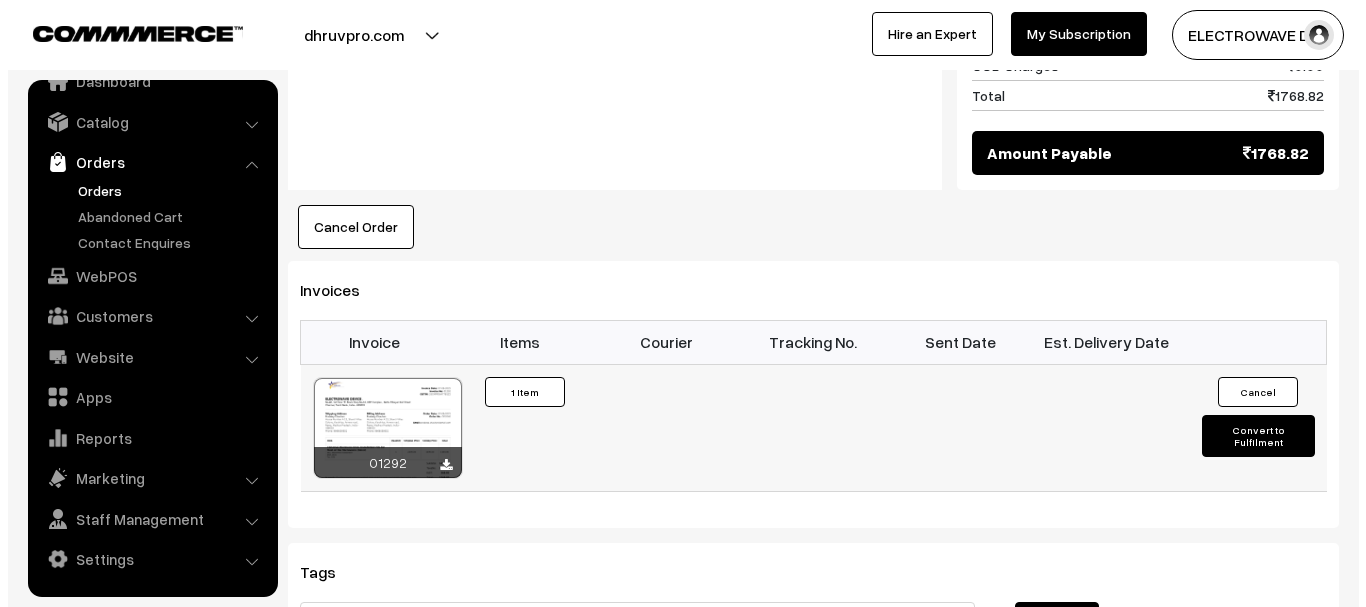scroll, scrollTop: 1100, scrollLeft: 0, axis: vertical 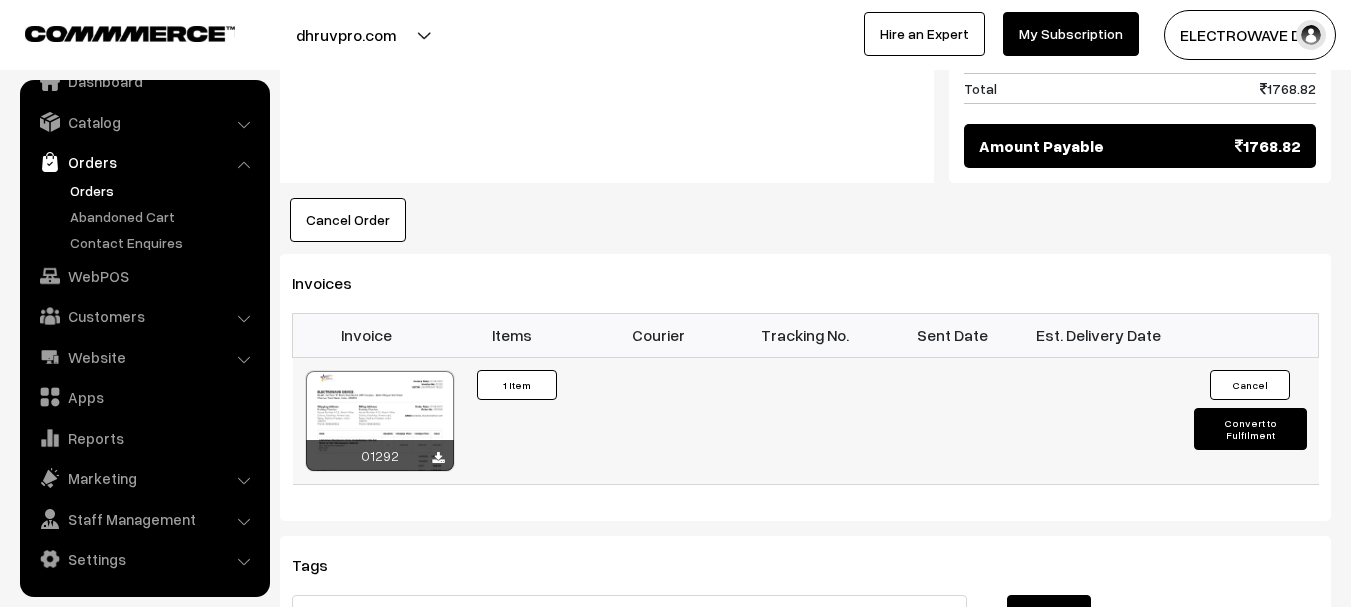 click on "Convert to Fulfilment" at bounding box center (1250, 429) 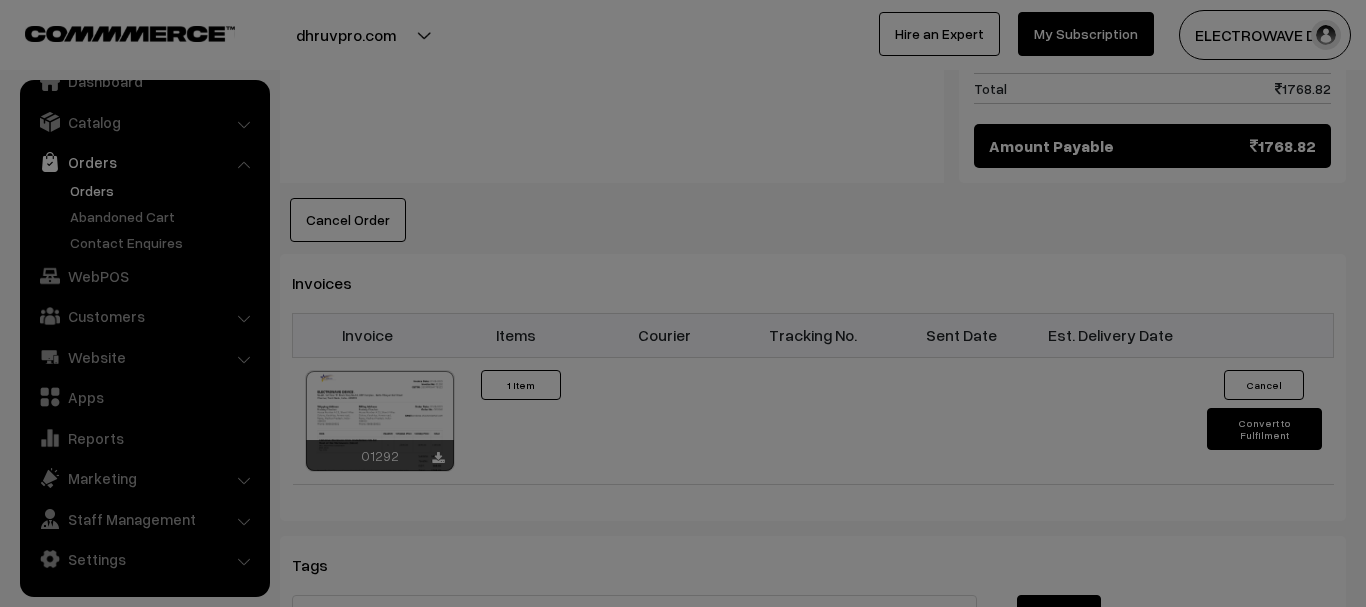 type 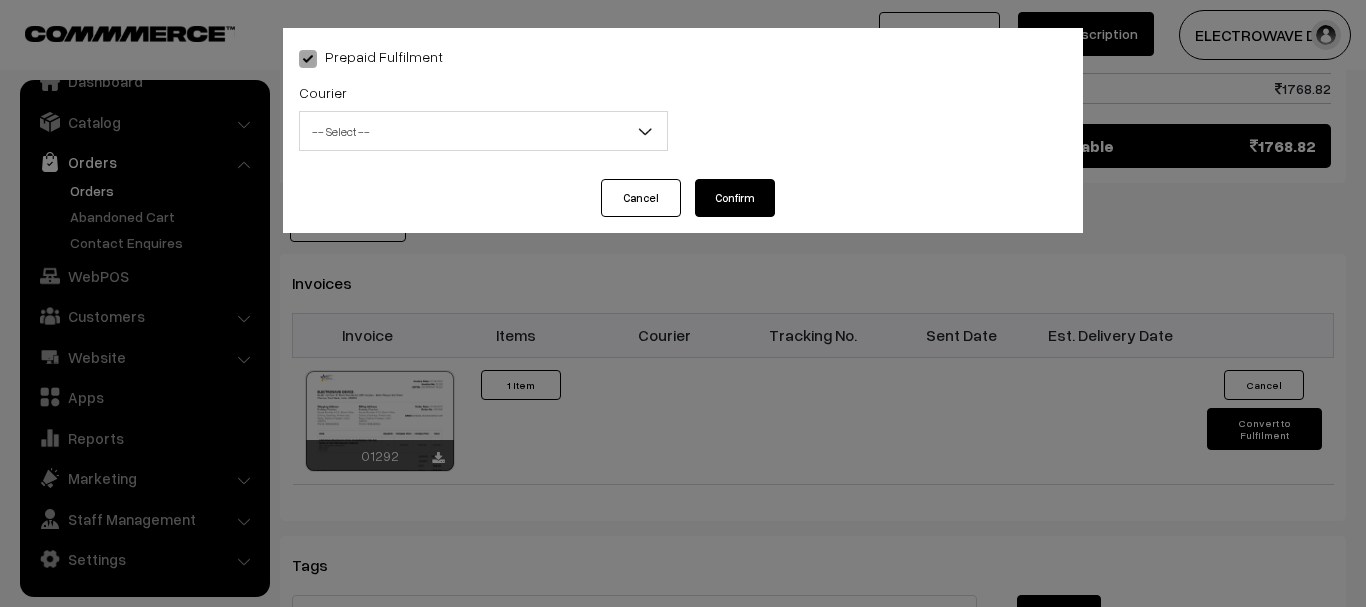 click on "-- Select --" at bounding box center [483, 131] 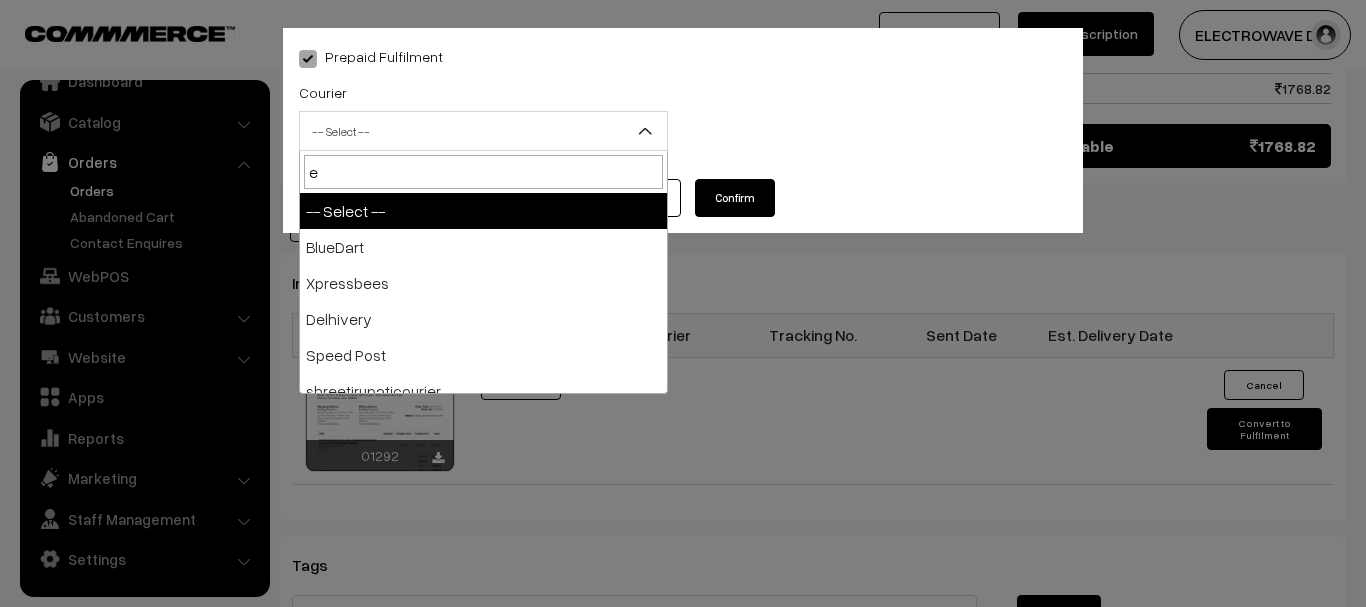 type on "ek" 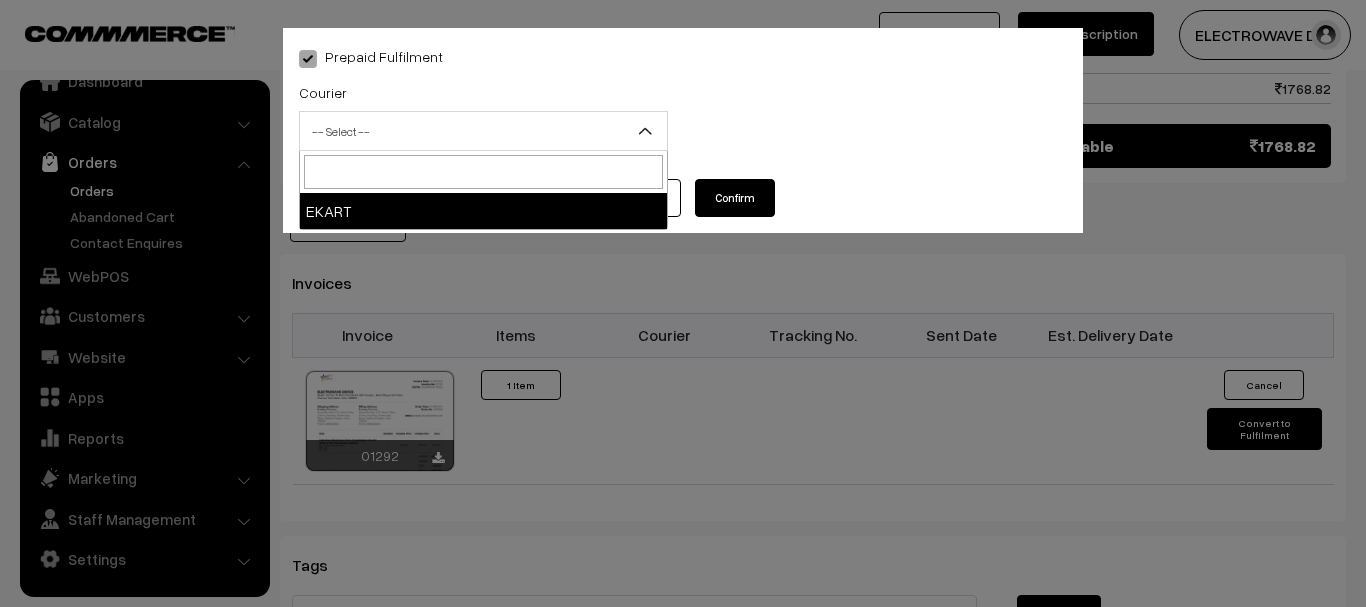 click on "Prepaid Fulfilment
Courier
-- Select --
BlueDart
Xpressbees
Delhivery
Speed Post
Dunzo
DTDC  shreetirupaticourier EKART Amazon Shipping" at bounding box center [683, 303] 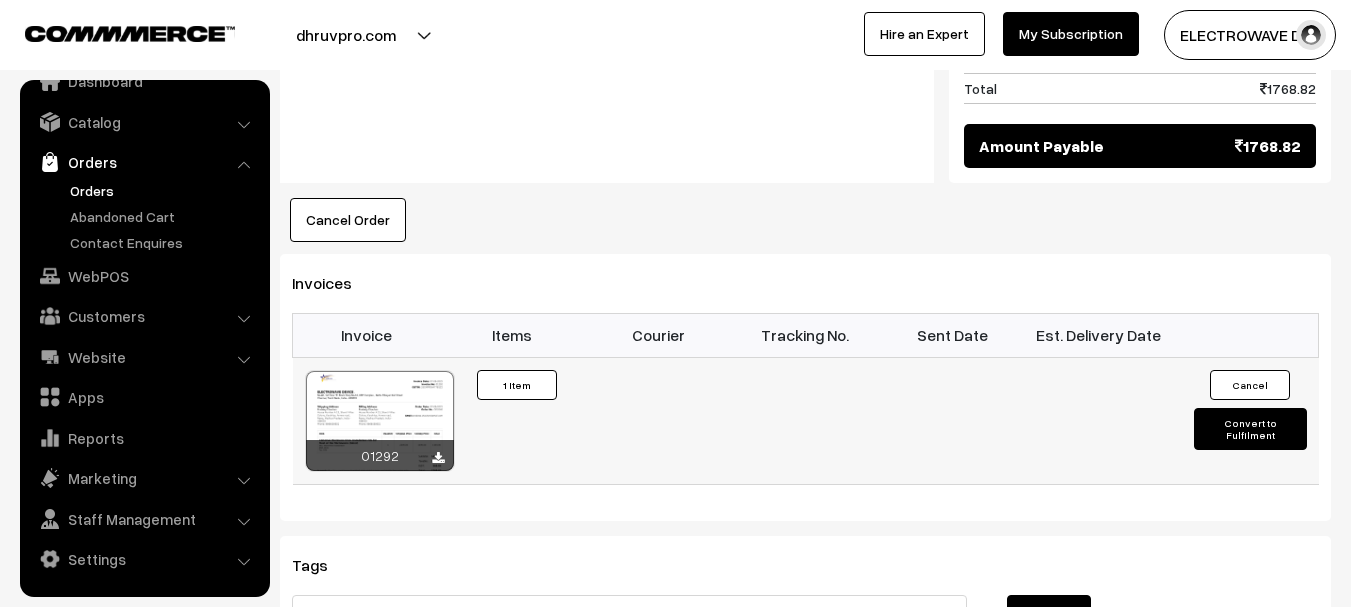 click on "Convert to Fulfilment" at bounding box center (1250, 429) 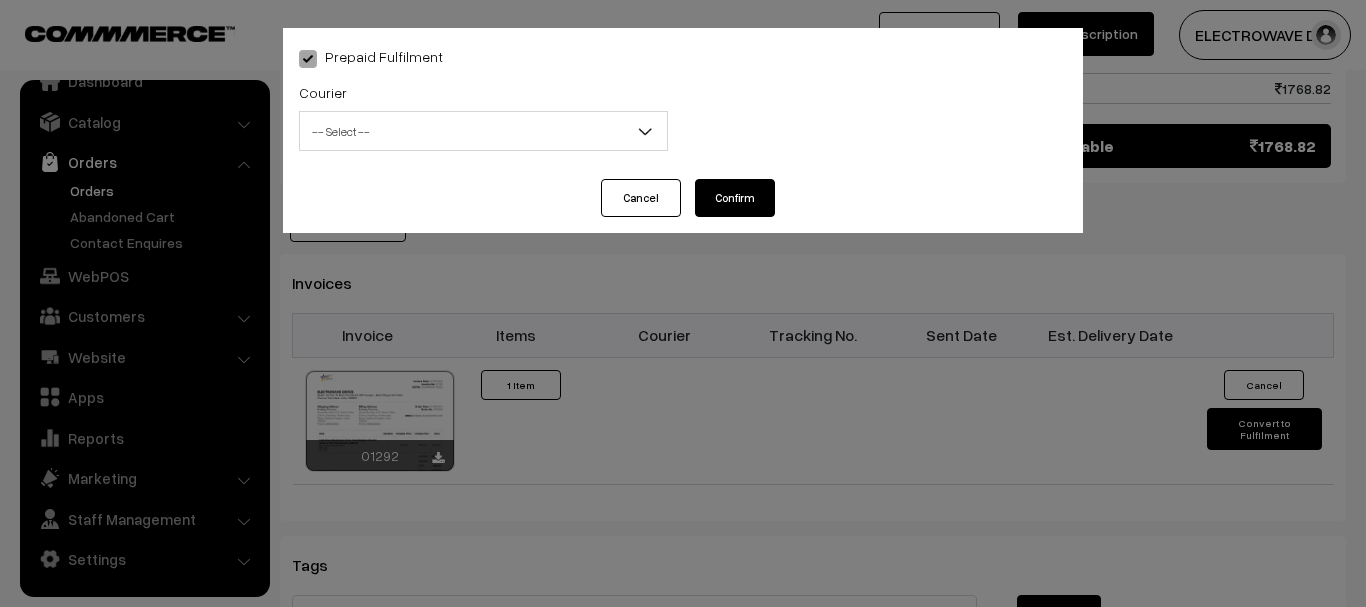 click on "-- Select --" at bounding box center [483, 131] 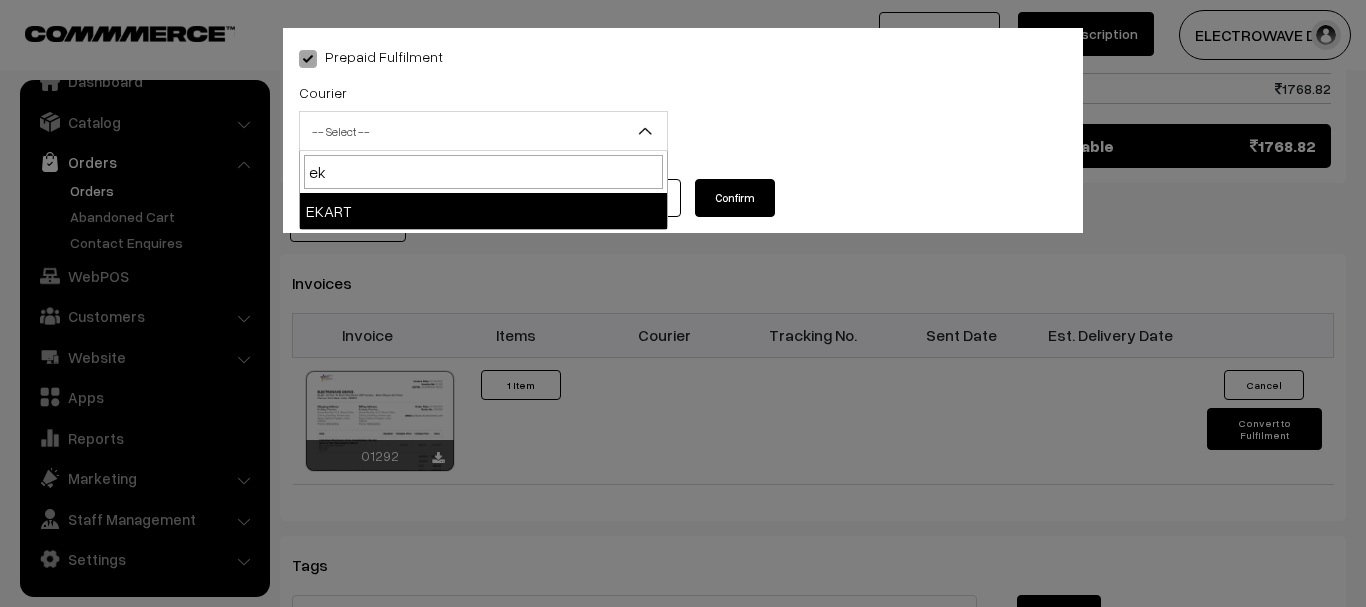 type on "ek" 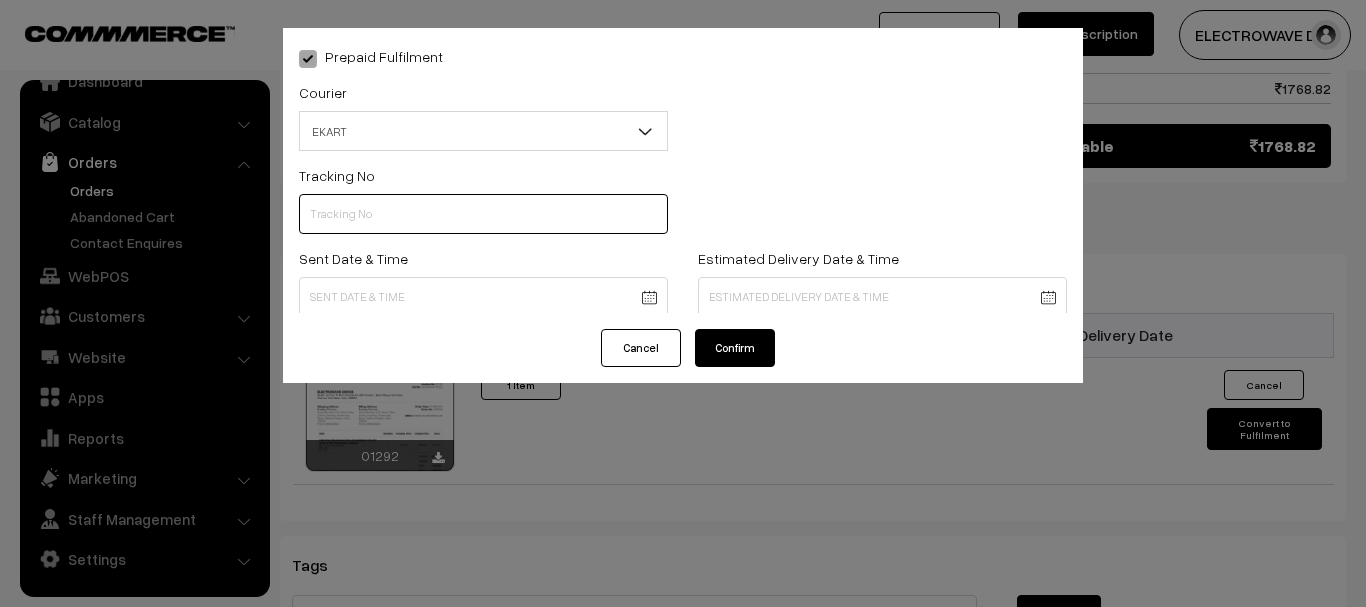 click at bounding box center (483, 214) 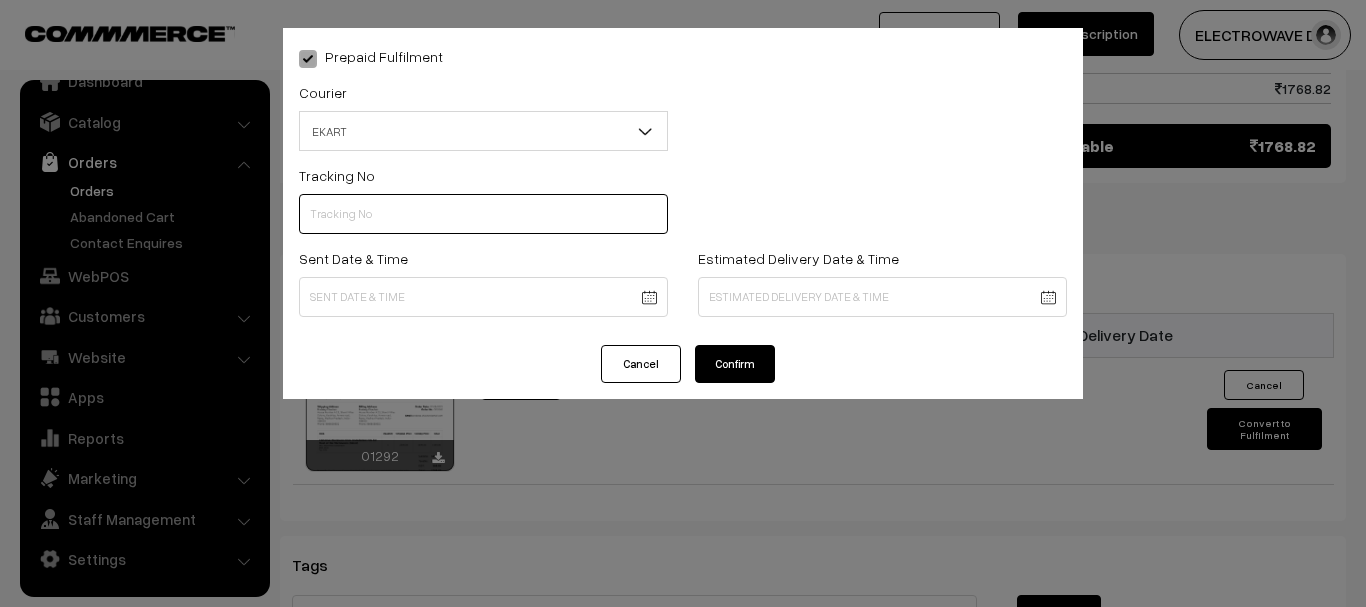 paste on "SBBP1000488581" 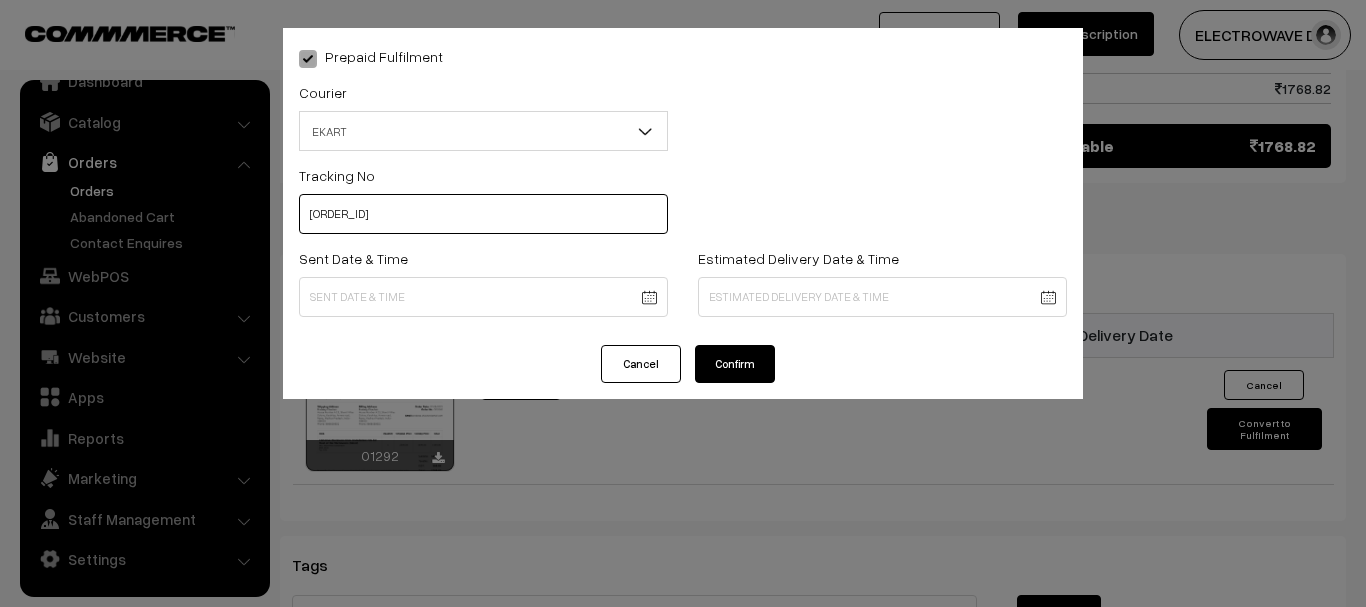 type on "SBBP1000488581" 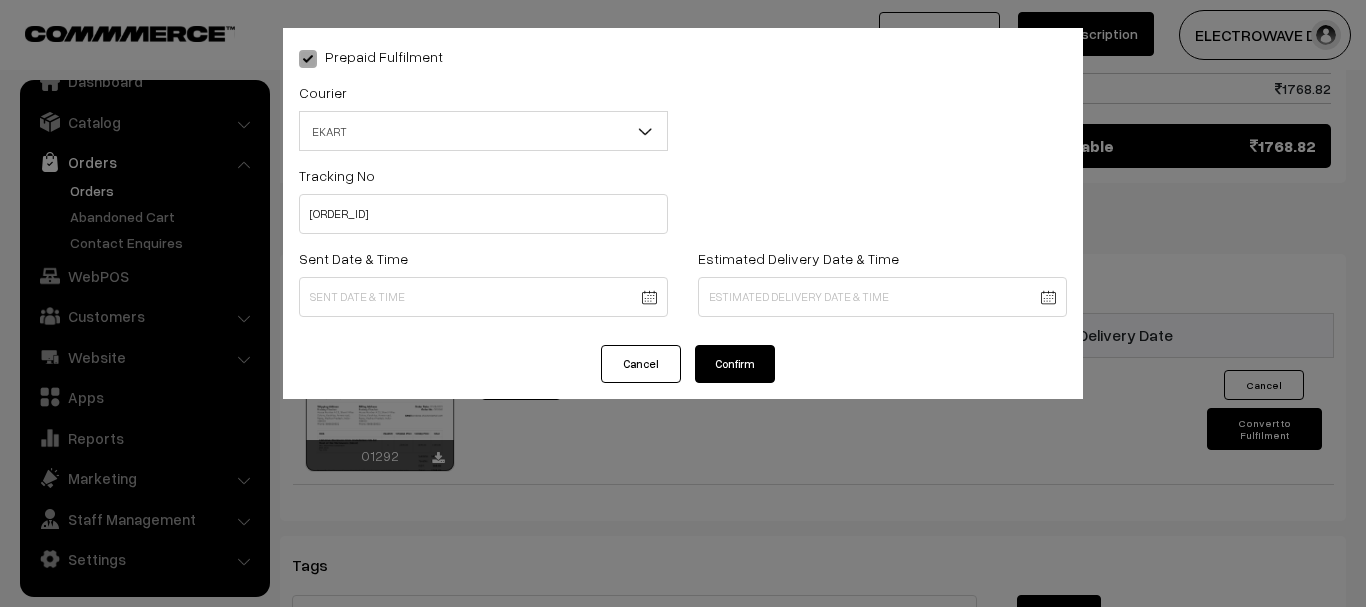 click on "Thank you for showing interest. Our team will call you shortly.
Close
dhruvpro.com
Go to Website
Create New Store" at bounding box center [683, -36] 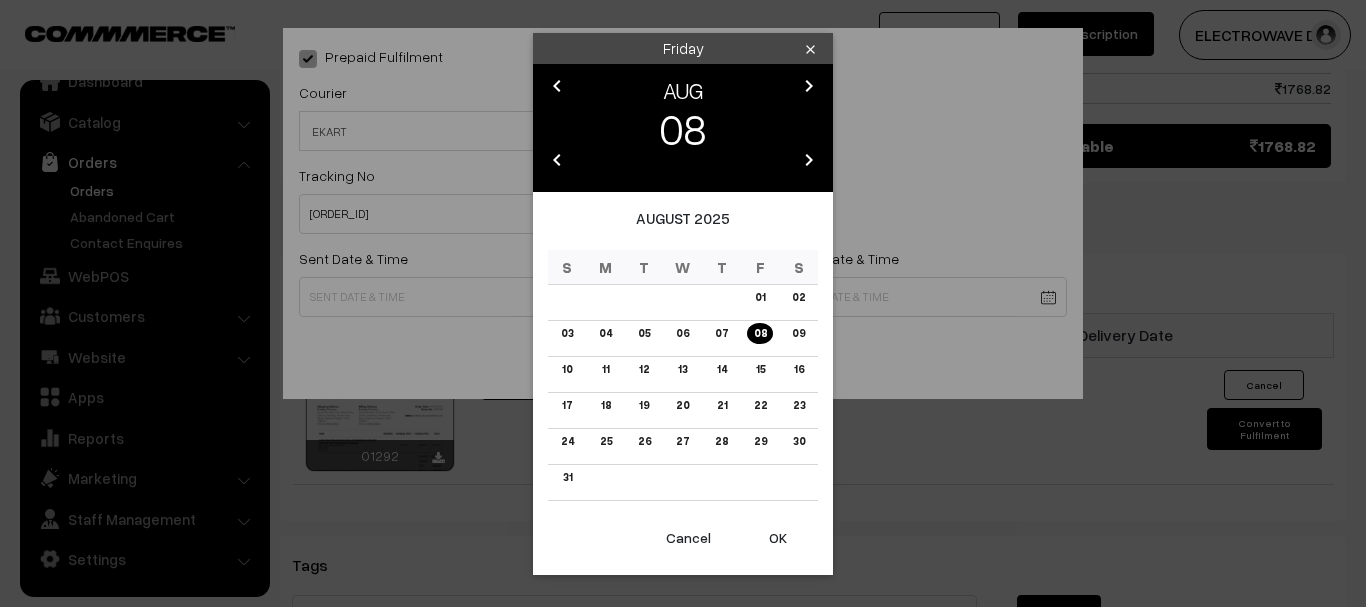 click on "OK" at bounding box center [778, 538] 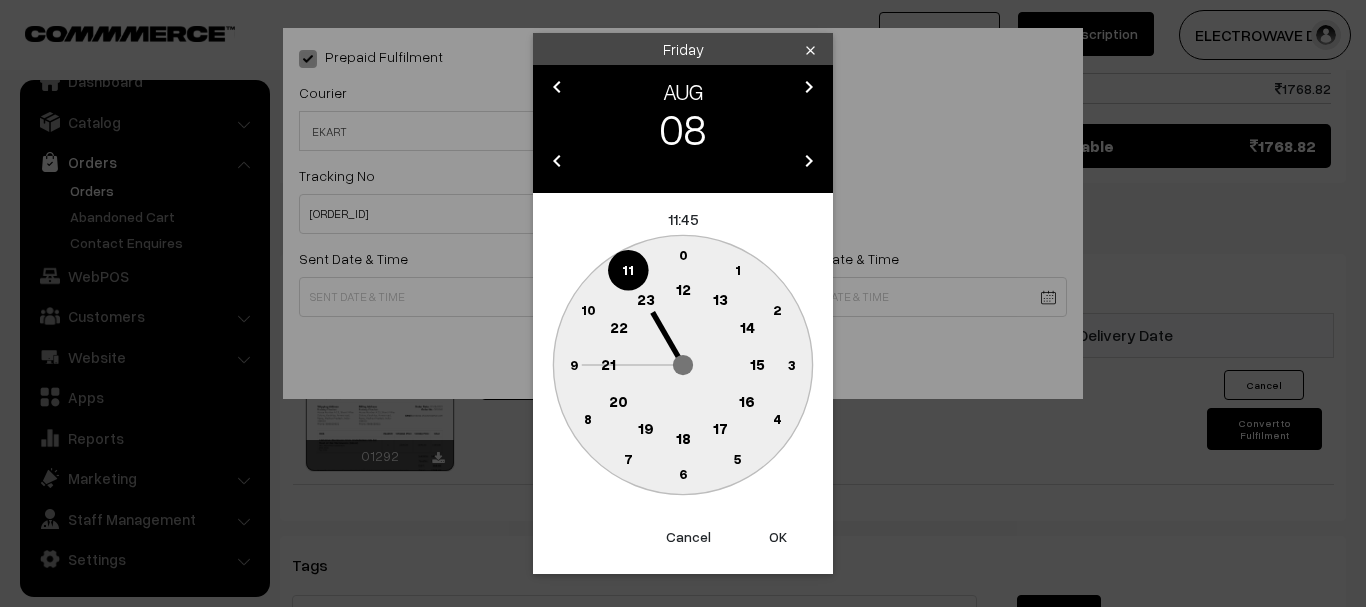 click on "OK" at bounding box center [778, 537] 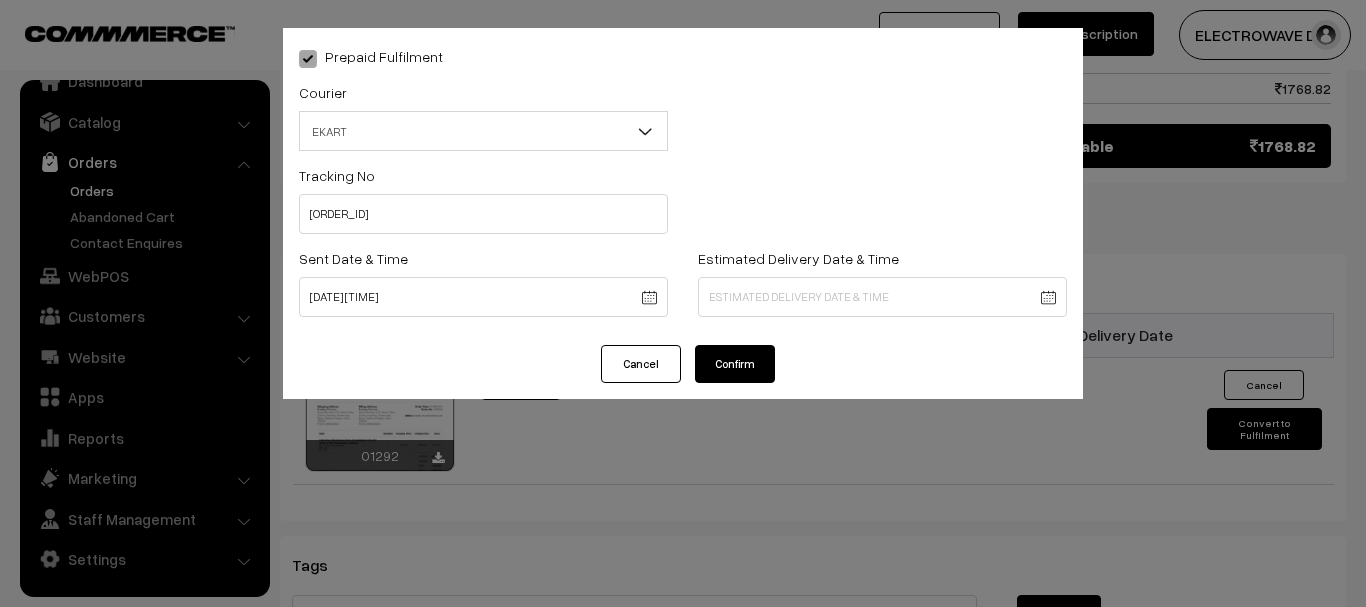 click on "Thank you for showing interest. Our team will call you shortly.
Close
dhruvpro.com
Go to Website
Create New Store" at bounding box center [683, -36] 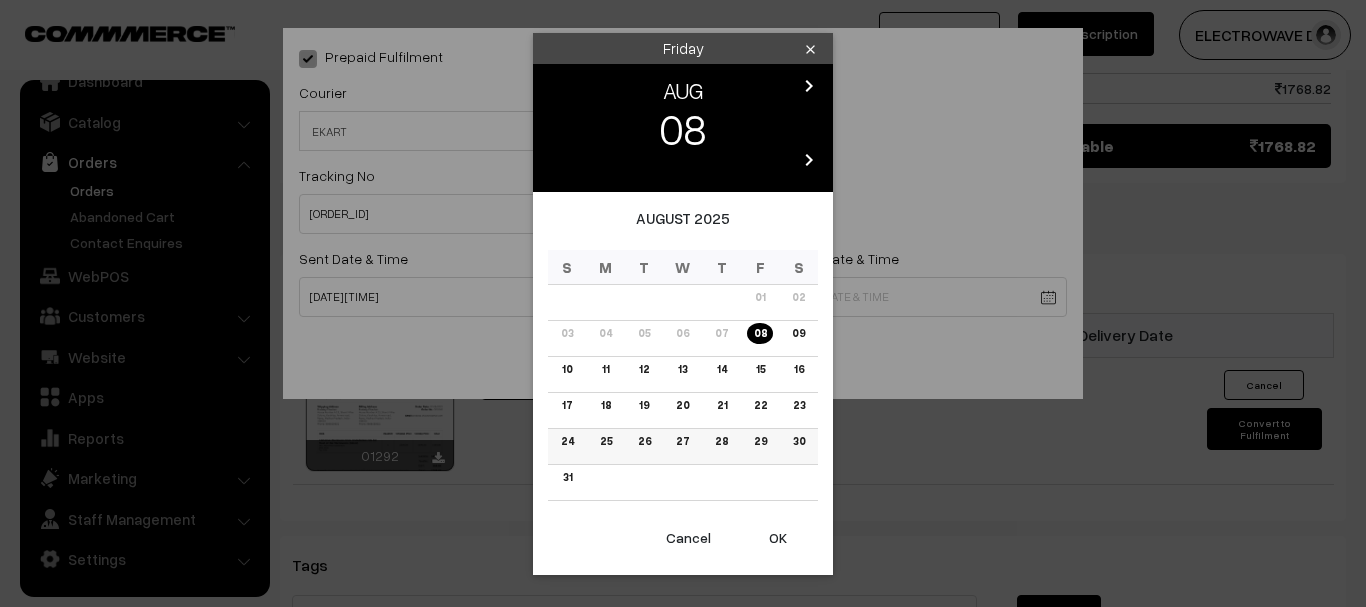 drag, startPoint x: 679, startPoint y: 365, endPoint x: 731, endPoint y: 456, distance: 104.80935 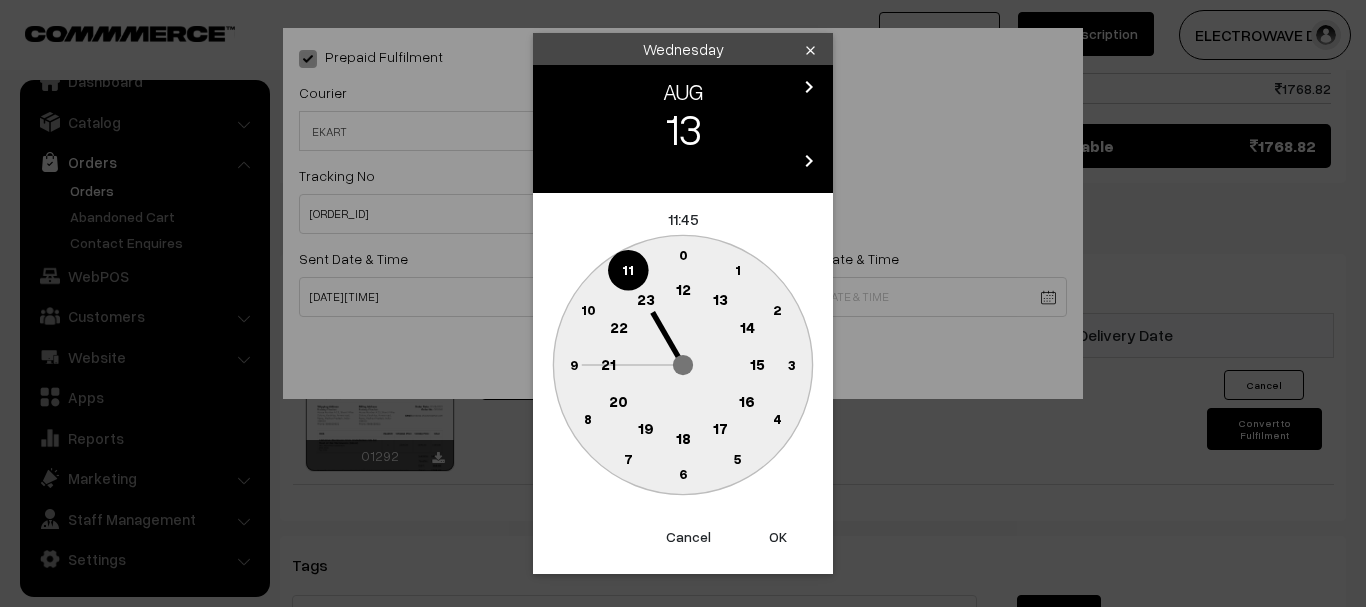 click on "OK" at bounding box center [778, 537] 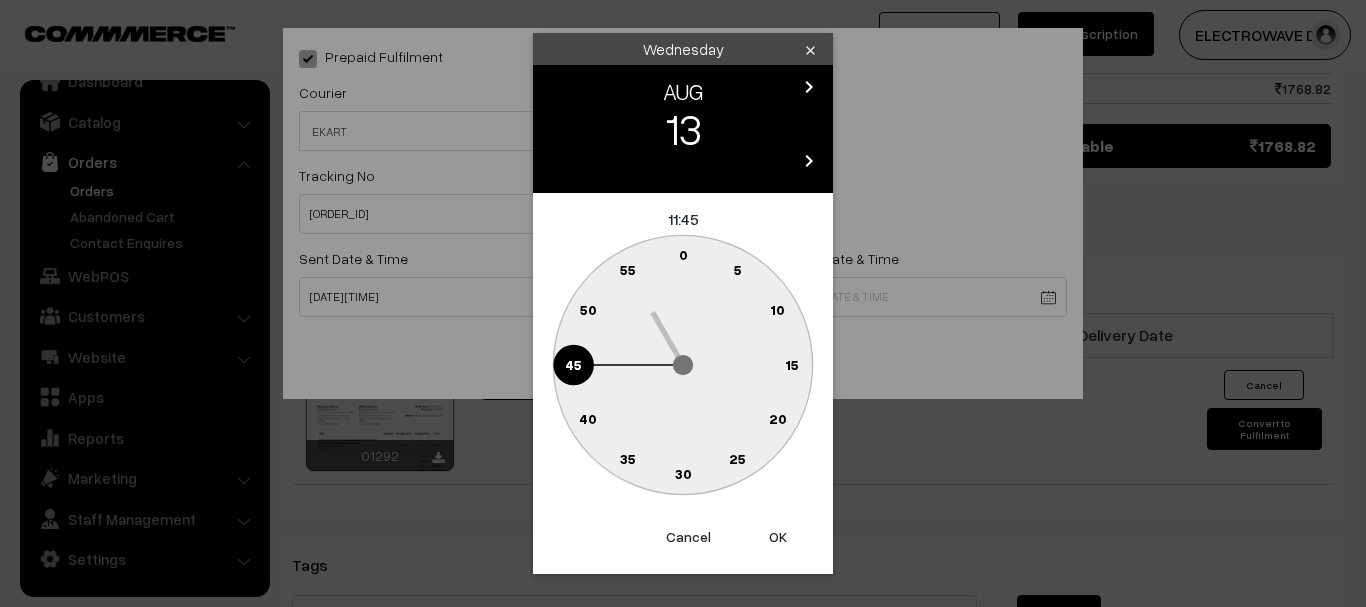 drag, startPoint x: 773, startPoint y: 530, endPoint x: 744, endPoint y: 389, distance: 143.95139 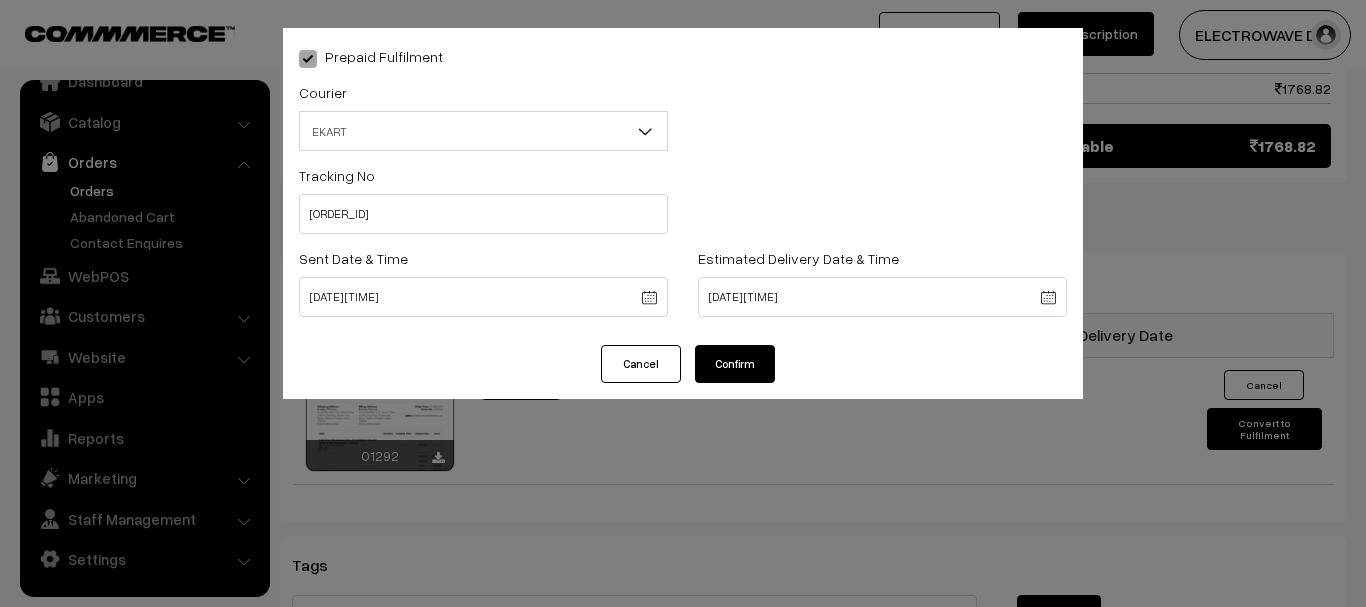 click on "Confirm" at bounding box center [735, 364] 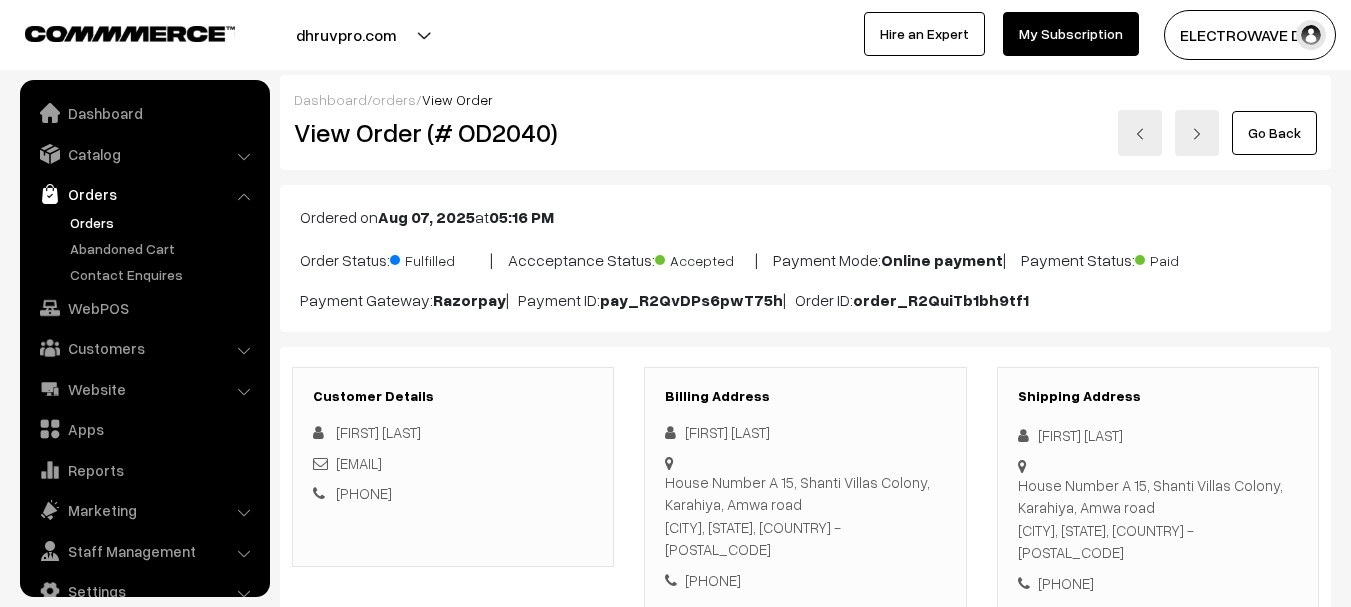 scroll, scrollTop: 1100, scrollLeft: 0, axis: vertical 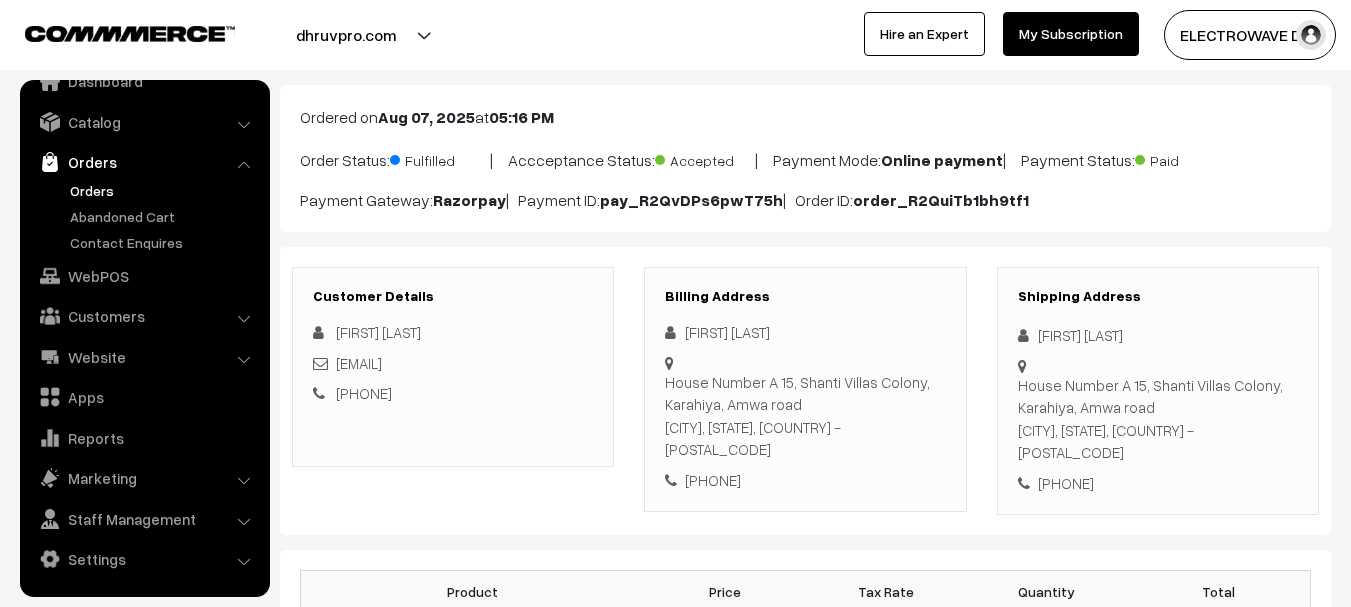 click on "Orders" at bounding box center [164, 190] 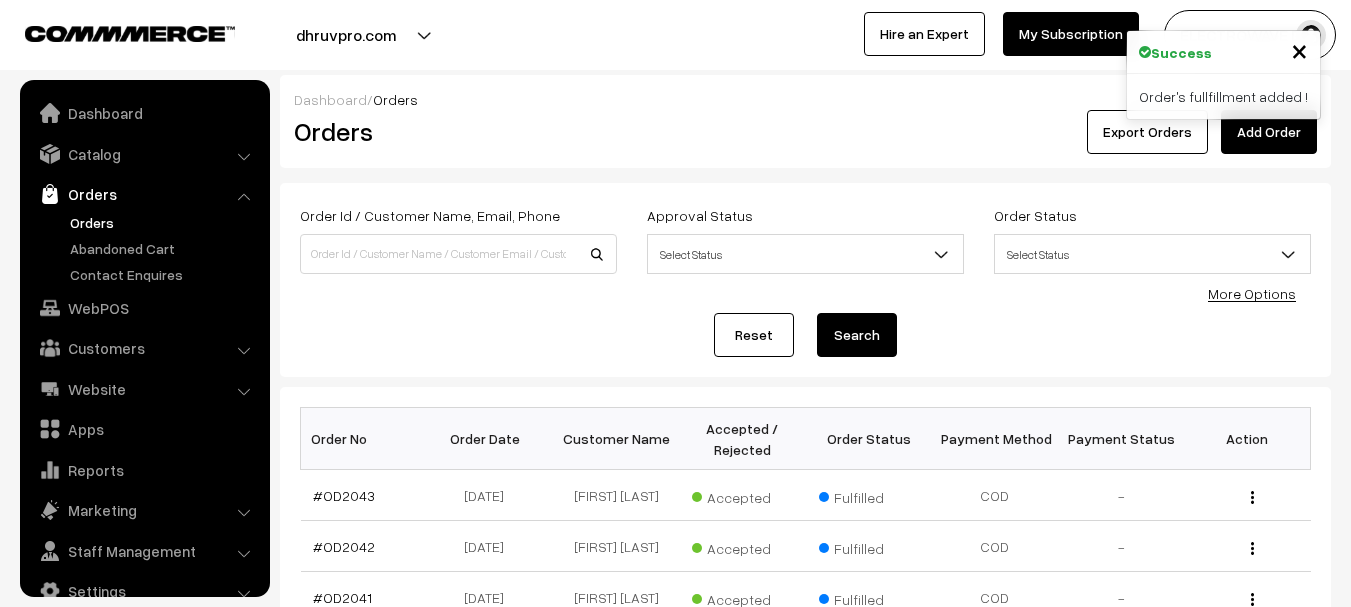 scroll, scrollTop: 0, scrollLeft: 0, axis: both 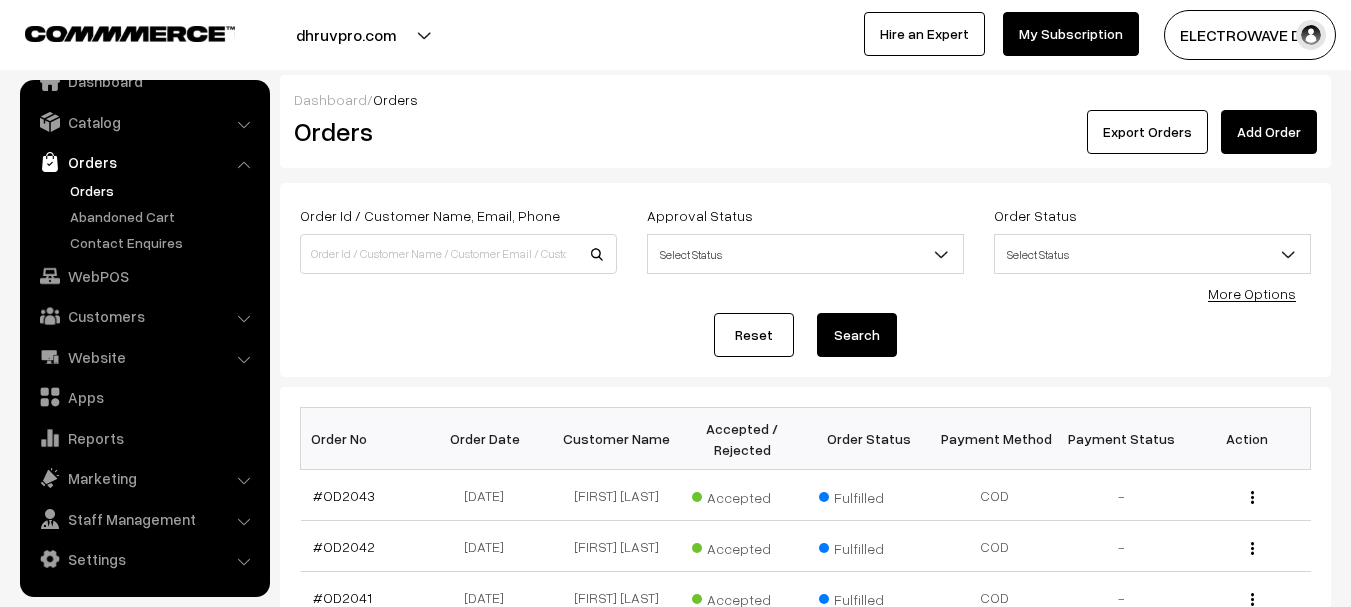 click on "Orders" at bounding box center [164, 190] 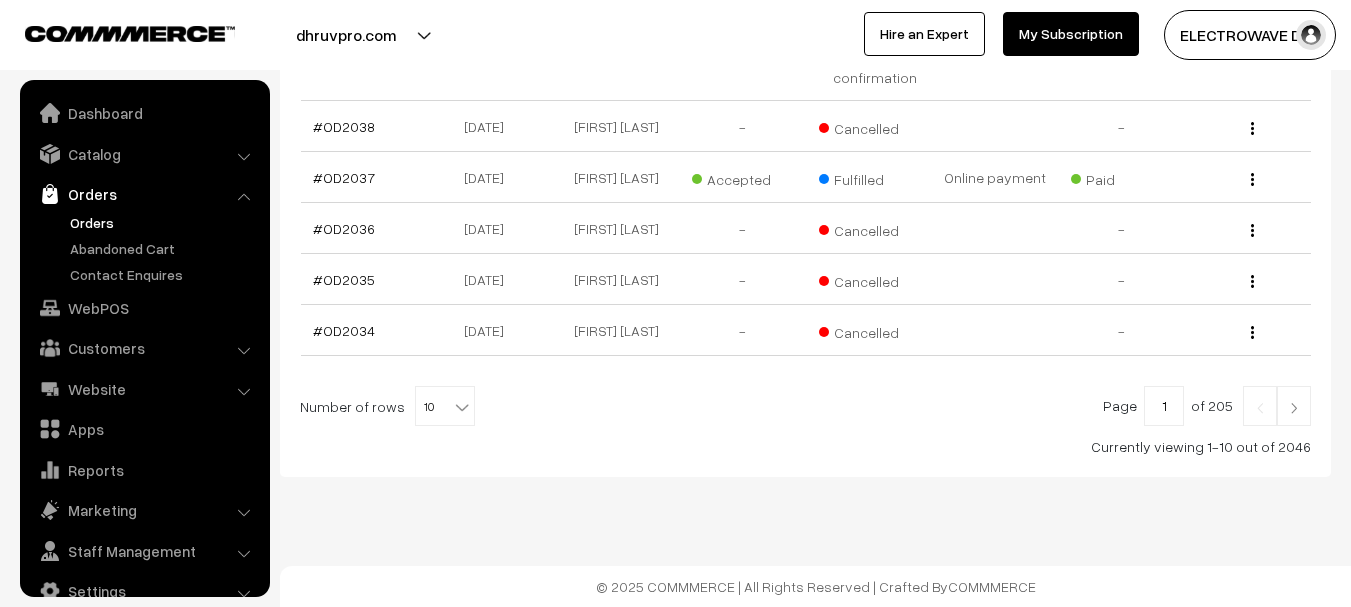 scroll, scrollTop: 682, scrollLeft: 0, axis: vertical 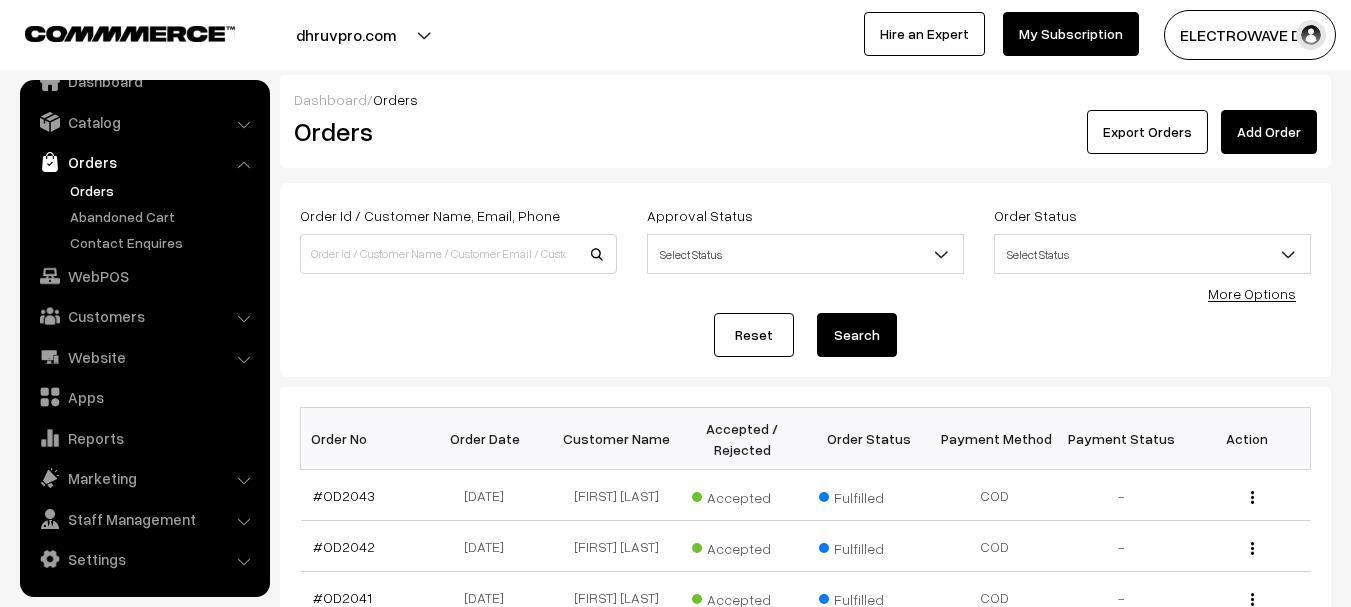 click on "Orders" at bounding box center (164, 190) 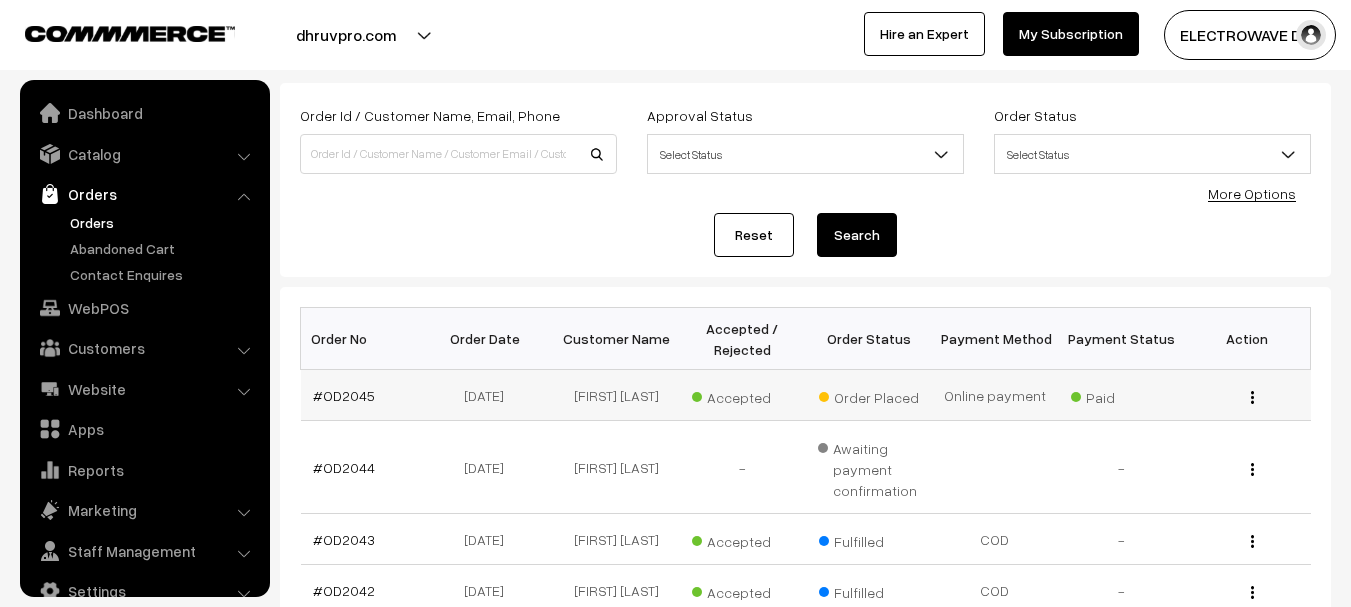 click on "#OD2045" at bounding box center (364, 395) 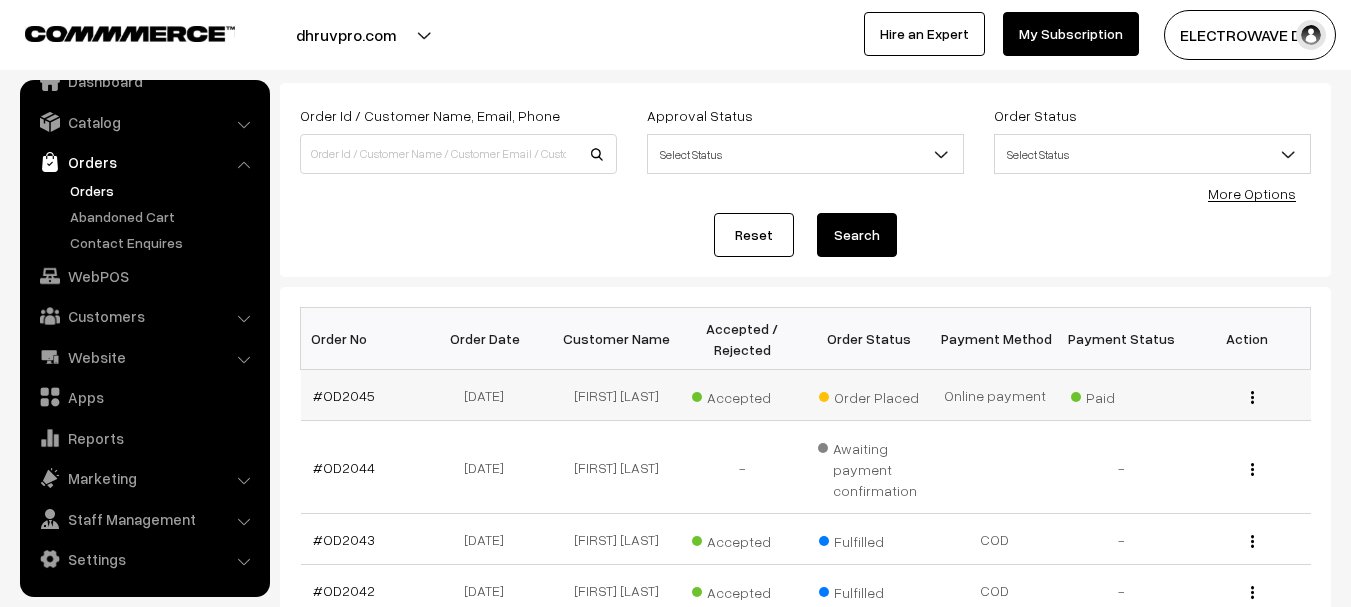 click on "#OD2045" at bounding box center [364, 395] 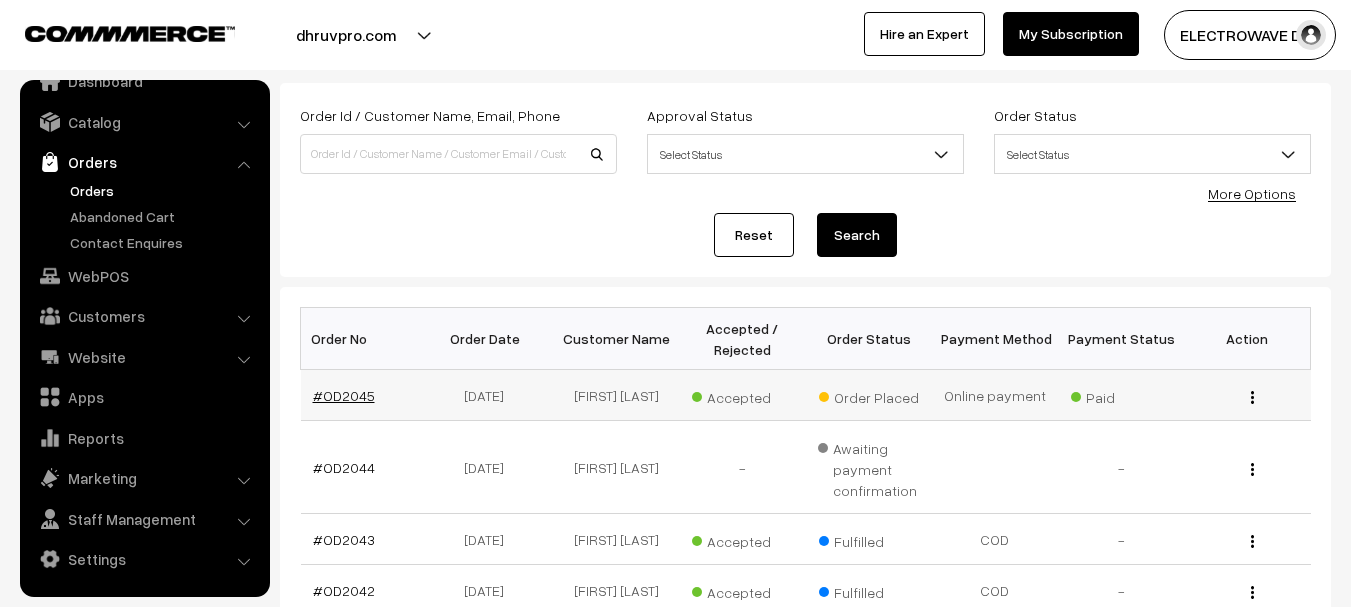 click on "#OD2045" at bounding box center [344, 395] 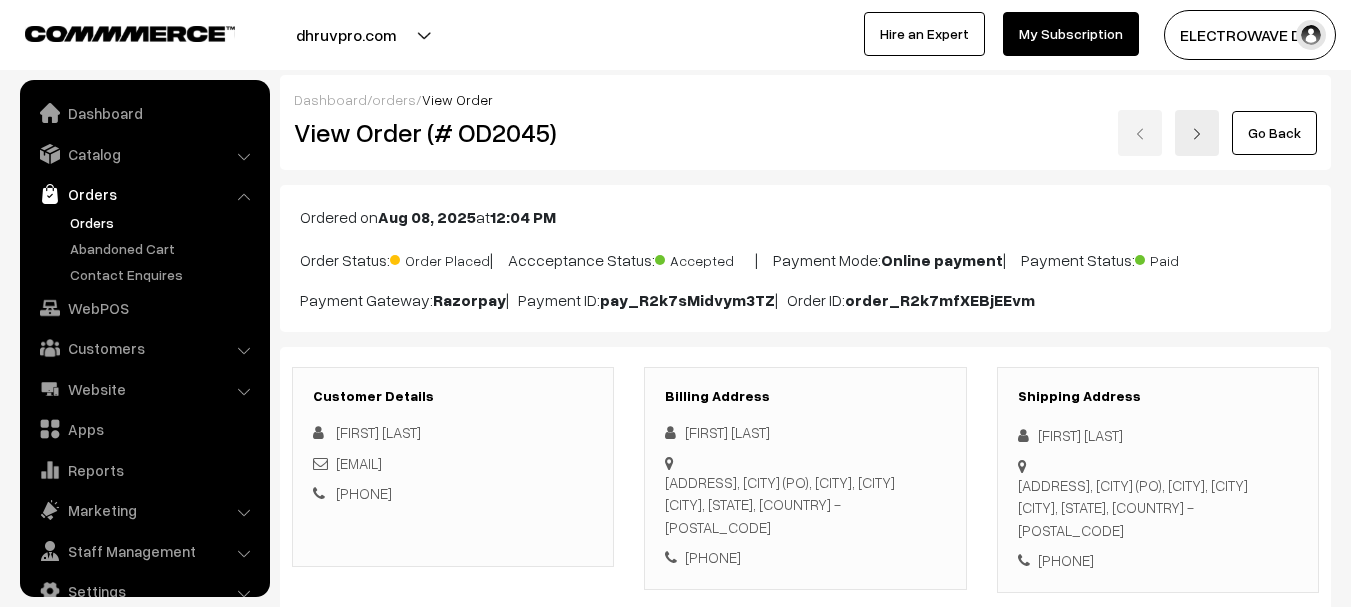 scroll, scrollTop: 0, scrollLeft: 0, axis: both 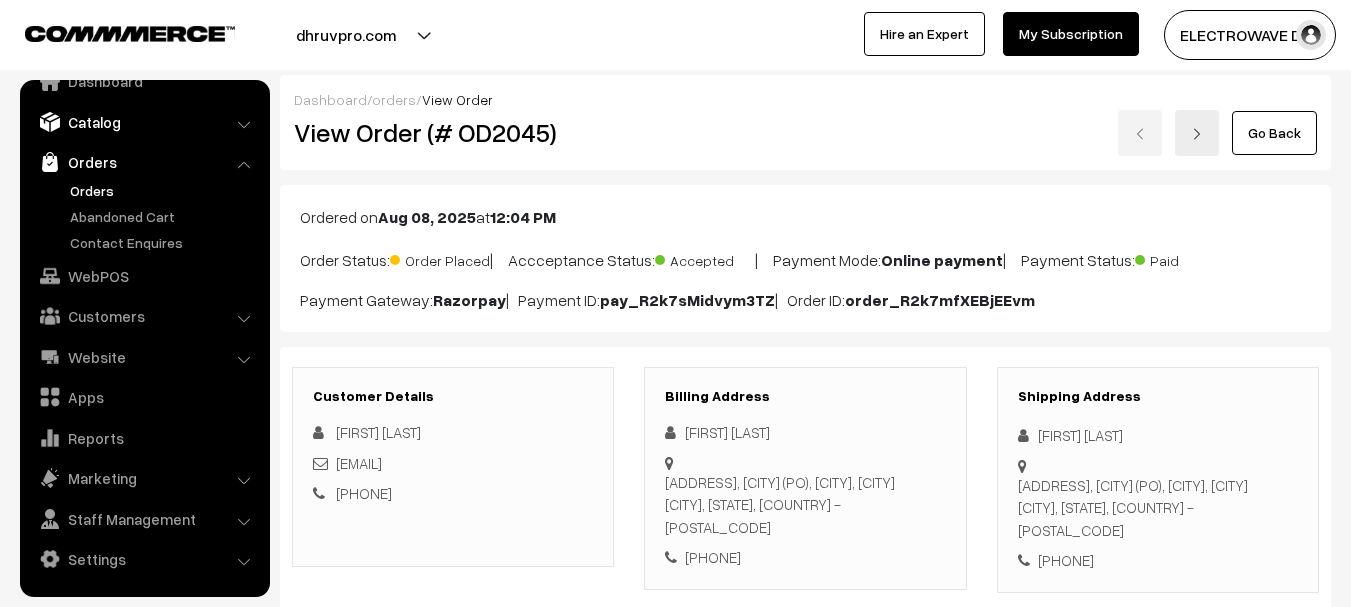 drag, startPoint x: 113, startPoint y: 130, endPoint x: 109, endPoint y: 140, distance: 10.770329 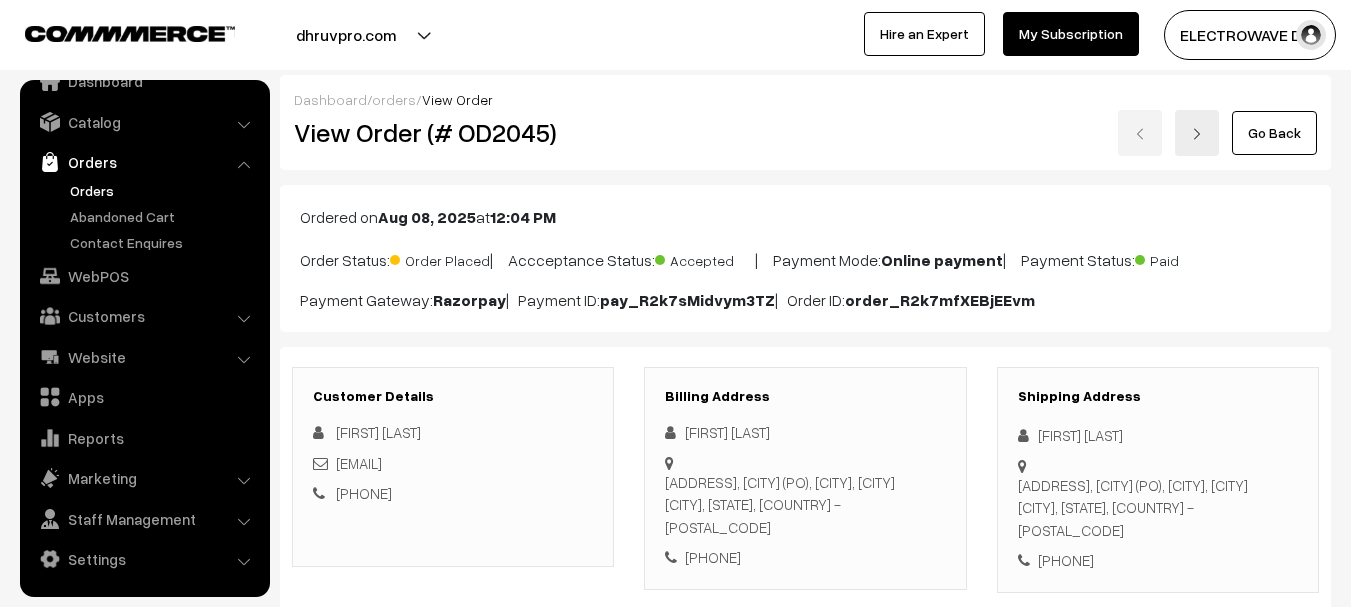 click on "Catalog" at bounding box center [144, 122] 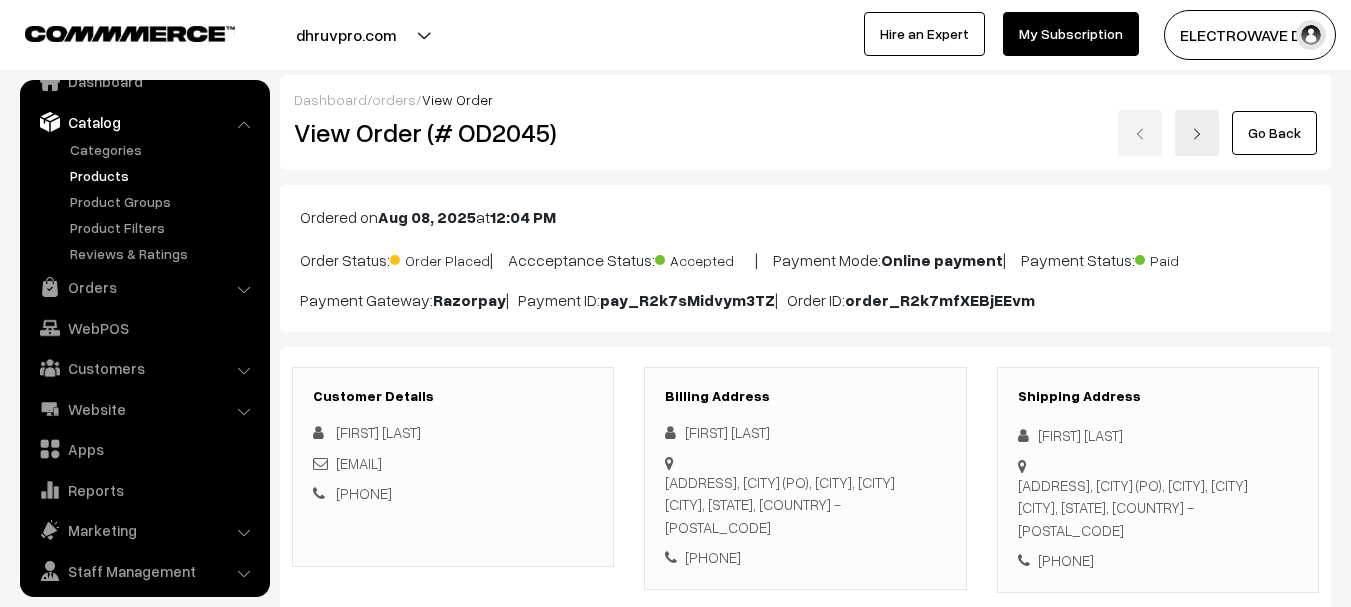 click on "Products" at bounding box center (164, 175) 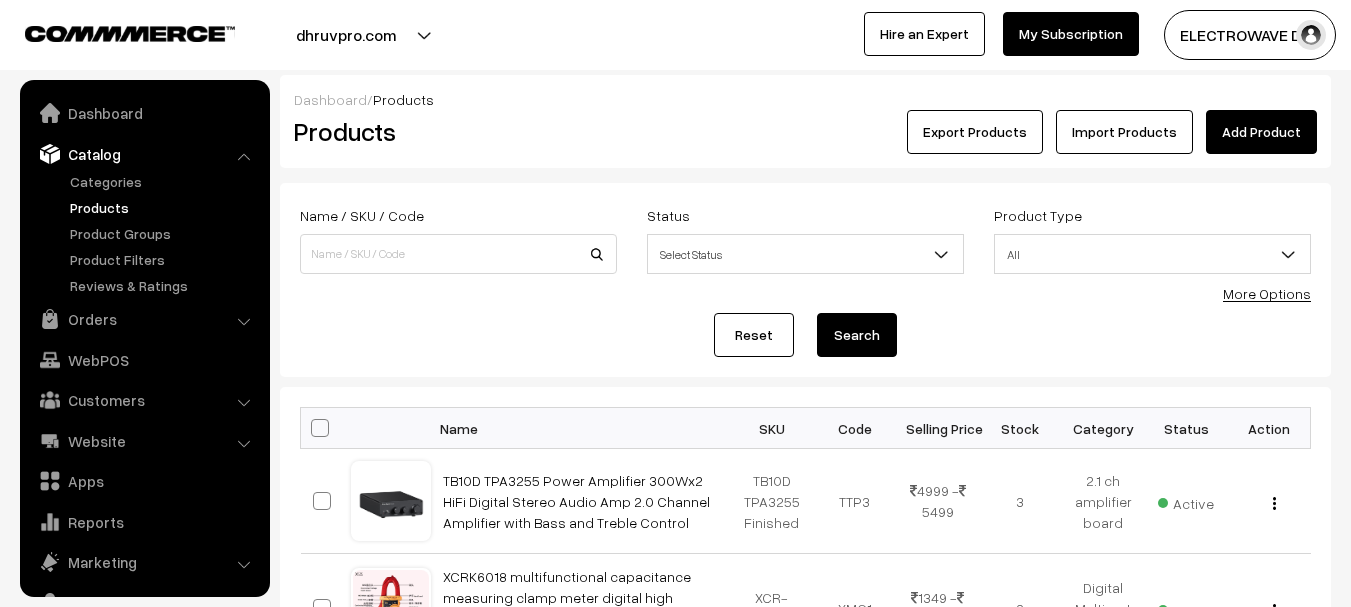 scroll, scrollTop: 0, scrollLeft: 0, axis: both 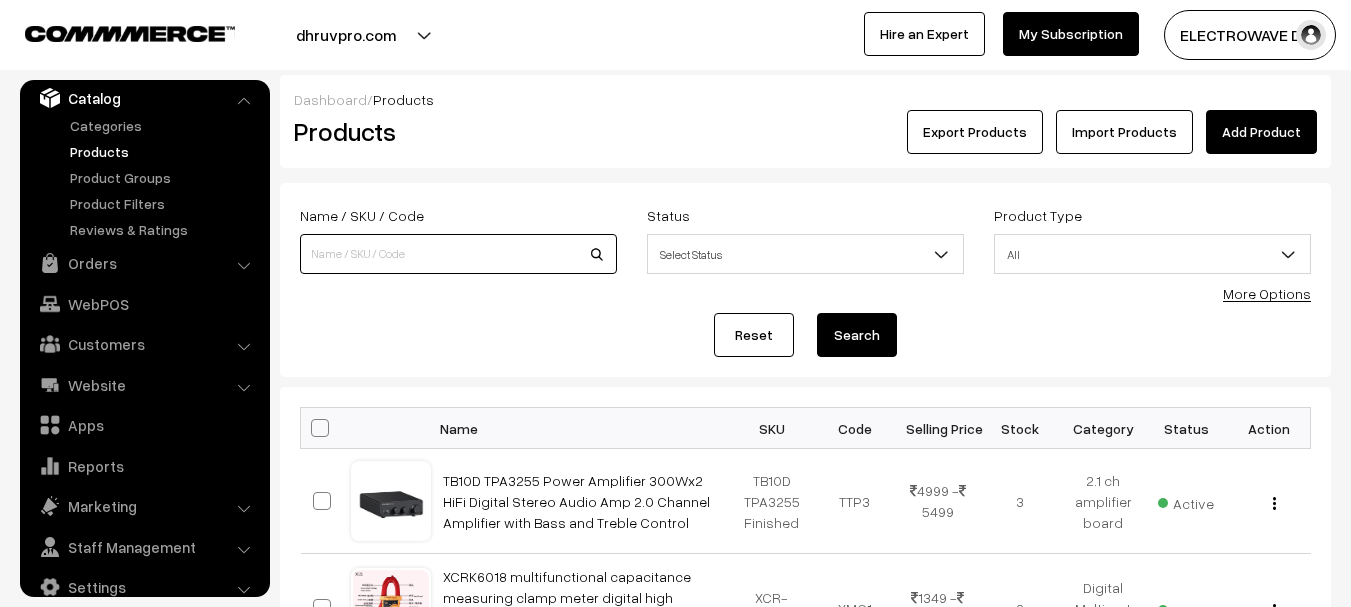 click at bounding box center (458, 254) 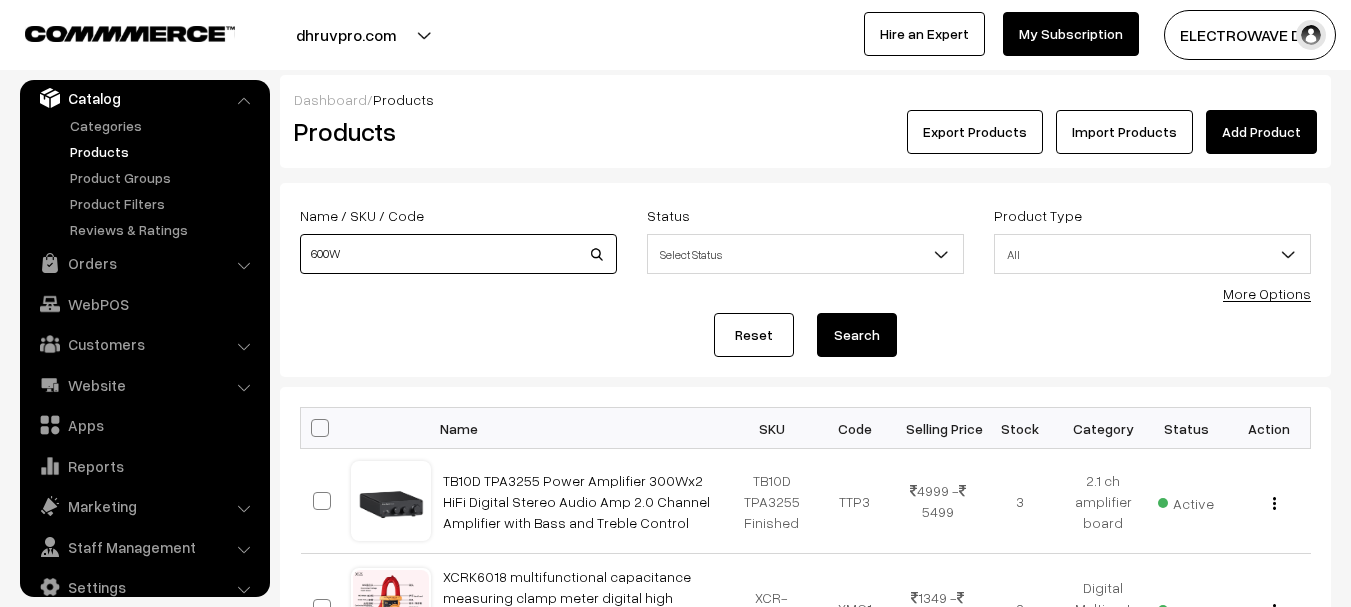 type on "600W" 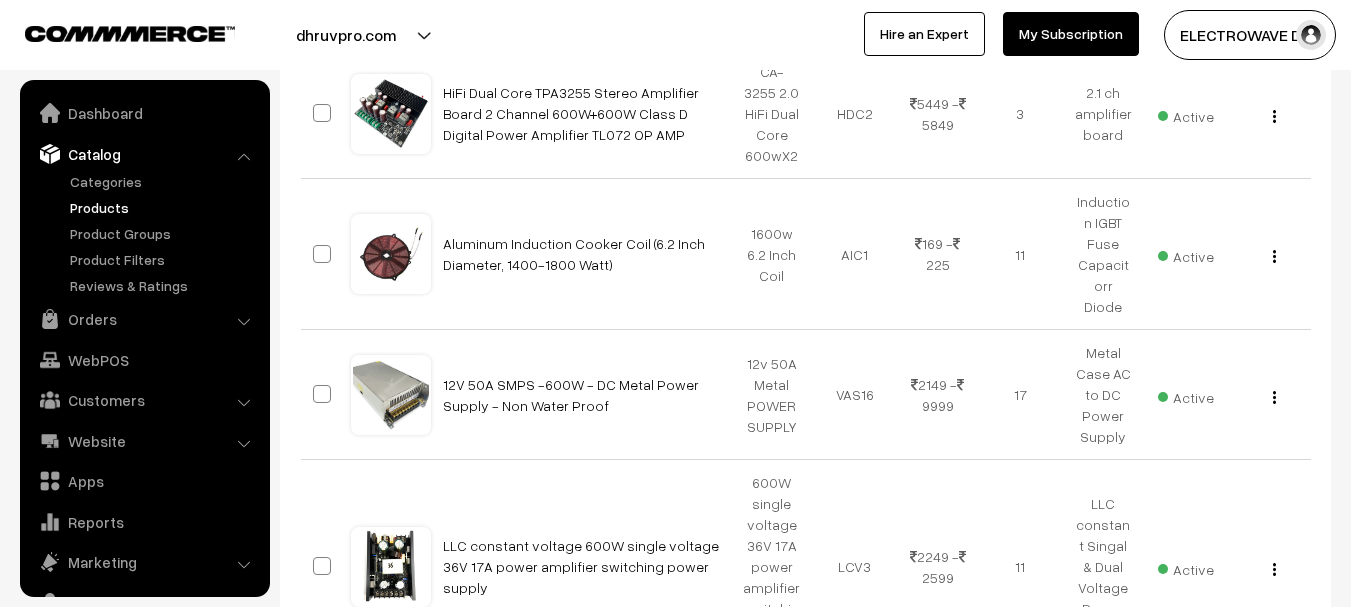 scroll, scrollTop: 400, scrollLeft: 0, axis: vertical 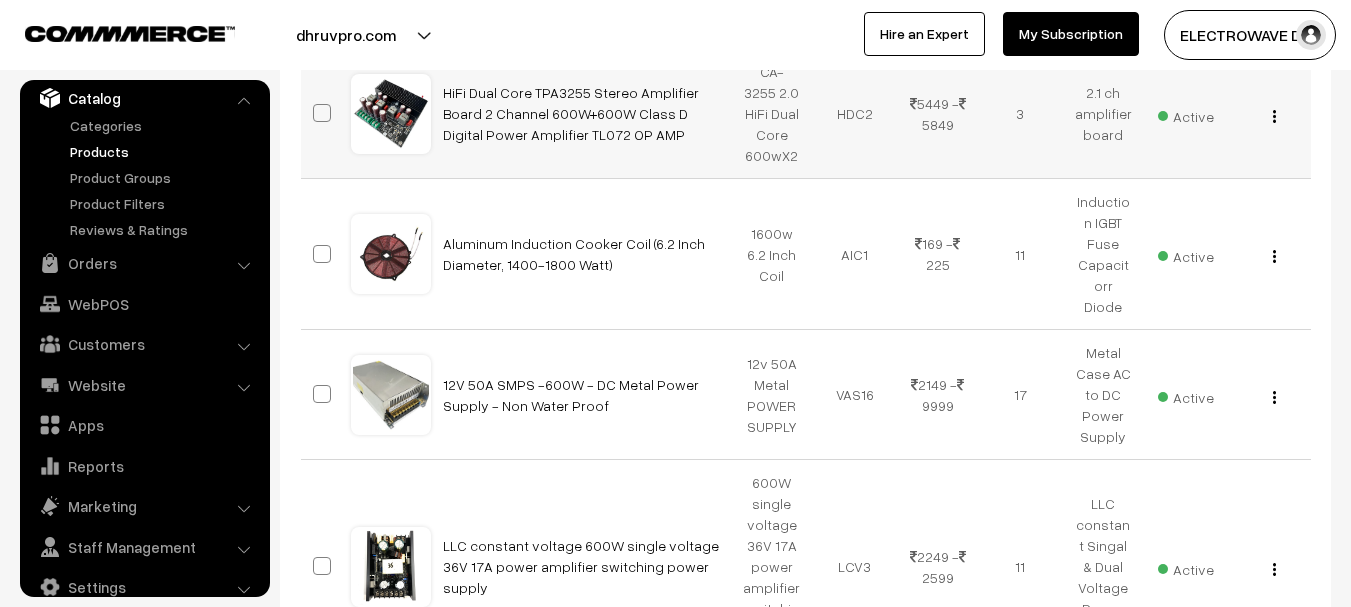 click at bounding box center [1274, 116] 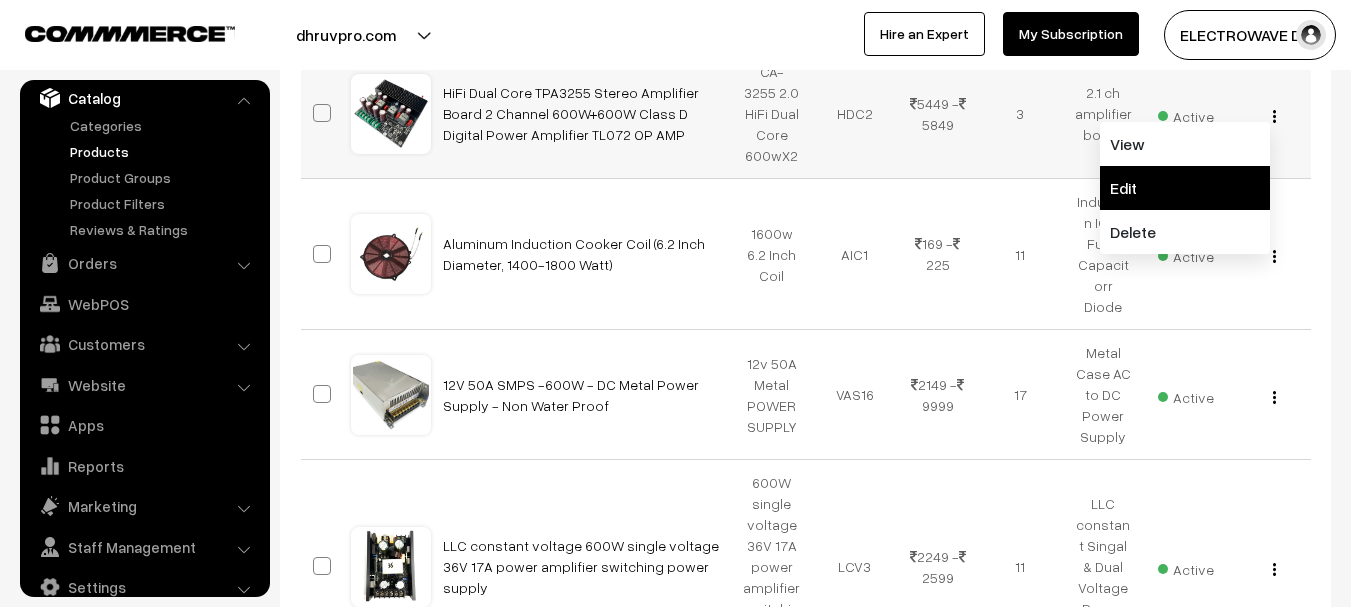 click on "Edit" at bounding box center [1185, 188] 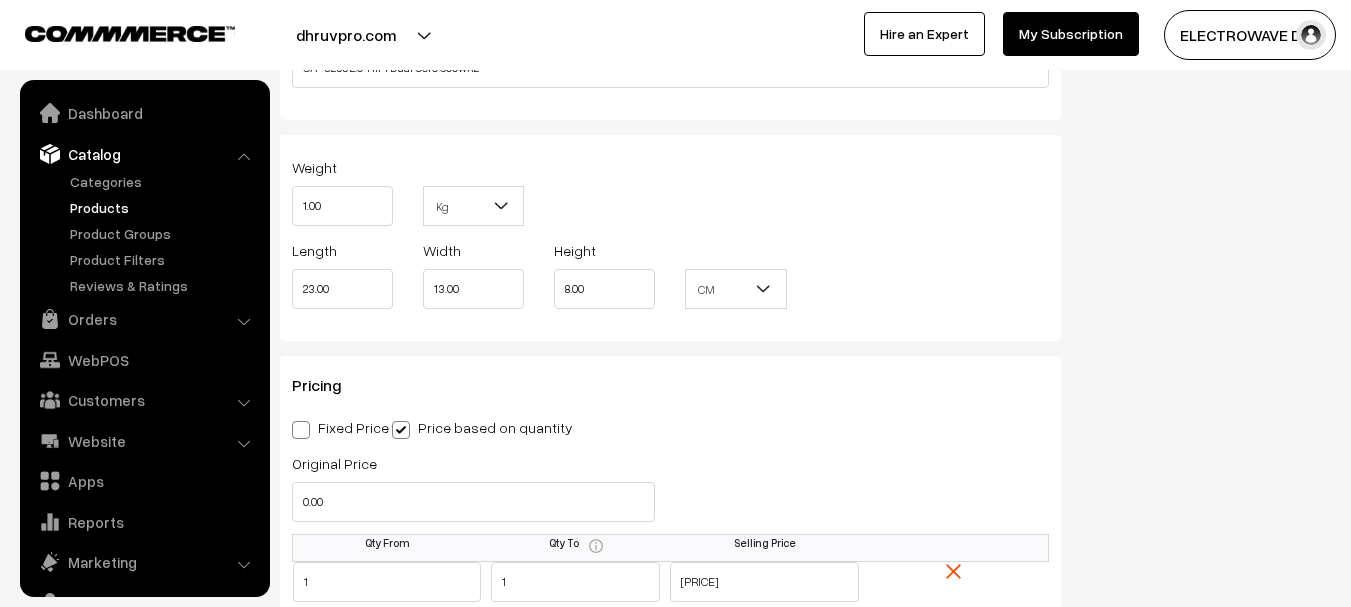 scroll, scrollTop: 1751, scrollLeft: 0, axis: vertical 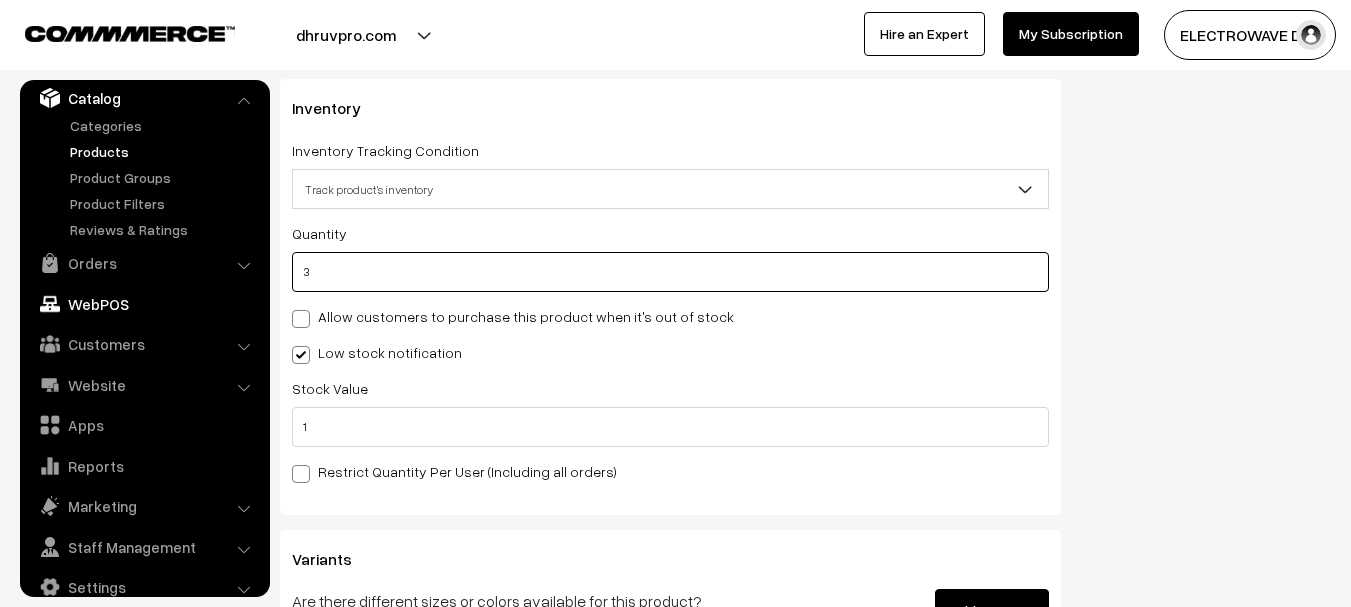 click on "Thank you for showing interest. Our team will call you shortly.
Close
dhruvpro.com
Go to Website
Create New Store" at bounding box center (675, -441) 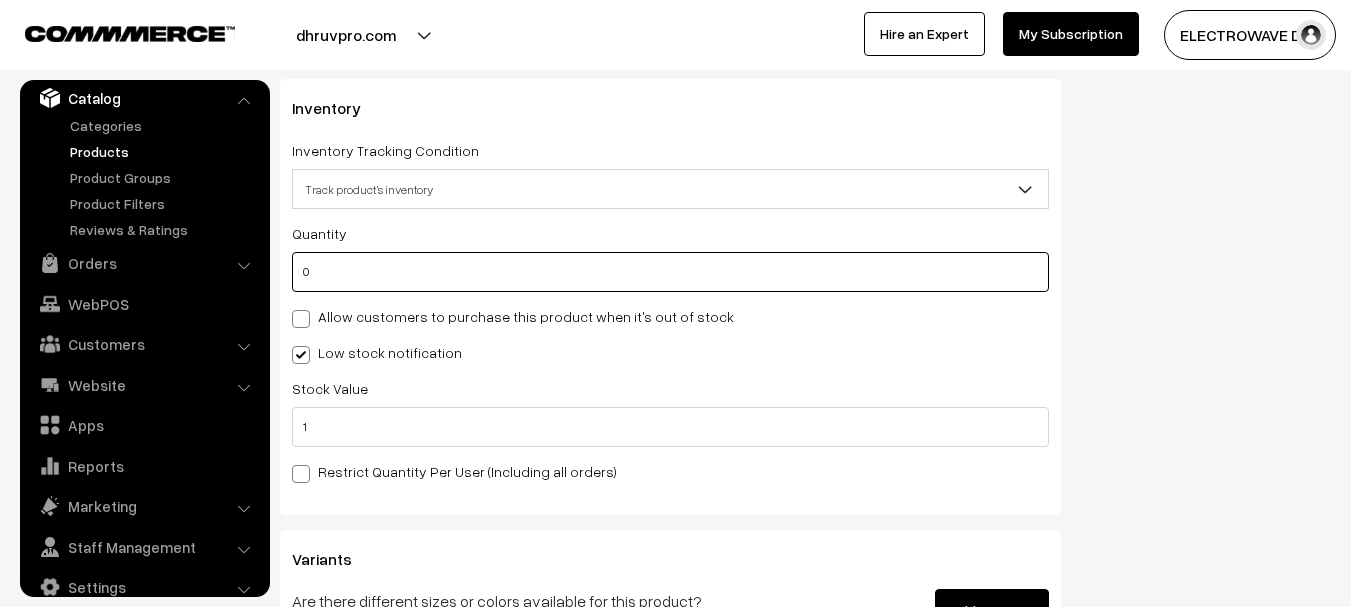 type on "0" 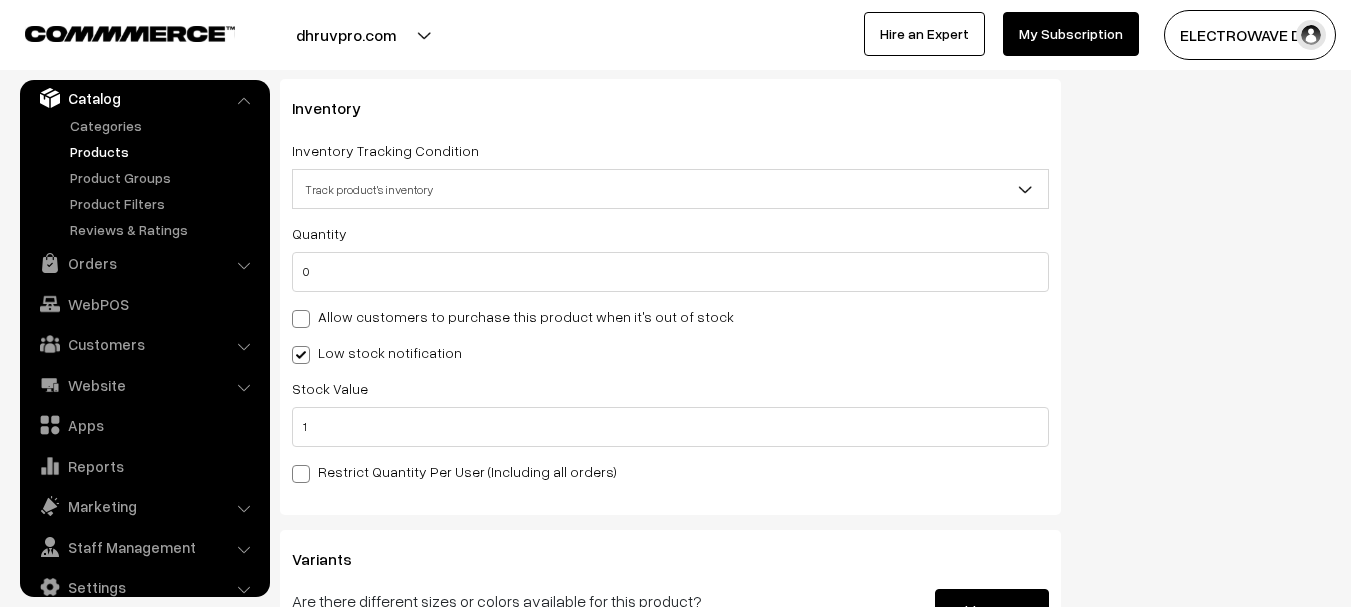 drag, startPoint x: 1350, startPoint y: 395, endPoint x: 1365, endPoint y: 295, distance: 101.118744 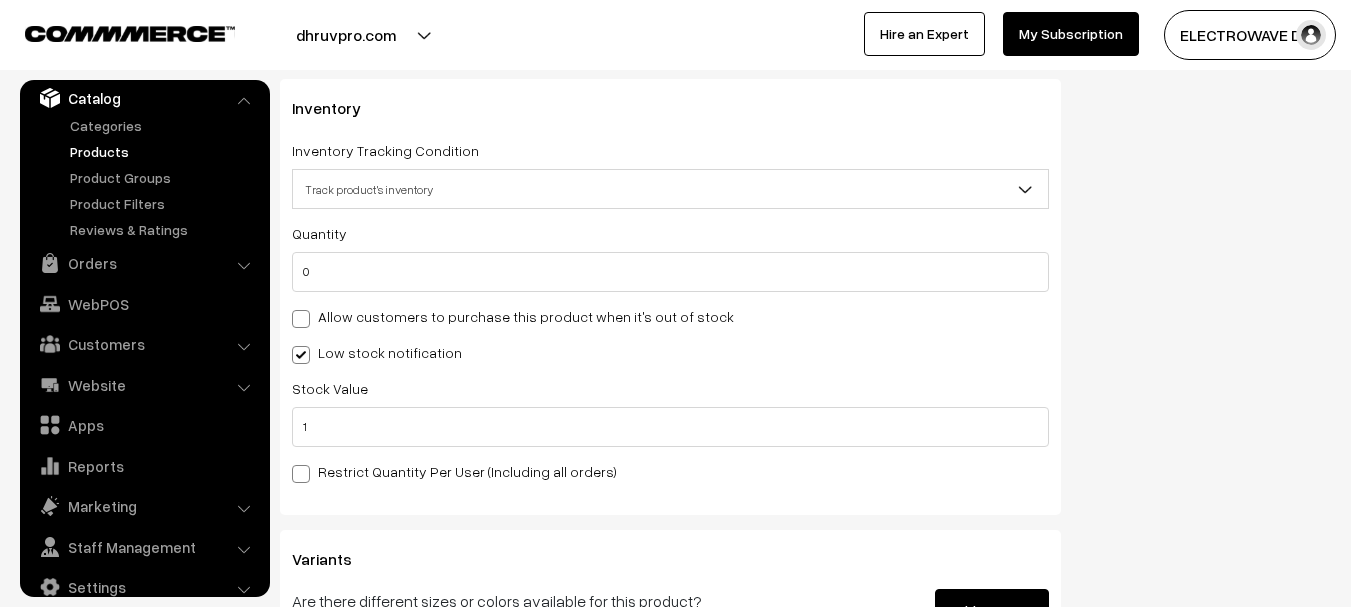 click on "Thank you for showing interest. Our team will call you shortly.
Close
dhruvpro.com
Go to Website
Create New Store" at bounding box center [675, -2534] 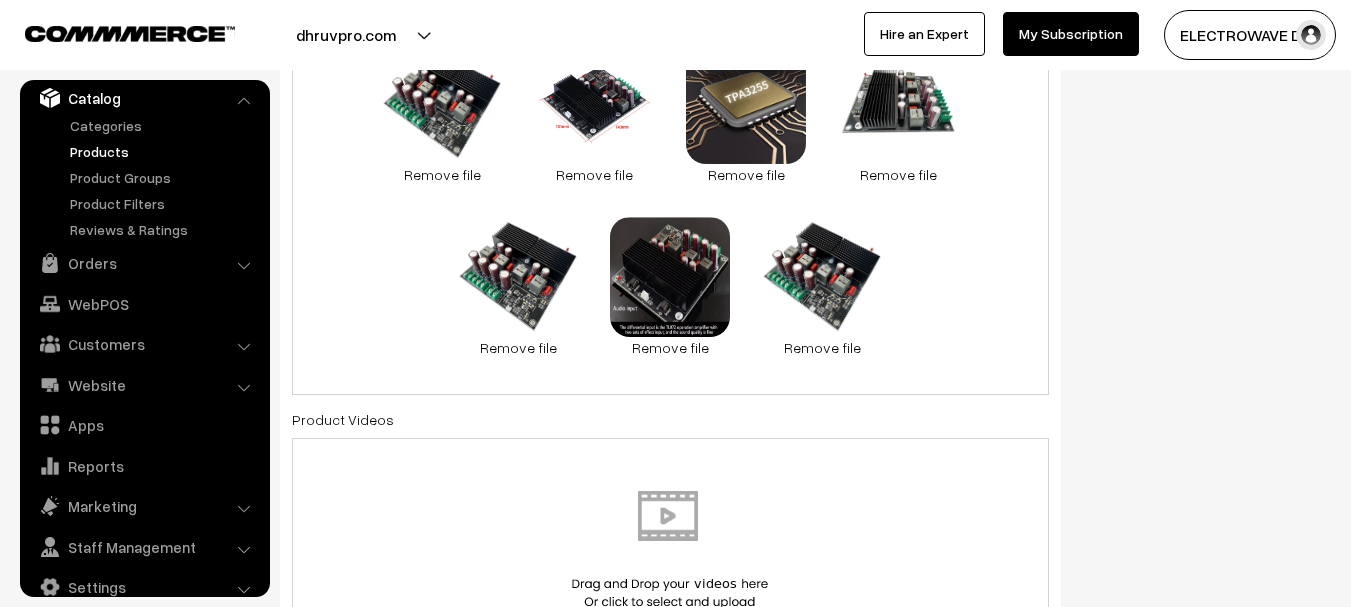 scroll, scrollTop: 0, scrollLeft: 0, axis: both 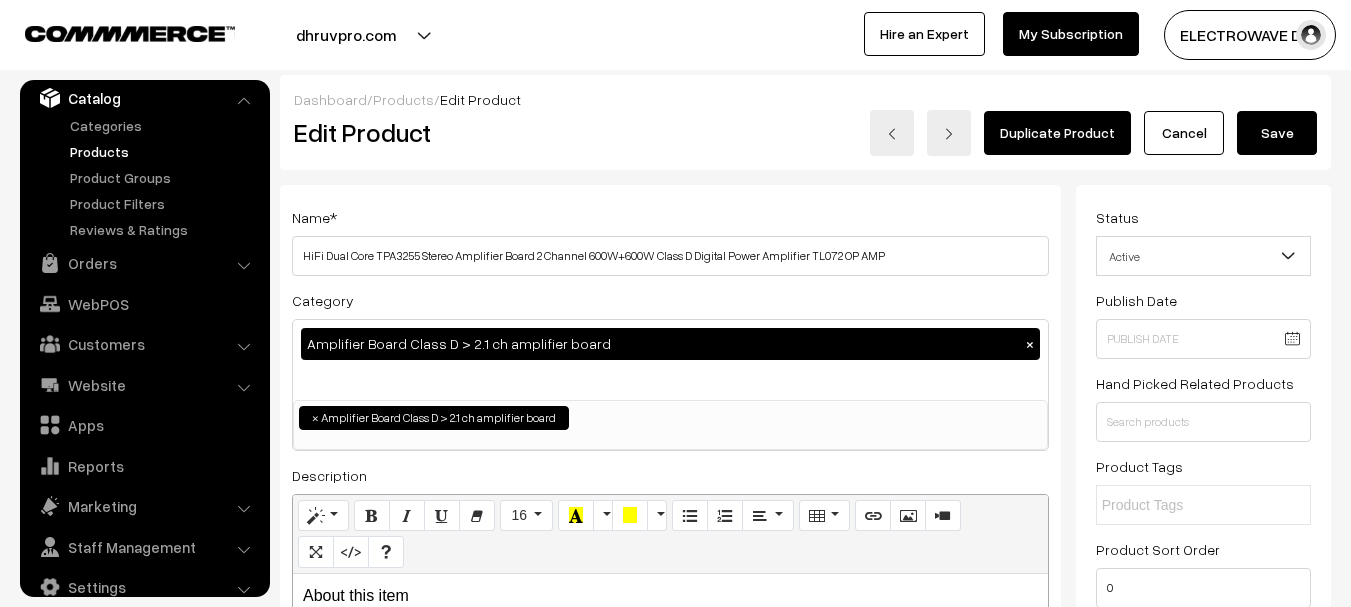 click on "Save" at bounding box center [1277, 133] 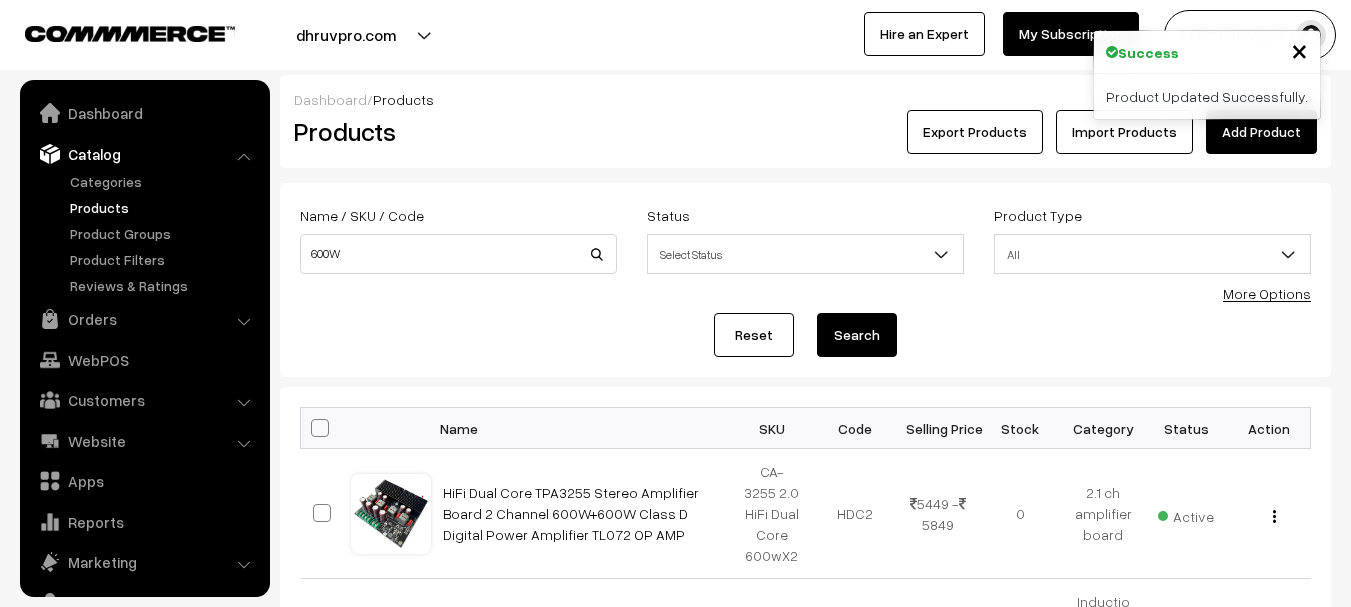 scroll, scrollTop: 0, scrollLeft: 0, axis: both 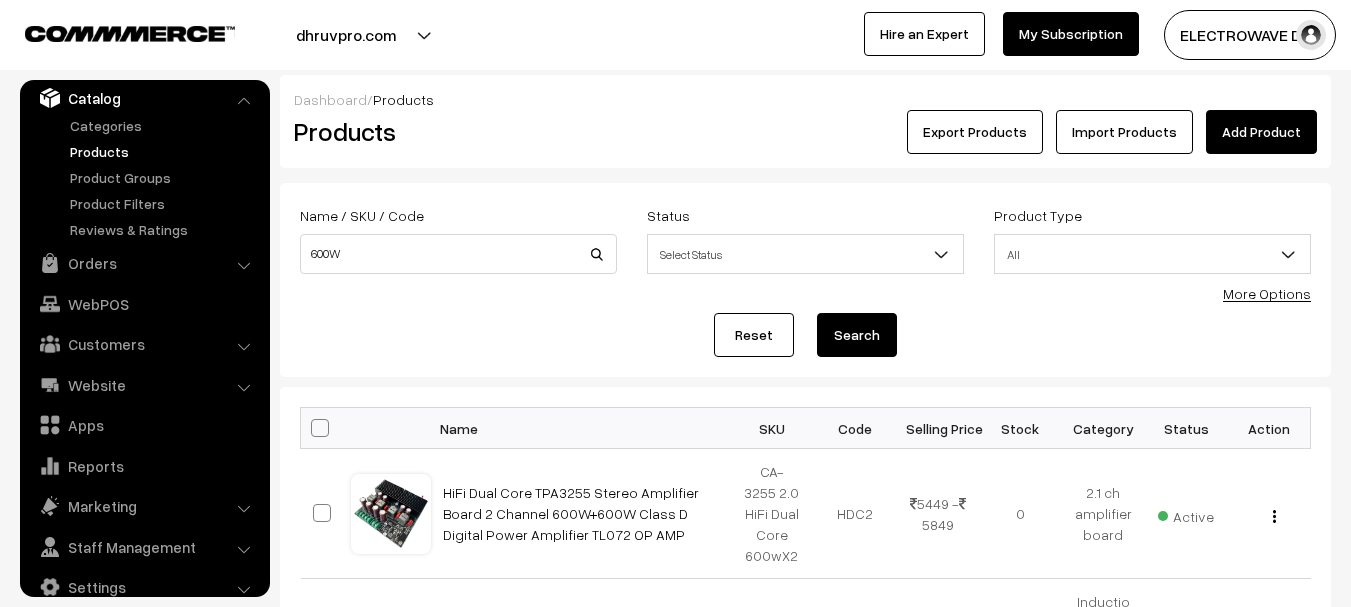 drag, startPoint x: 404, startPoint y: 35, endPoint x: 402, endPoint y: 72, distance: 37.054016 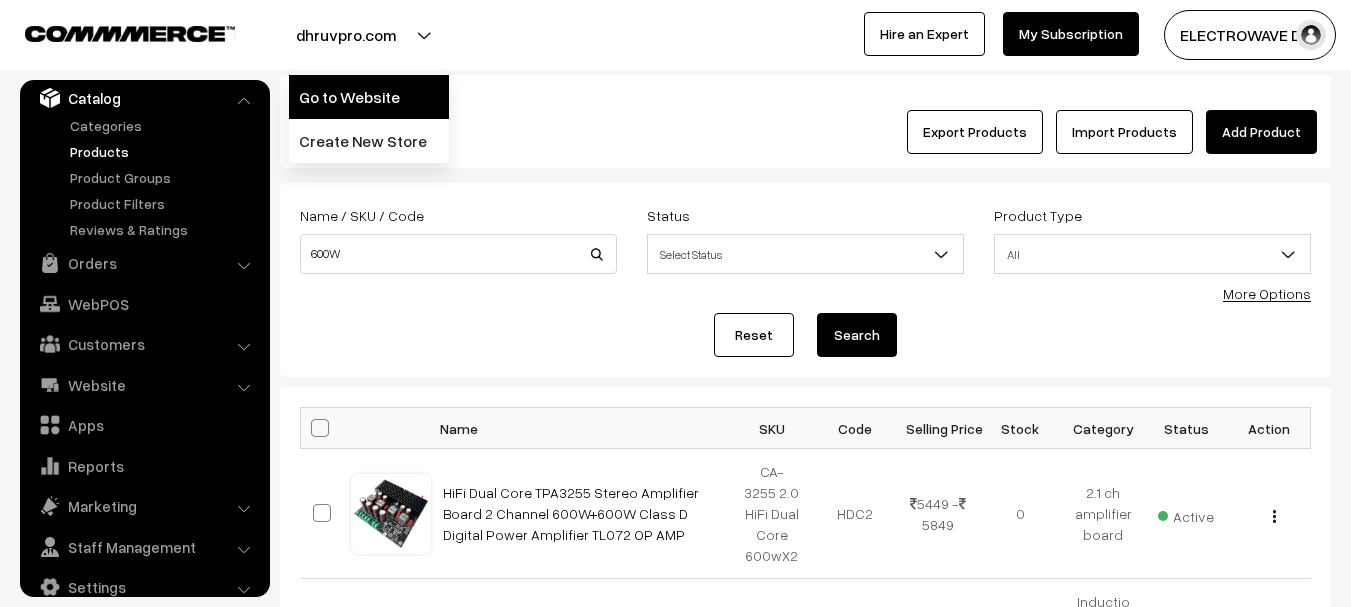click on "Go to Website" at bounding box center (369, 97) 